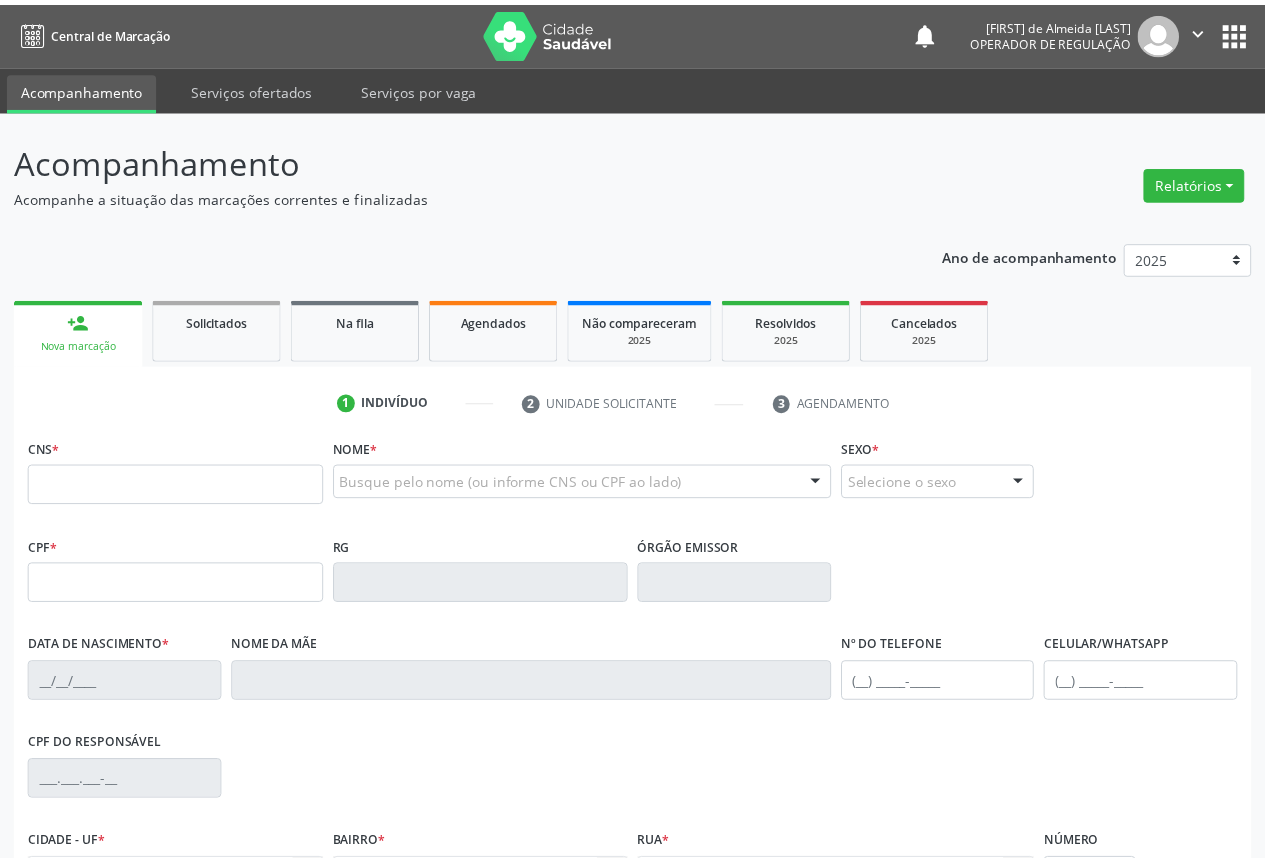 scroll, scrollTop: 0, scrollLeft: 0, axis: both 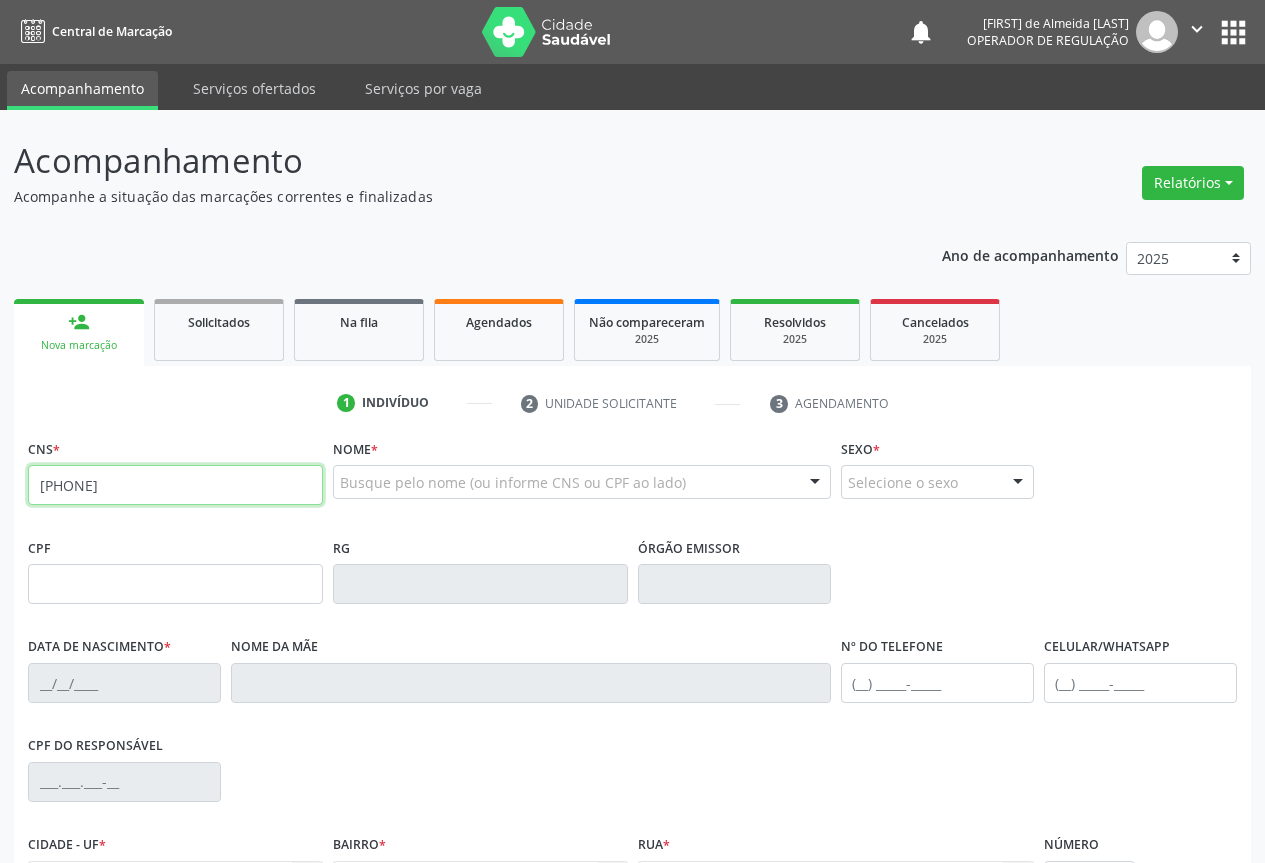 type on "[PHONE]" 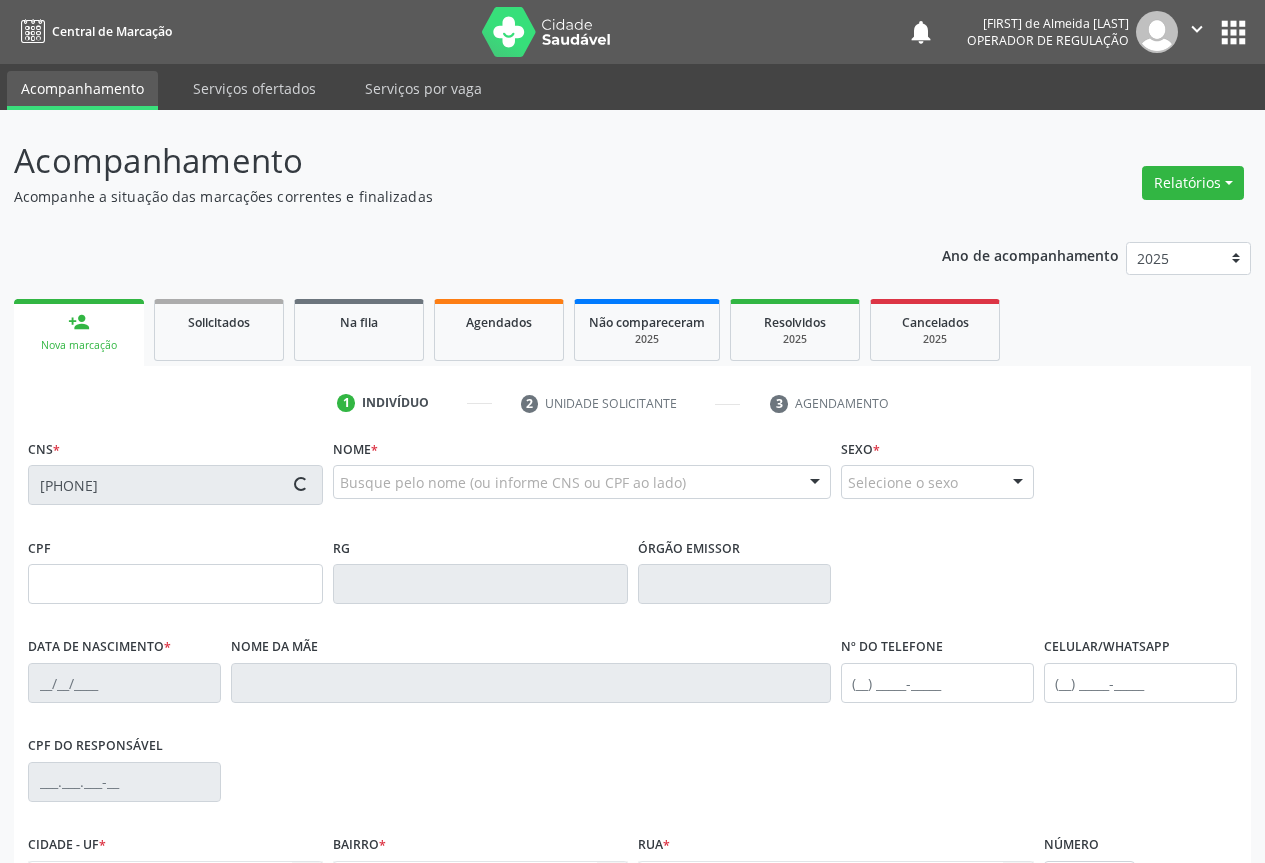 type on "[PHONE]" 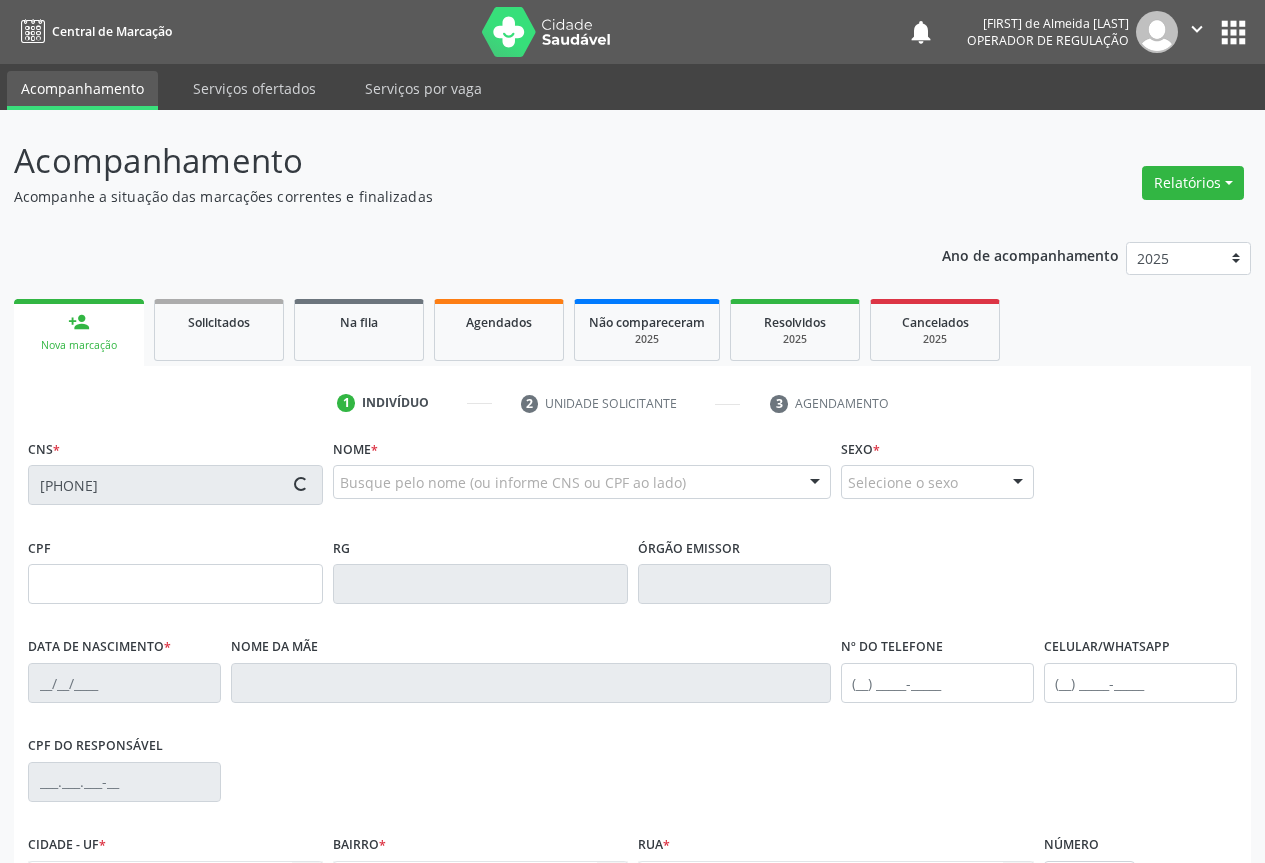type on "[DATE]" 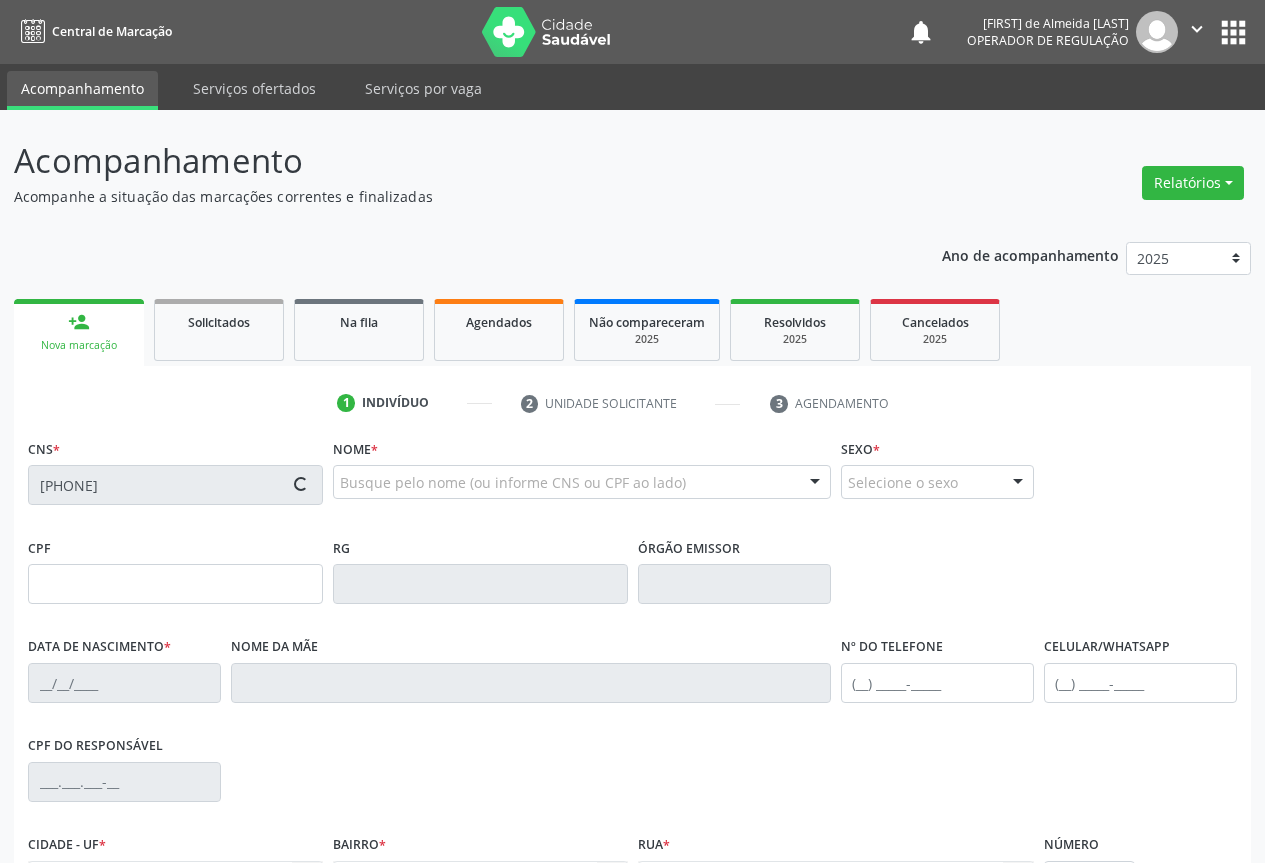 type on "[PHONE]" 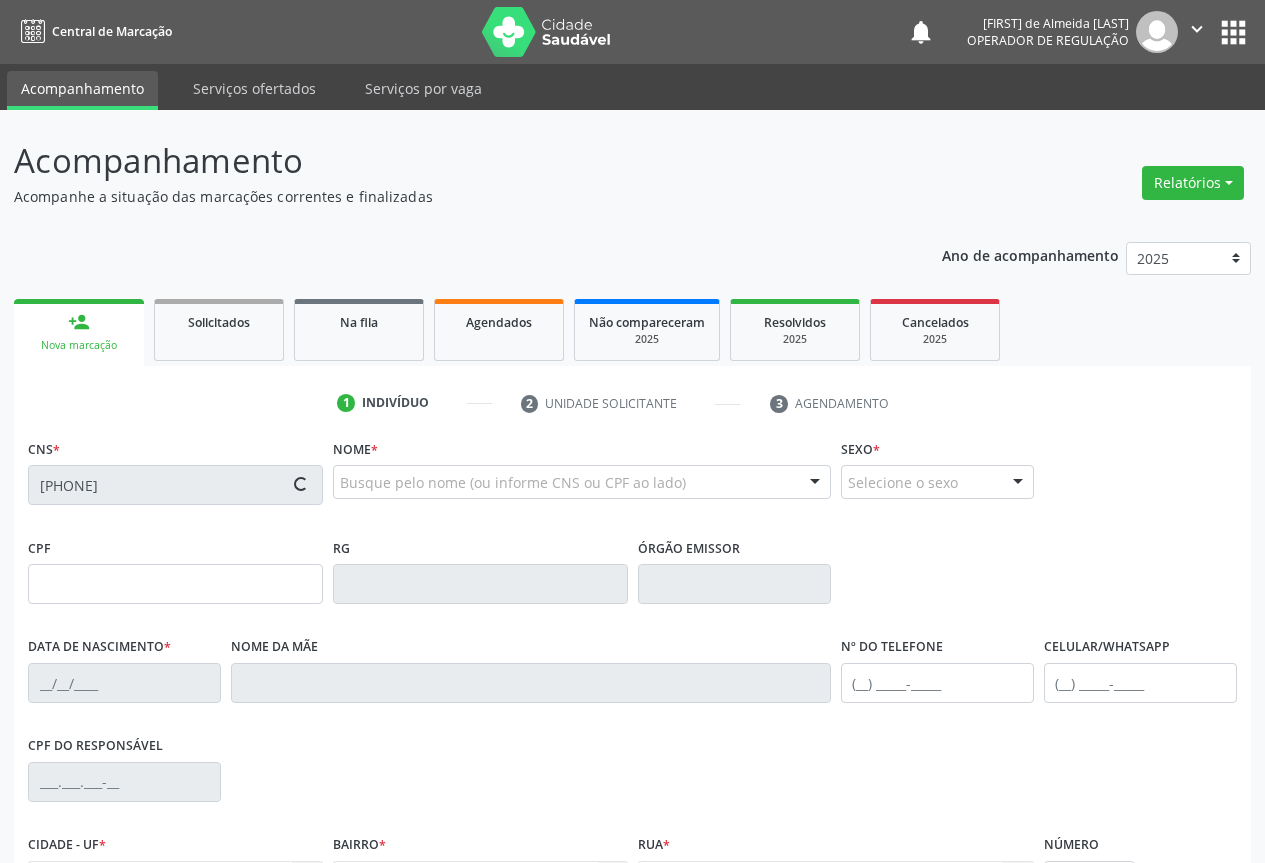 type on "sn" 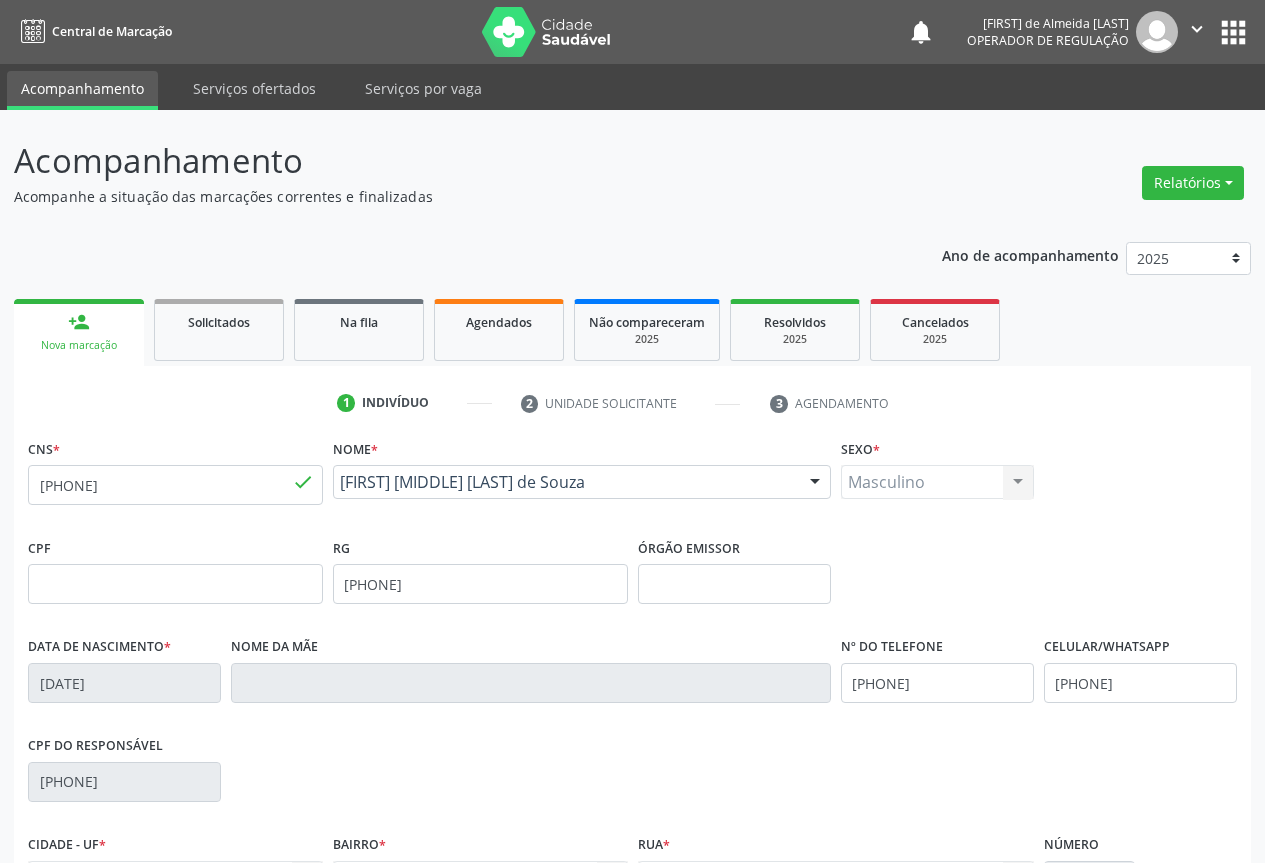 scroll, scrollTop: 221, scrollLeft: 0, axis: vertical 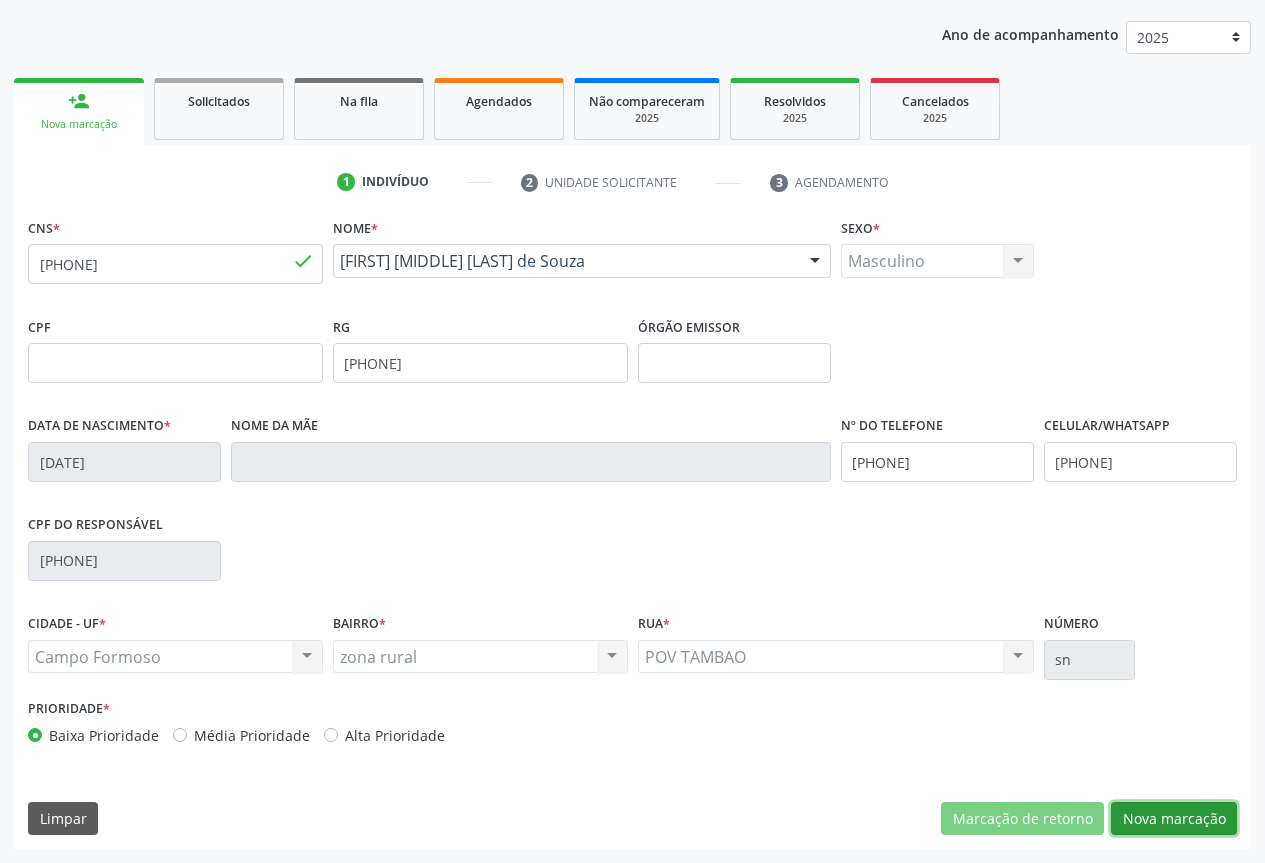 click on "Nova marcação" at bounding box center [1174, 819] 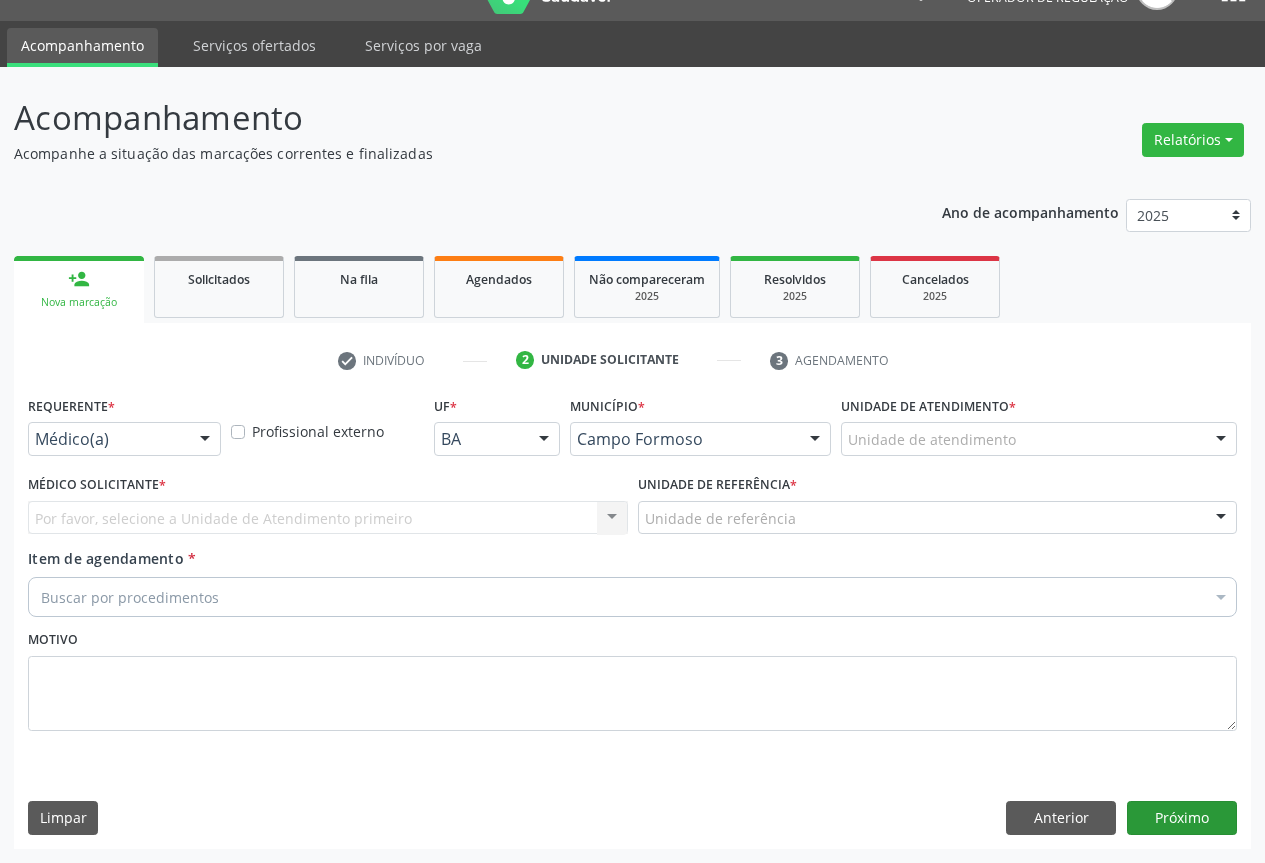 scroll, scrollTop: 43, scrollLeft: 0, axis: vertical 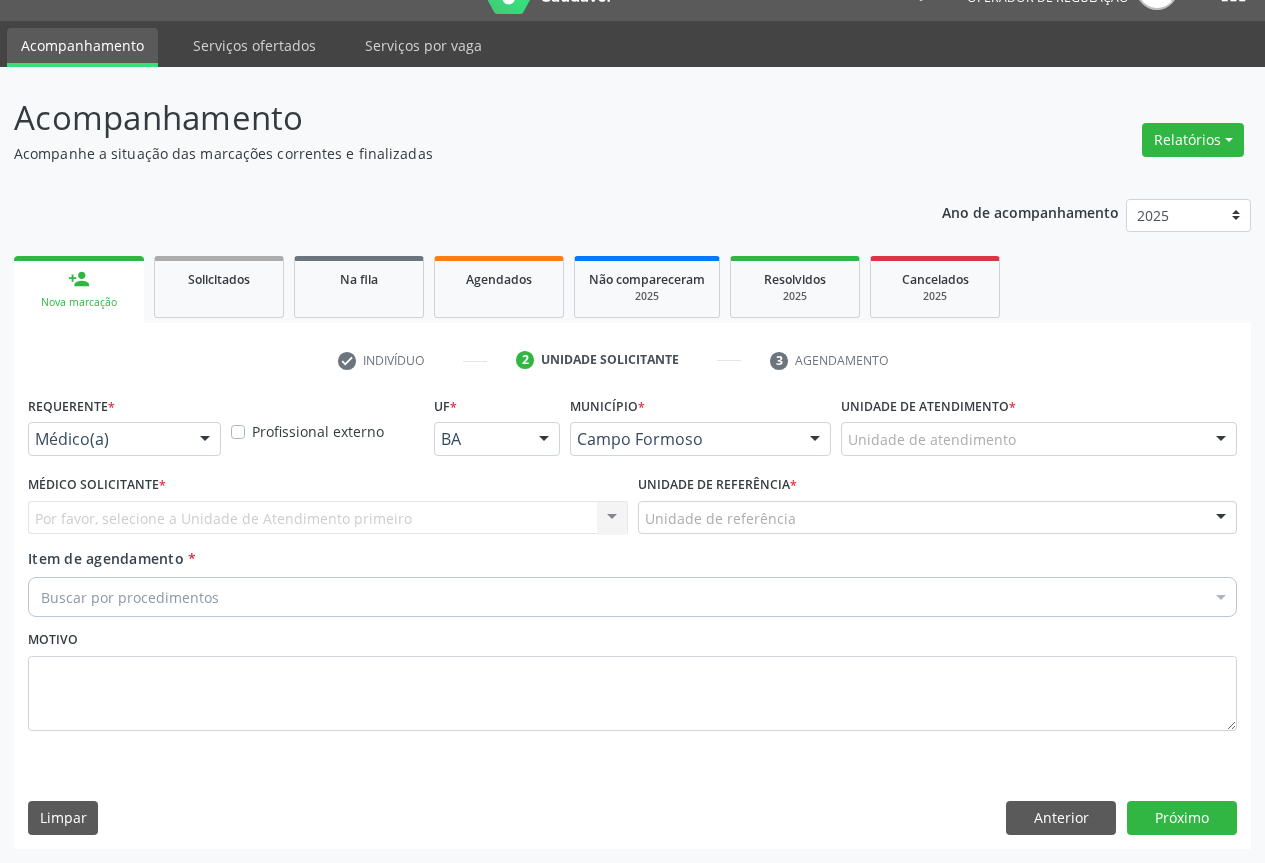 drag, startPoint x: 200, startPoint y: 437, endPoint x: 175, endPoint y: 504, distance: 71.51224 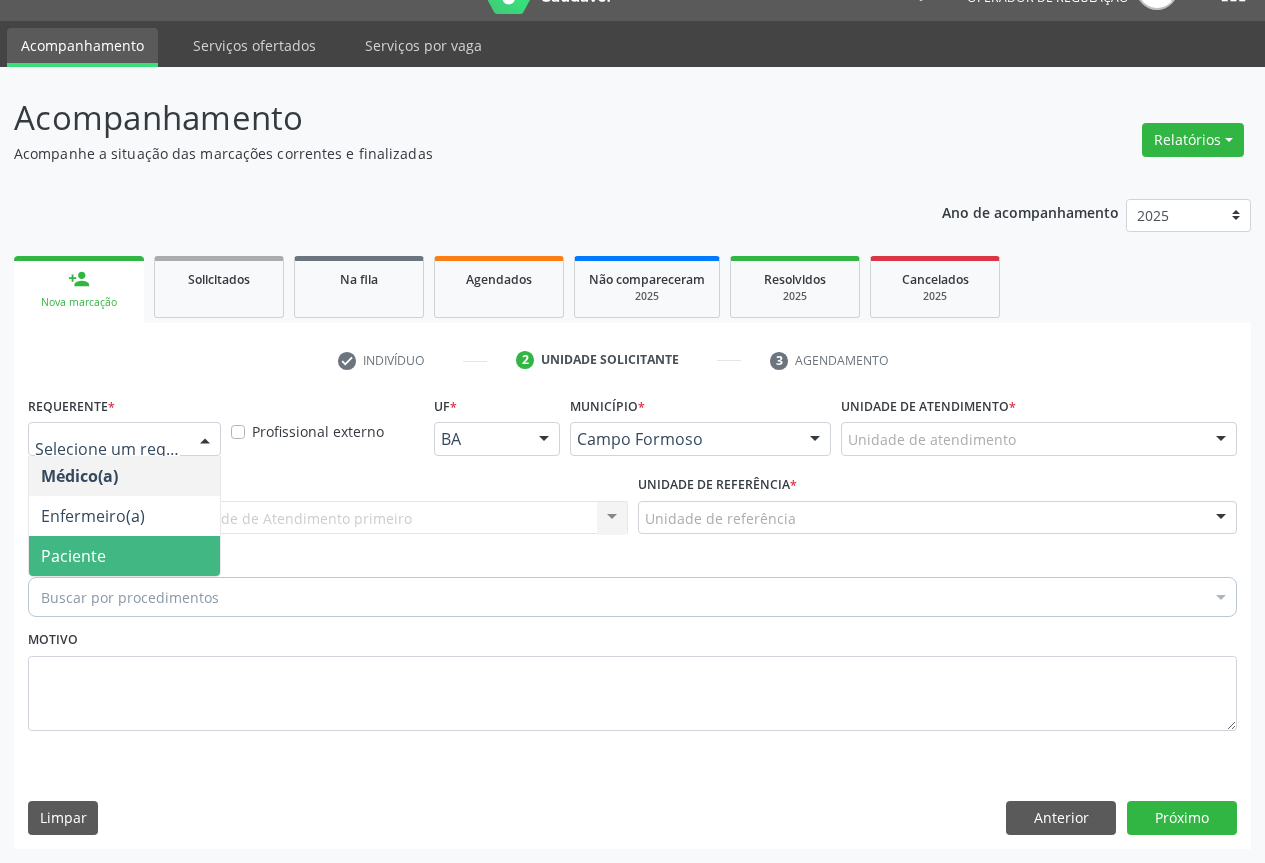 click on "Paciente" at bounding box center [124, 556] 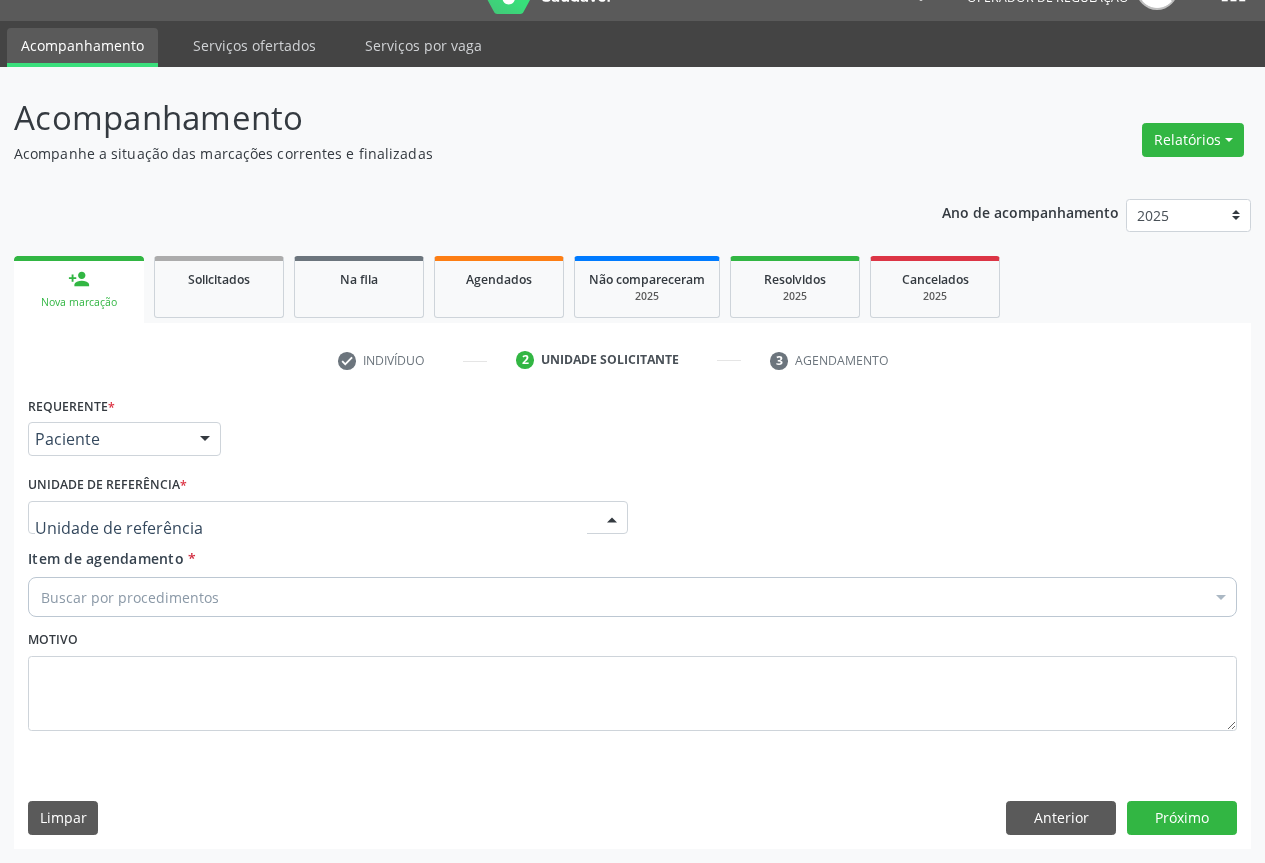 click at bounding box center [612, 519] 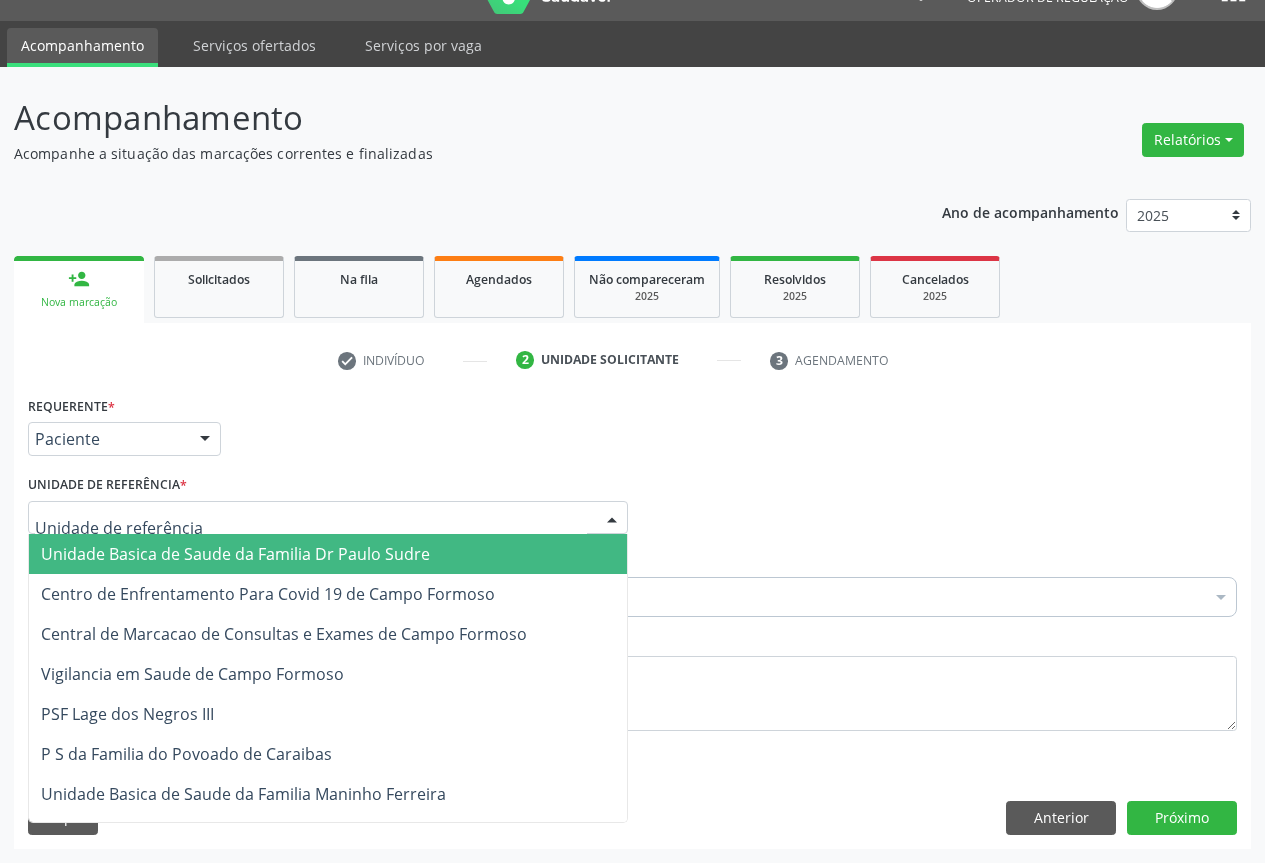 click on "Unidade Basica de Saude da Familia Dr Paulo Sudre" at bounding box center [328, 554] 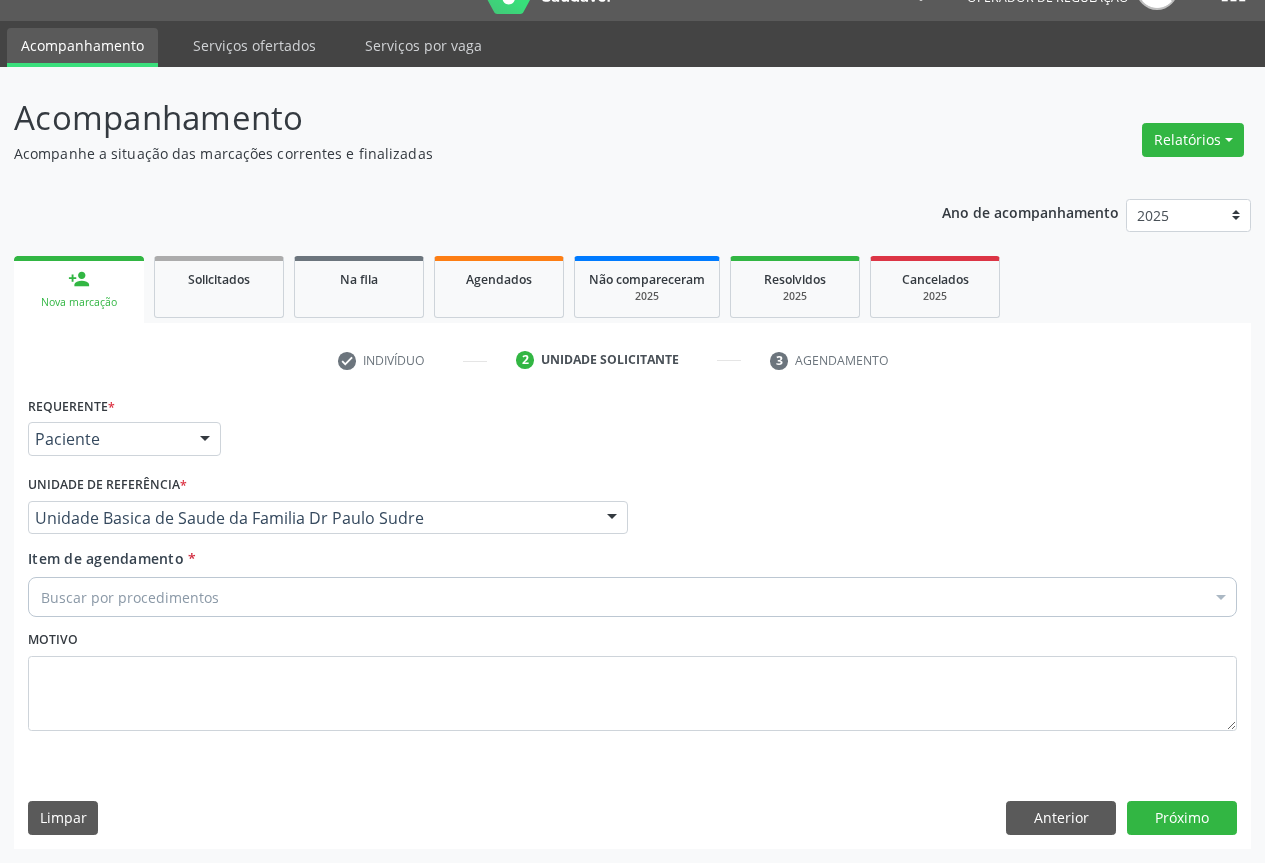 click on "Buscar por procedimentos" at bounding box center [632, 597] 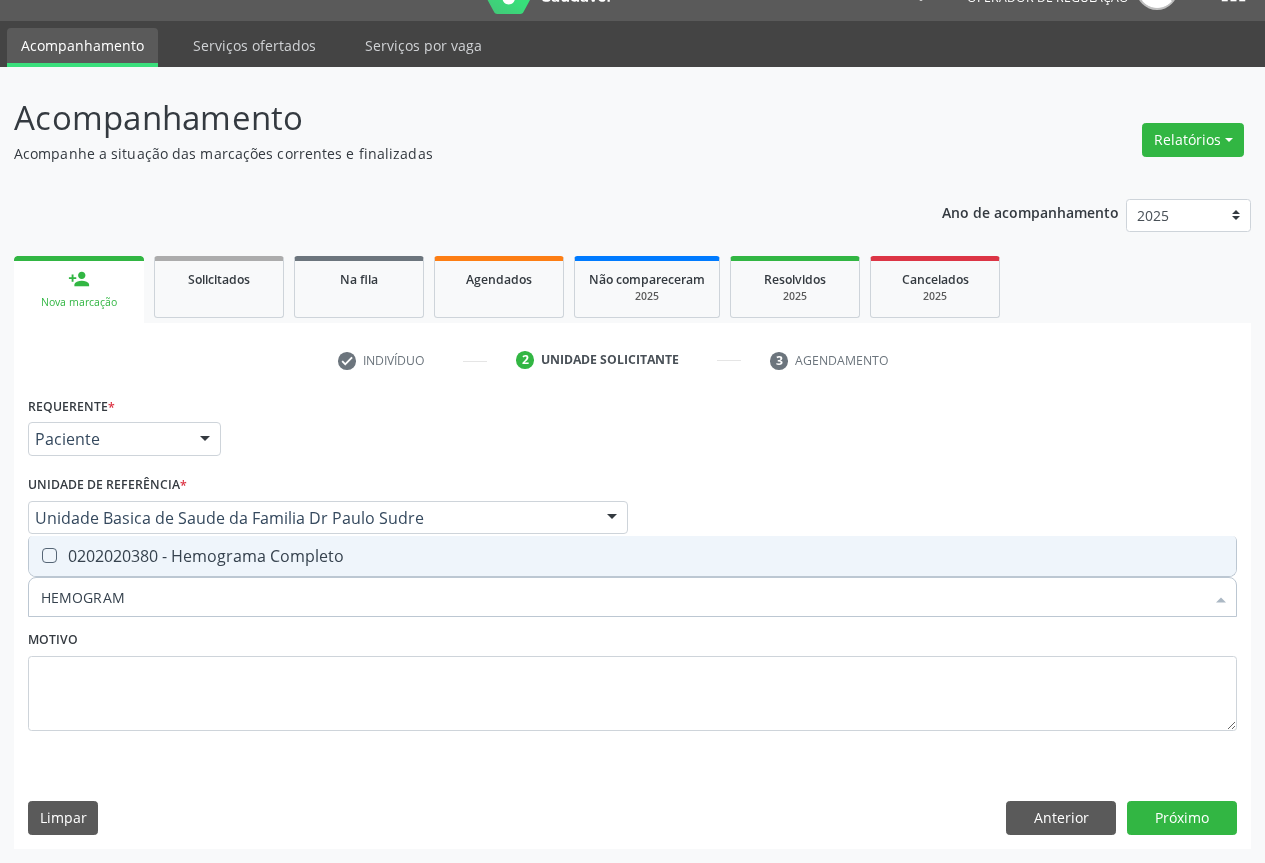 type on "HEMOGRAMA" 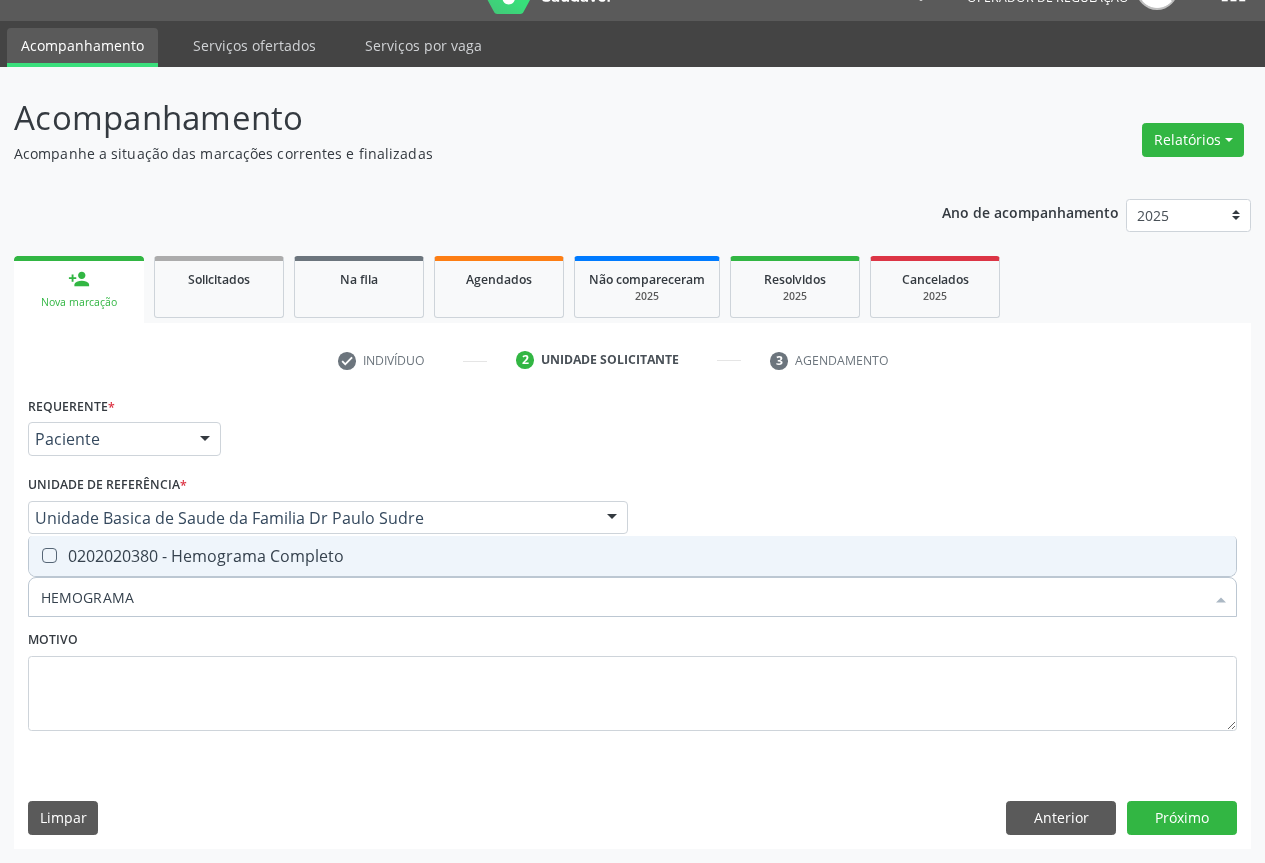 click on "0202020380 - Hemograma Completo" at bounding box center (632, 556) 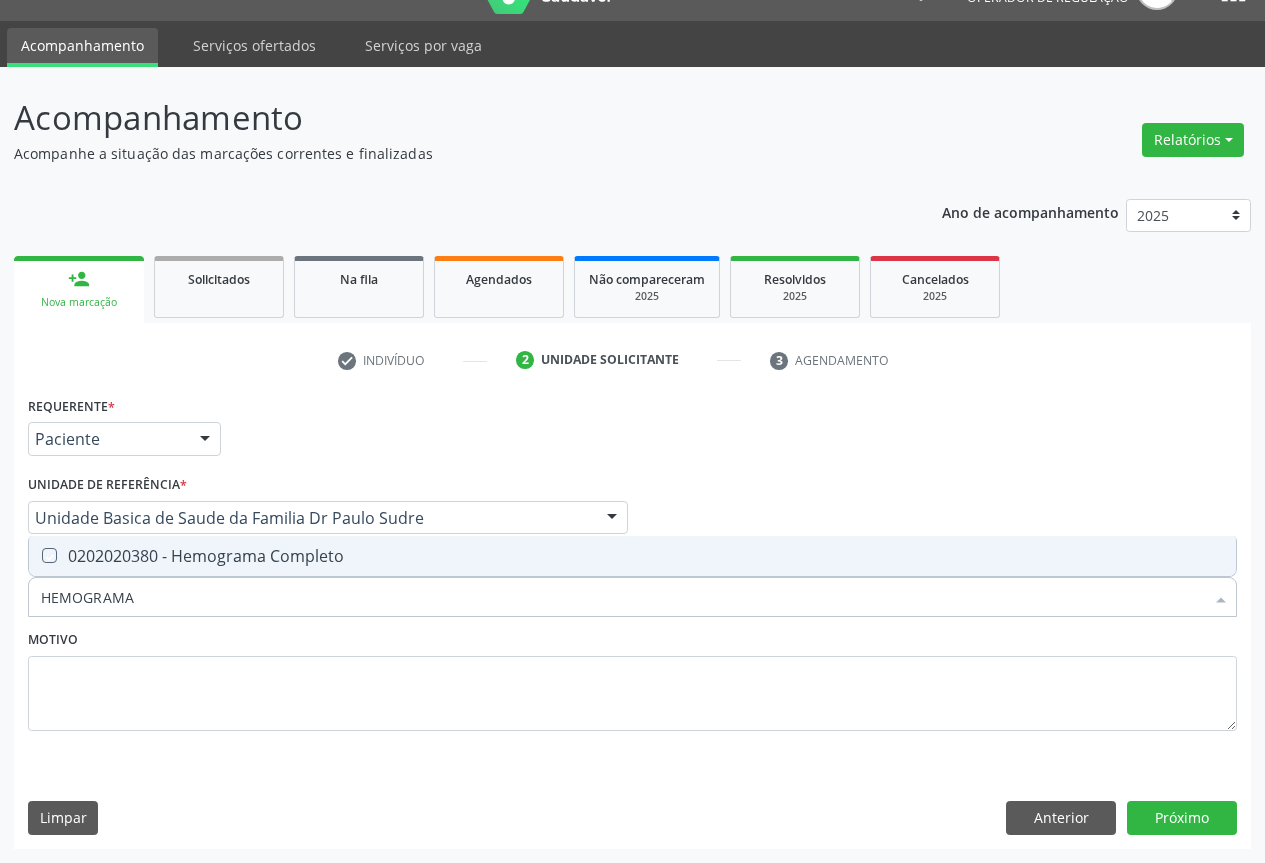 checkbox on "true" 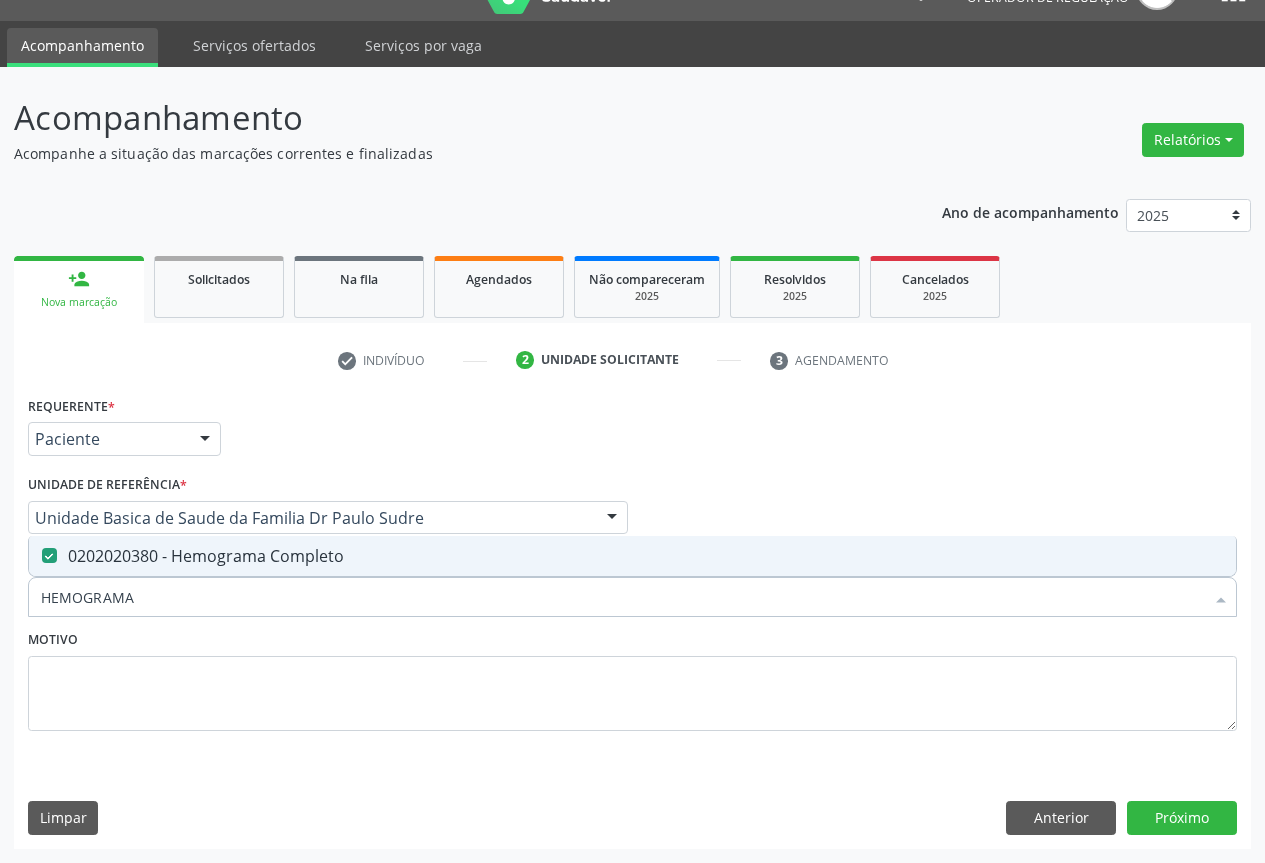 type on "HEMOGRAMA" 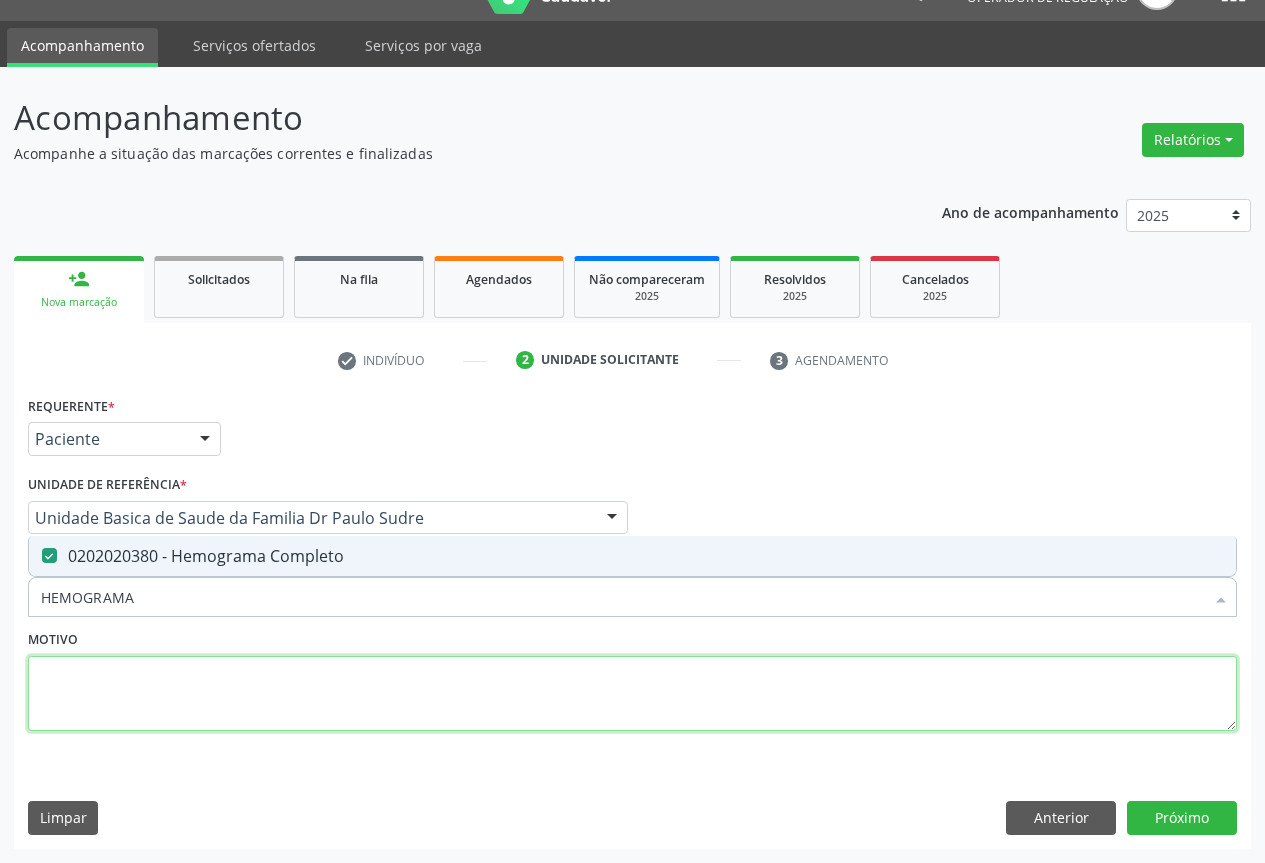 click at bounding box center (632, 694) 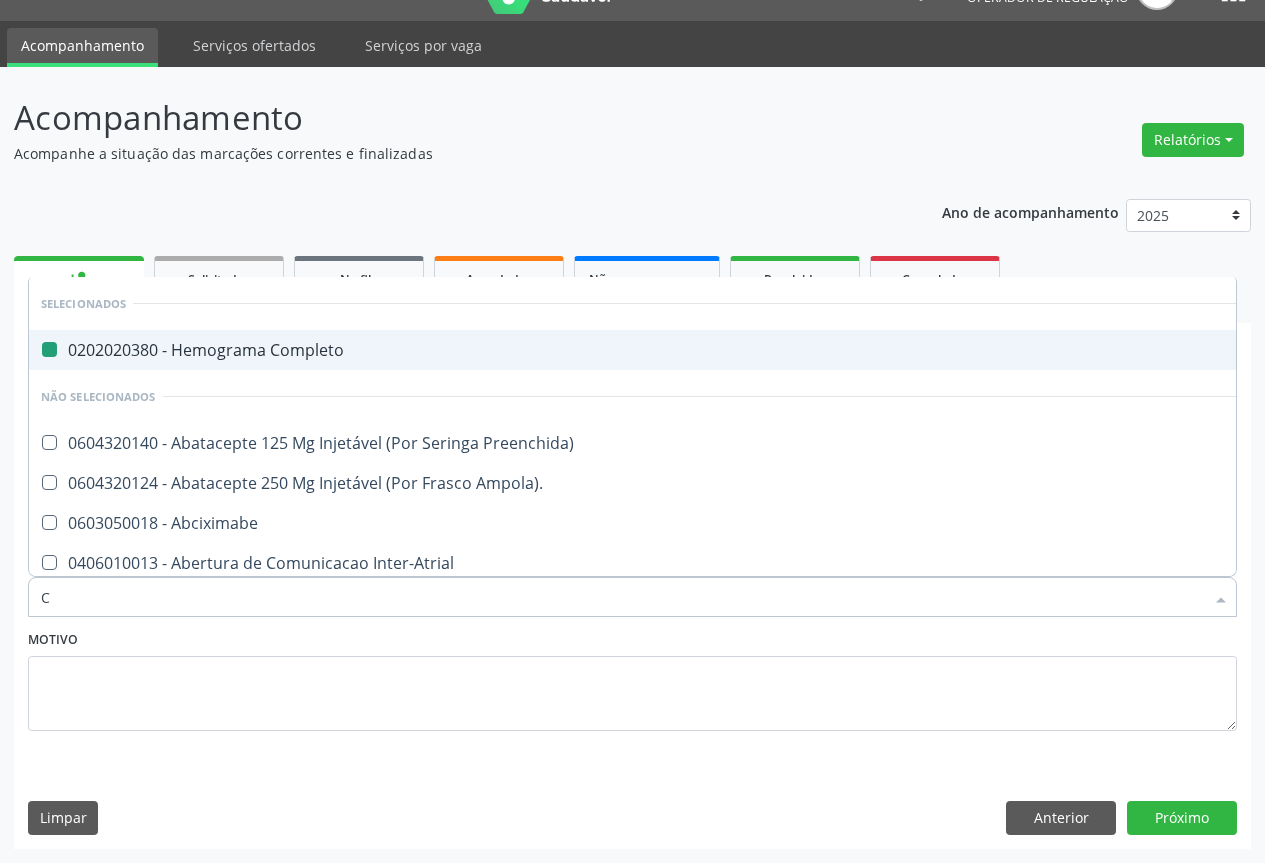 type on "CP" 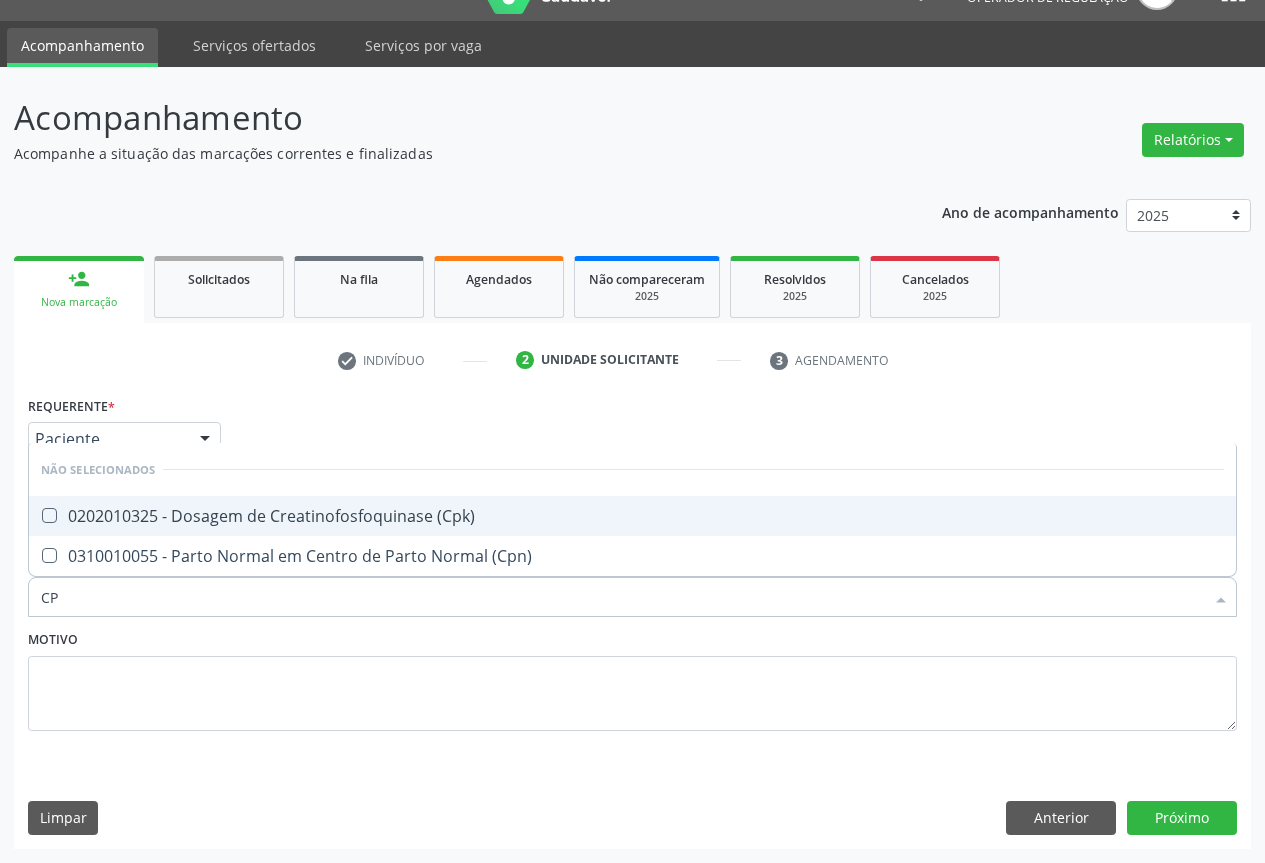 type on "C" 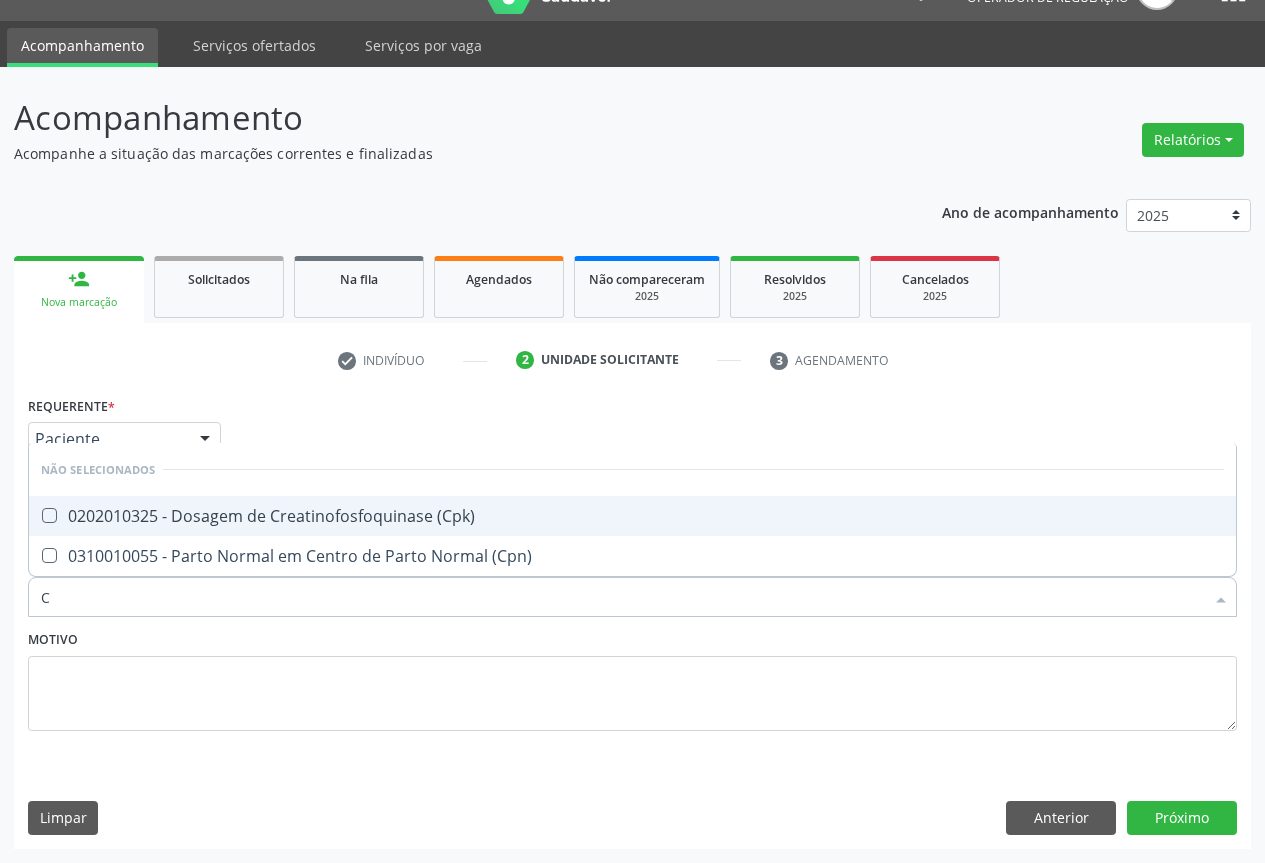 checkbox on "true" 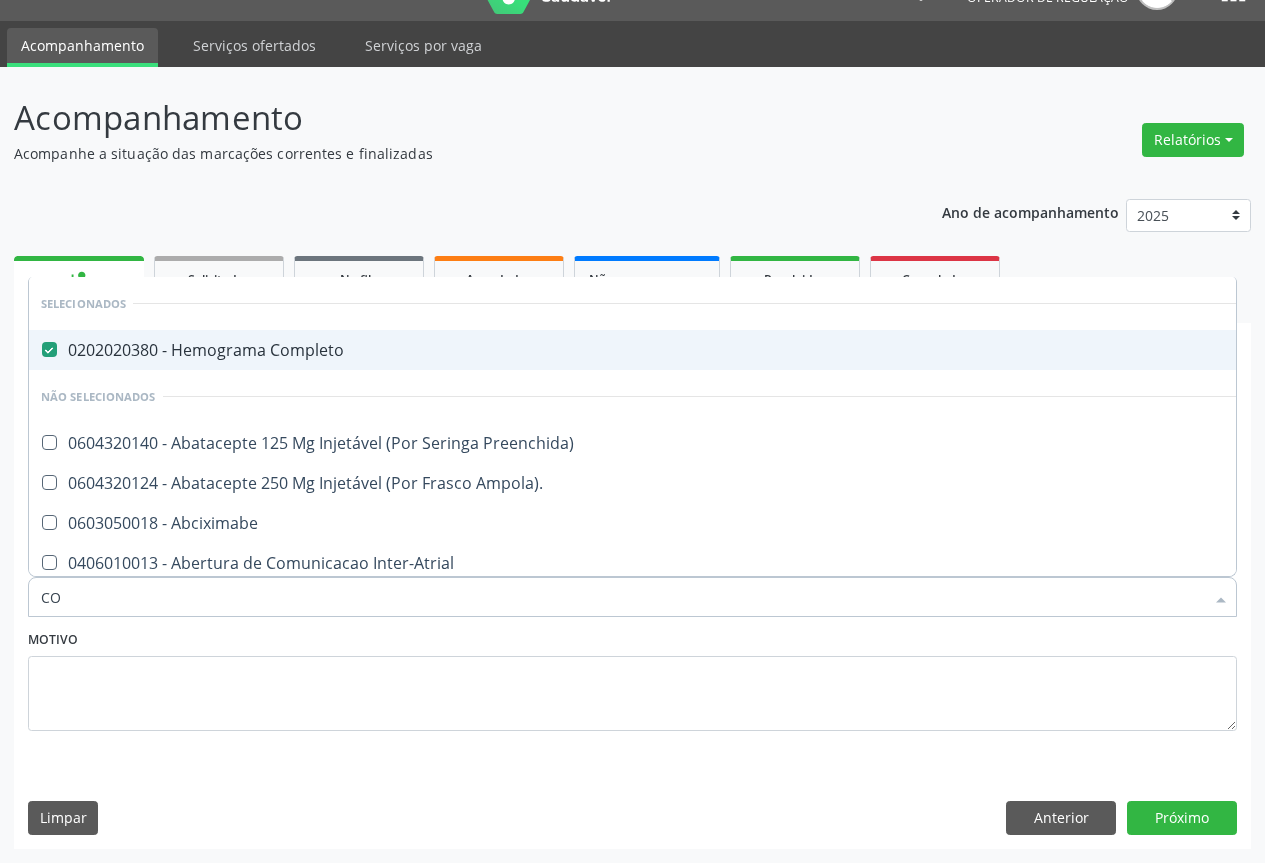 type on "COL" 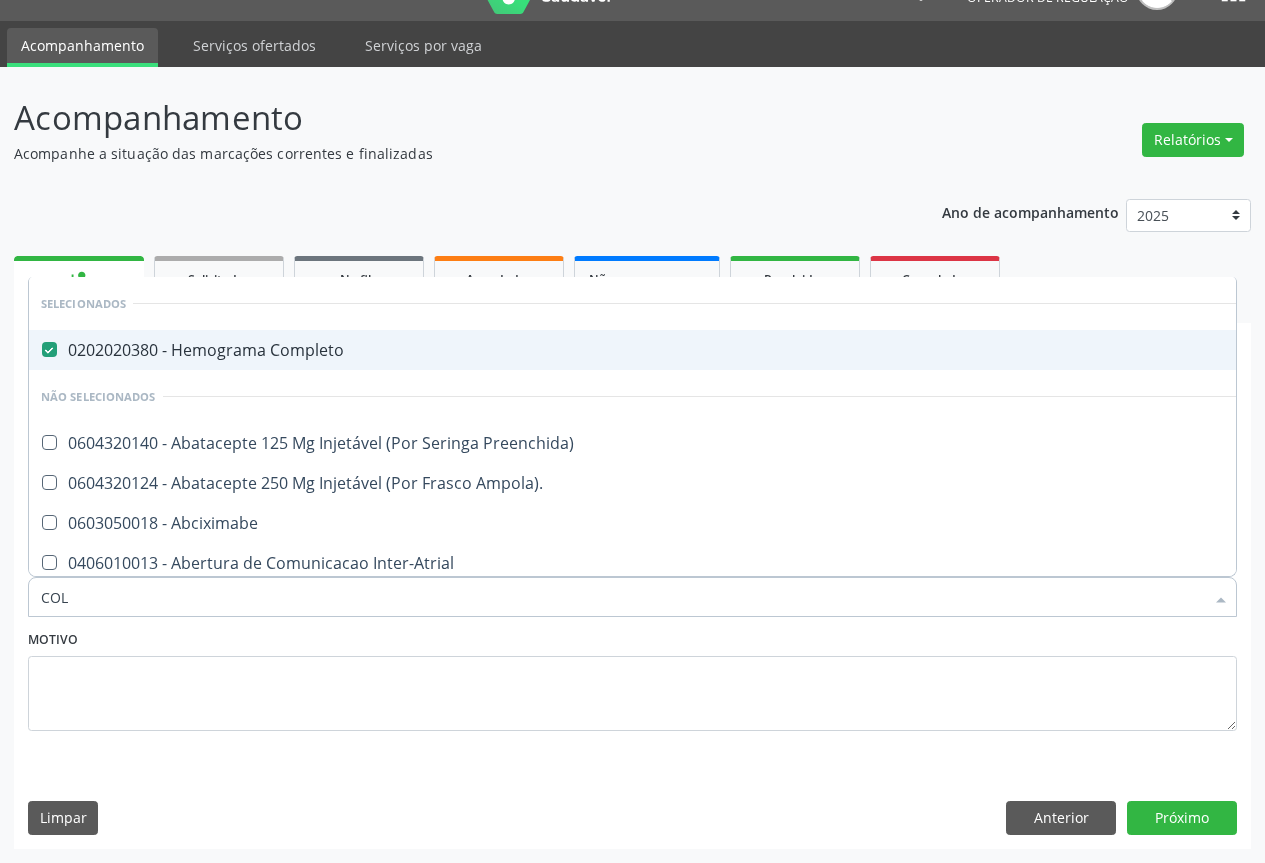 checkbox on "false" 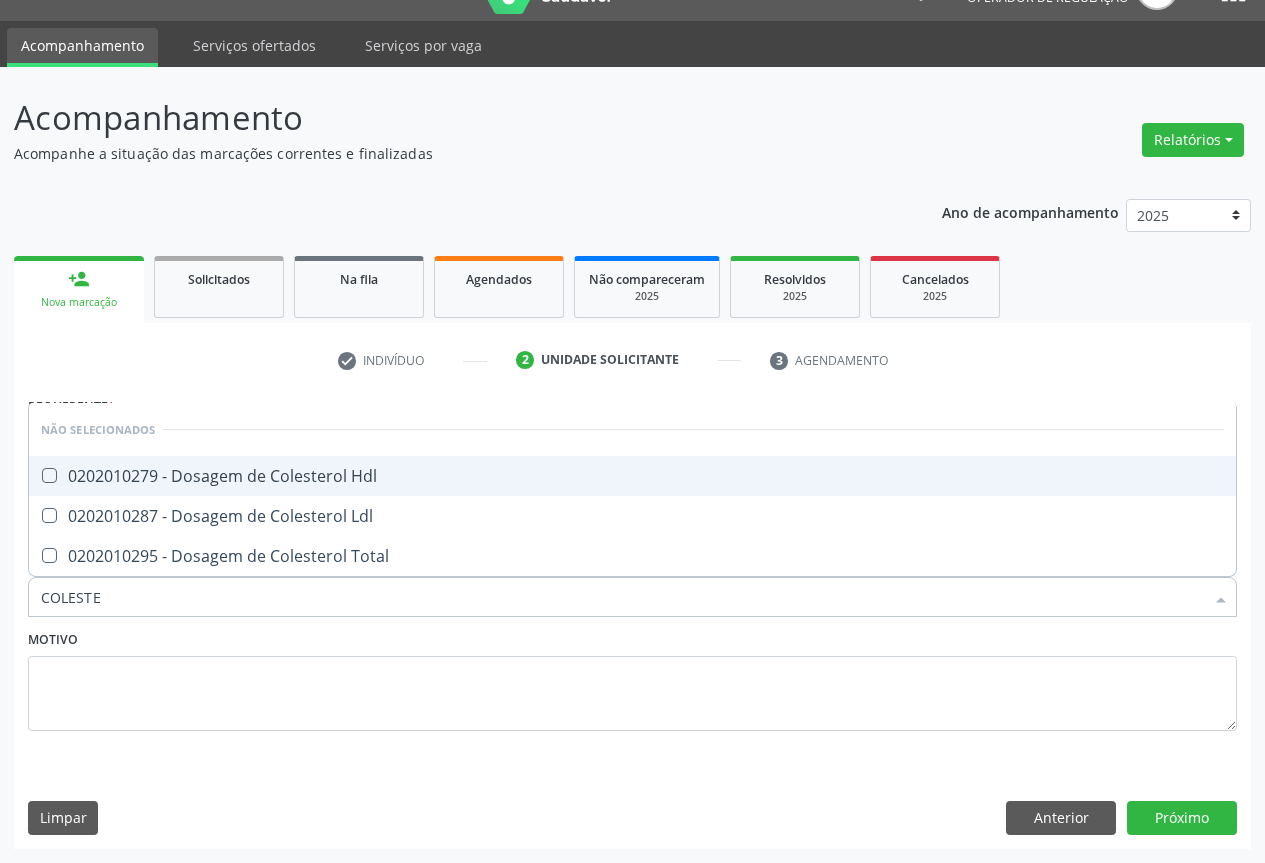 type on "COLESTER" 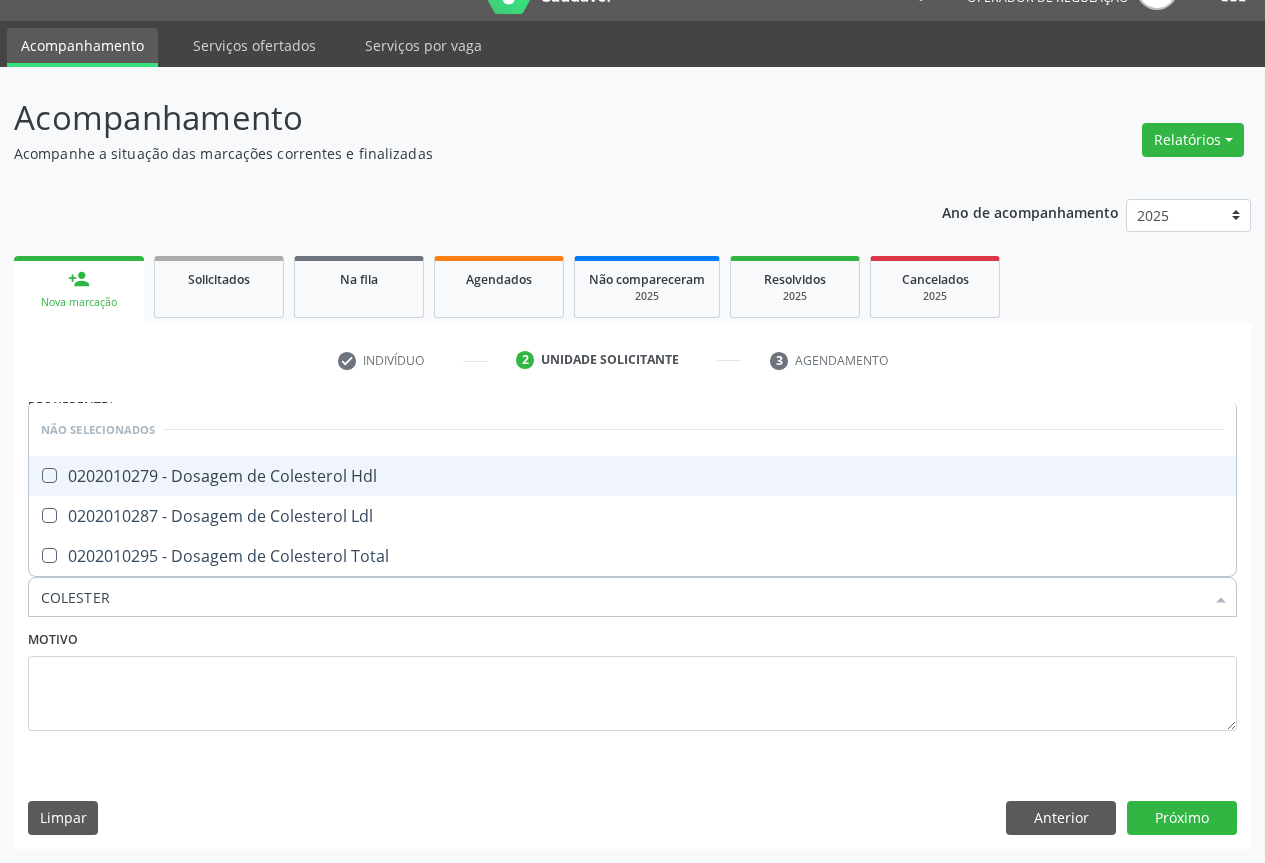 drag, startPoint x: 244, startPoint y: 483, endPoint x: 192, endPoint y: 511, distance: 59.05929 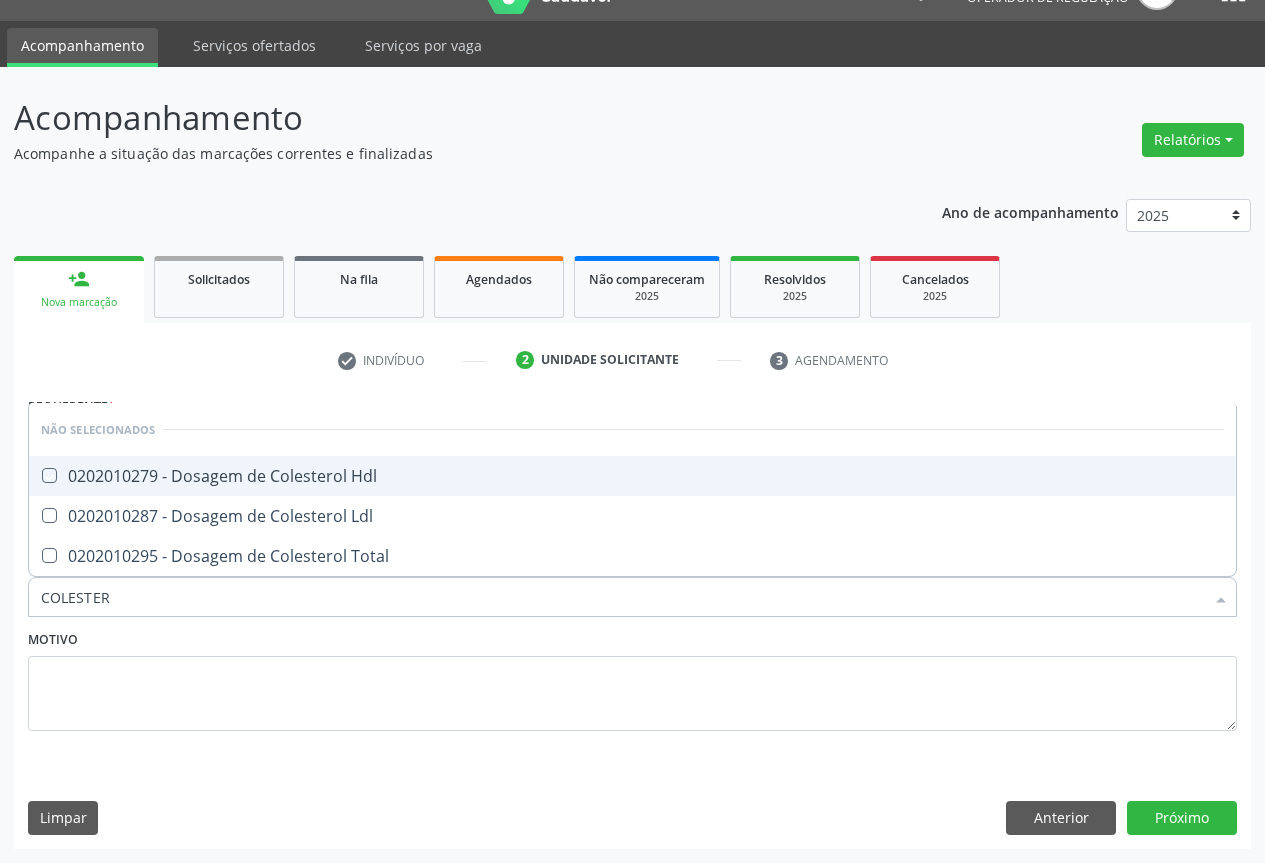 checkbox on "true" 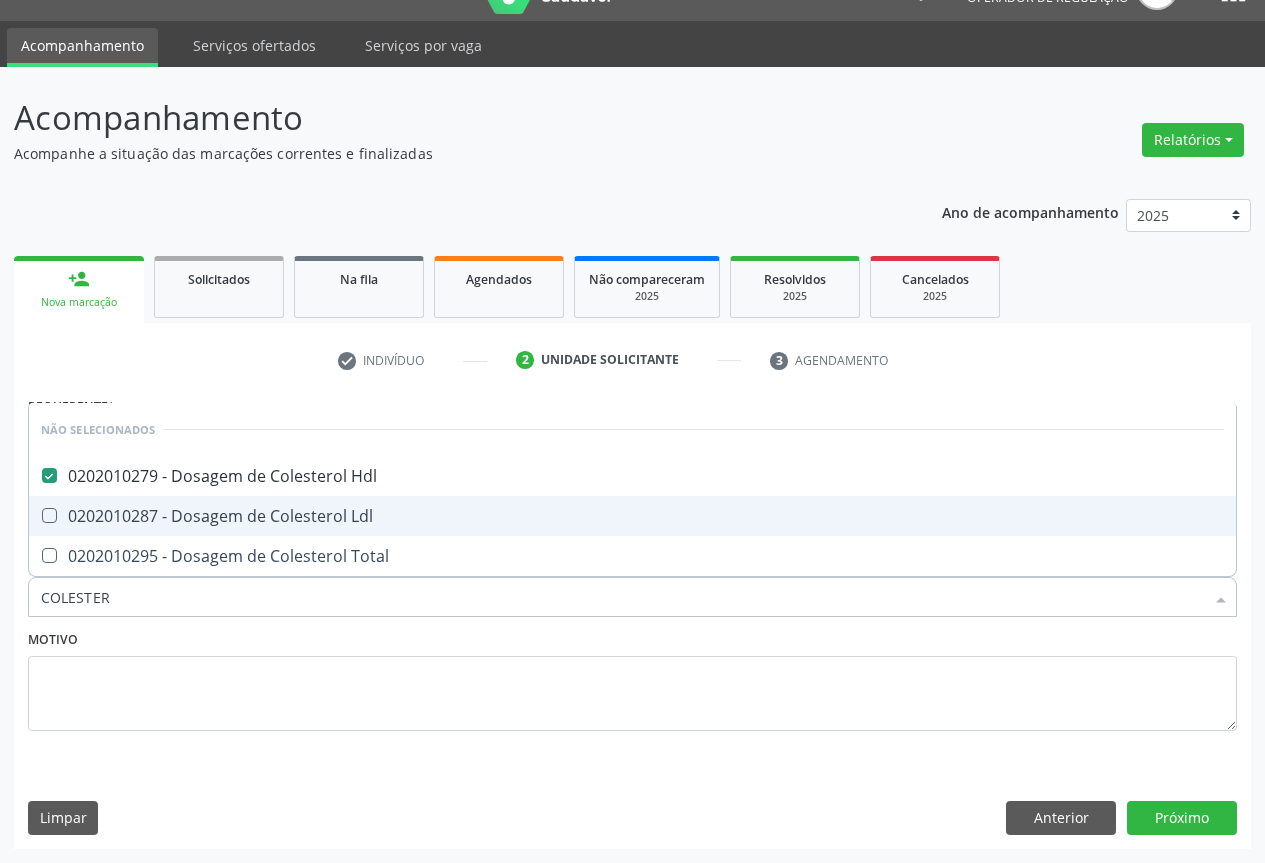 drag, startPoint x: 193, startPoint y: 511, endPoint x: 191, endPoint y: 539, distance: 28.071337 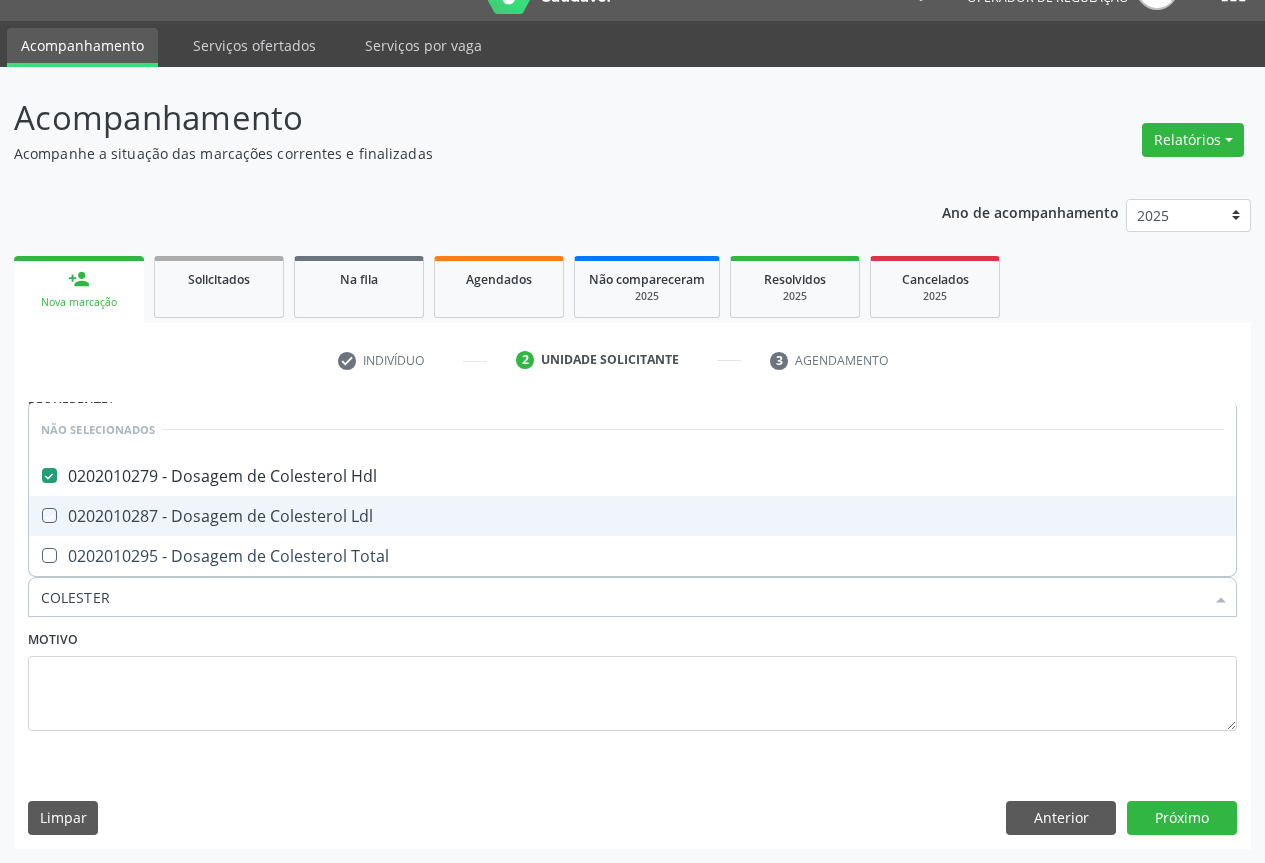 checkbox on "true" 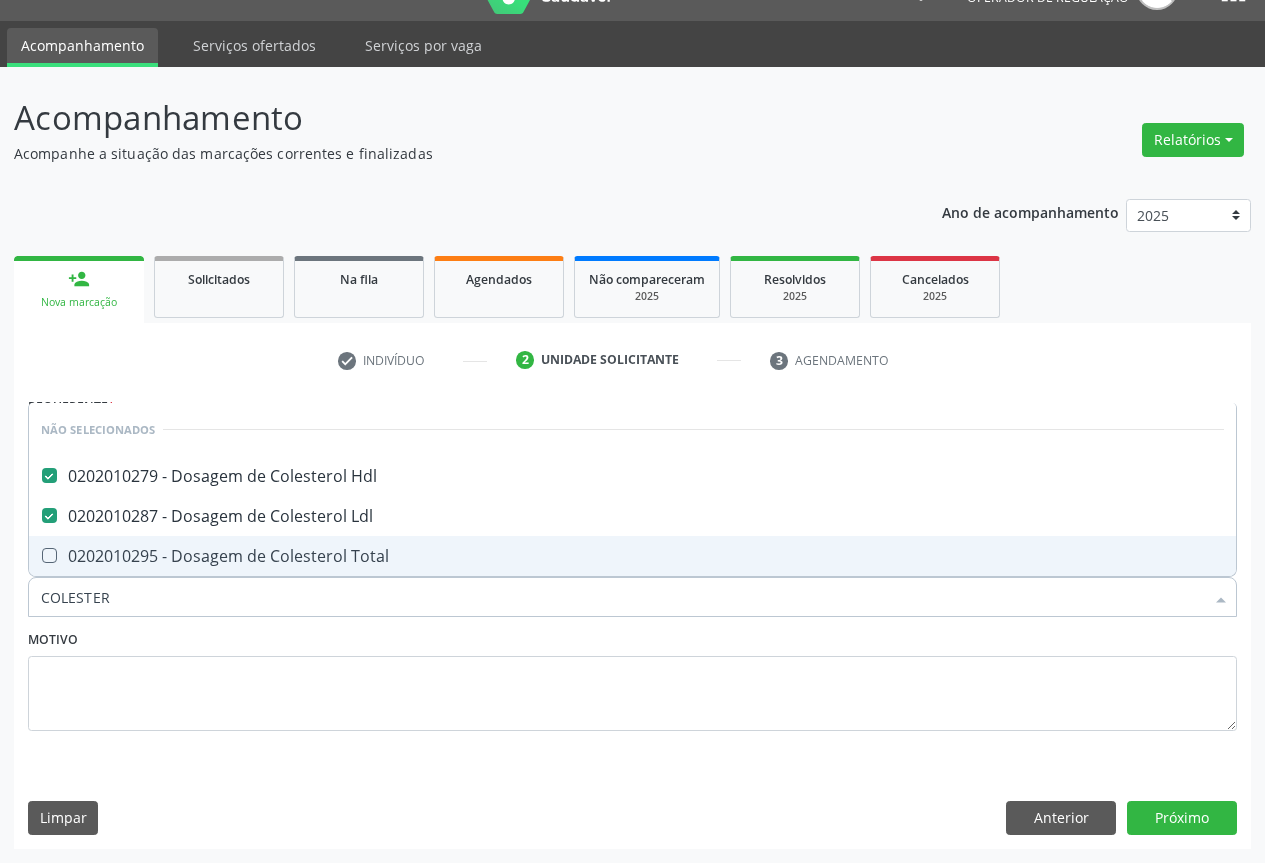 click on "0202010295 - Dosagem de Colesterol Total" at bounding box center [632, 556] 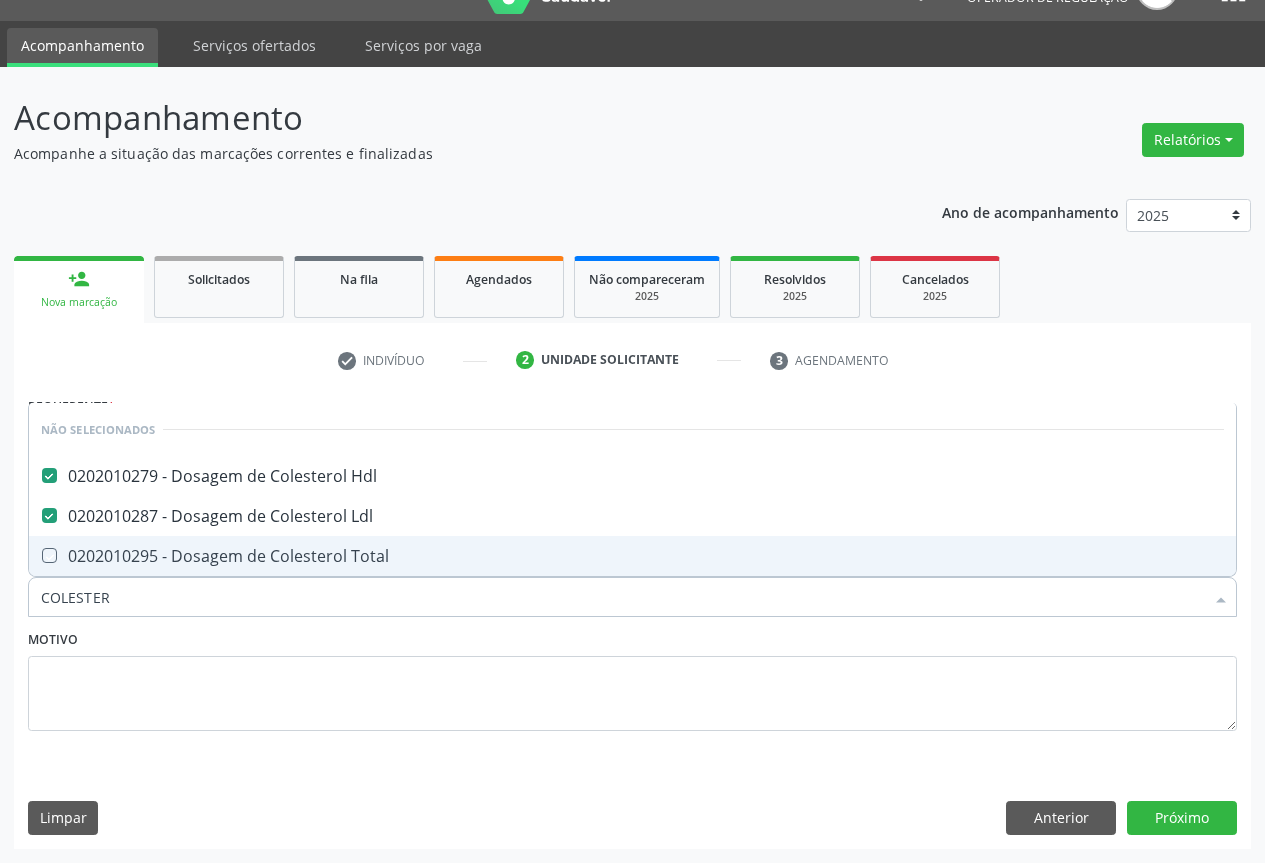 checkbox on "true" 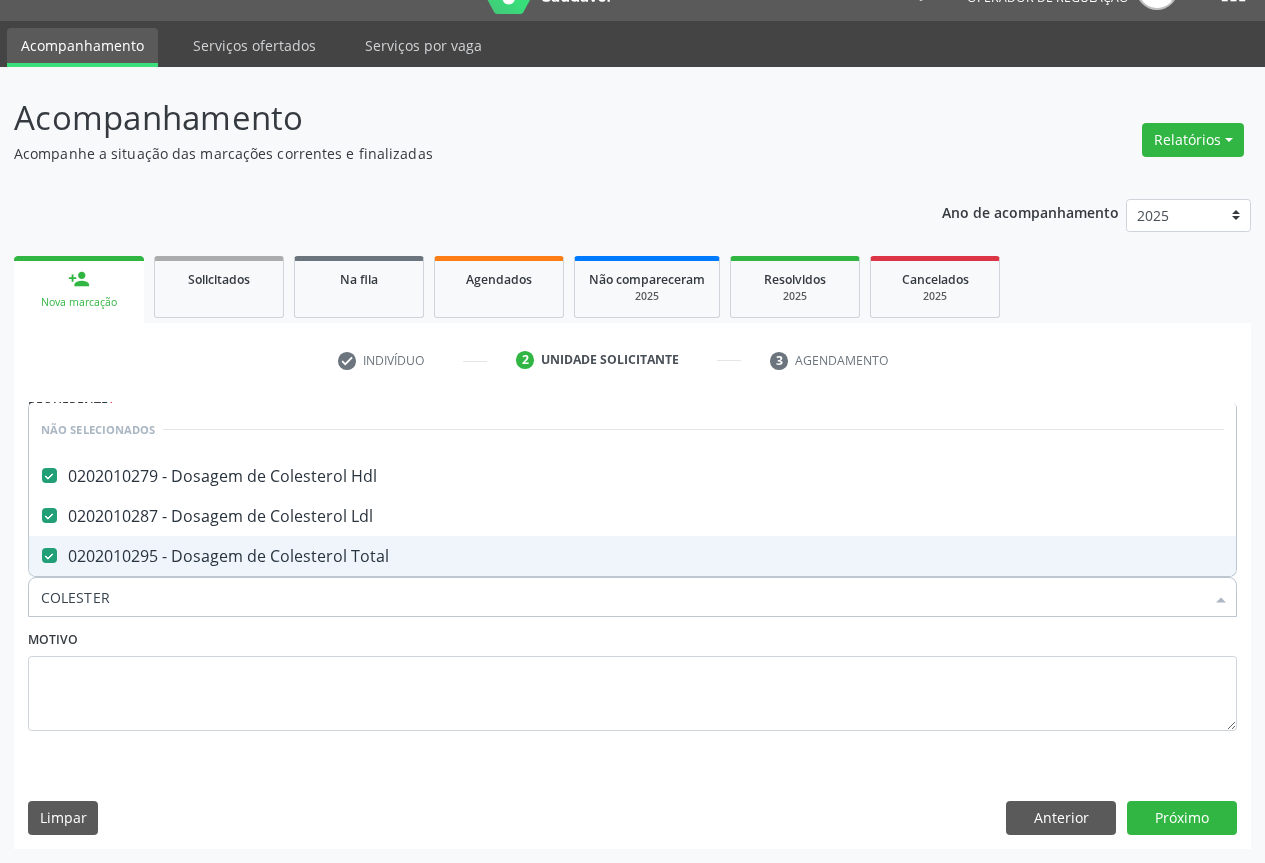 type on "COLESTER" 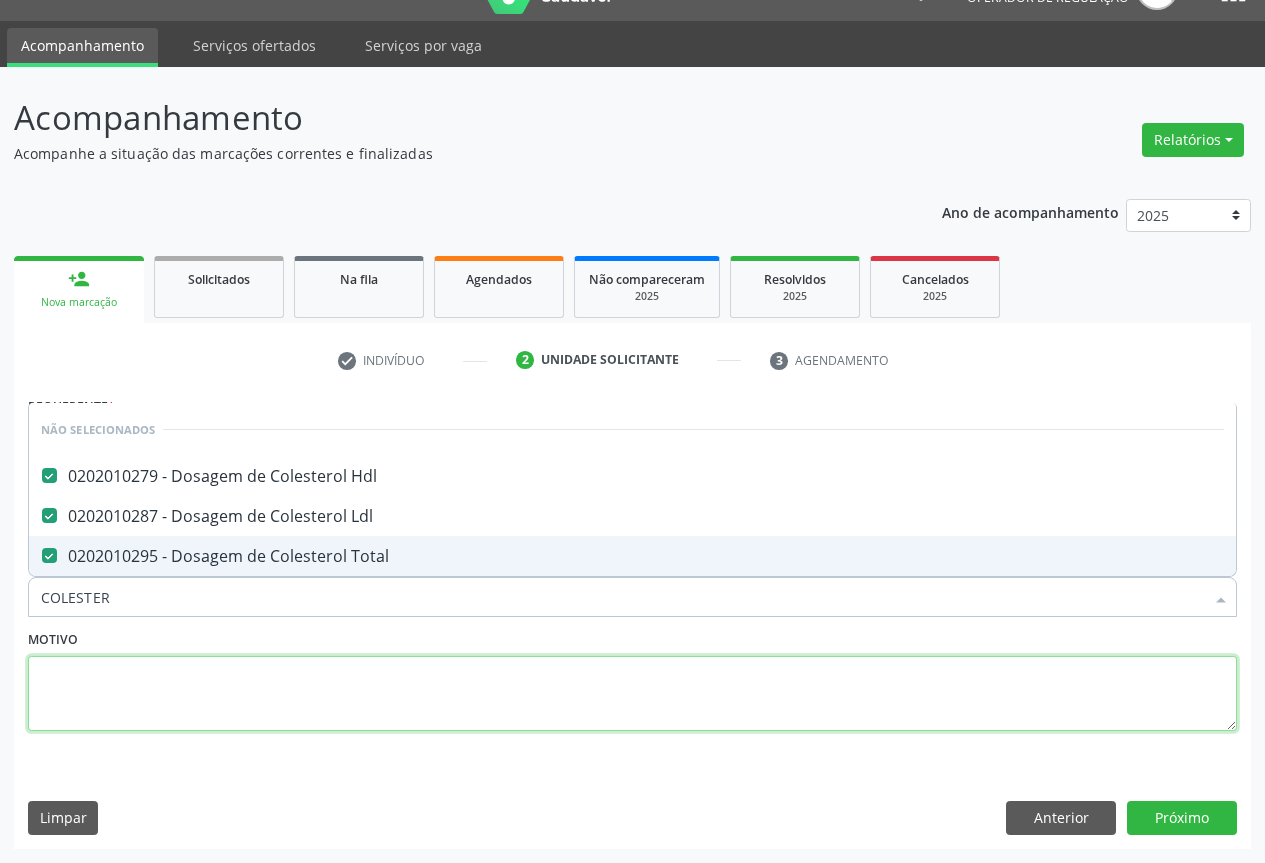 click at bounding box center (632, 694) 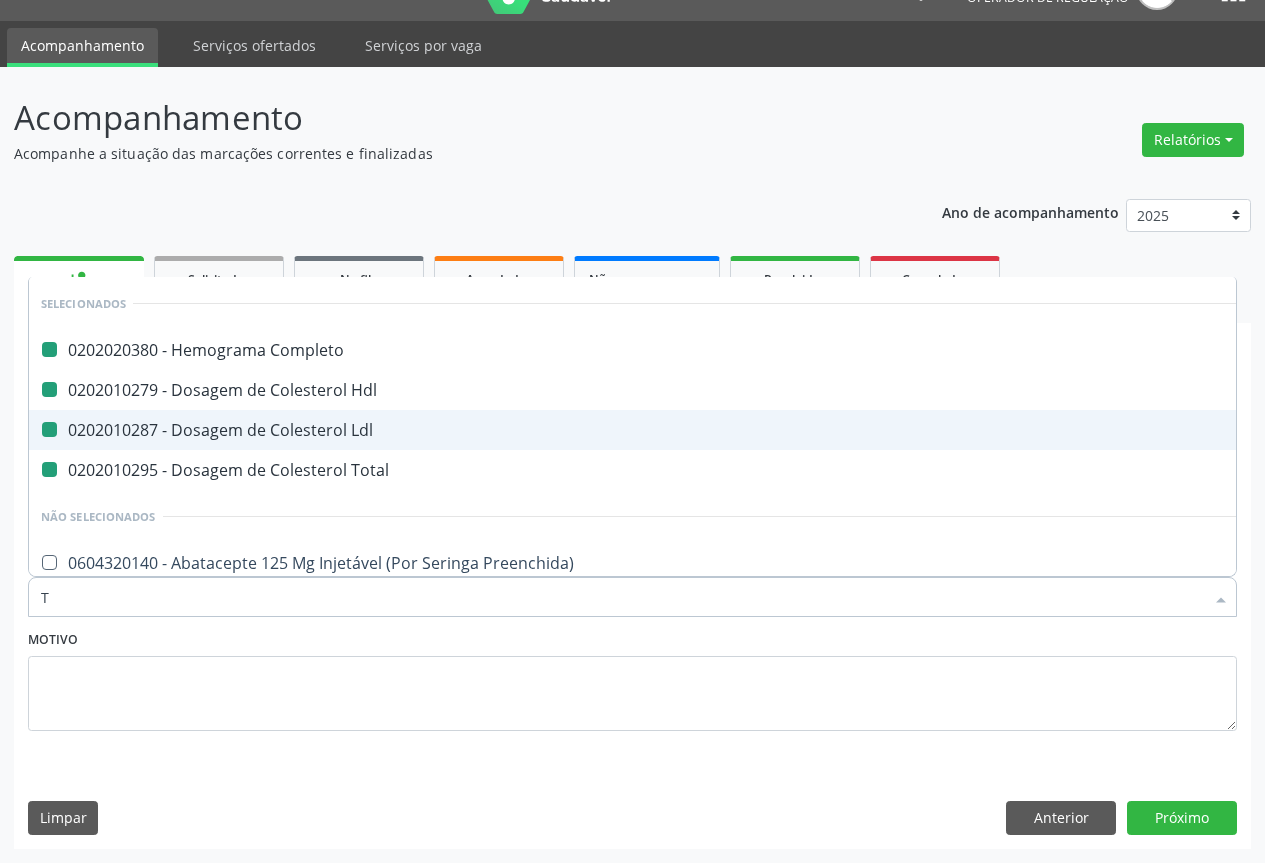 type on "TR" 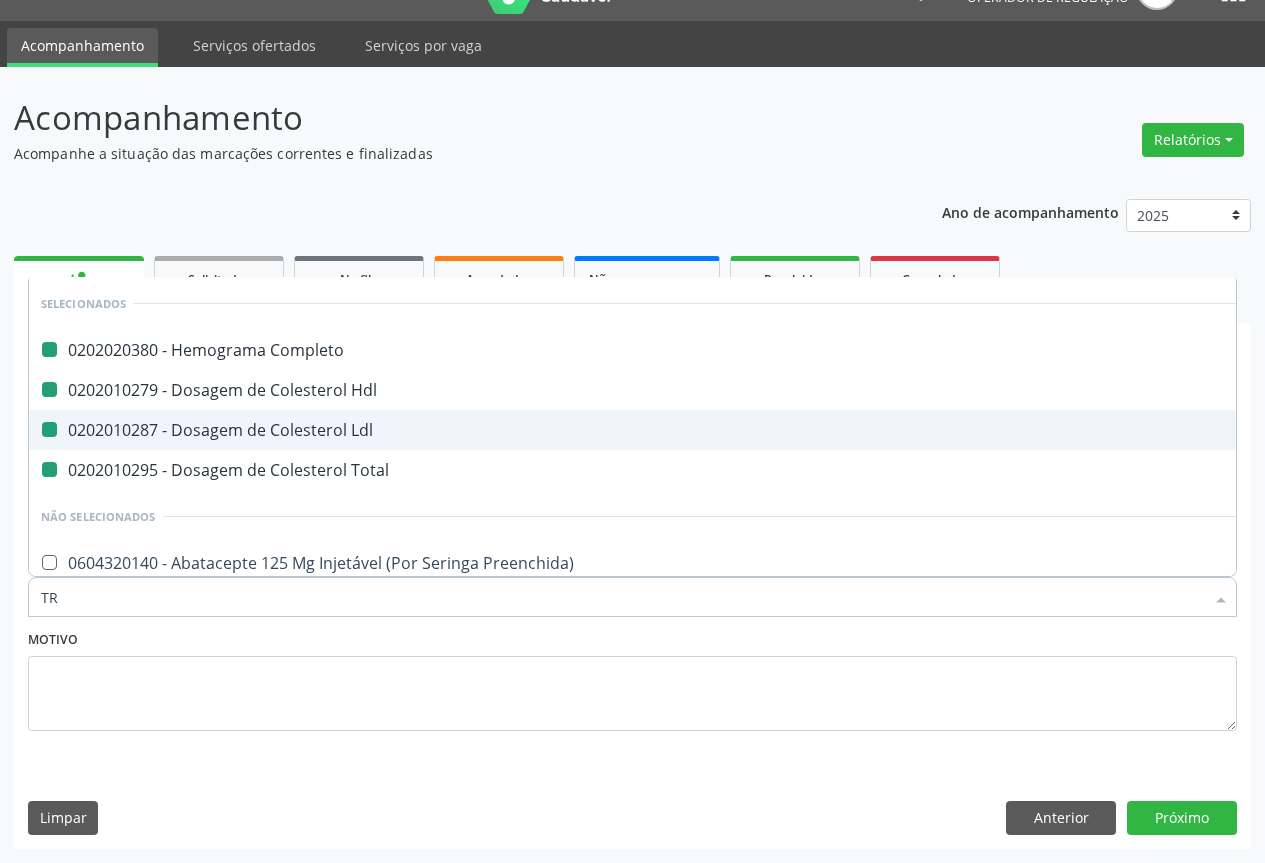 checkbox on "false" 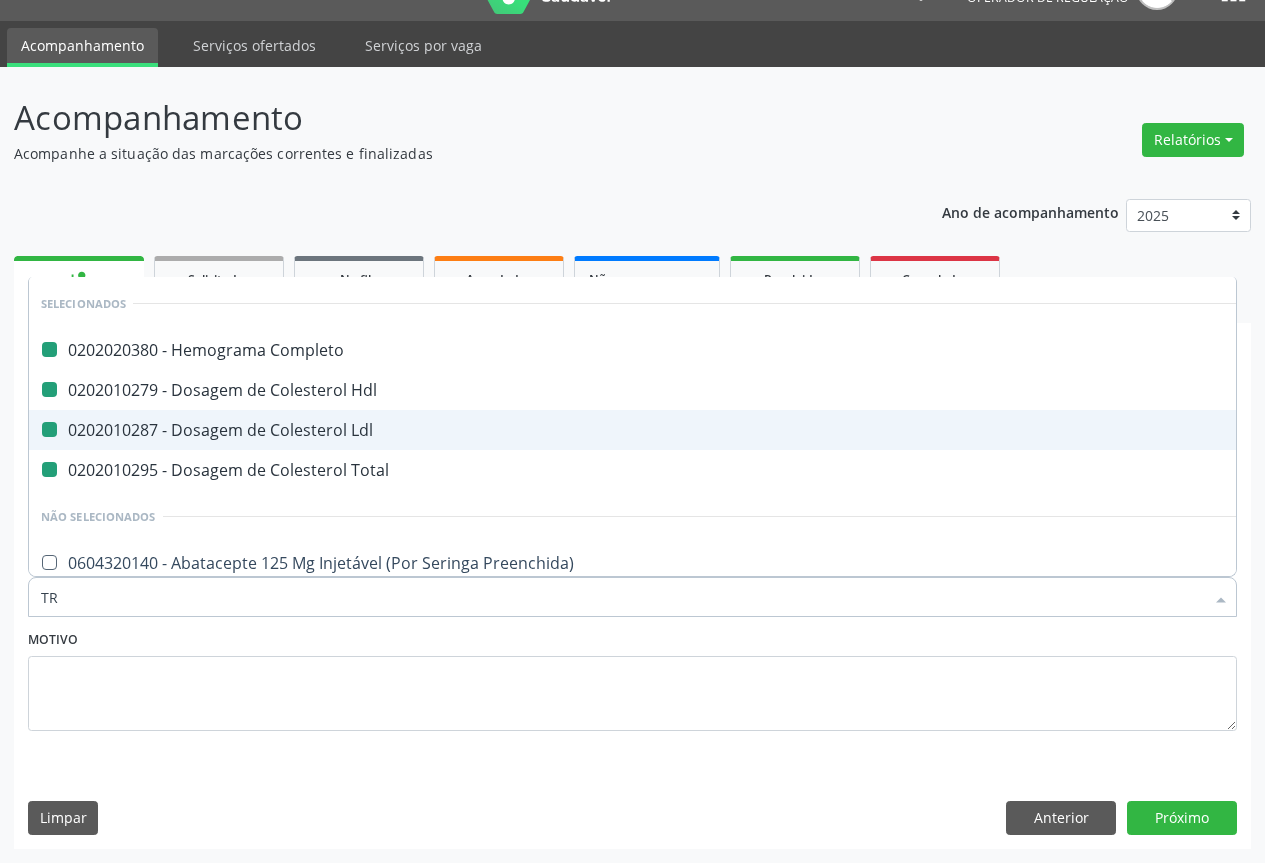 checkbox on "false" 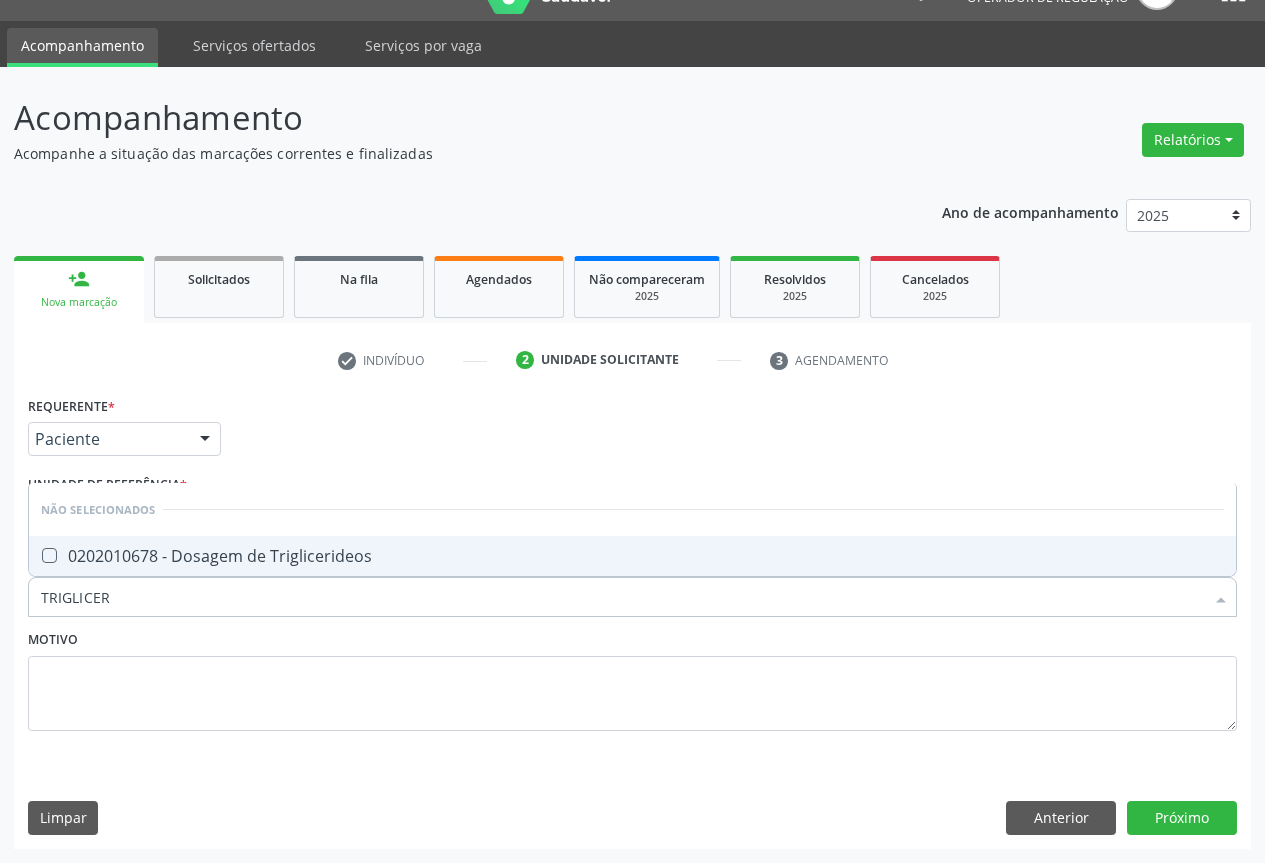type on "TRIGLICERI" 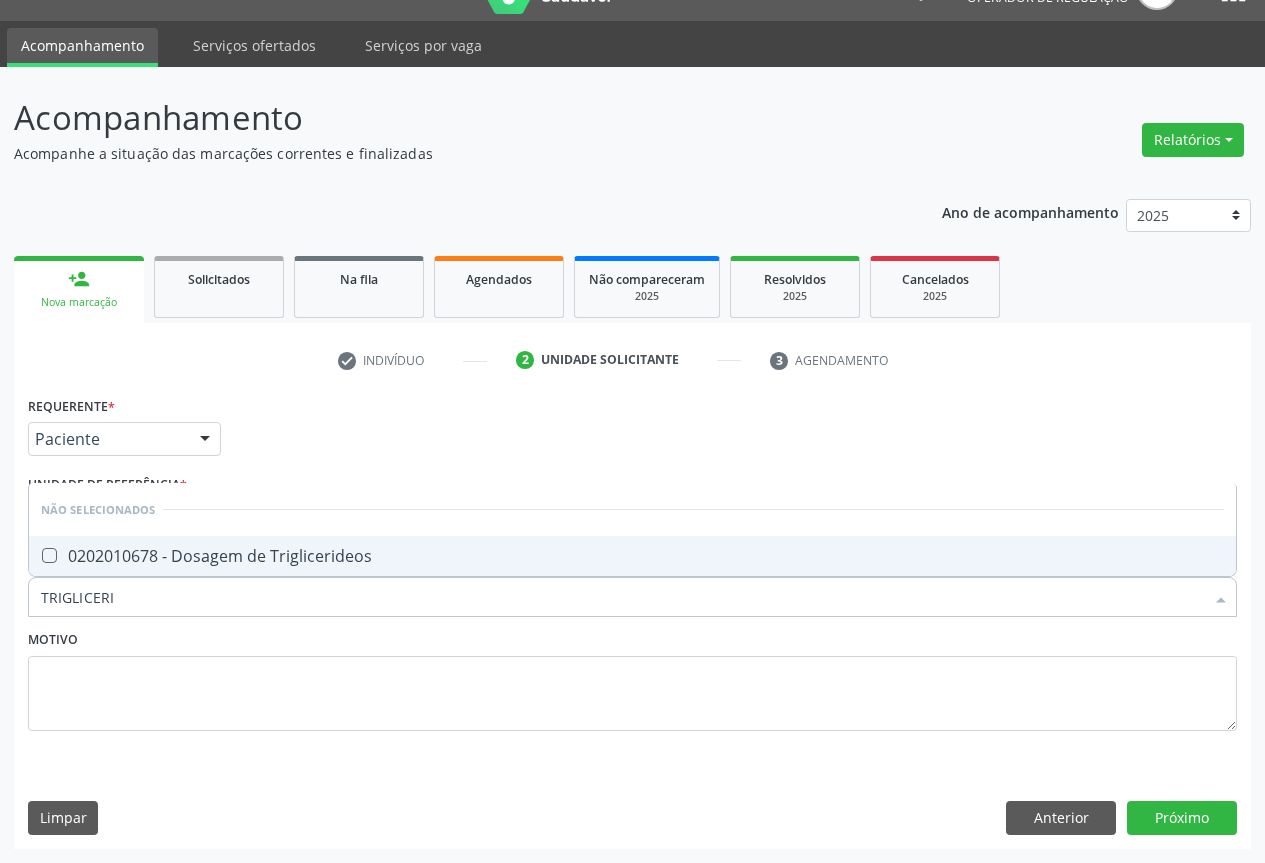 click on "0202010678 - Dosagem de Triglicerideos" at bounding box center [632, 556] 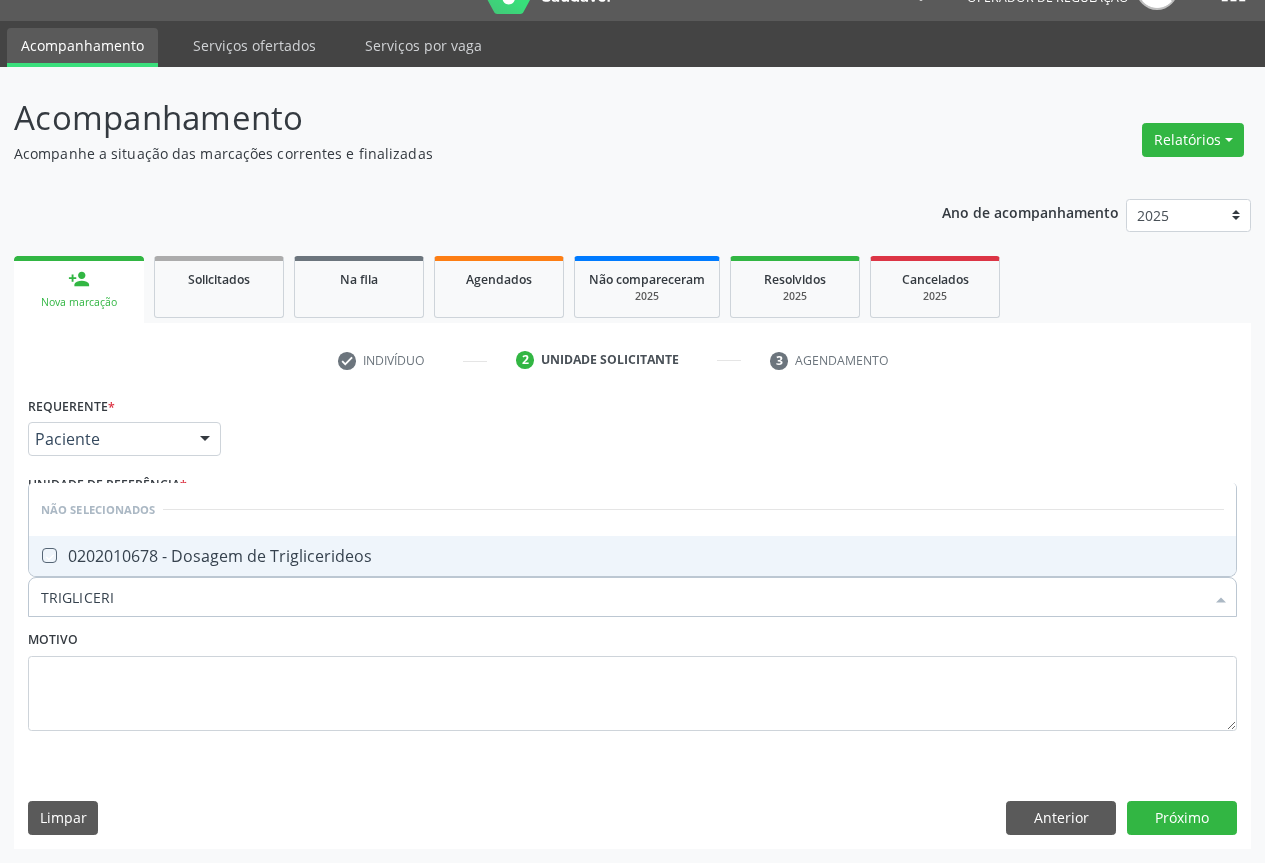 checkbox on "true" 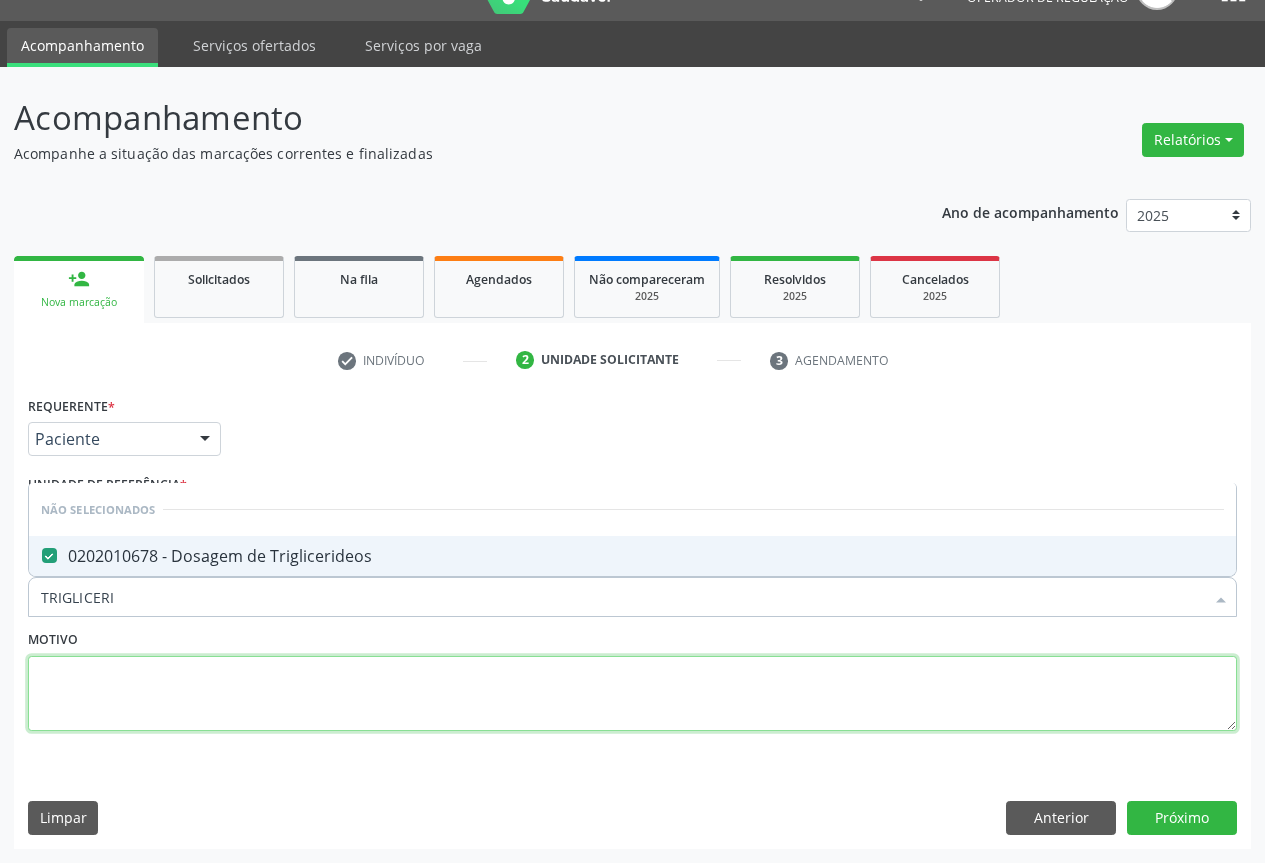 click at bounding box center (632, 694) 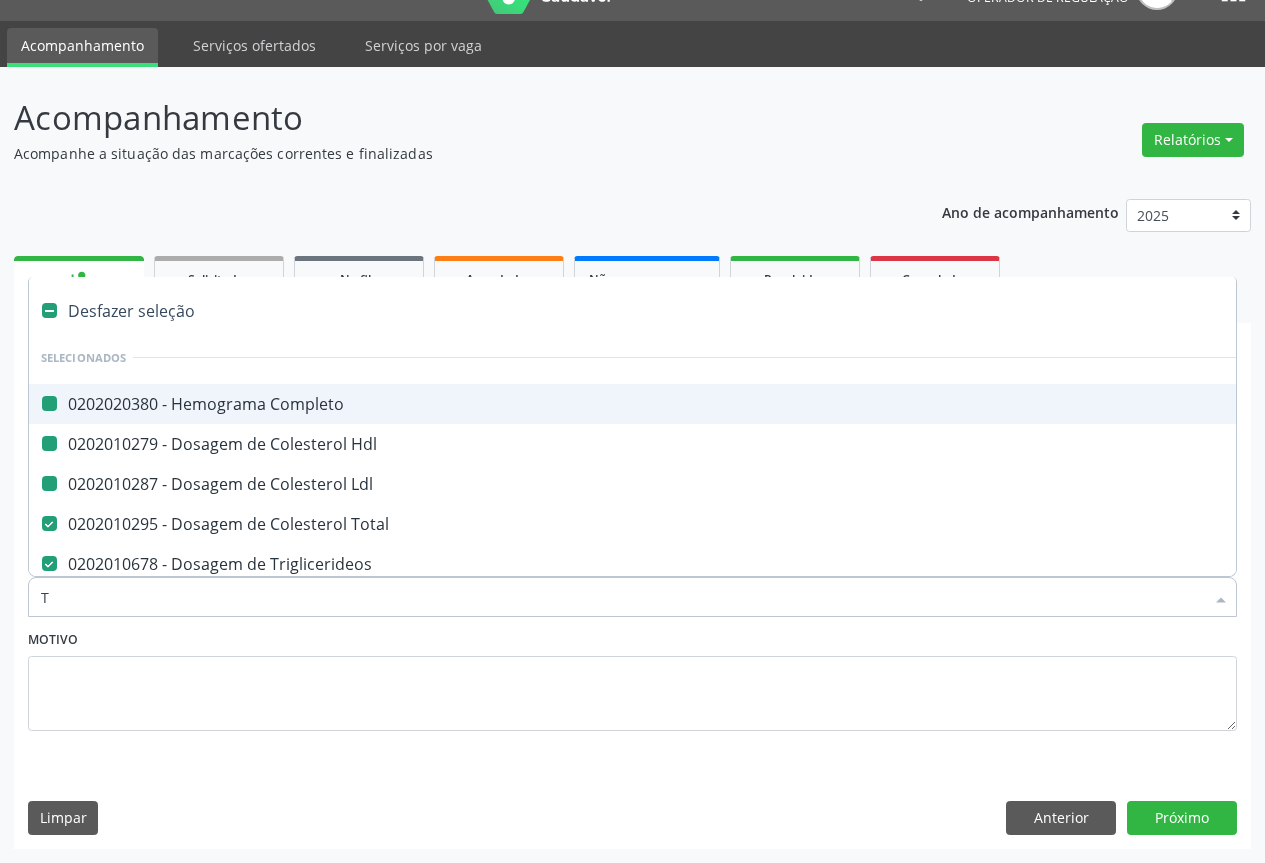 type on "TG" 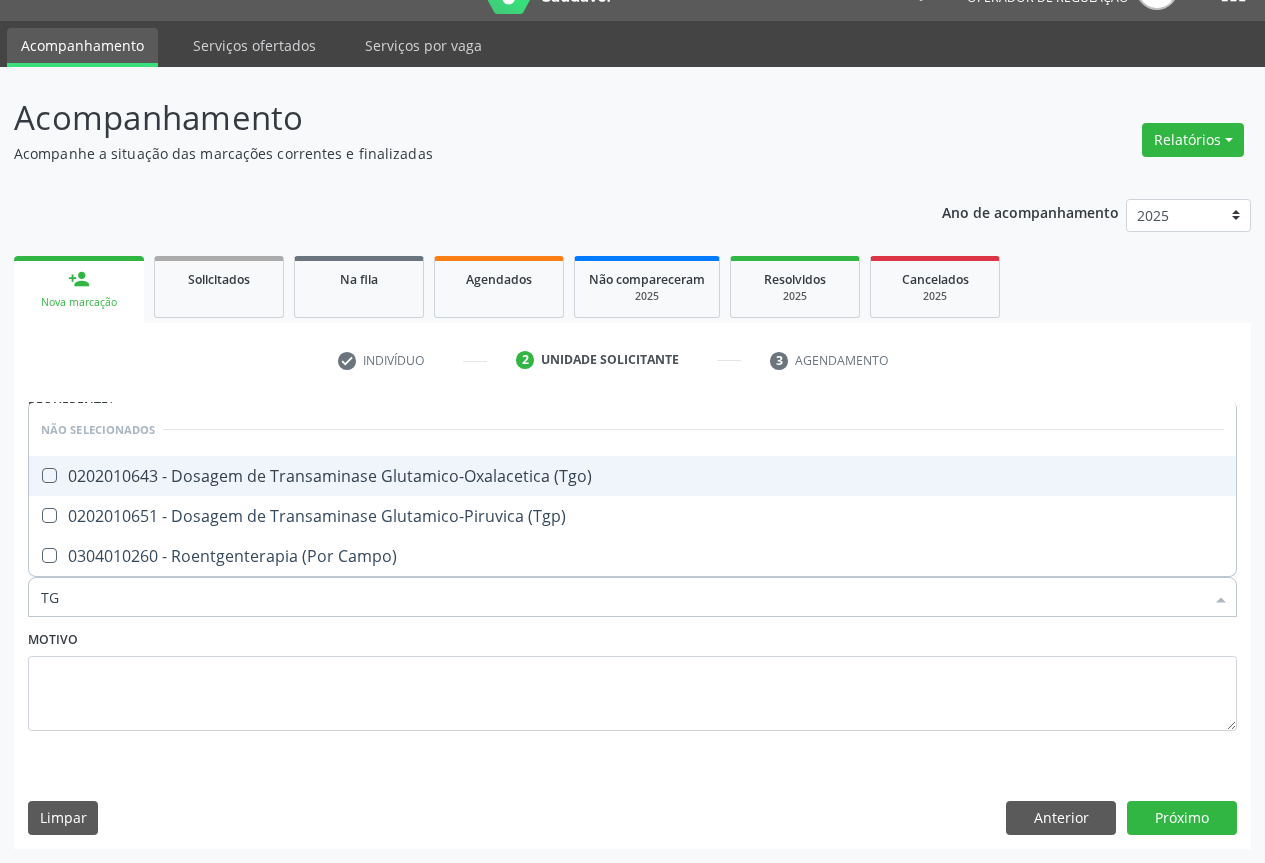type on "TGO" 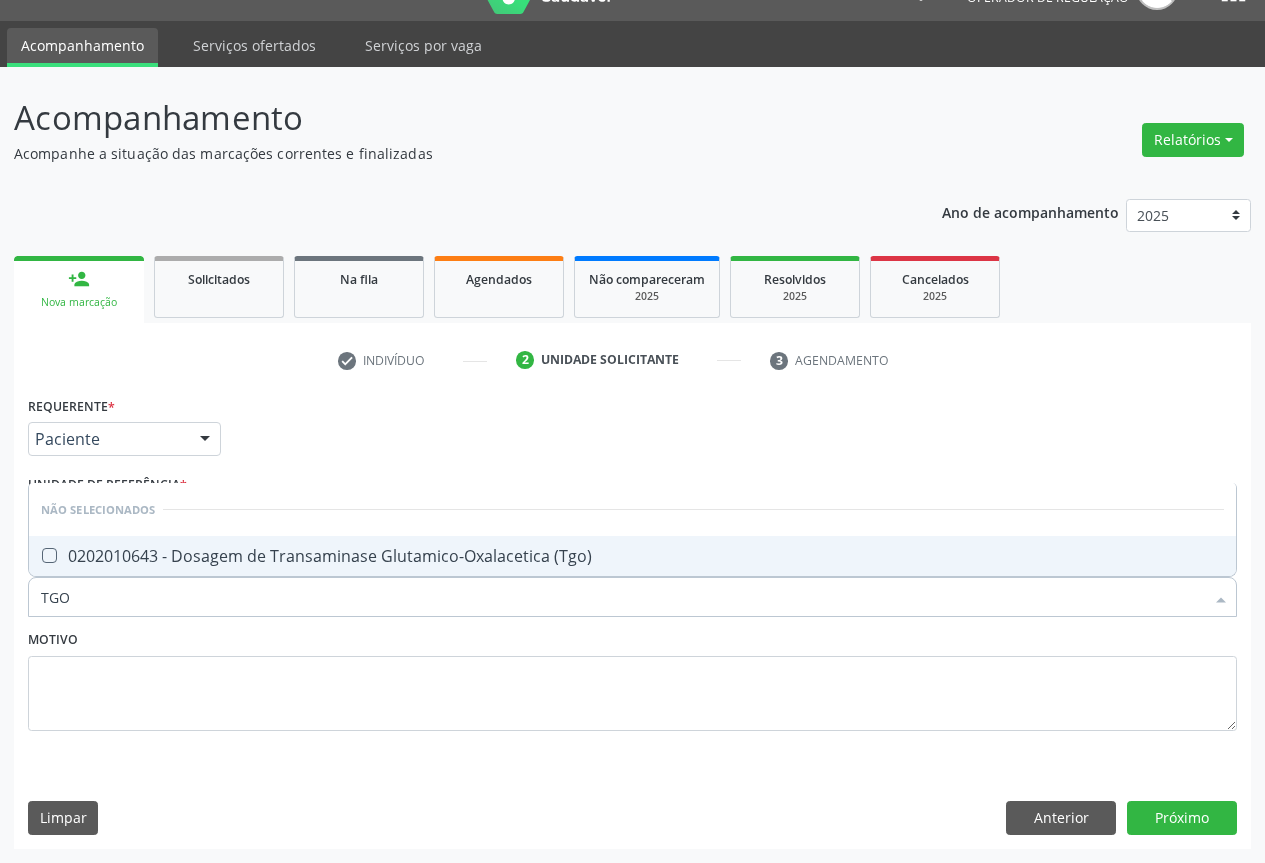 click on "0202010643 - Dosagem de Transaminase Glutamico-Oxalacetica (Tgo)" at bounding box center [632, 556] 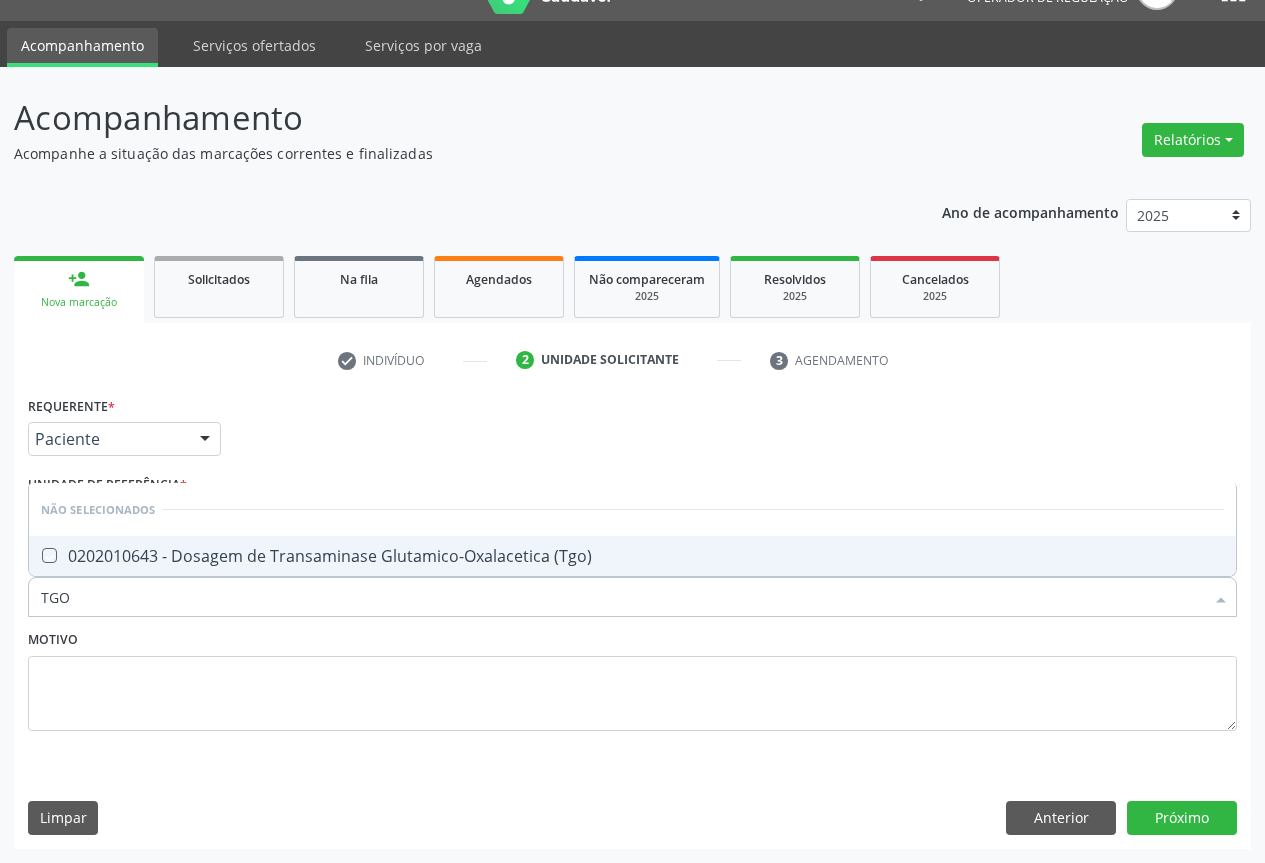 checkbox on "true" 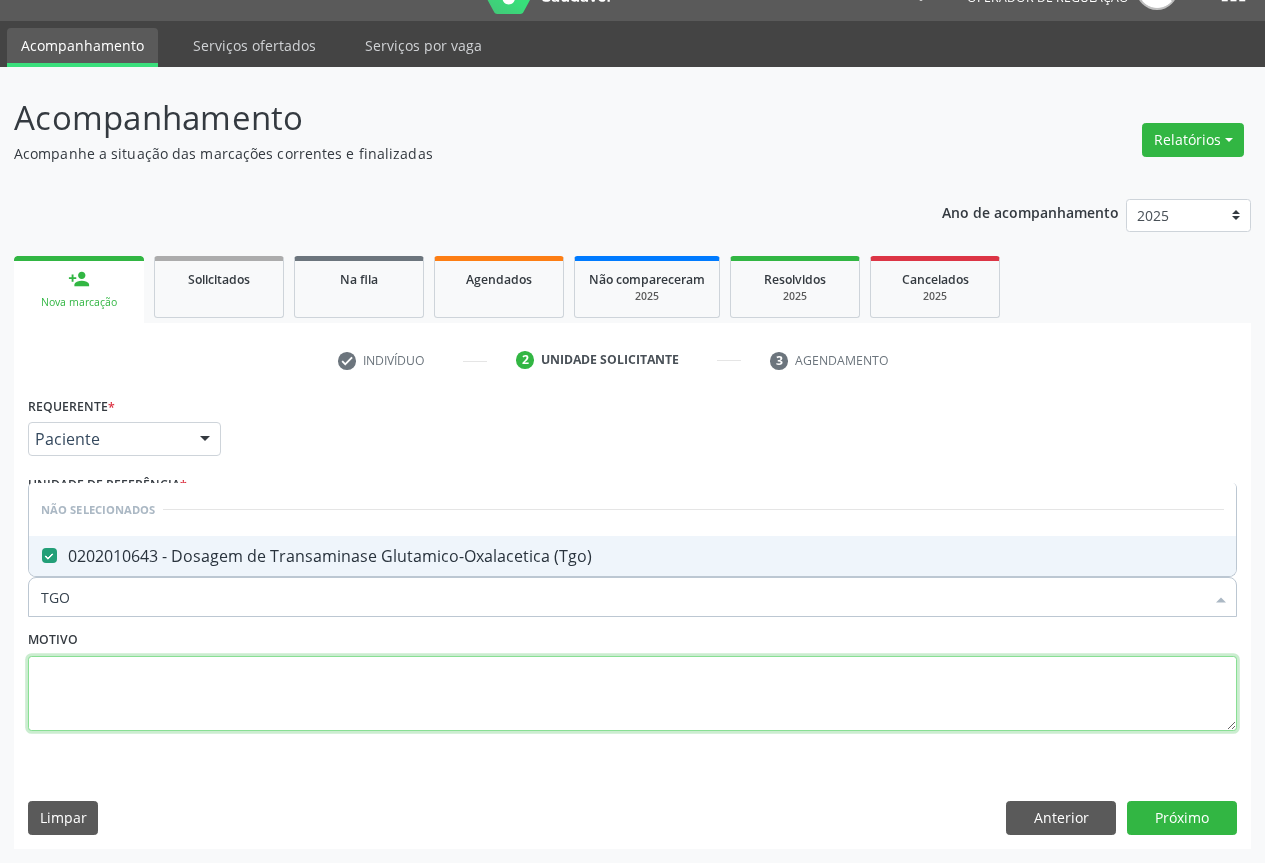 drag, startPoint x: 110, startPoint y: 709, endPoint x: 113, endPoint y: 637, distance: 72.06247 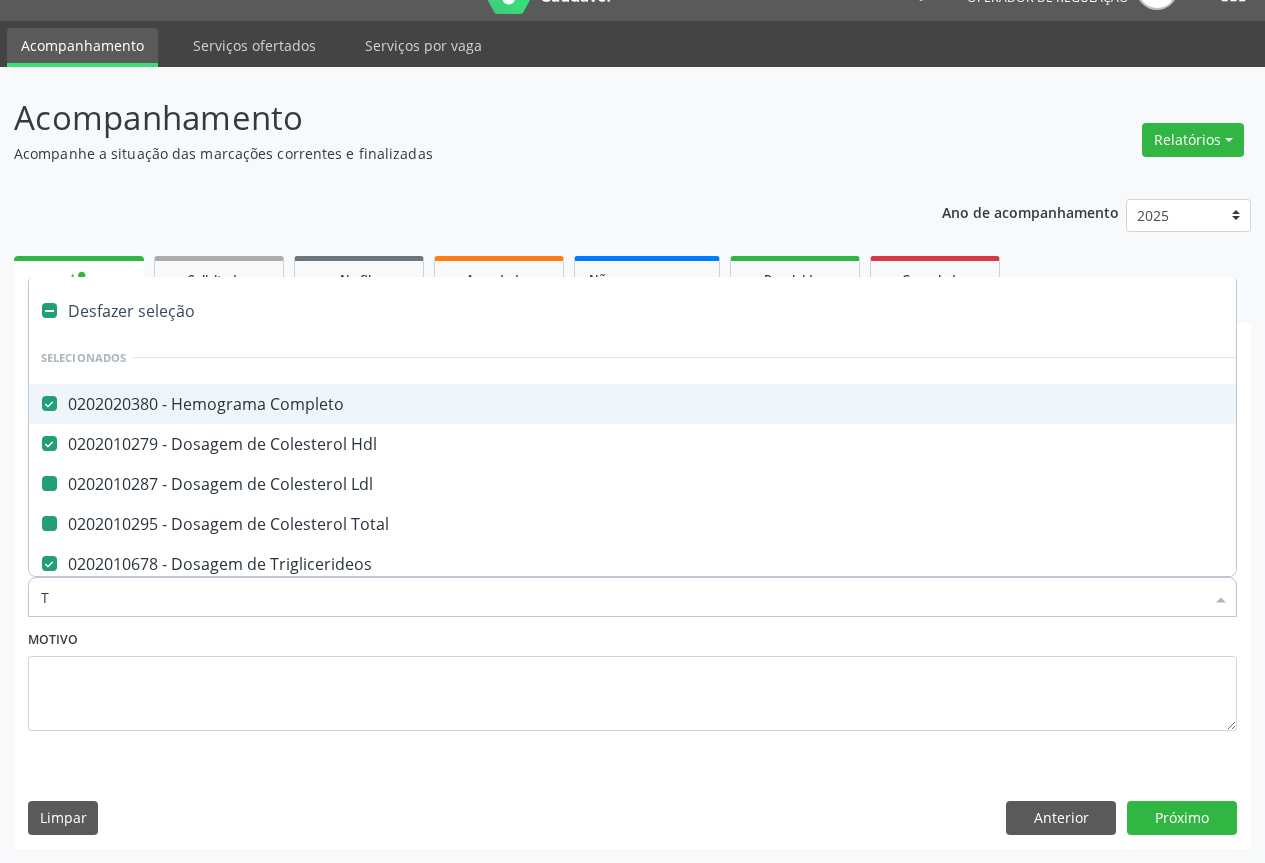 type on "TG" 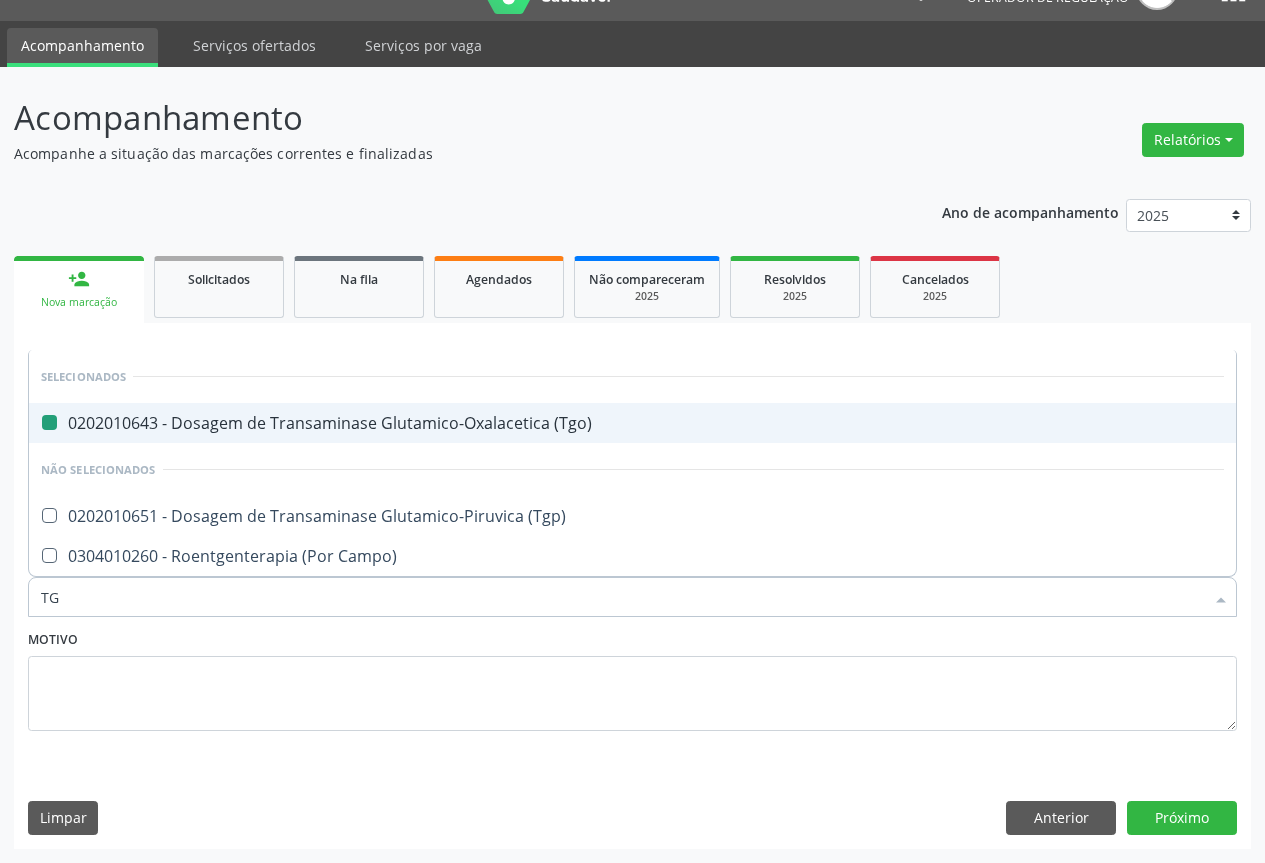type on "TGP" 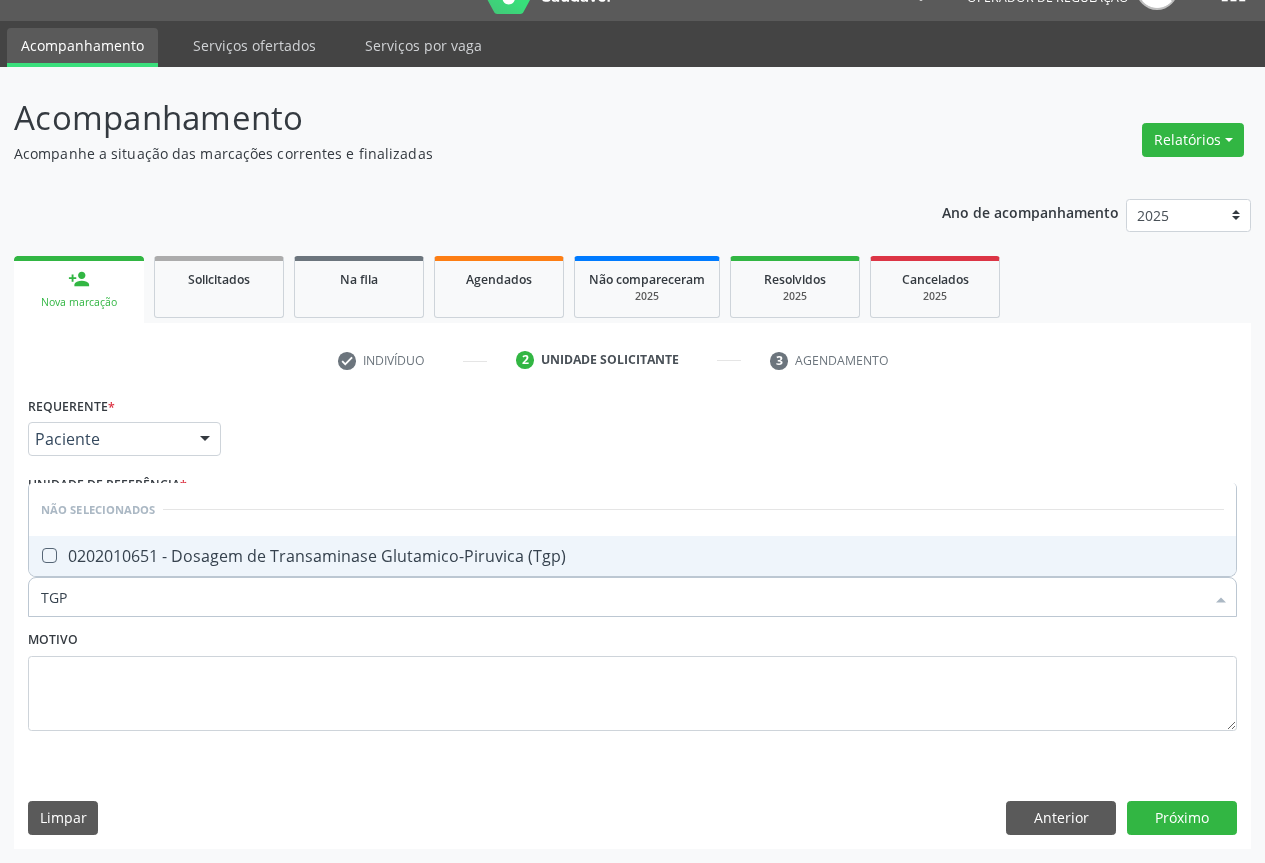 click on "0202010651 - Dosagem de Transaminase Glutamico-Piruvica (Tgp)" at bounding box center (632, 556) 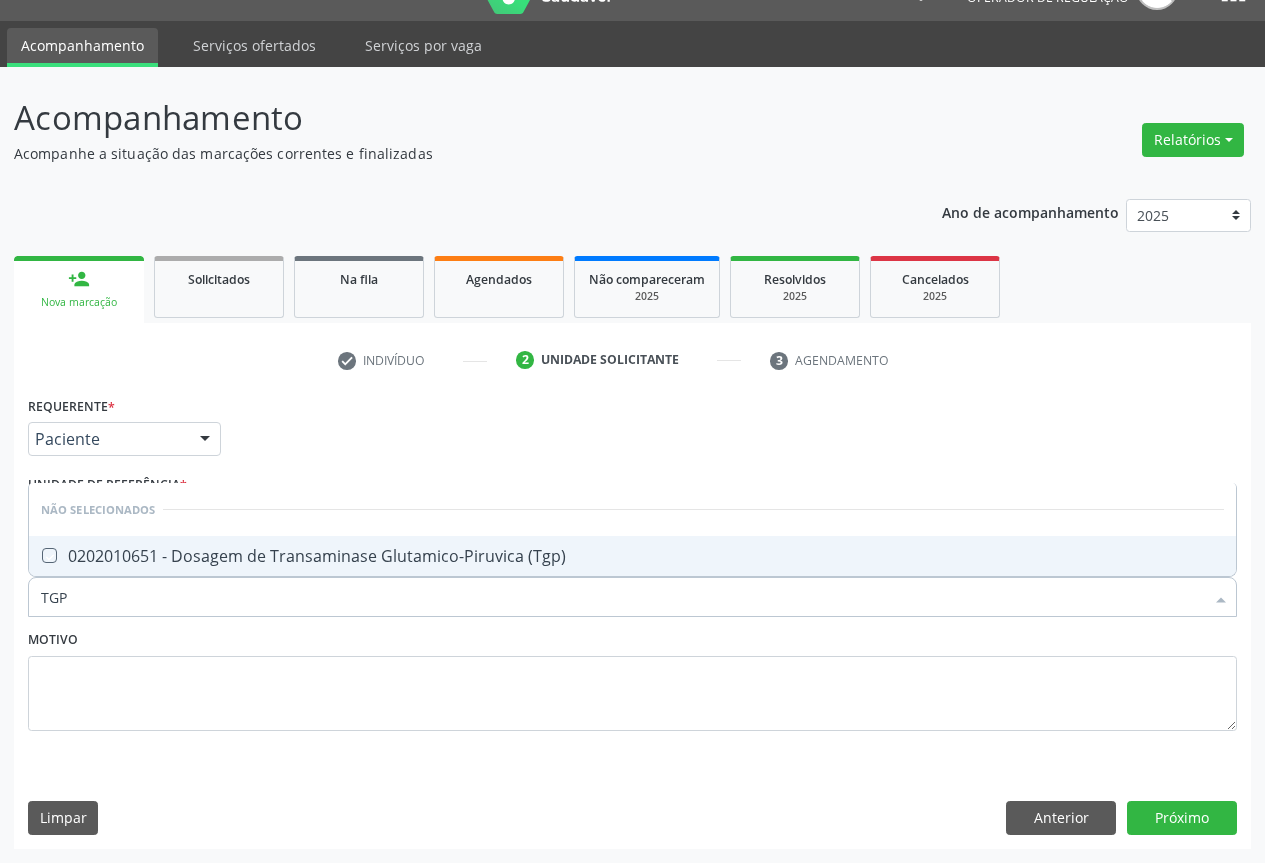 checkbox on "true" 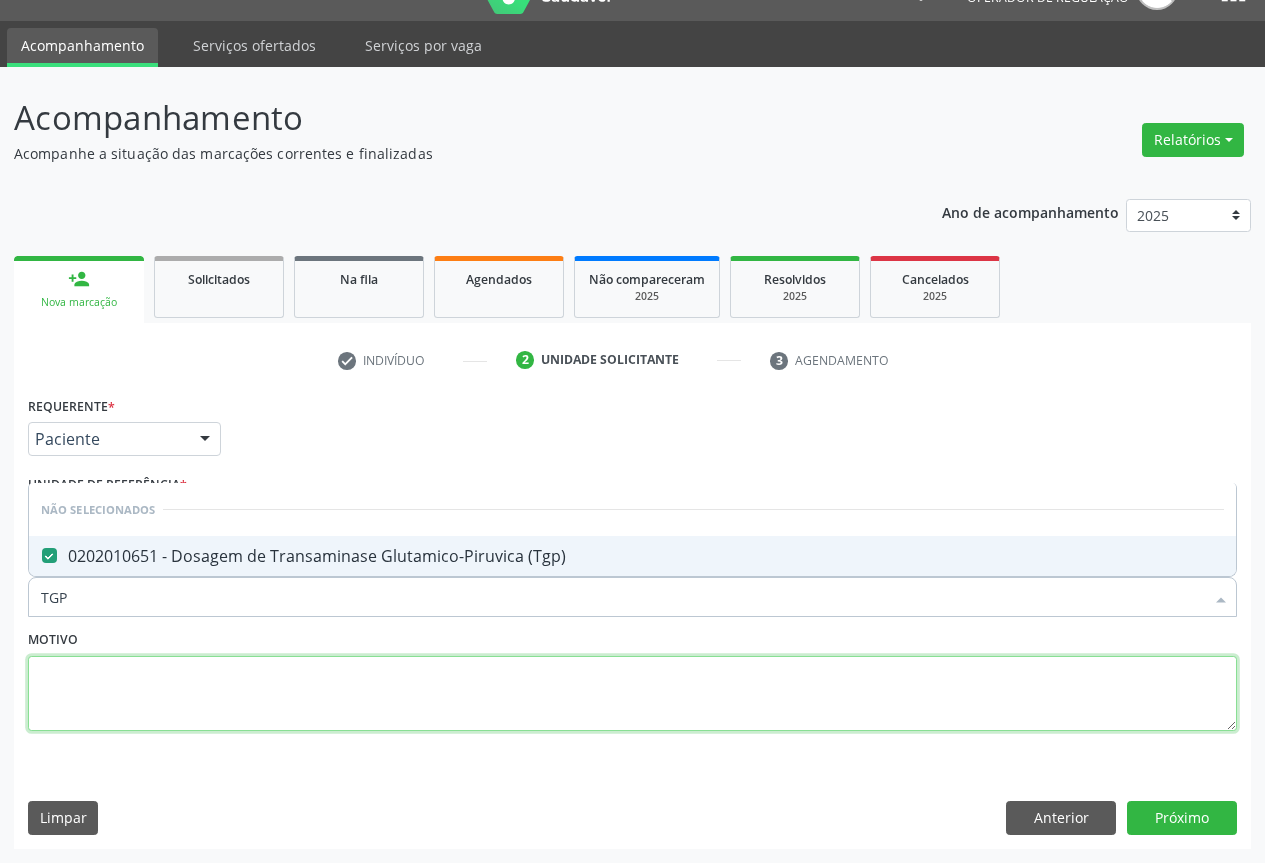 click at bounding box center [632, 694] 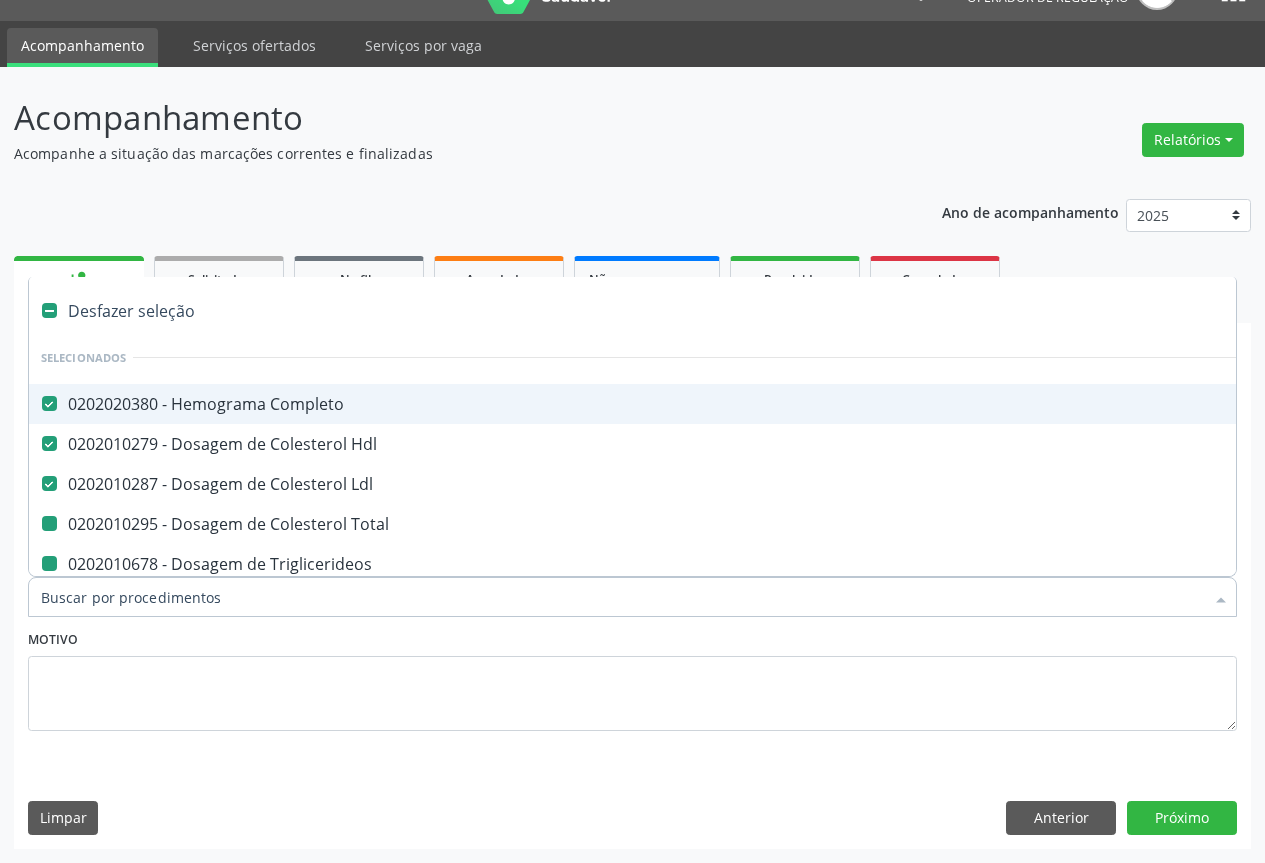 type on "U" 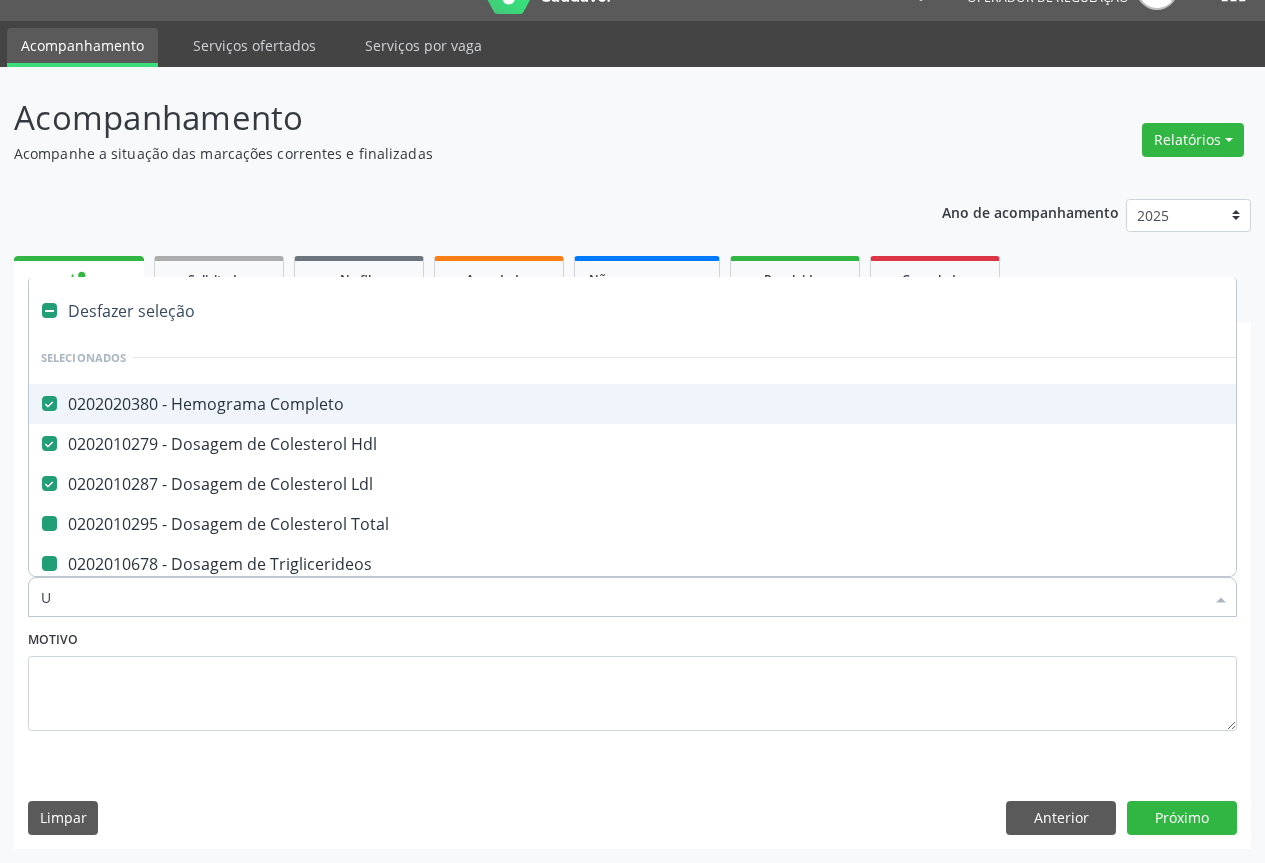 checkbox on "false" 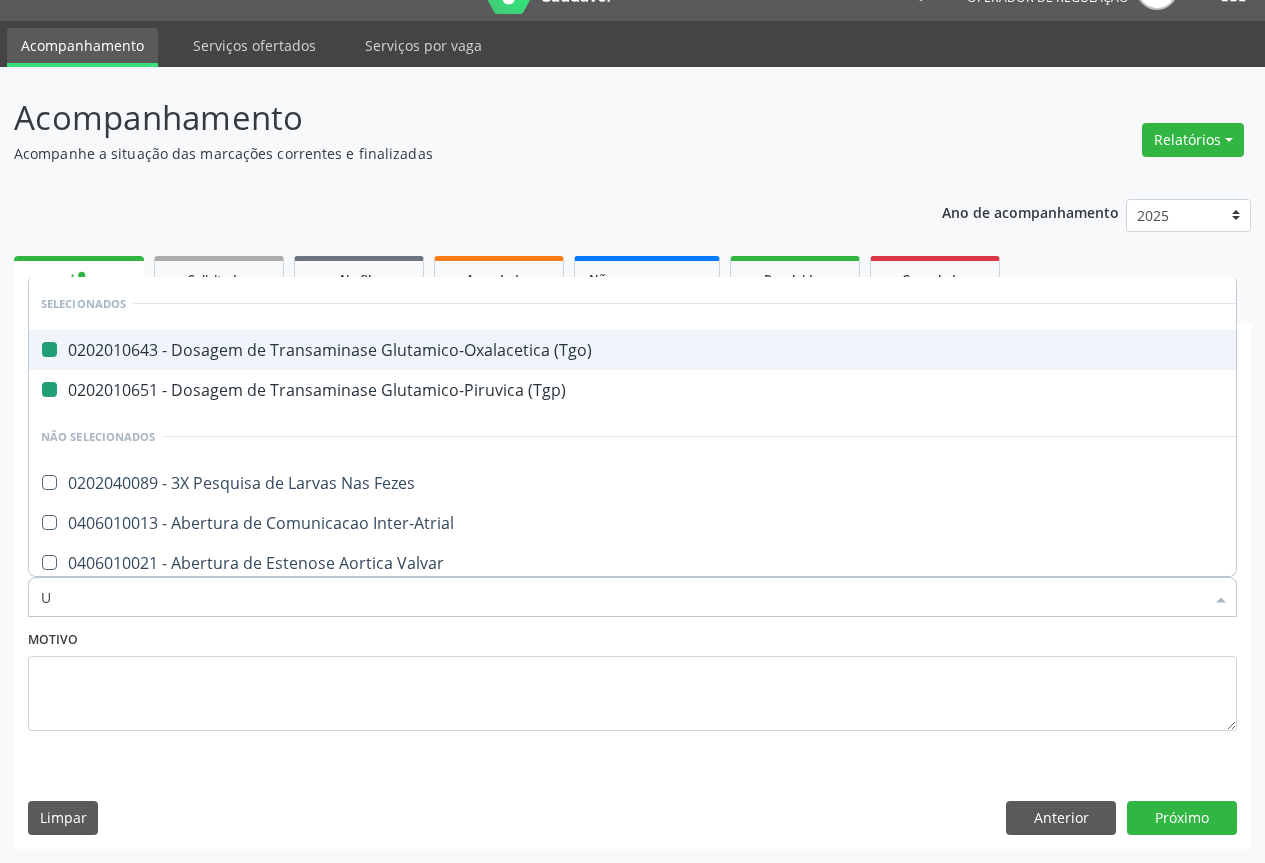 type on "UR" 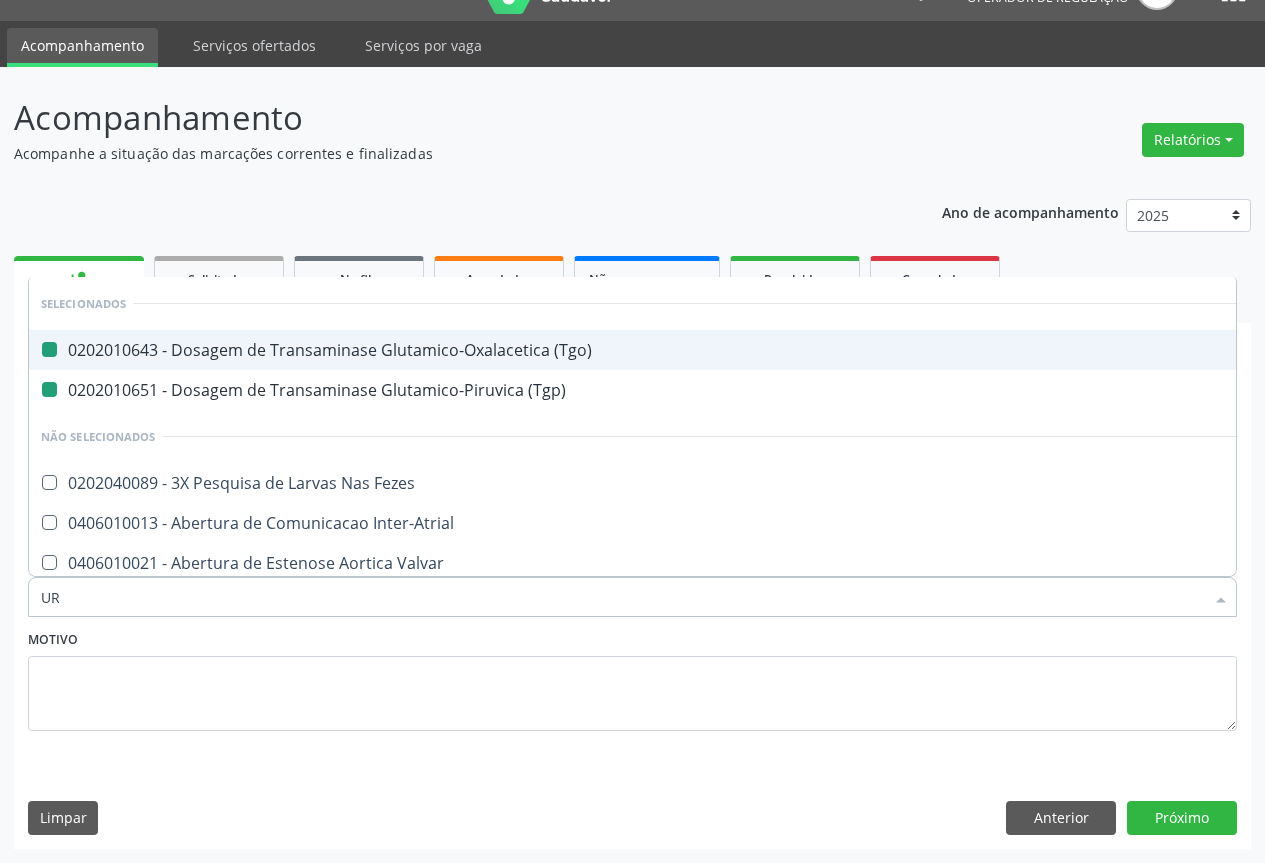 checkbox on "false" 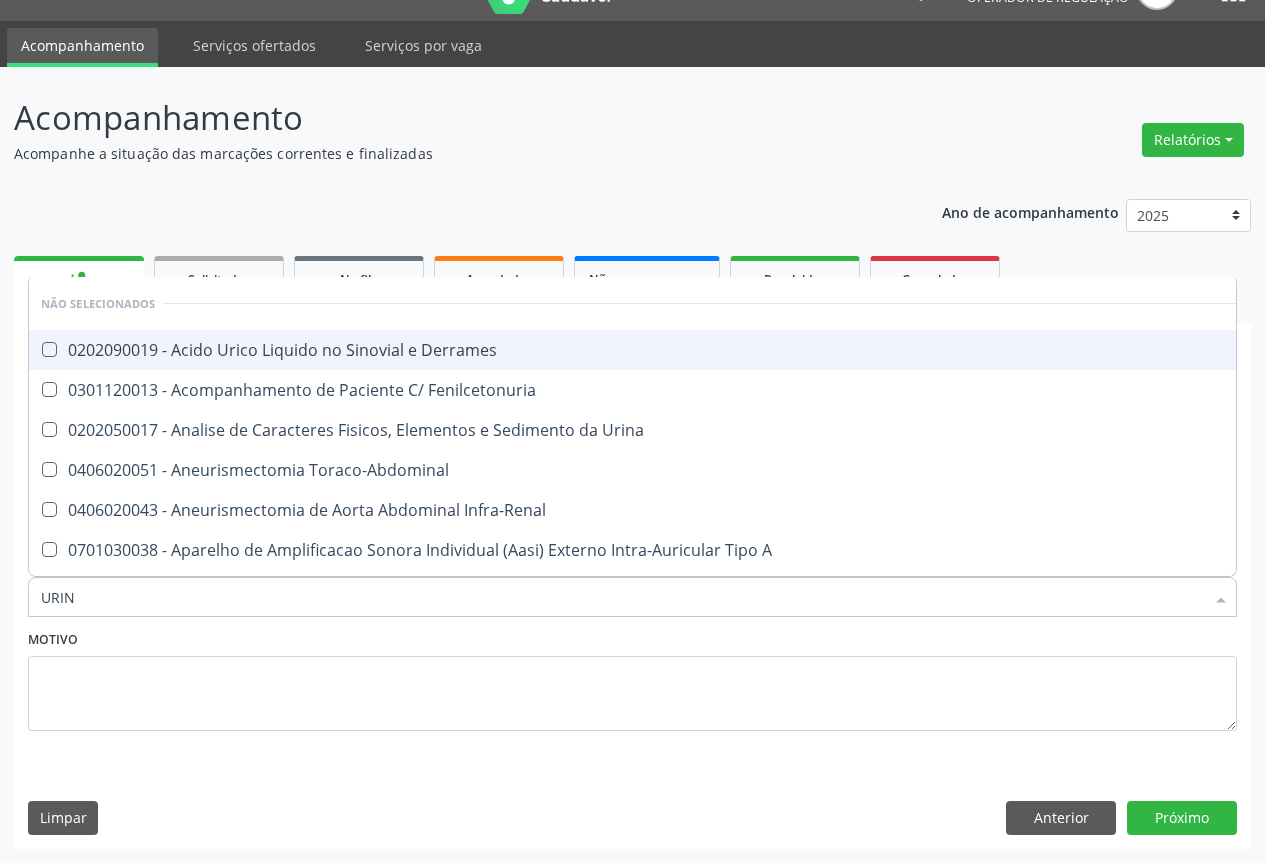 type on "URINA" 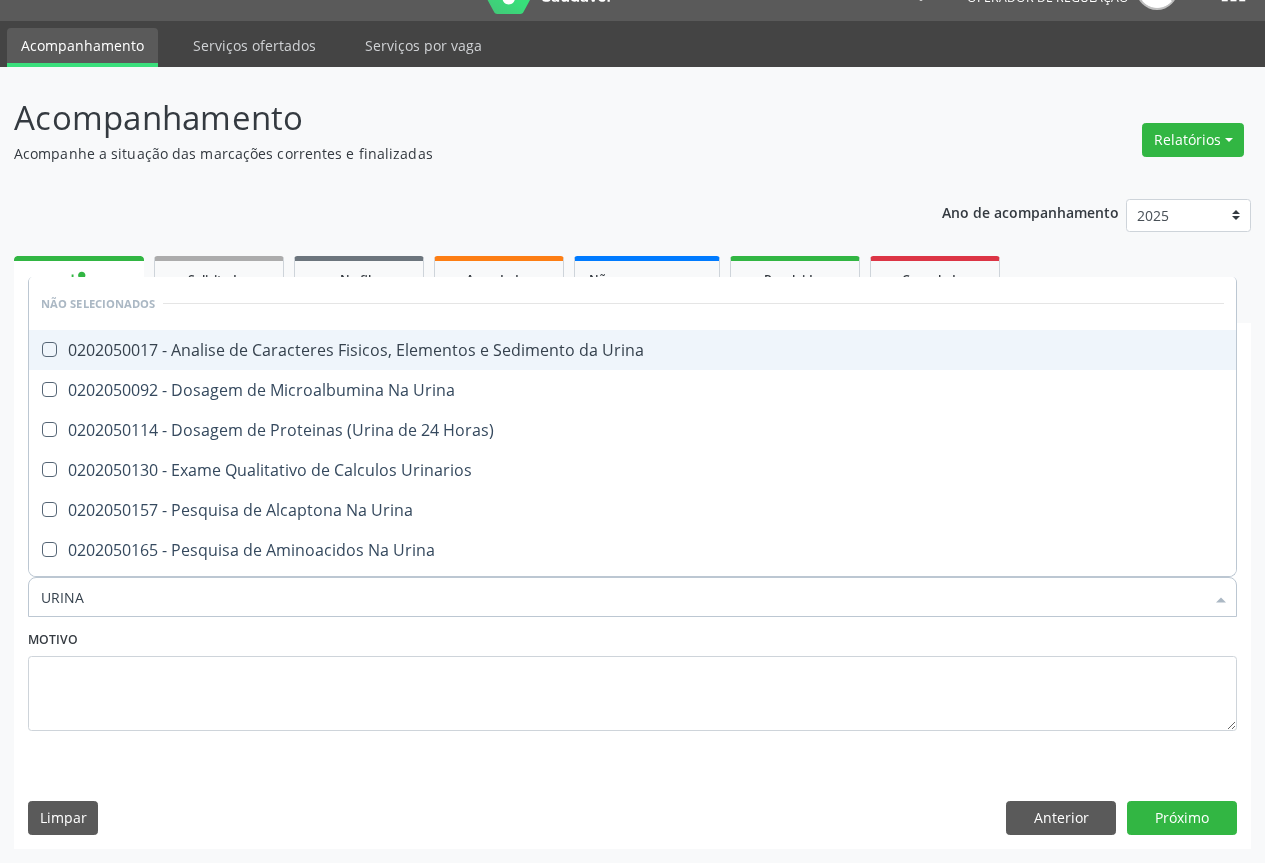click on "0202050017 - Analise de Caracteres Fisicos, Elementos e Sedimento da Urina" at bounding box center [632, 350] 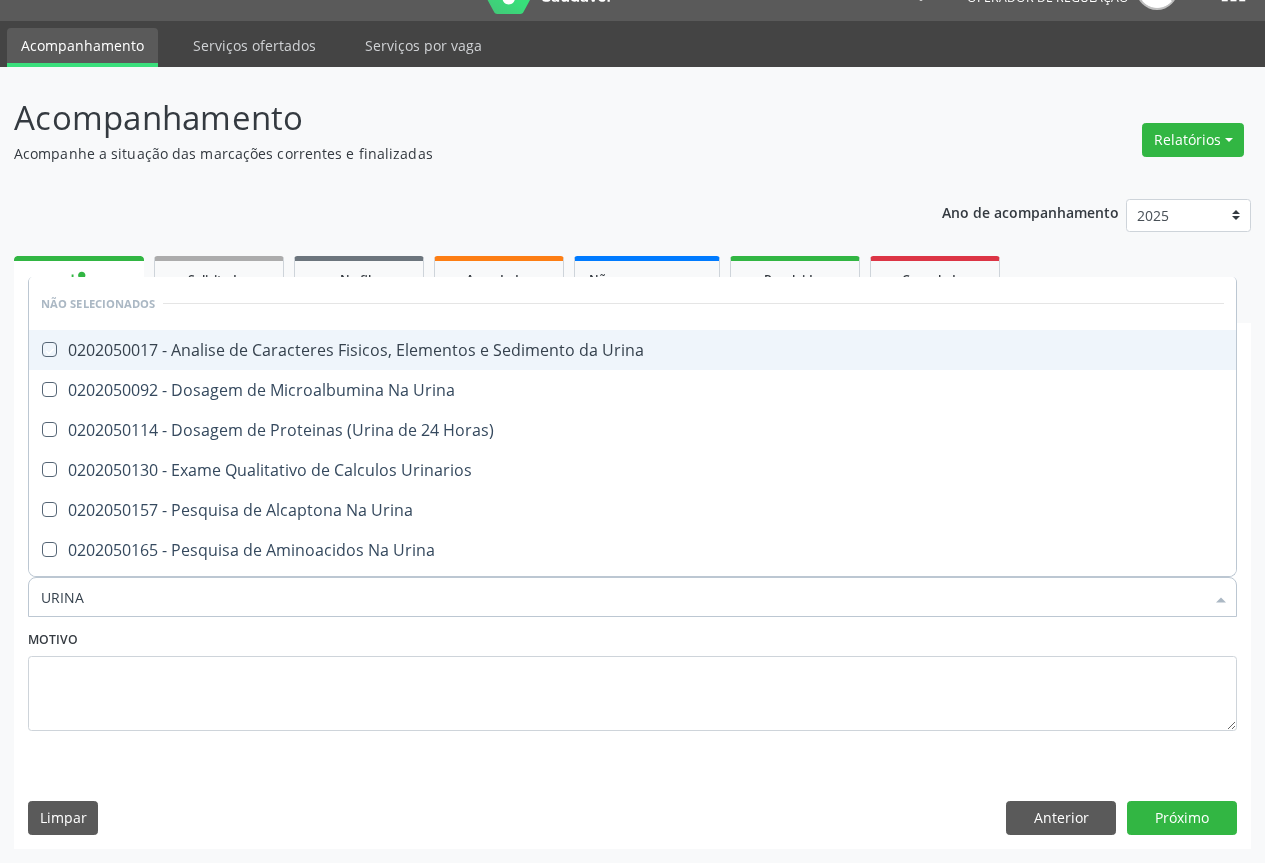 checkbox on "true" 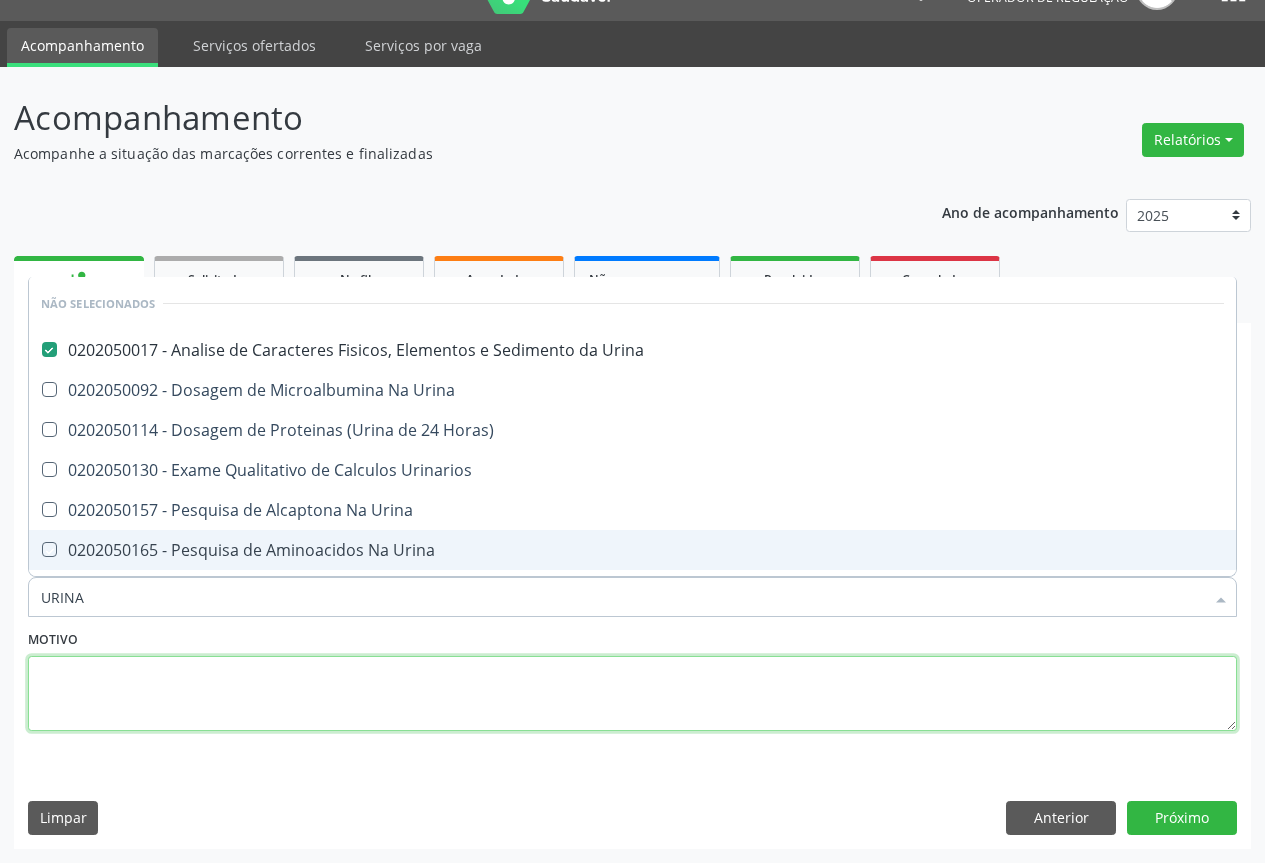 click at bounding box center [632, 694] 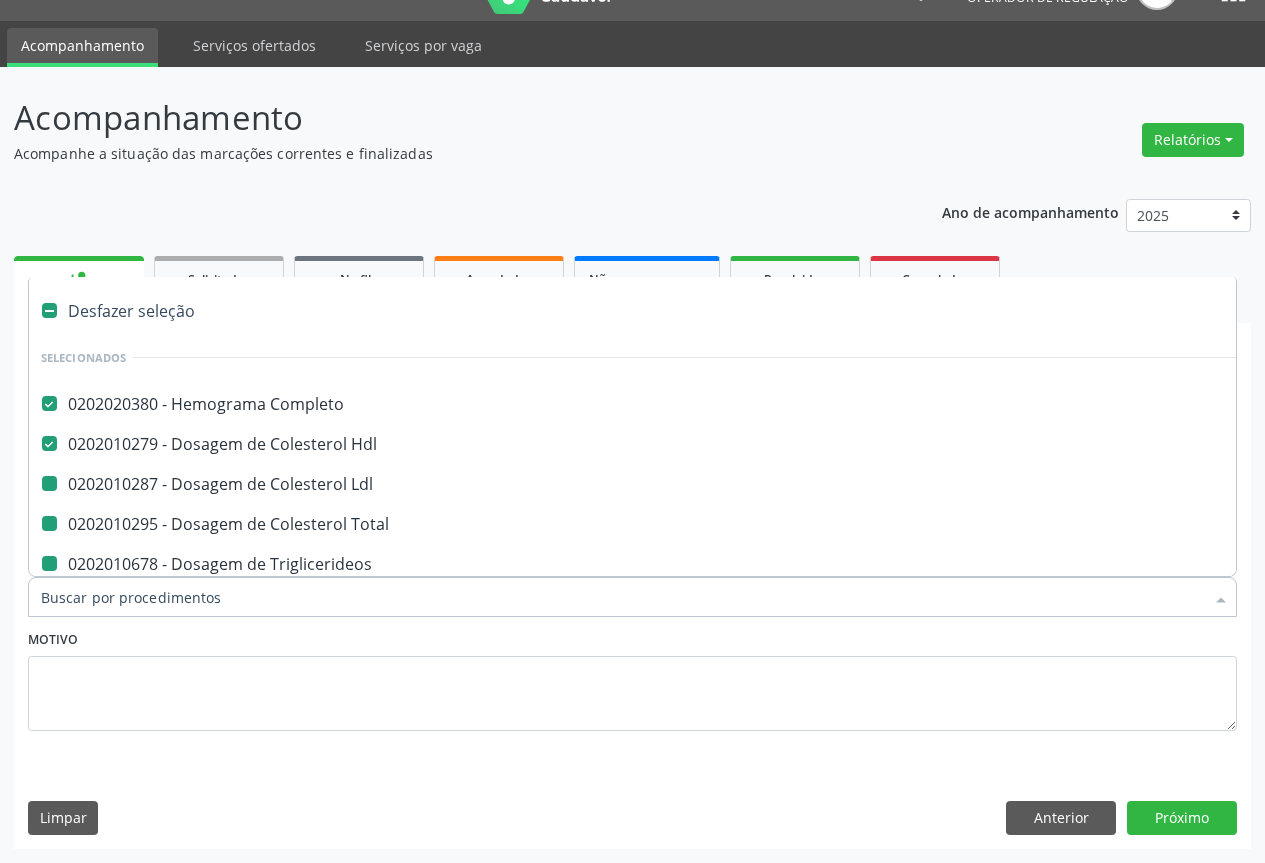 type on "F" 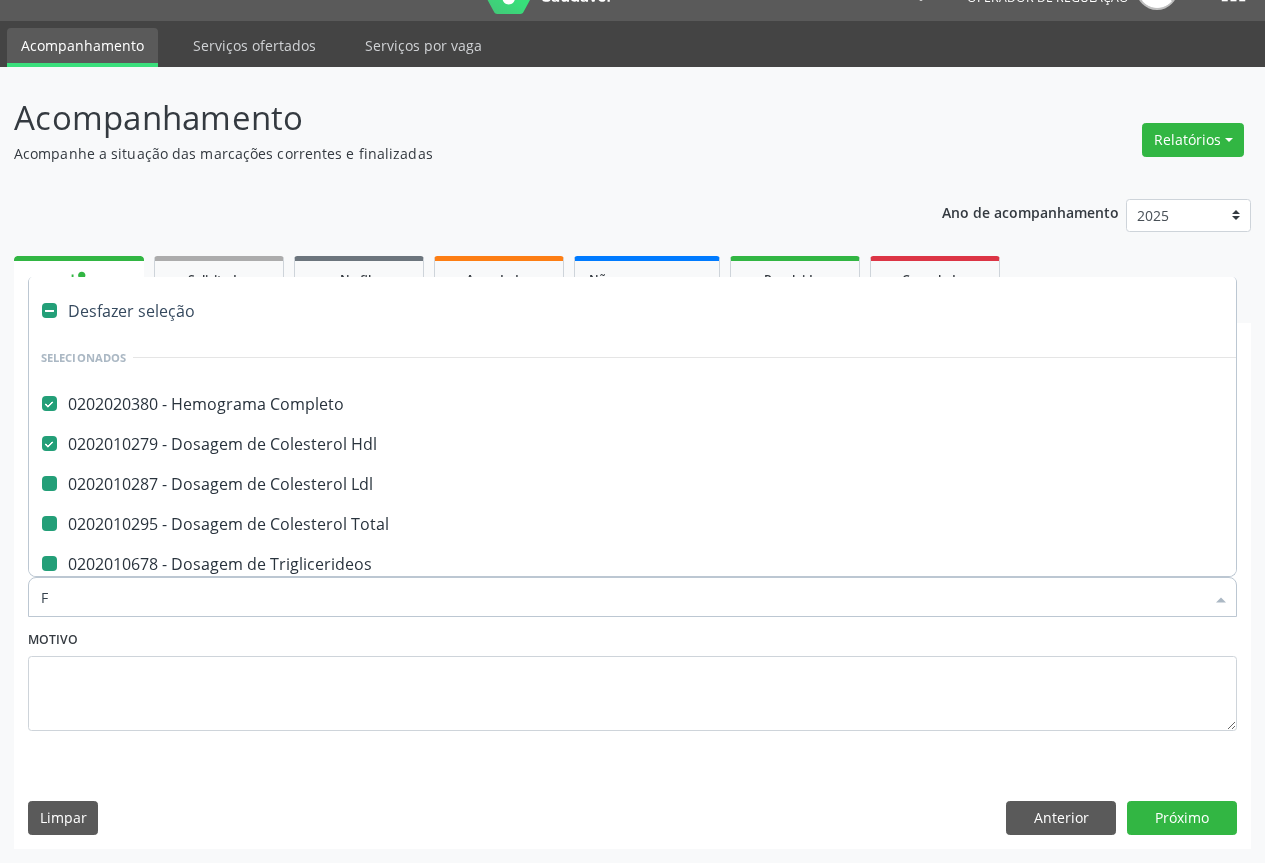 checkbox on "false" 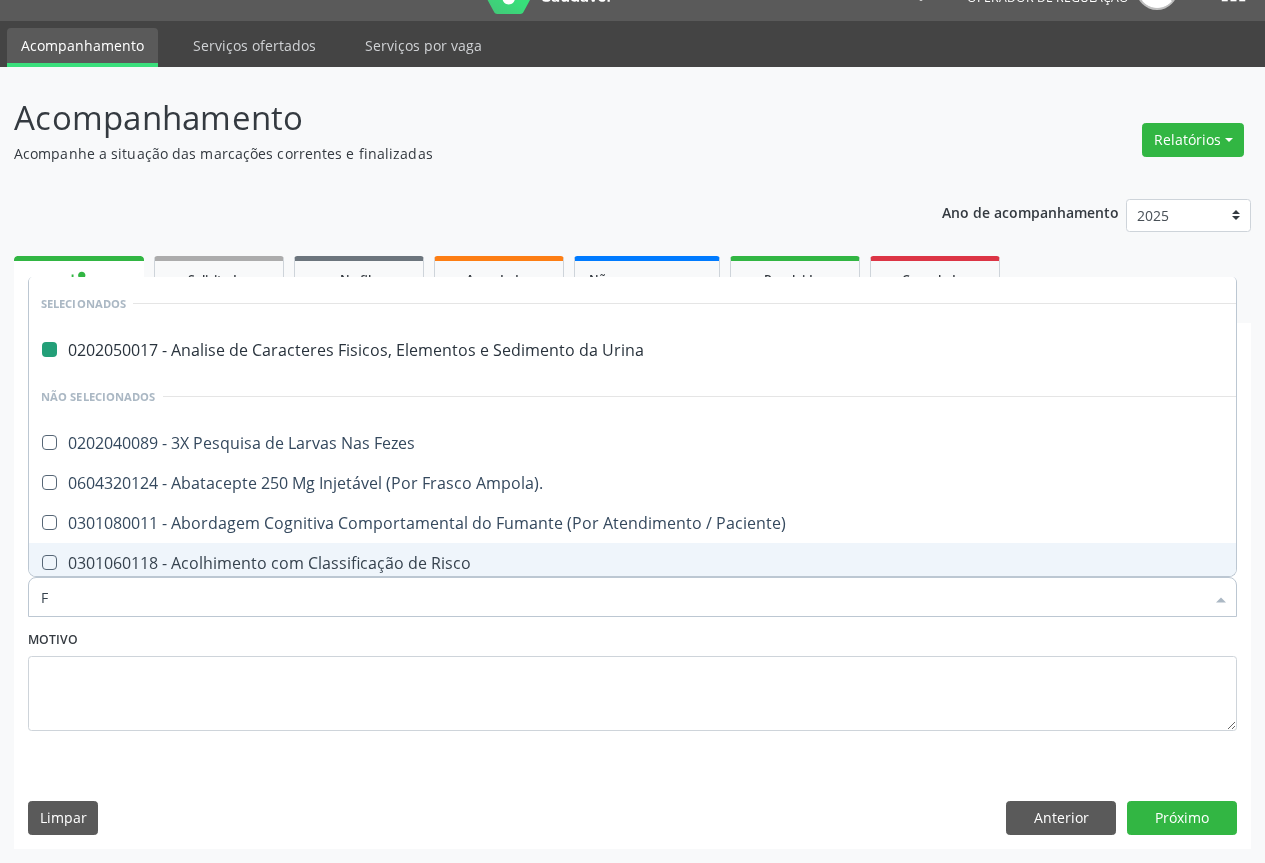 type on "FE" 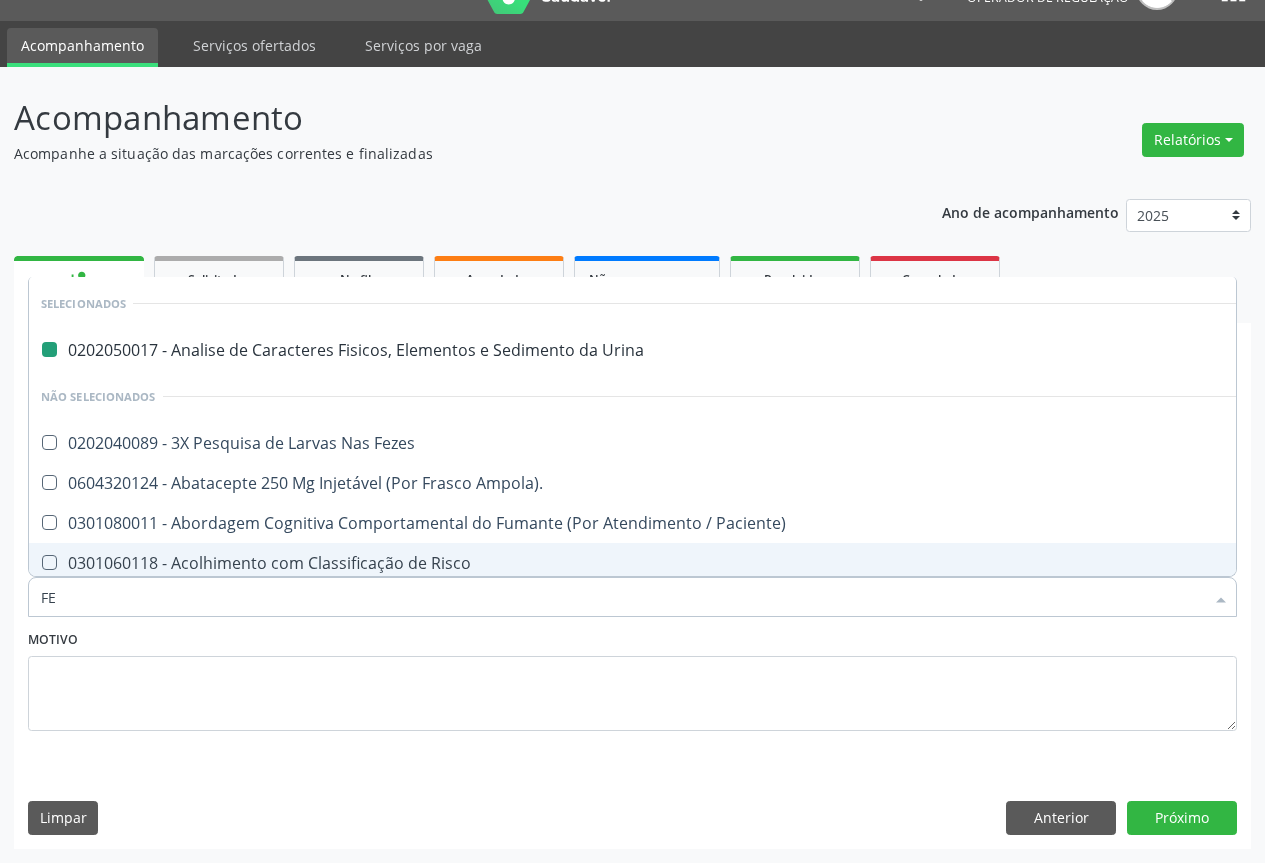 checkbox on "false" 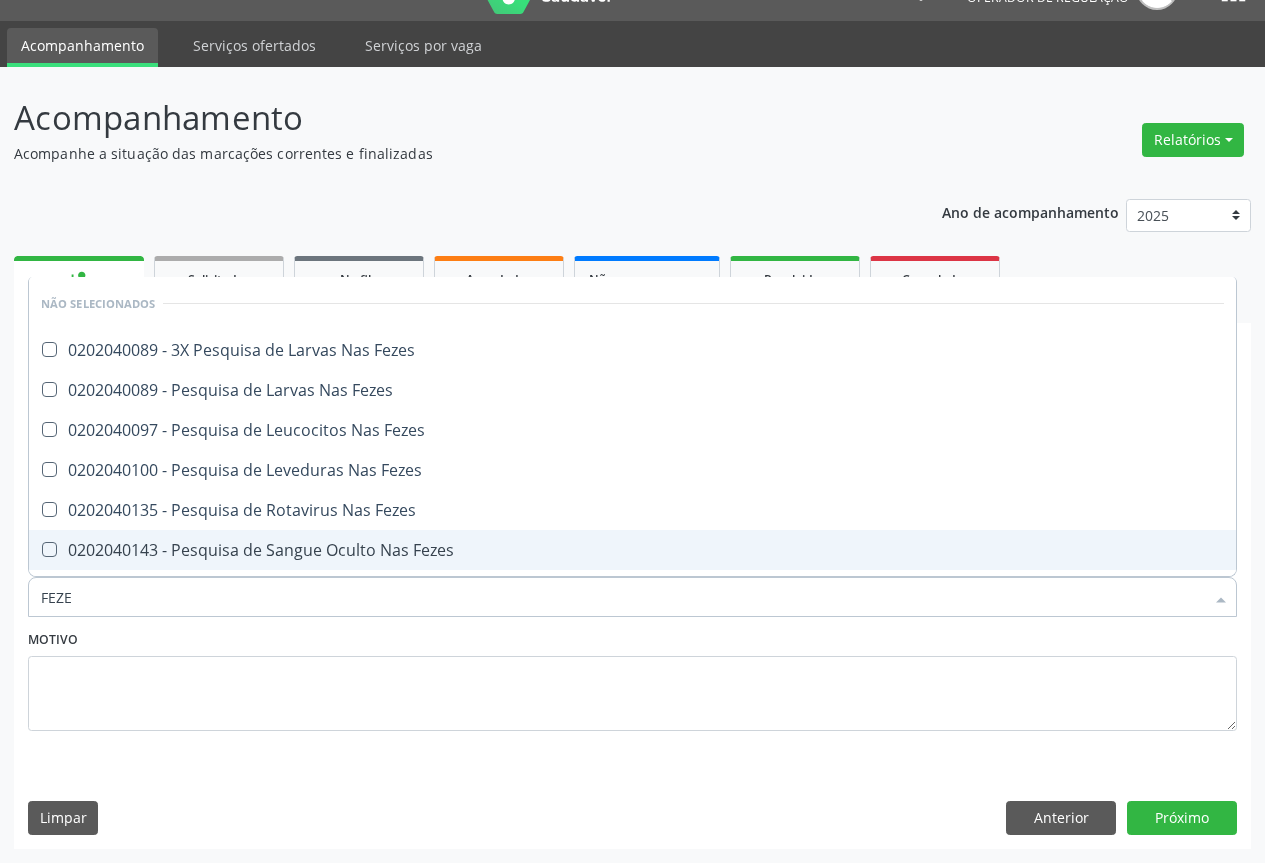 type on "FEZES" 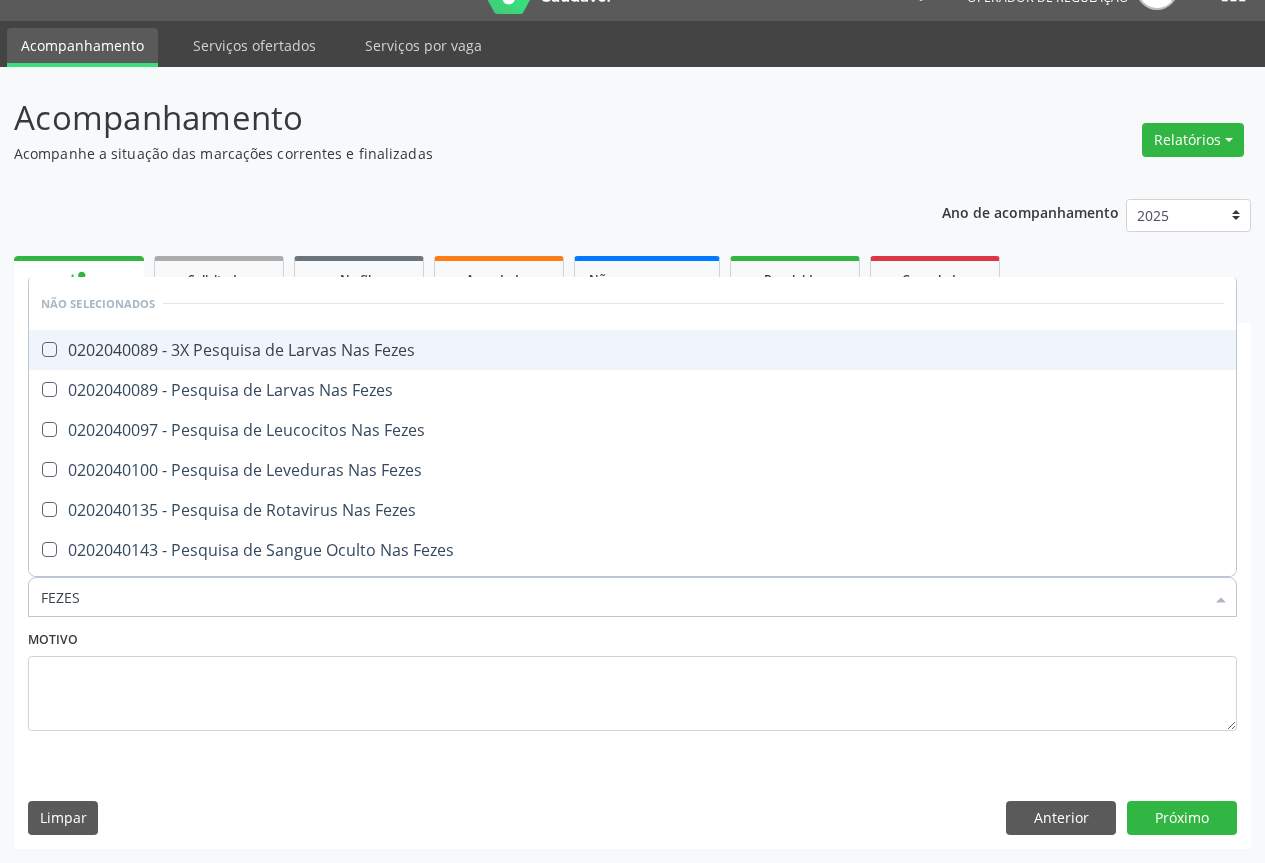 click on "0202040089 - 3X Pesquisa de Larvas Nas Fezes" at bounding box center [632, 350] 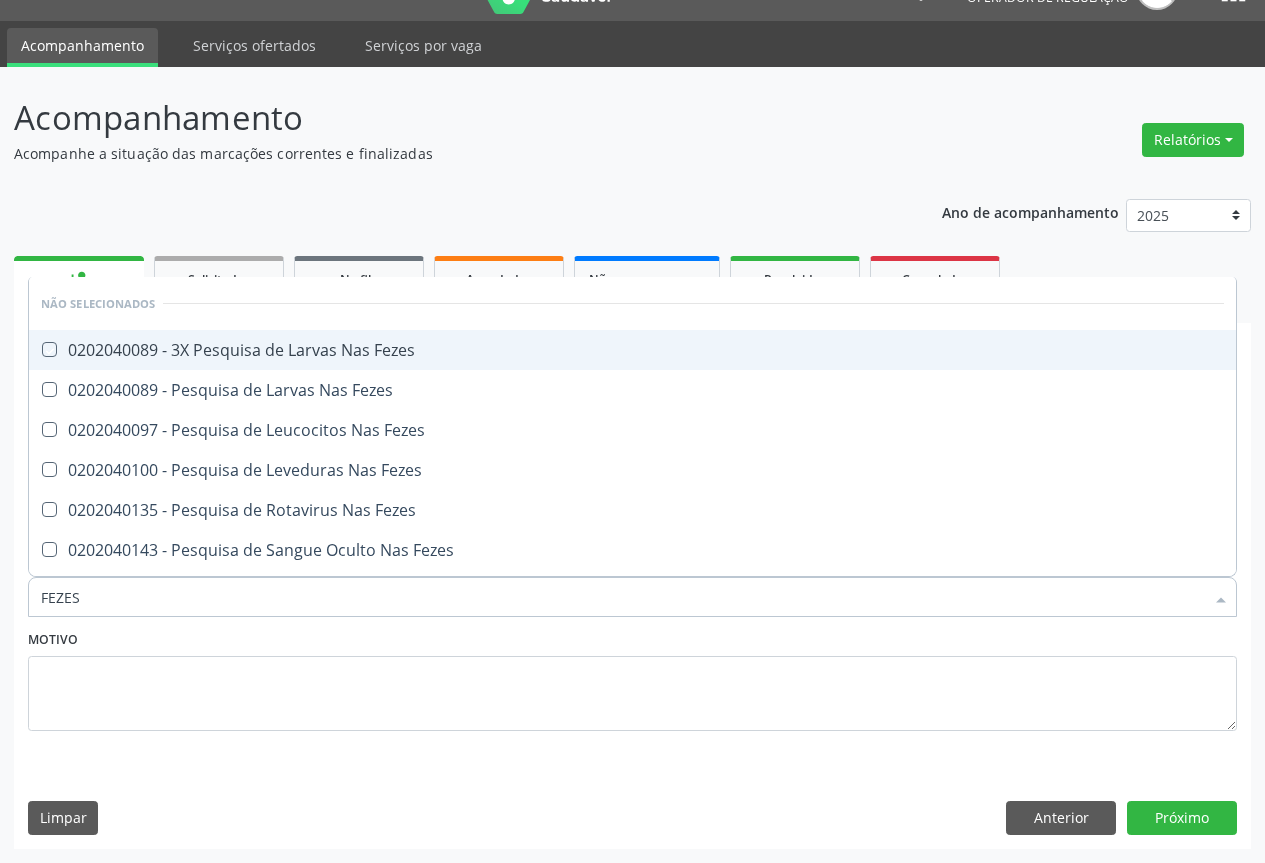 checkbox on "true" 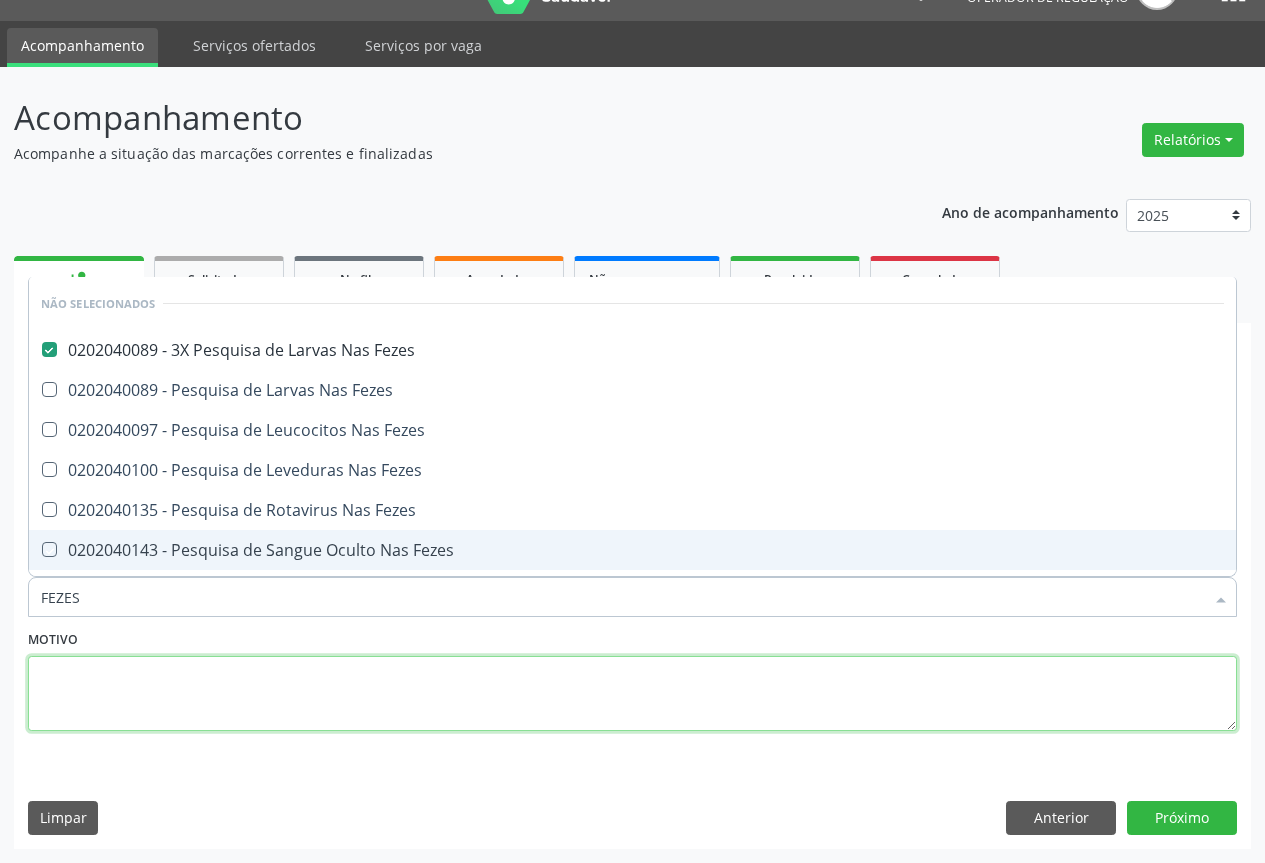 click at bounding box center (632, 694) 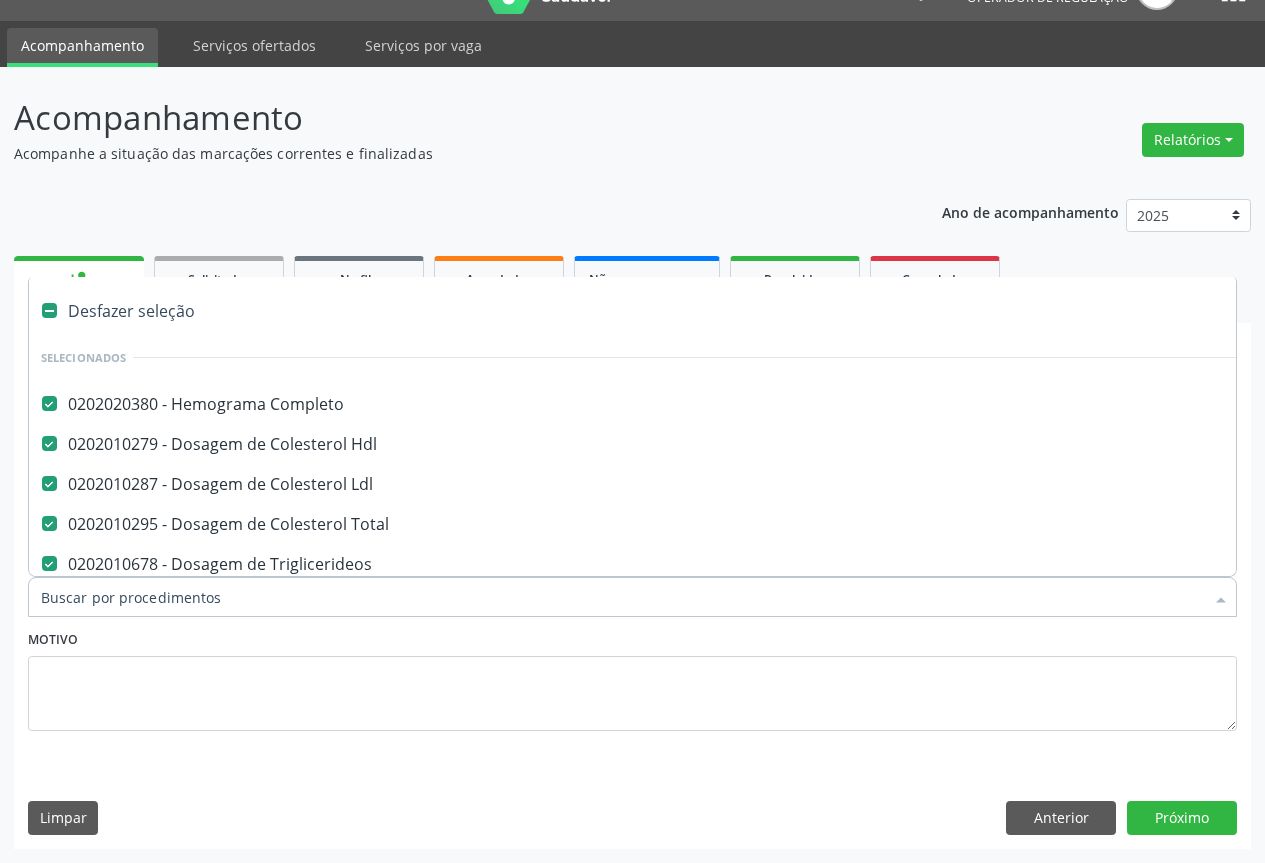 type on "G" 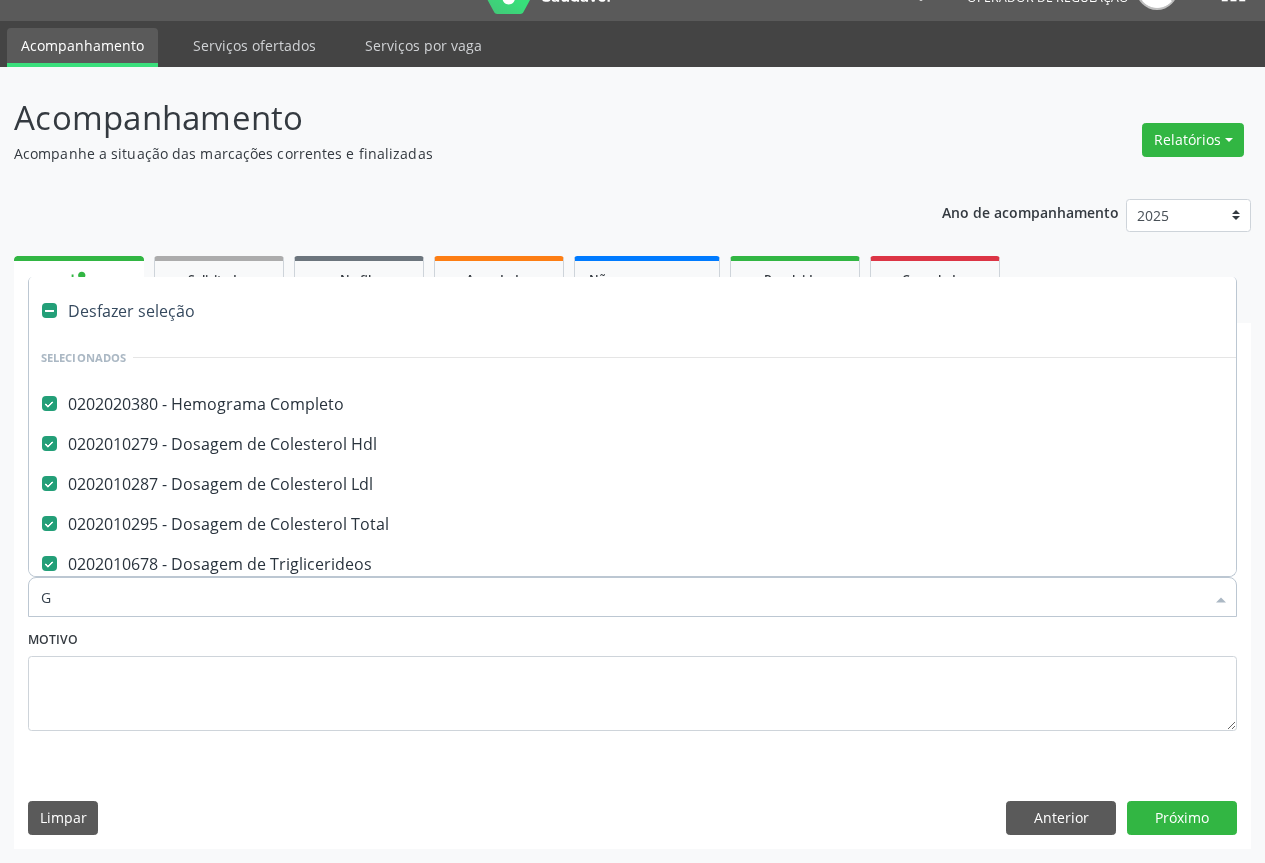 checkbox on "false" 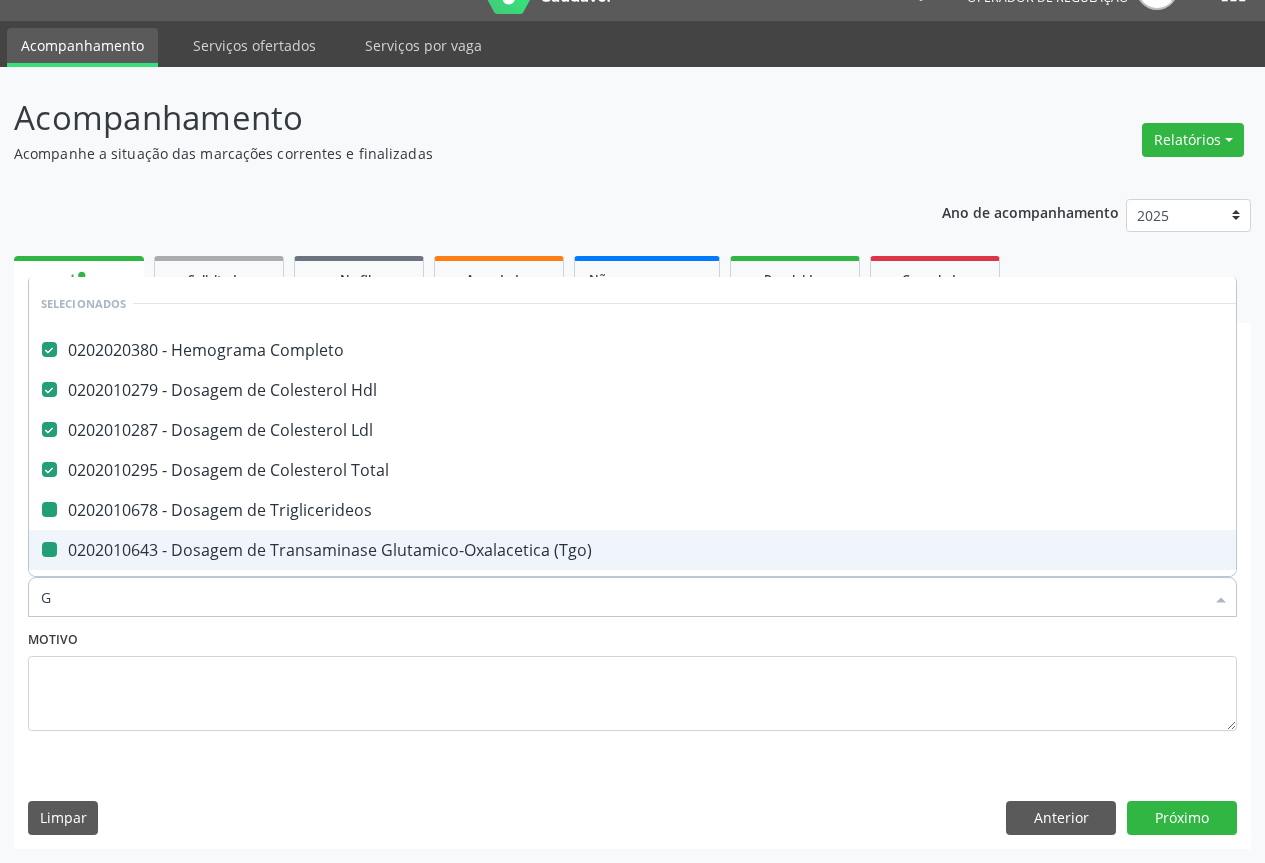 type on "GL" 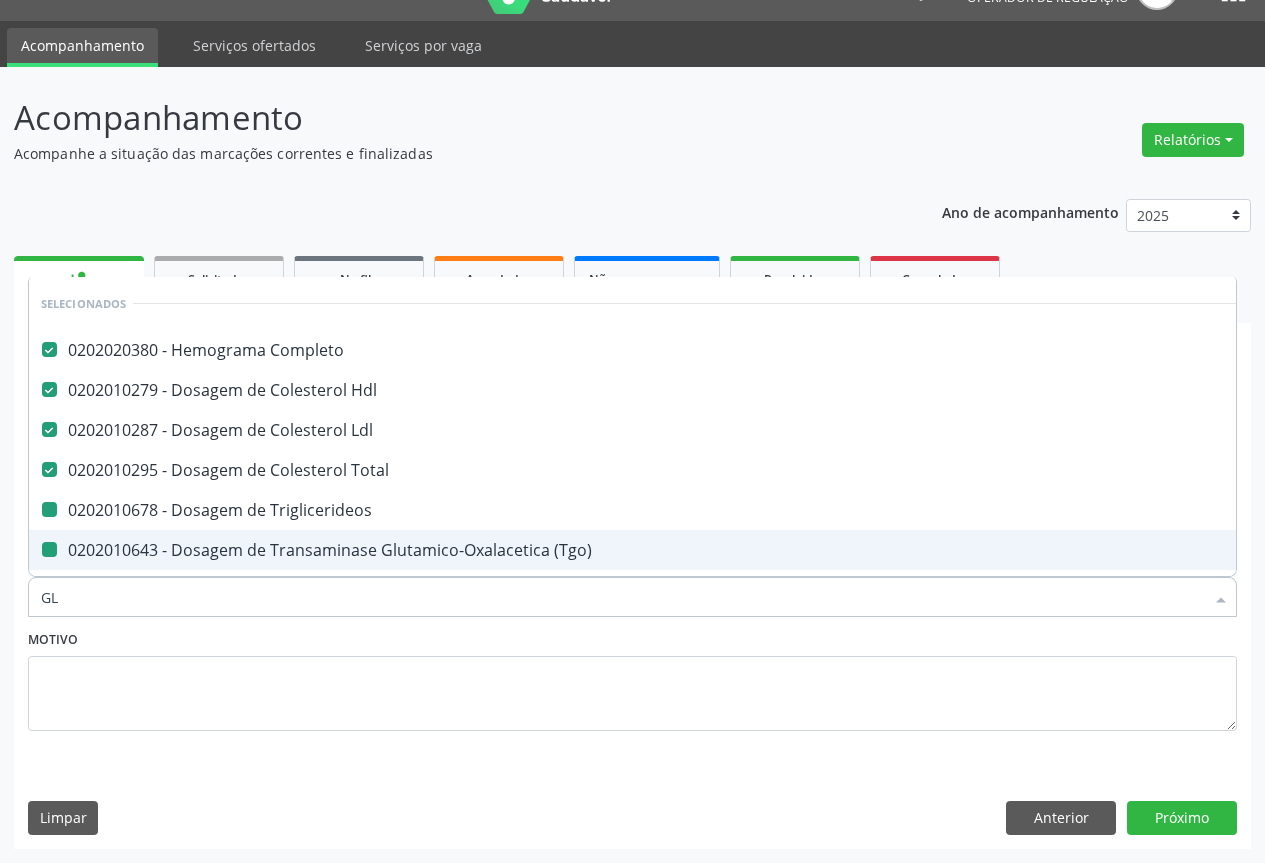 checkbox on "false" 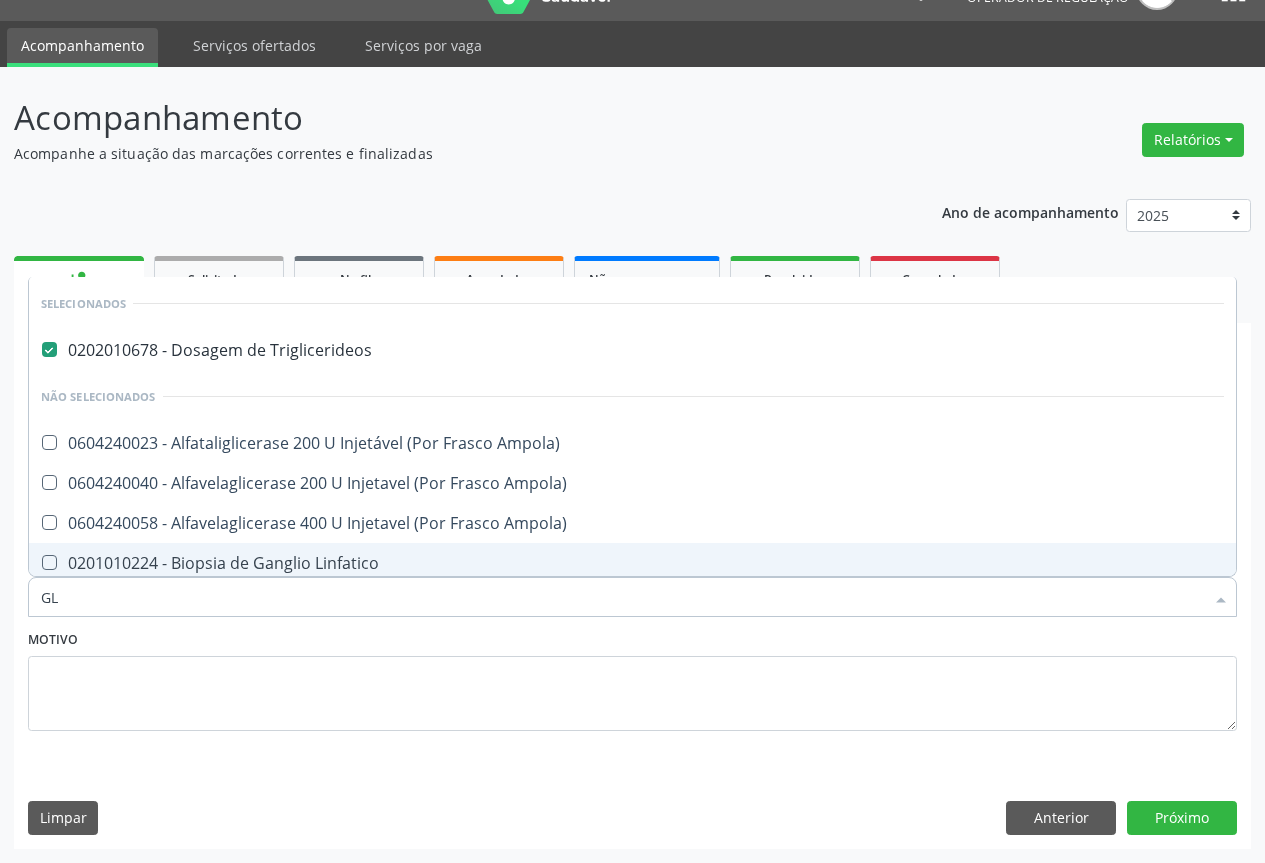 type on "GLI" 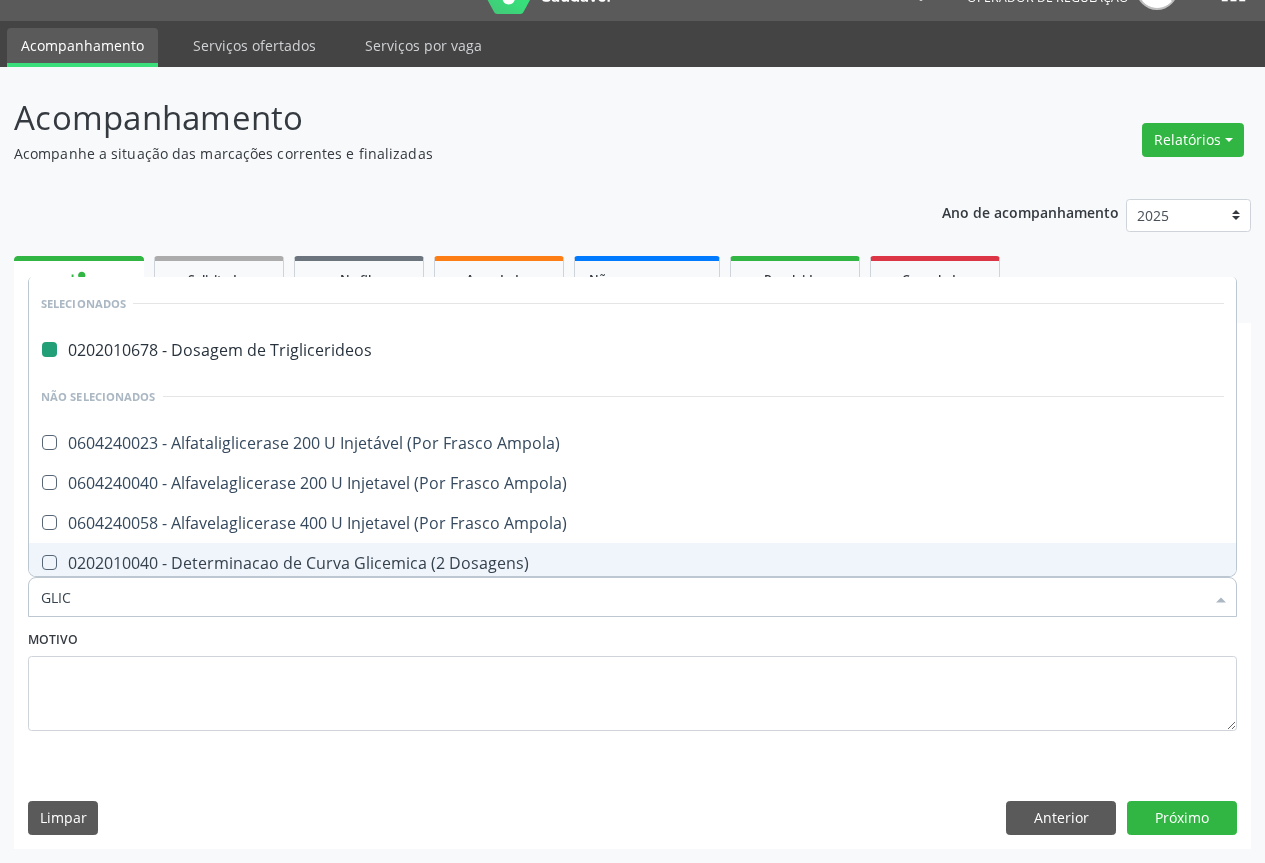 type on "GLICO" 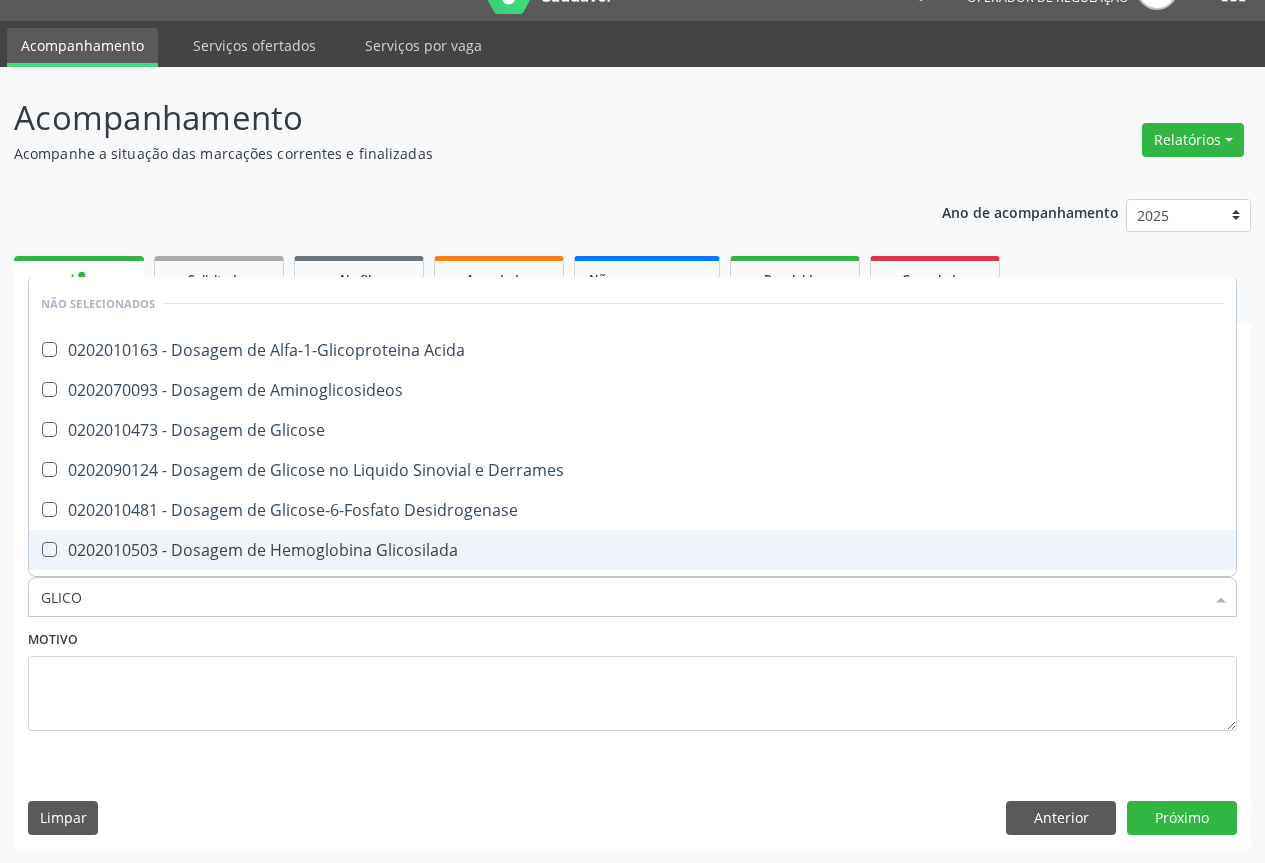type on "GLICOS" 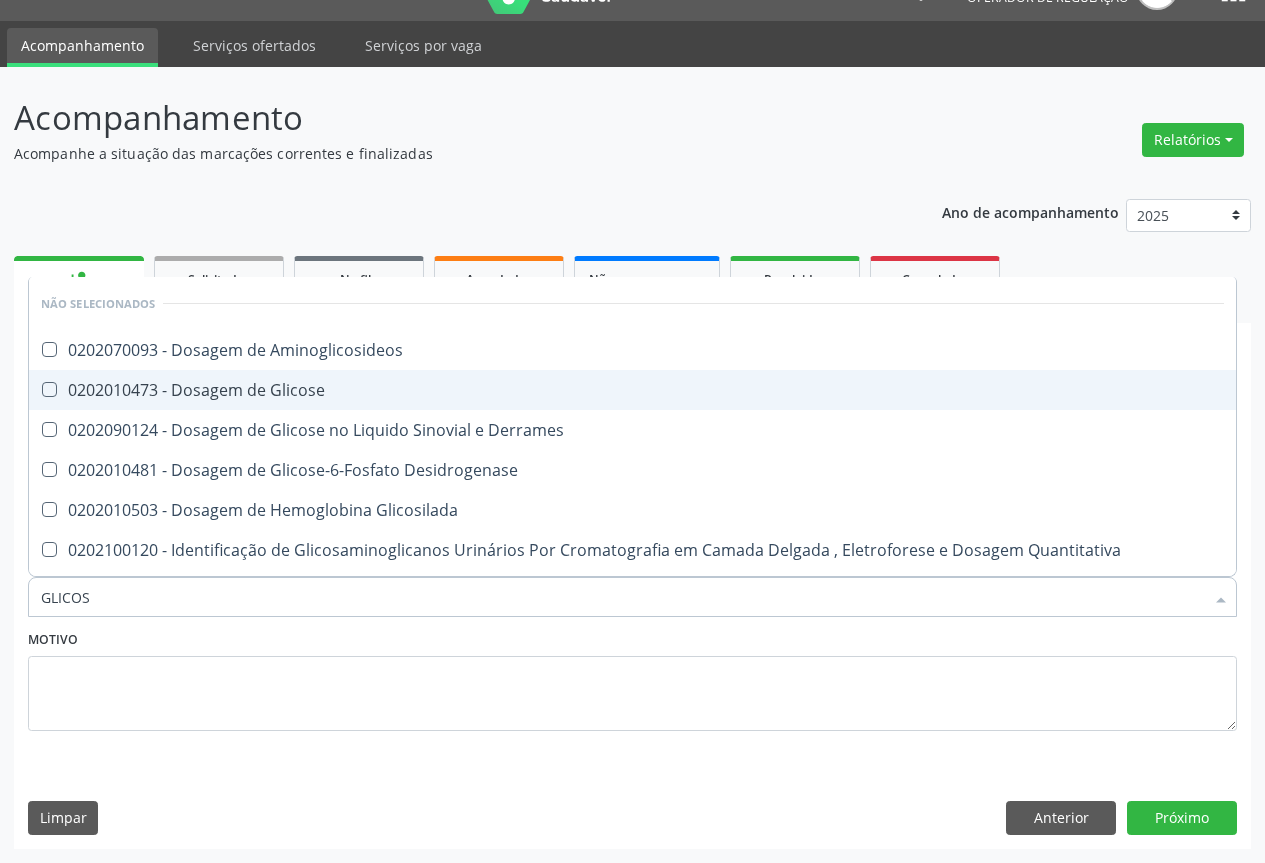 click on "0202010473 - Dosagem de Glicose" at bounding box center [632, 390] 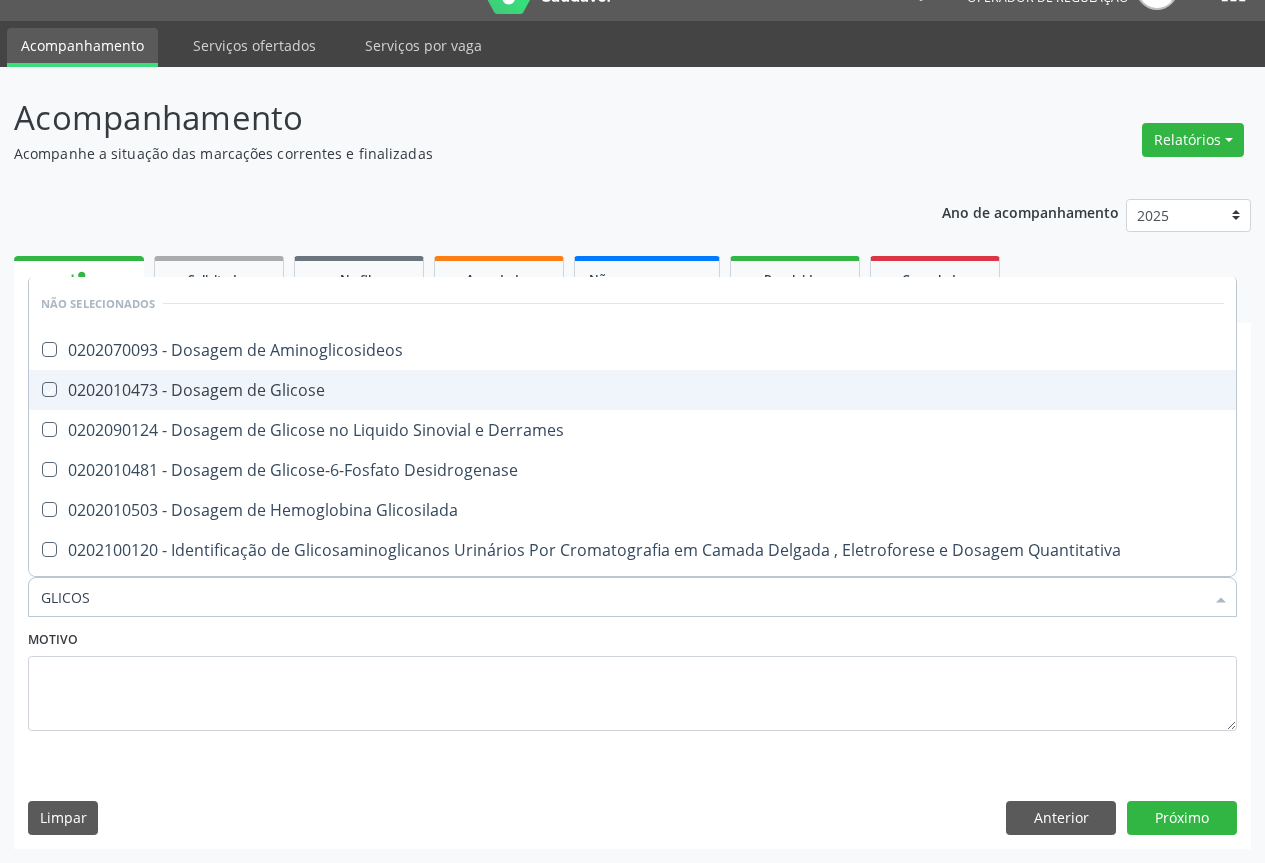 checkbox on "true" 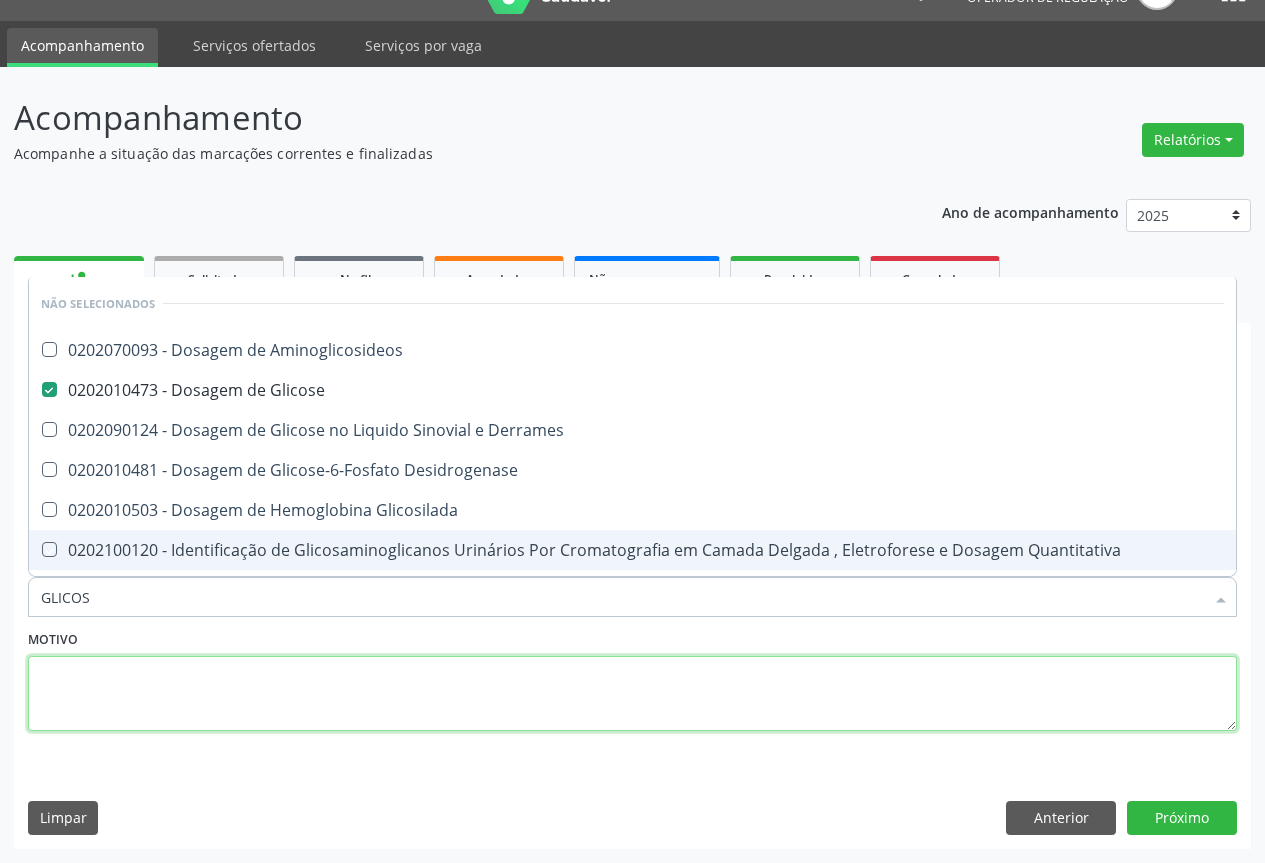 click at bounding box center [632, 694] 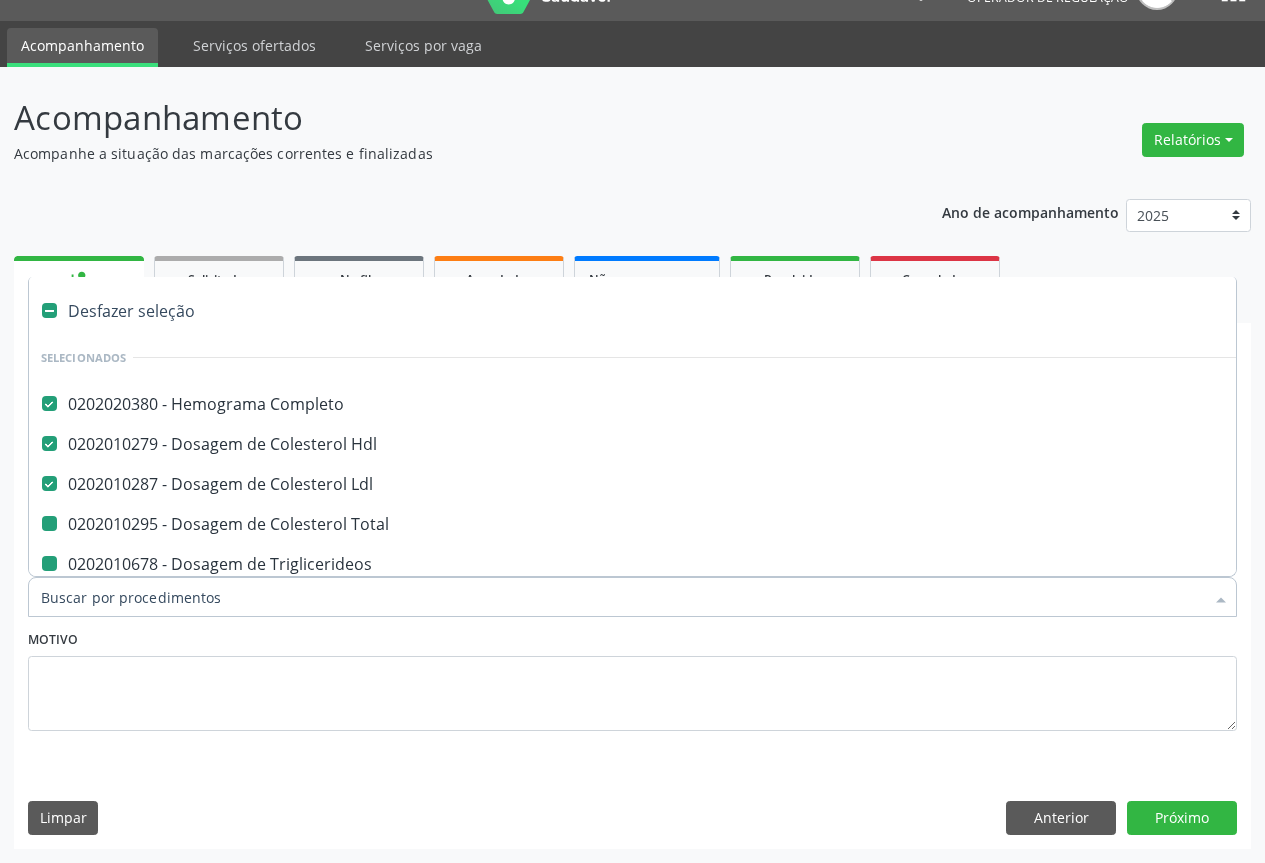 type on "F" 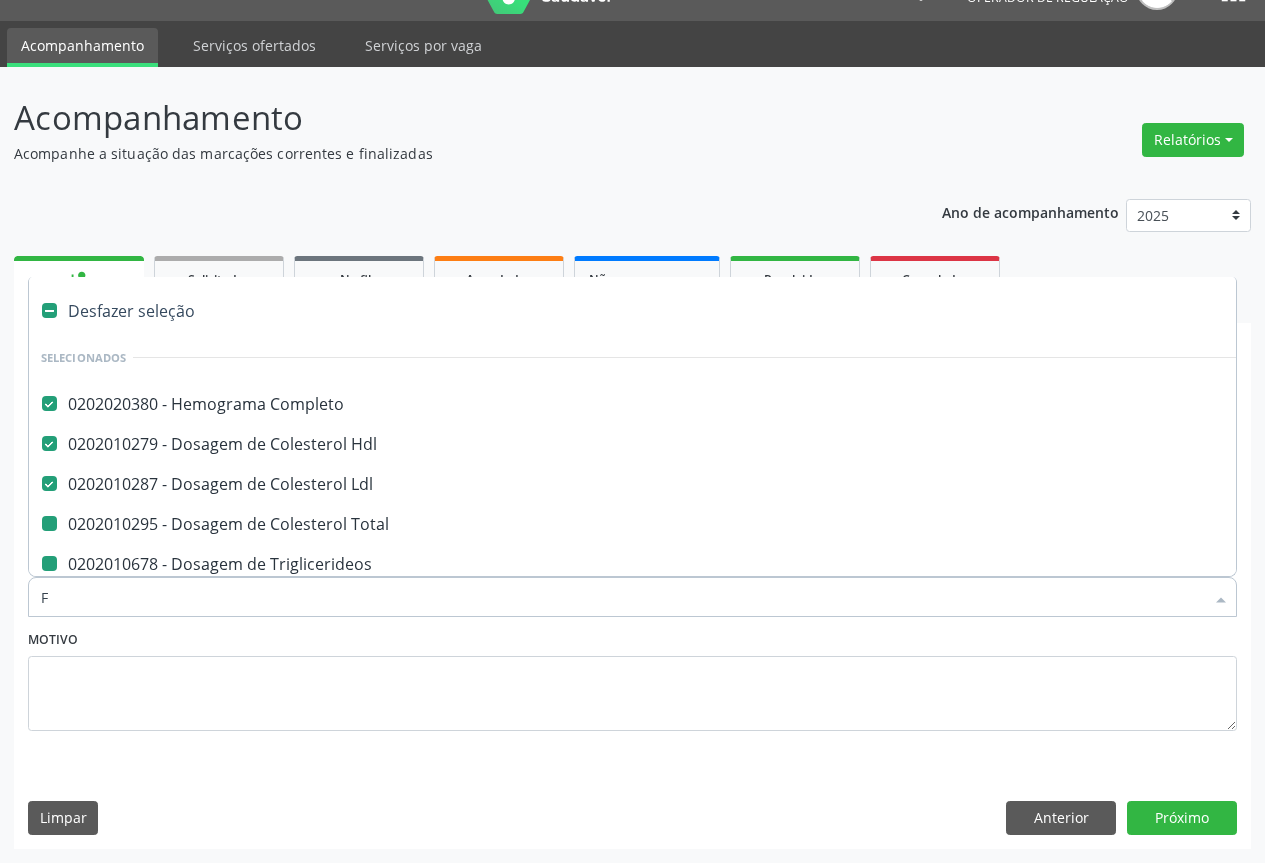 checkbox on "false" 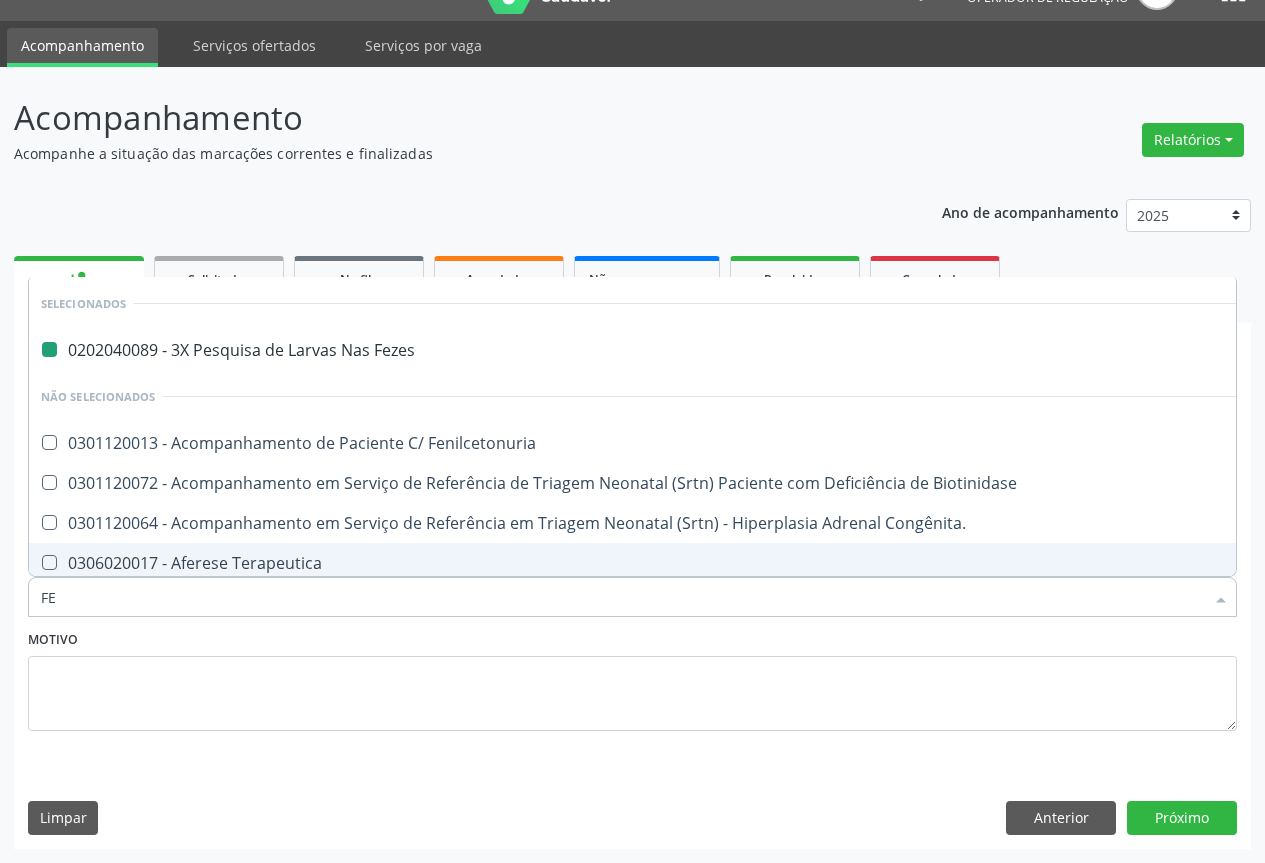 type on "FER" 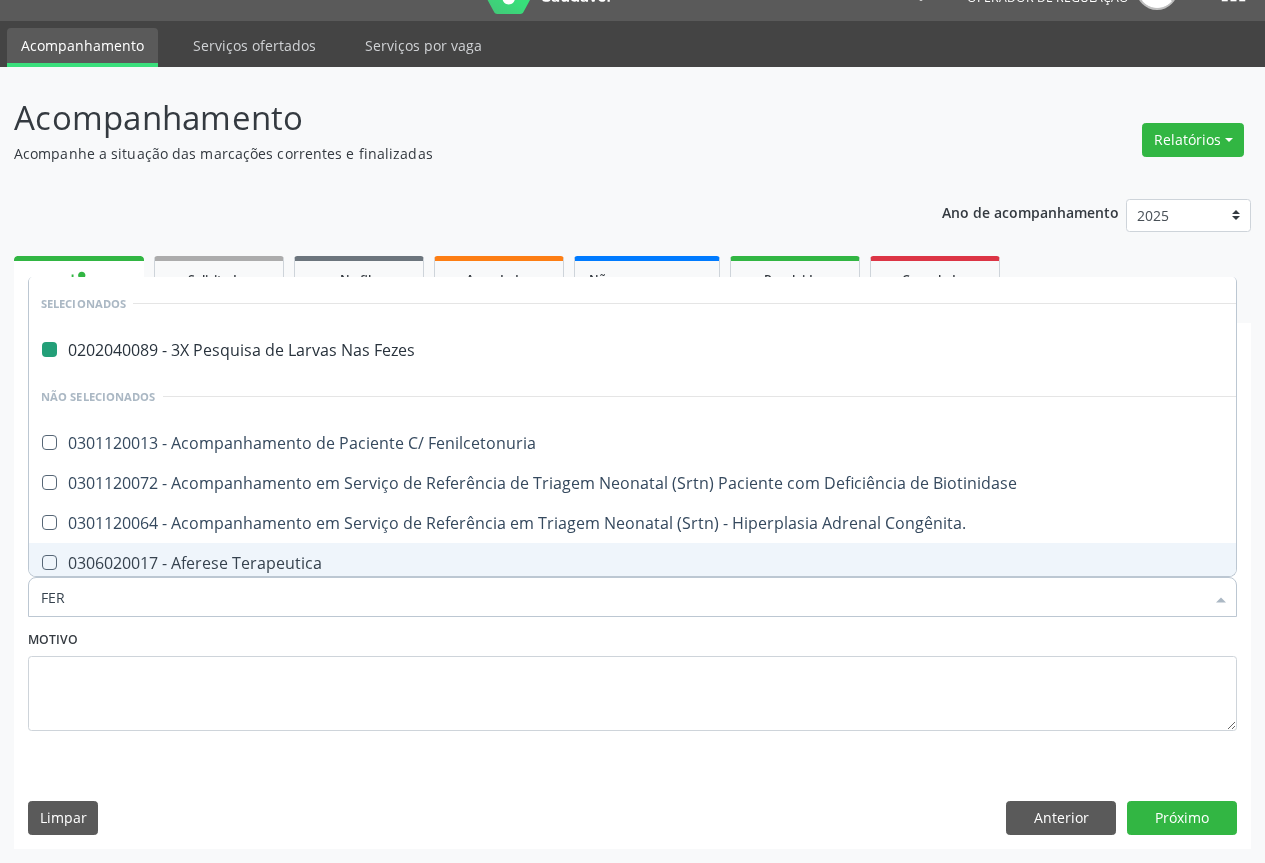 checkbox on "false" 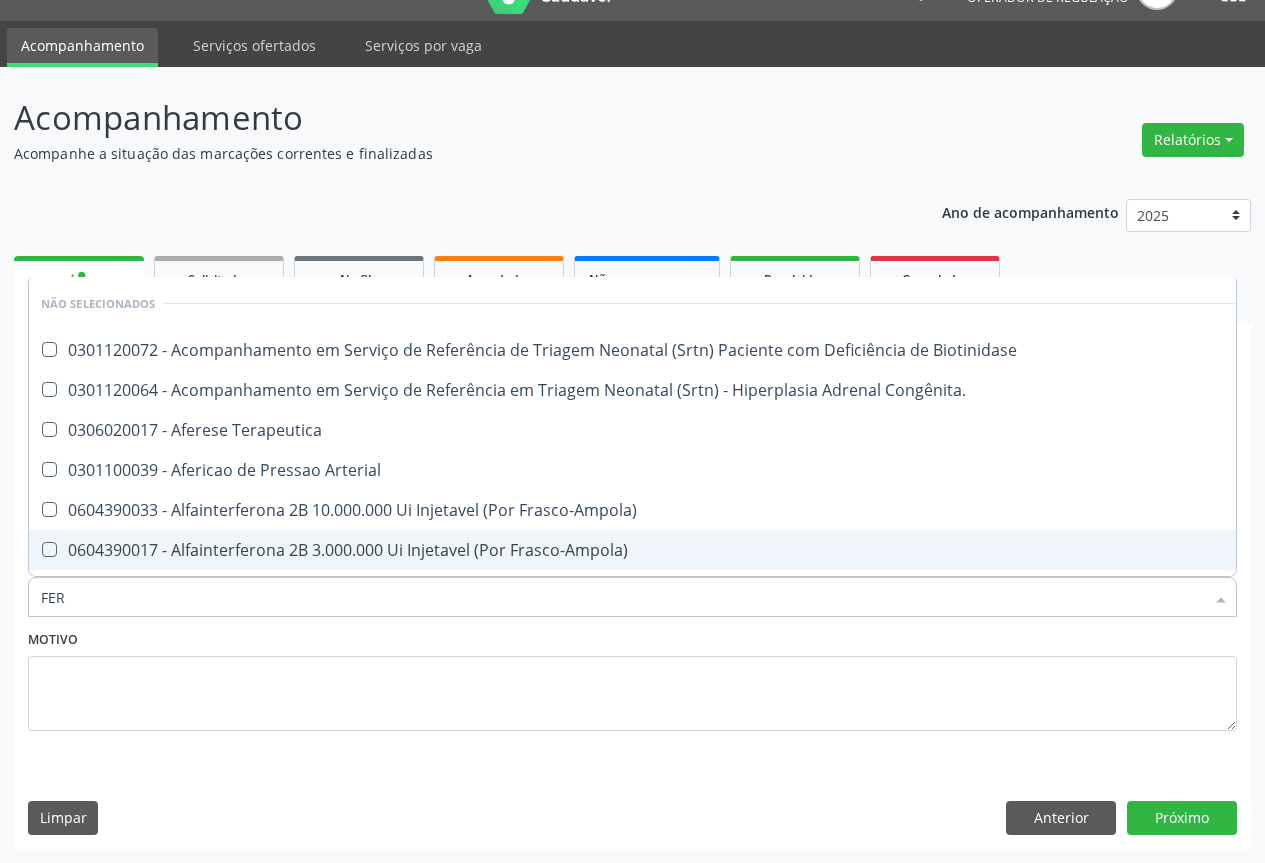 type on "FERR" 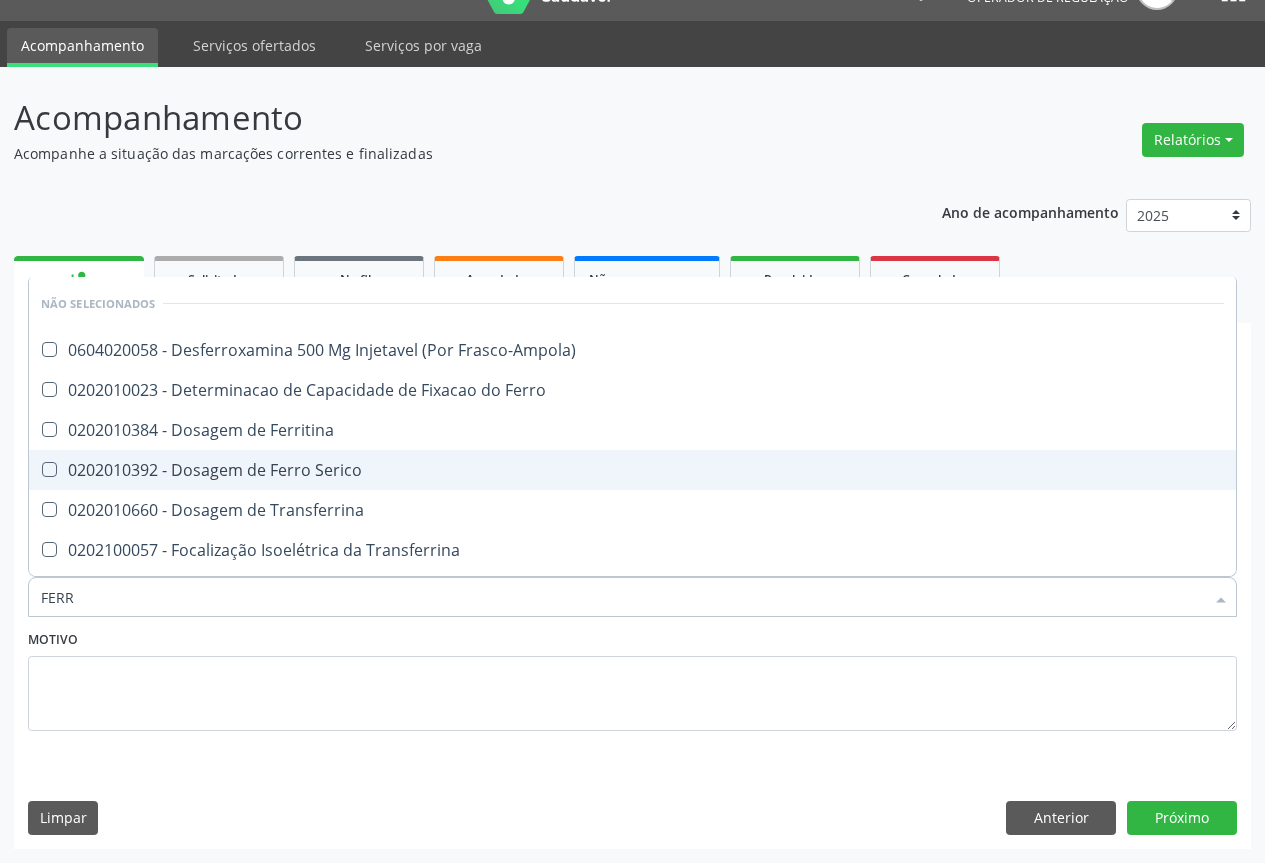 click on "0202010392 - Dosagem de Ferro Serico" at bounding box center (632, 470) 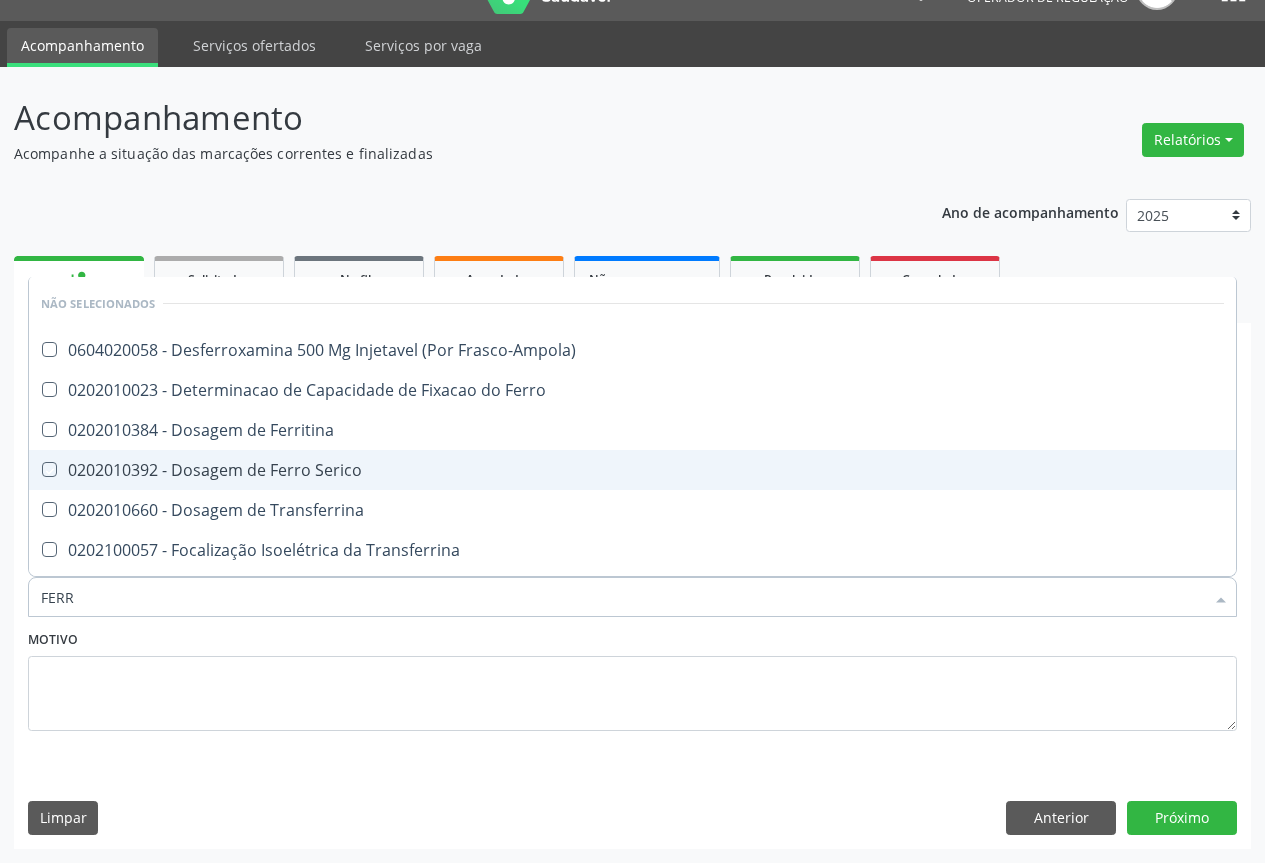 checkbox on "true" 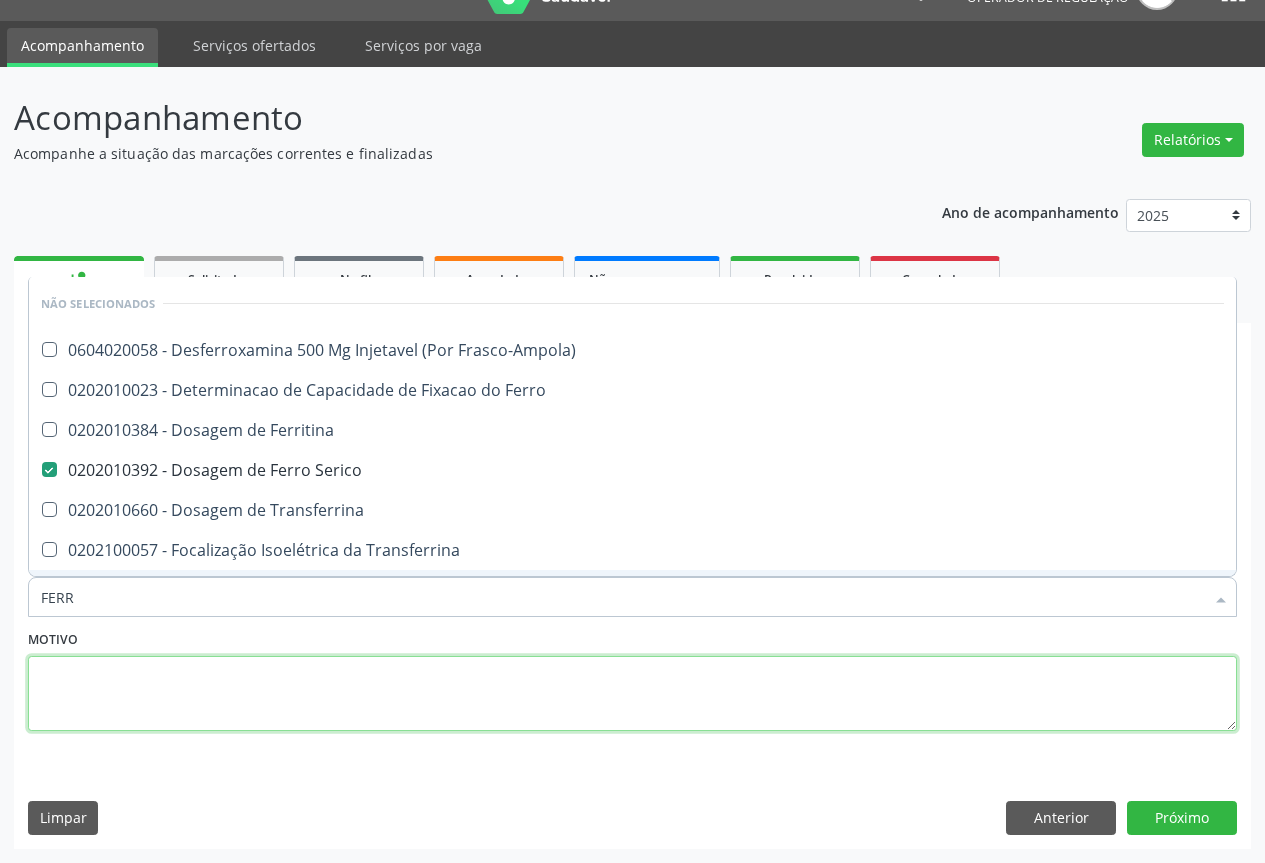 click at bounding box center [632, 694] 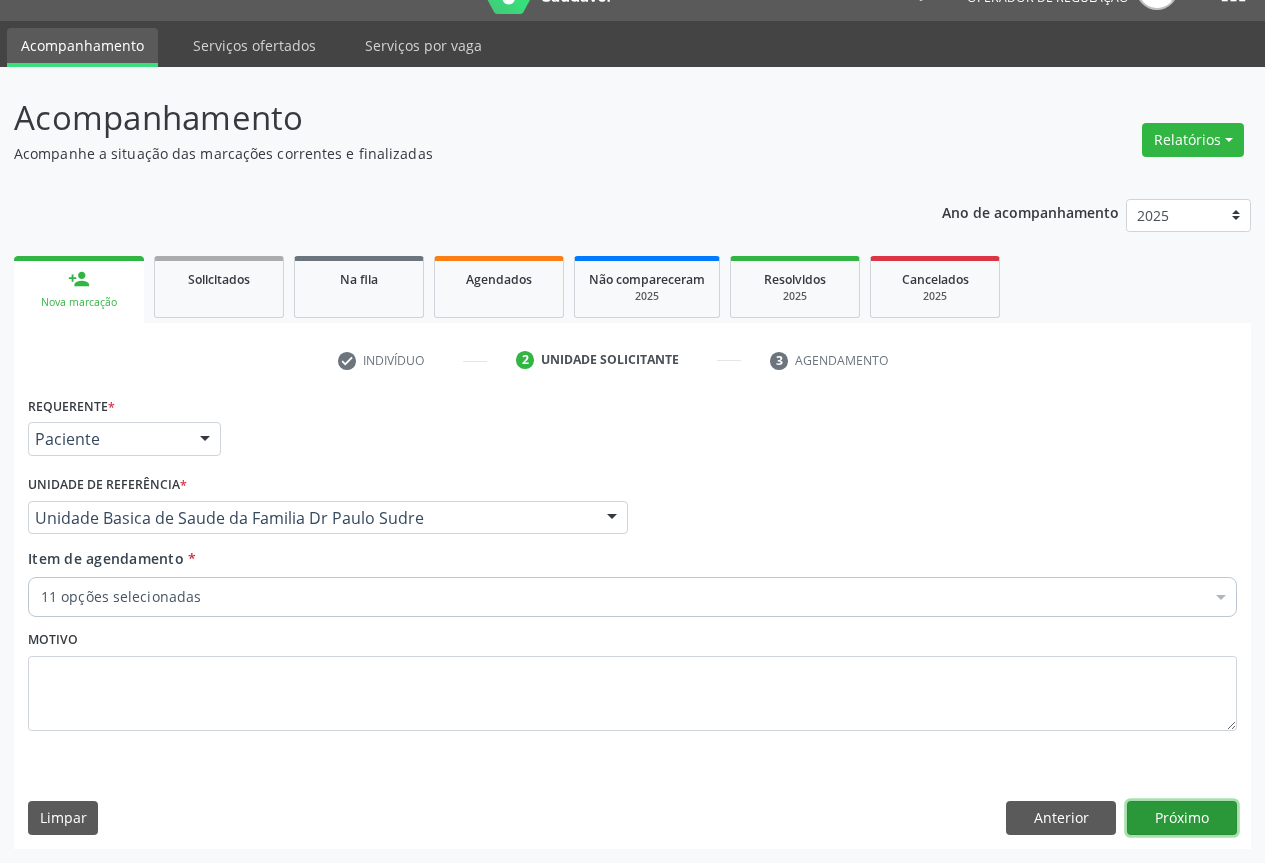 click on "Próximo" at bounding box center [1182, 818] 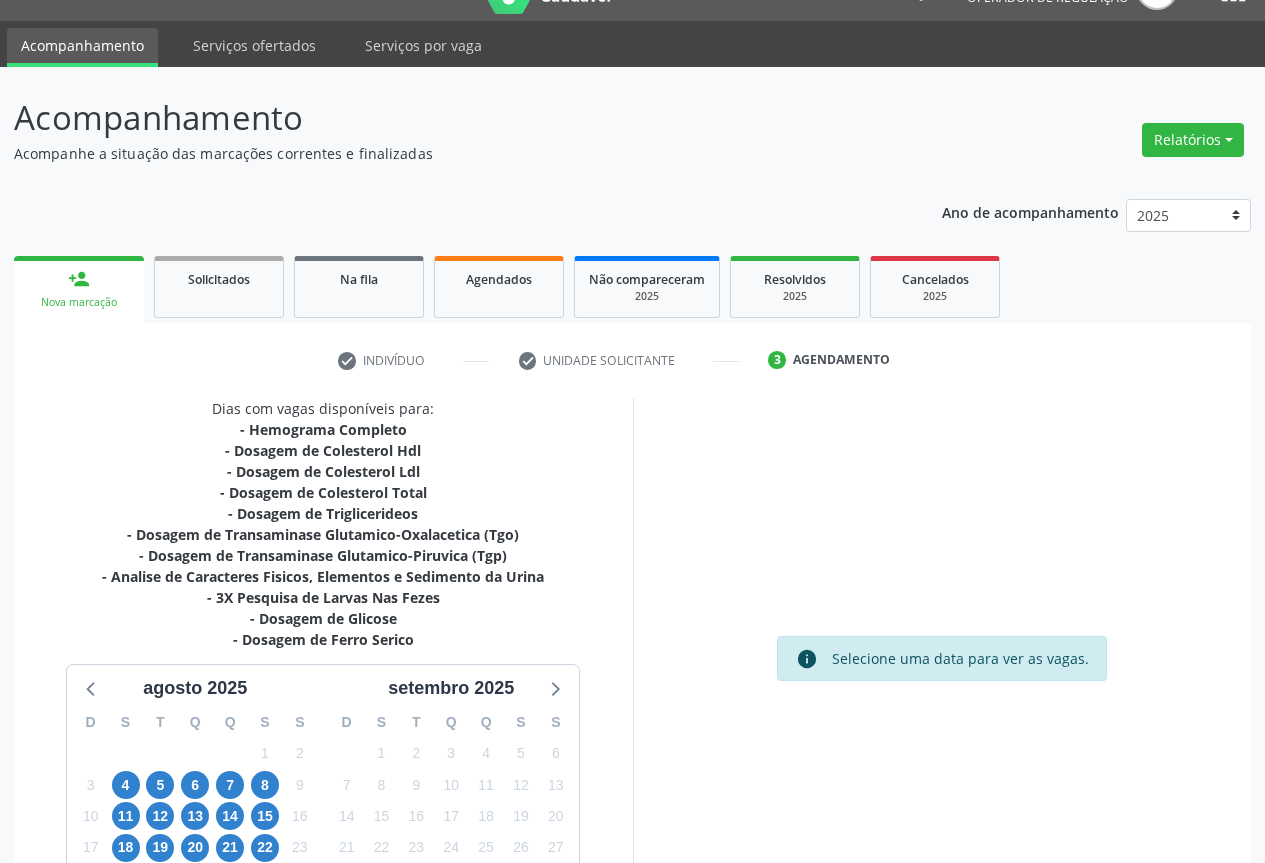 scroll, scrollTop: 217, scrollLeft: 0, axis: vertical 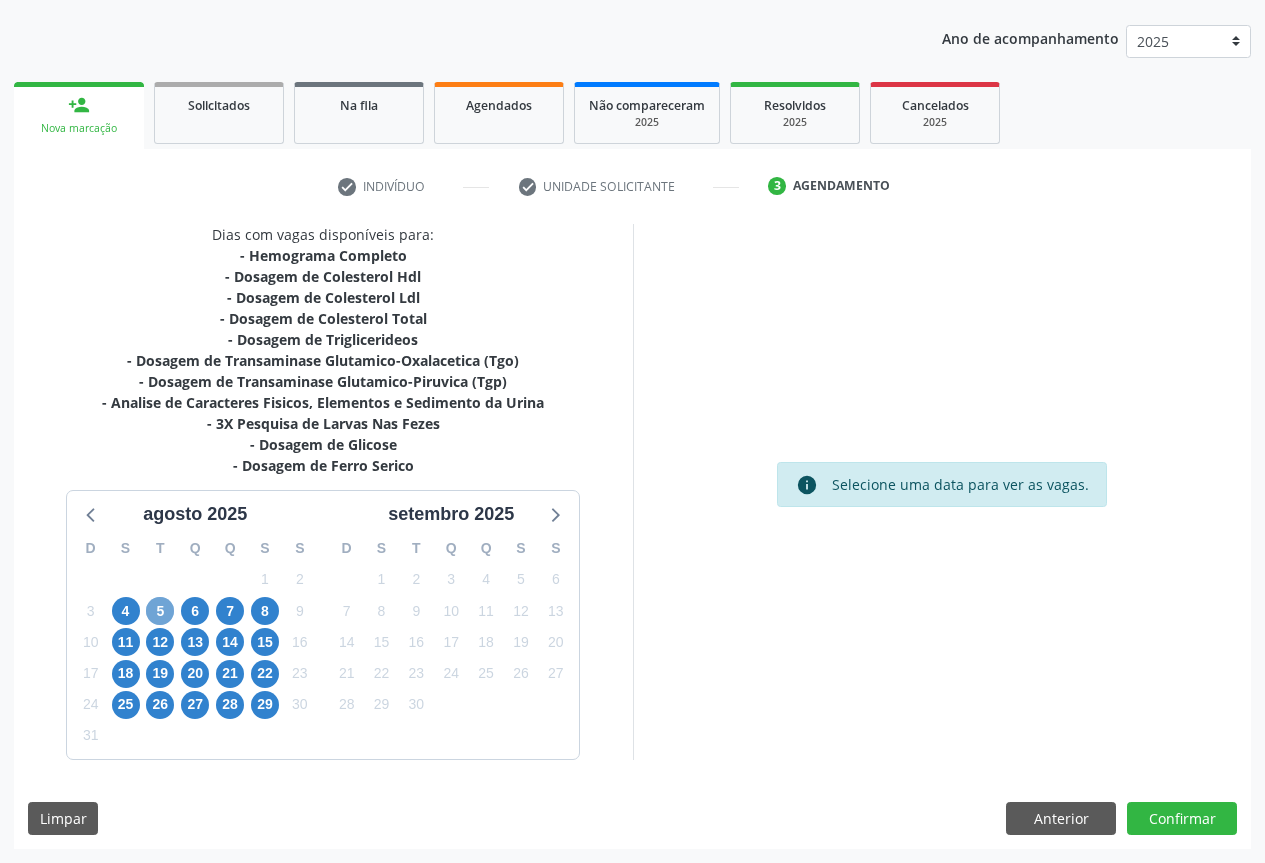 click on "5" at bounding box center (160, 611) 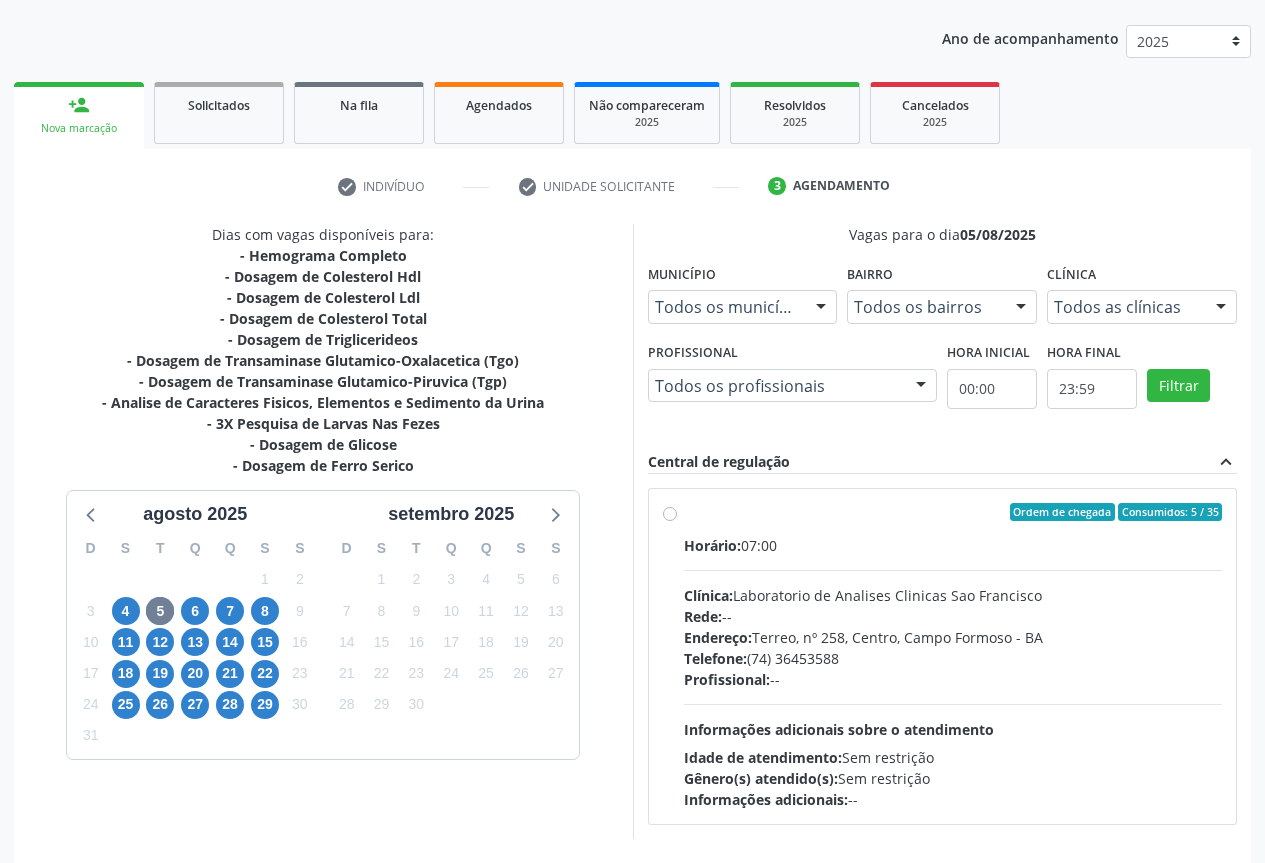 click on "Ordem de chegada
Consumidos: 5 / 35
Horário:   07:00
Clínica:  Laboratorio de Analises Clinicas Sao Francisco
Rede:
--
Endereço:   Terreo, nº 258, Centro, [CITY] - [STATE]
Telefone:   [PHONE]
Profissional:
--
Informações adicionais sobre o atendimento
Idade de atendimento:
Sem restrição
Gênero(s) atendido(s):
Sem restrição
Informações adicionais:
--" at bounding box center (953, 656) 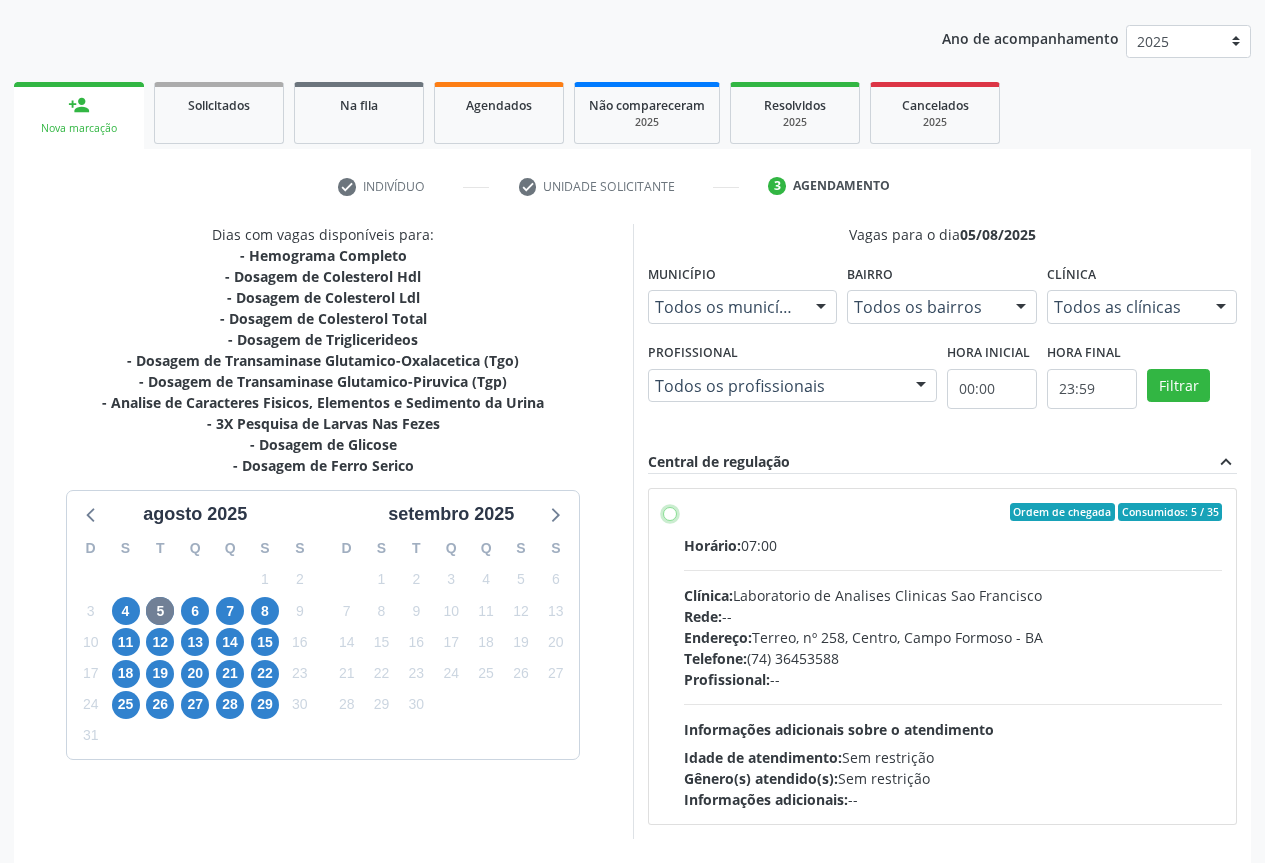 click on "Ordem de chegada
Consumidos: 5 / 35
Horário:   07:00
Clínica:  Laboratorio de Analises Clinicas Sao Francisco
Rede:
--
Endereço:   Terreo, nº 258, Centro, [CITY] - [STATE]
Telefone:   [PHONE]
Profissional:
--
Informações adicionais sobre o atendimento
Idade de atendimento:
Sem restrição
Gênero(s) atendido(s):
Sem restrição
Informações adicionais:
--" at bounding box center [670, 512] 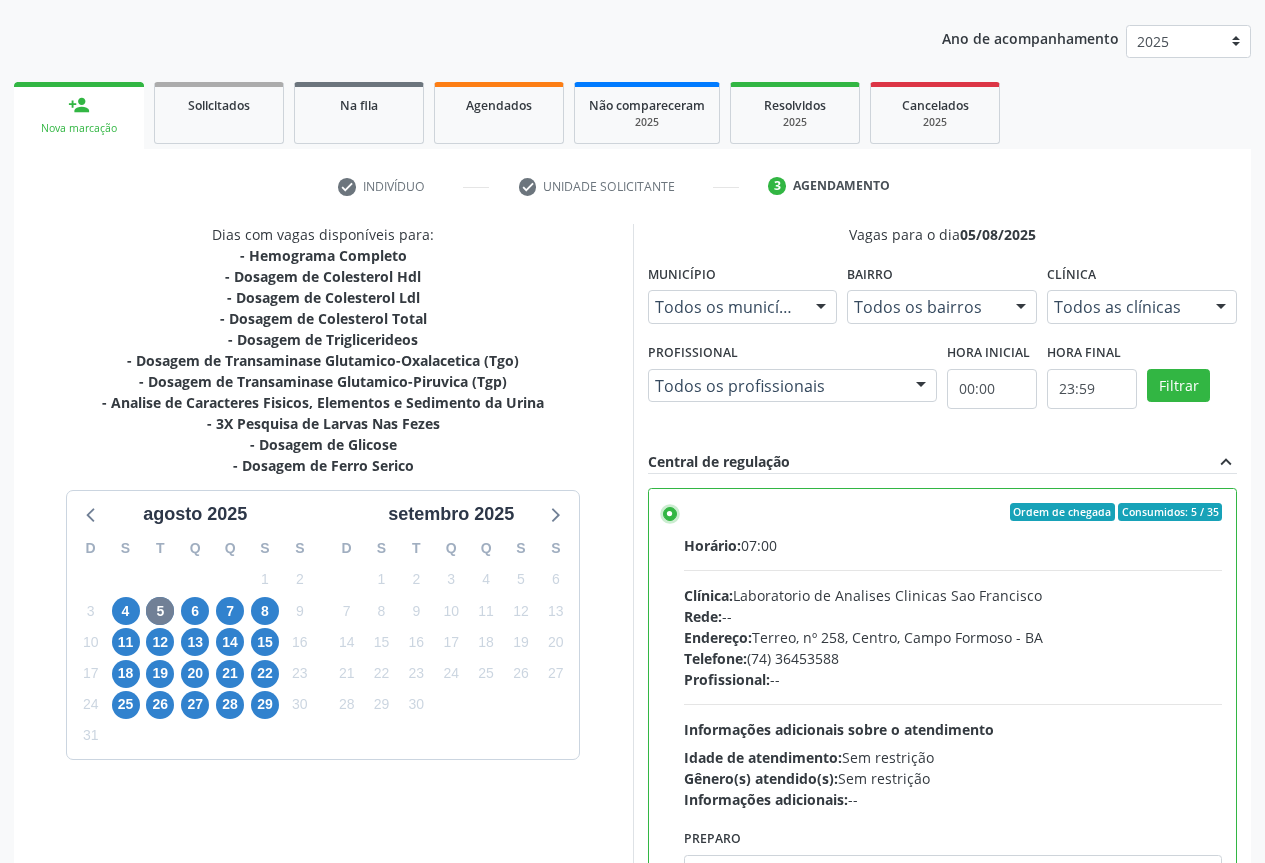 scroll, scrollTop: 332, scrollLeft: 0, axis: vertical 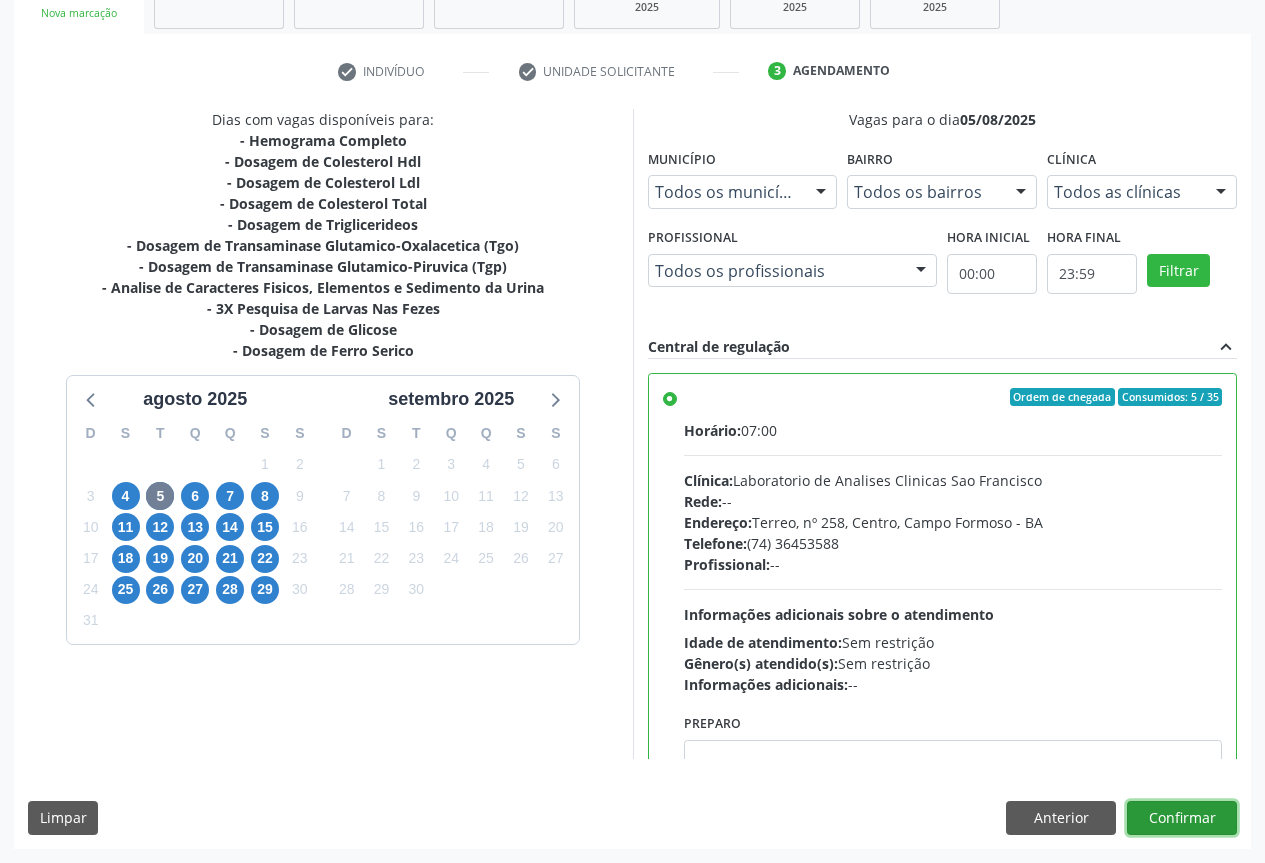 click on "Confirmar" at bounding box center (1182, 818) 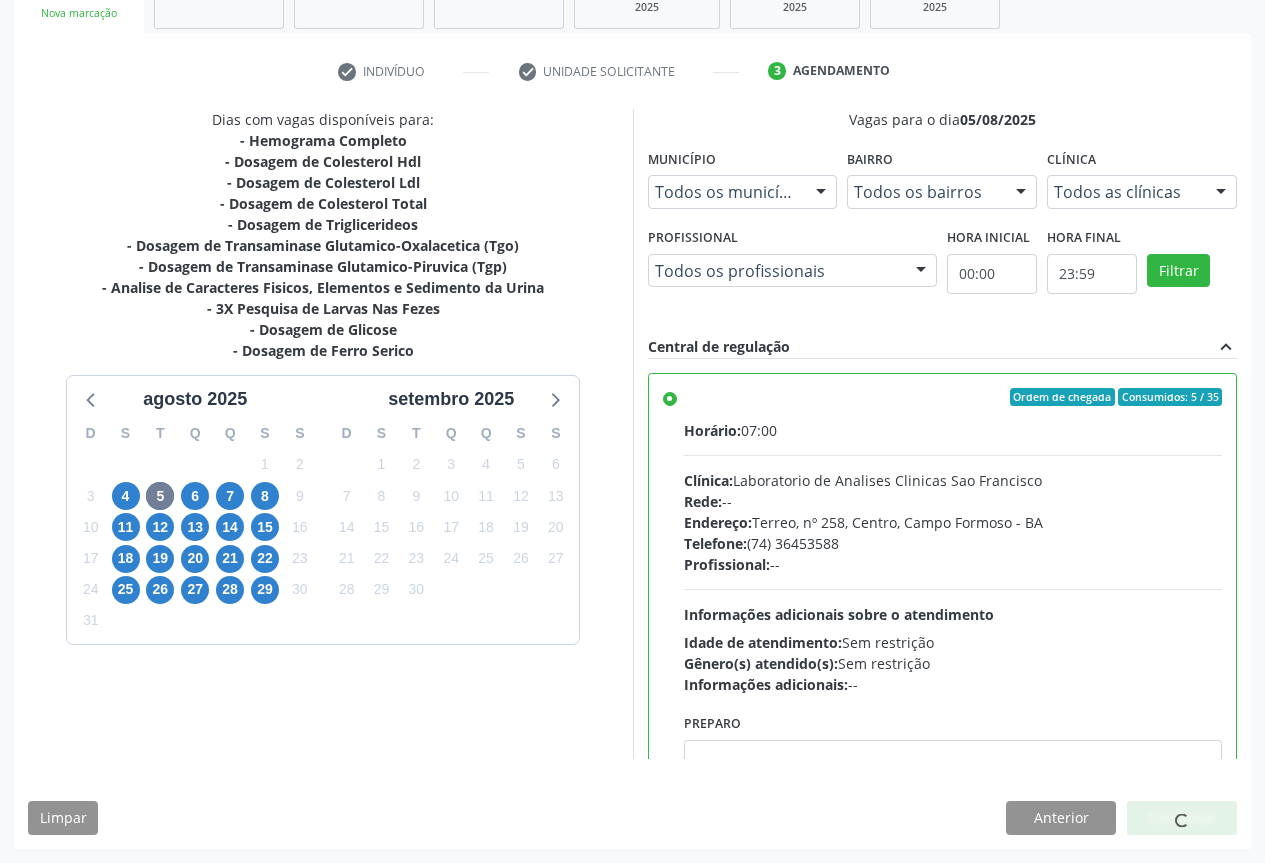 scroll, scrollTop: 0, scrollLeft: 0, axis: both 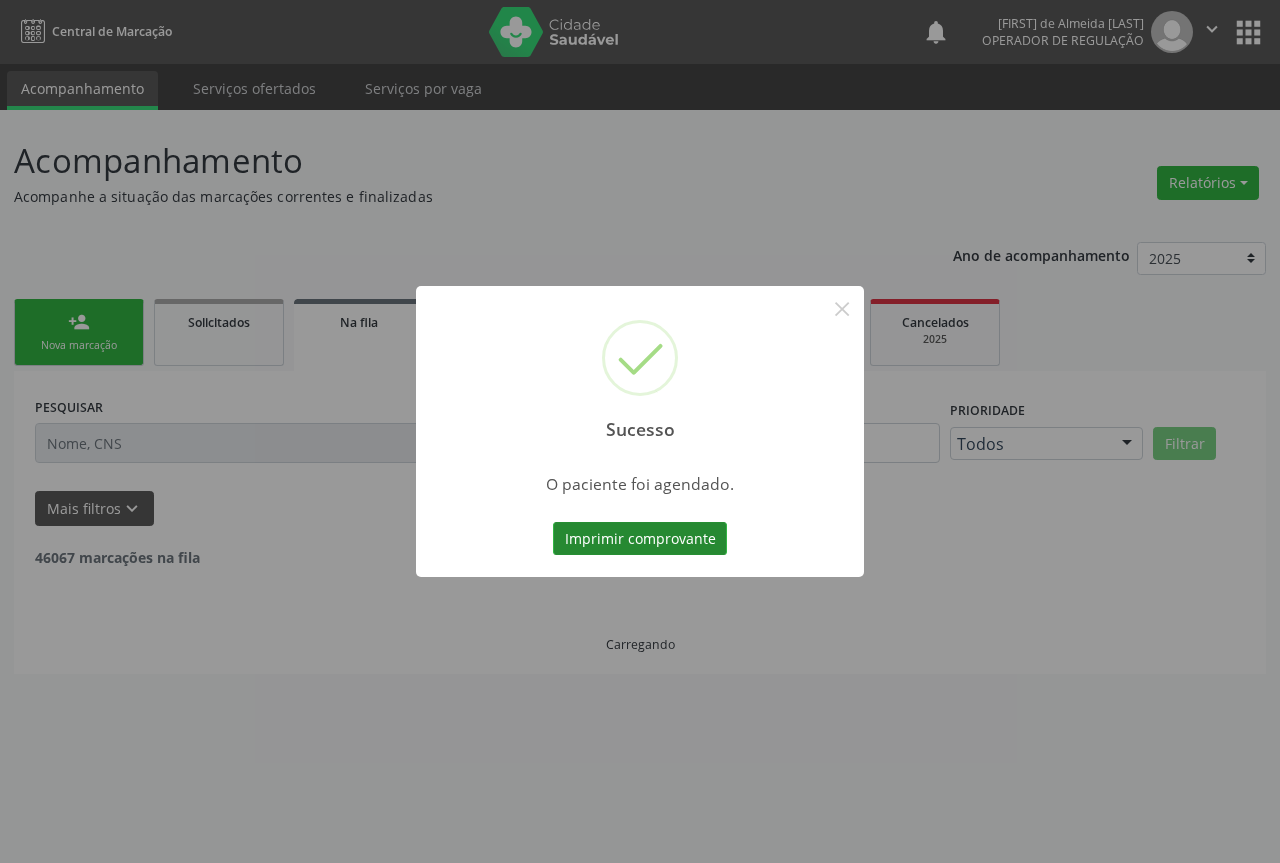 click on "Imprimir comprovante" at bounding box center [640, 539] 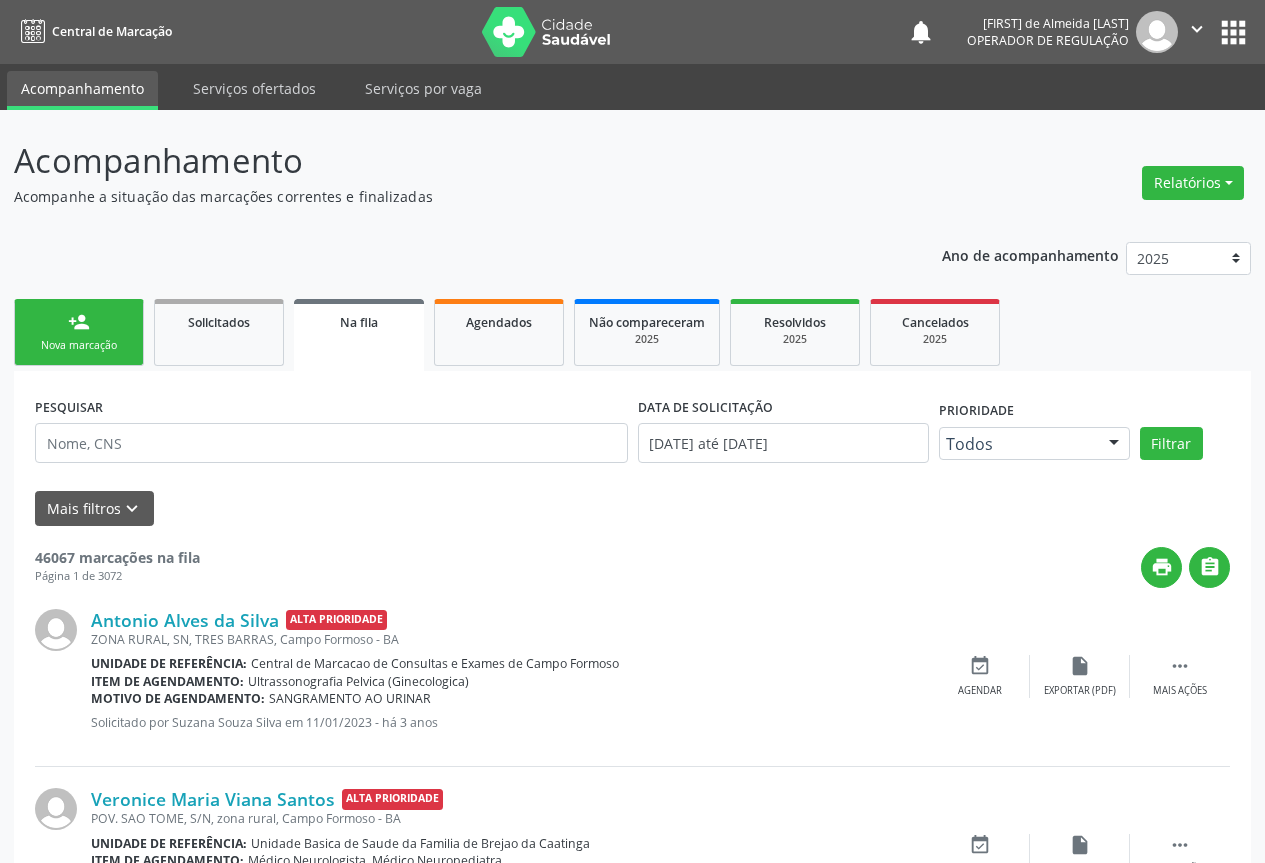 click on "Ano de acompanhamento
2025 2024 2023
person_add
Nova marcação
Solicitados   Na fila   Agendados   Não compareceram
2025
Resolvidos
2025
Cancelados
2025
PESQUISAR
DATA DE SOLICITAÇÃO
[DATE] até [DATE]
Prioridade
Todos         Todos   Baixa Prioridade   Média Prioridade   Alta Prioridade
Nenhum resultado encontrado para: "   "
Não há nenhuma opção para ser exibida.
Filtrar
UNIDADE DE REFERÊNCIA
Selecione uma UBS
Todas as UBS   Unidade Basica de Saude da Familia Dr Paulo Sudre   Centro de Enfrentamento Para Covid 19 de Campo Formoso   Central de Marcacao de Consultas e Exames de Campo Formoso   Vigilancia em Saude de Campo Formoso   PSF Lage dos Negros III   P S da Familia do Povoado de Caraibas   Unidade Basica de Saude da Familia Maninho Ferreira" at bounding box center [632, 1808] 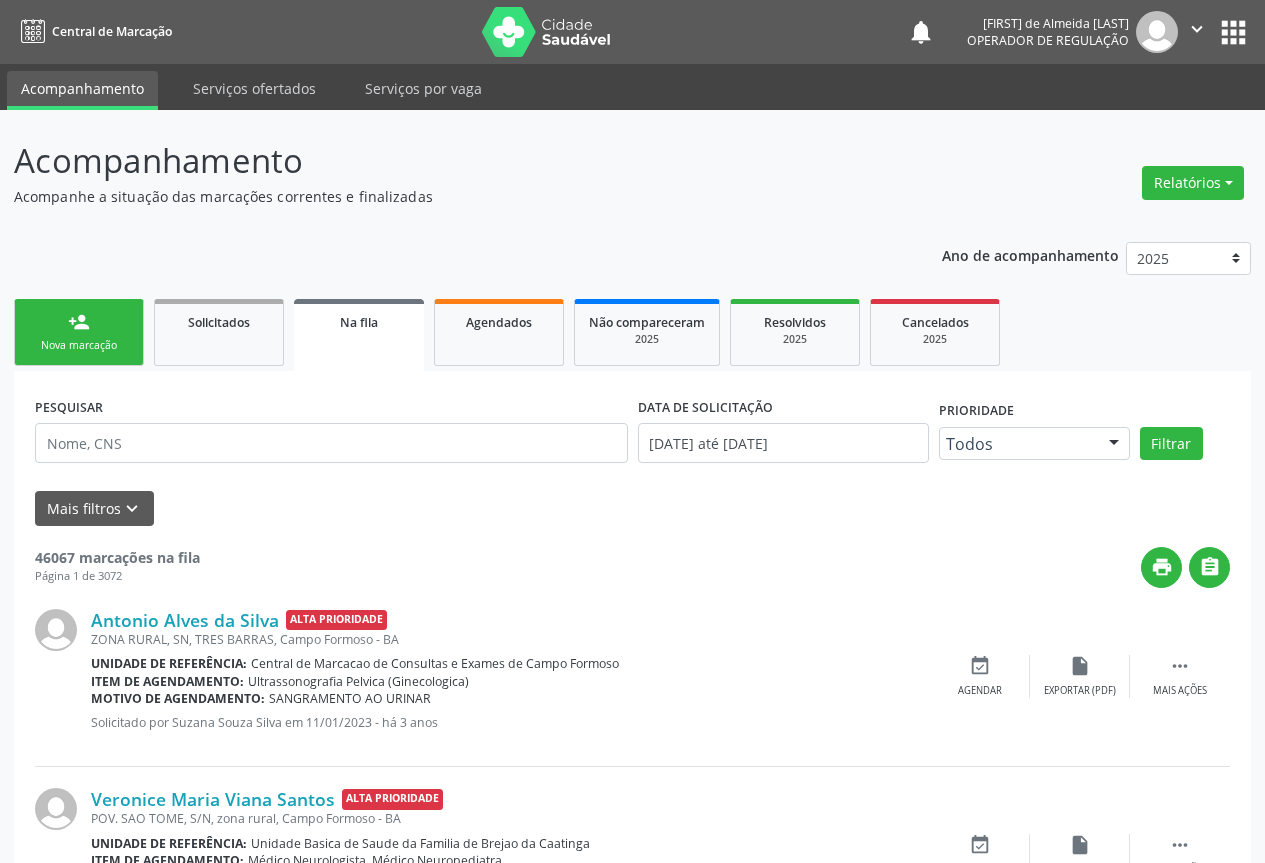 click on "person_add
Nova marcação" at bounding box center [79, 332] 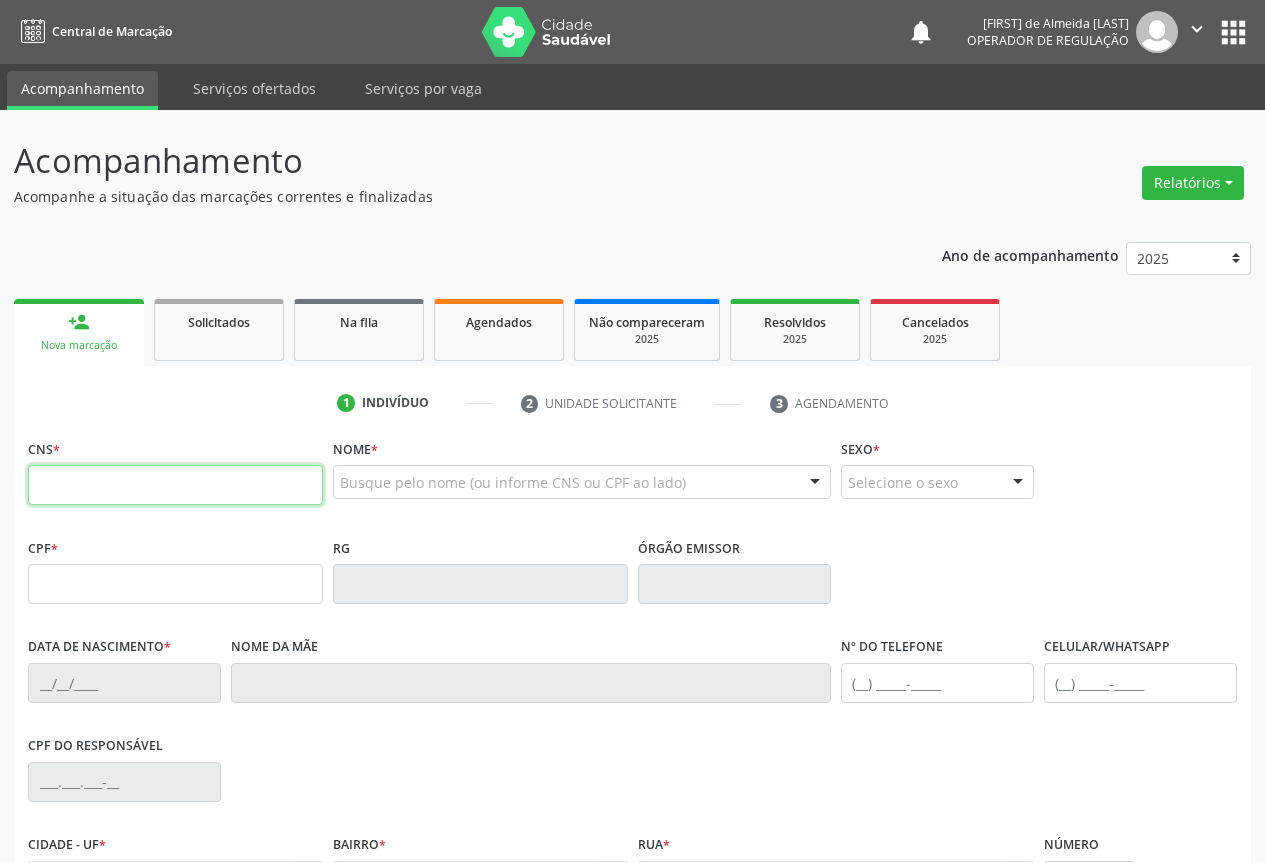 click at bounding box center [175, 485] 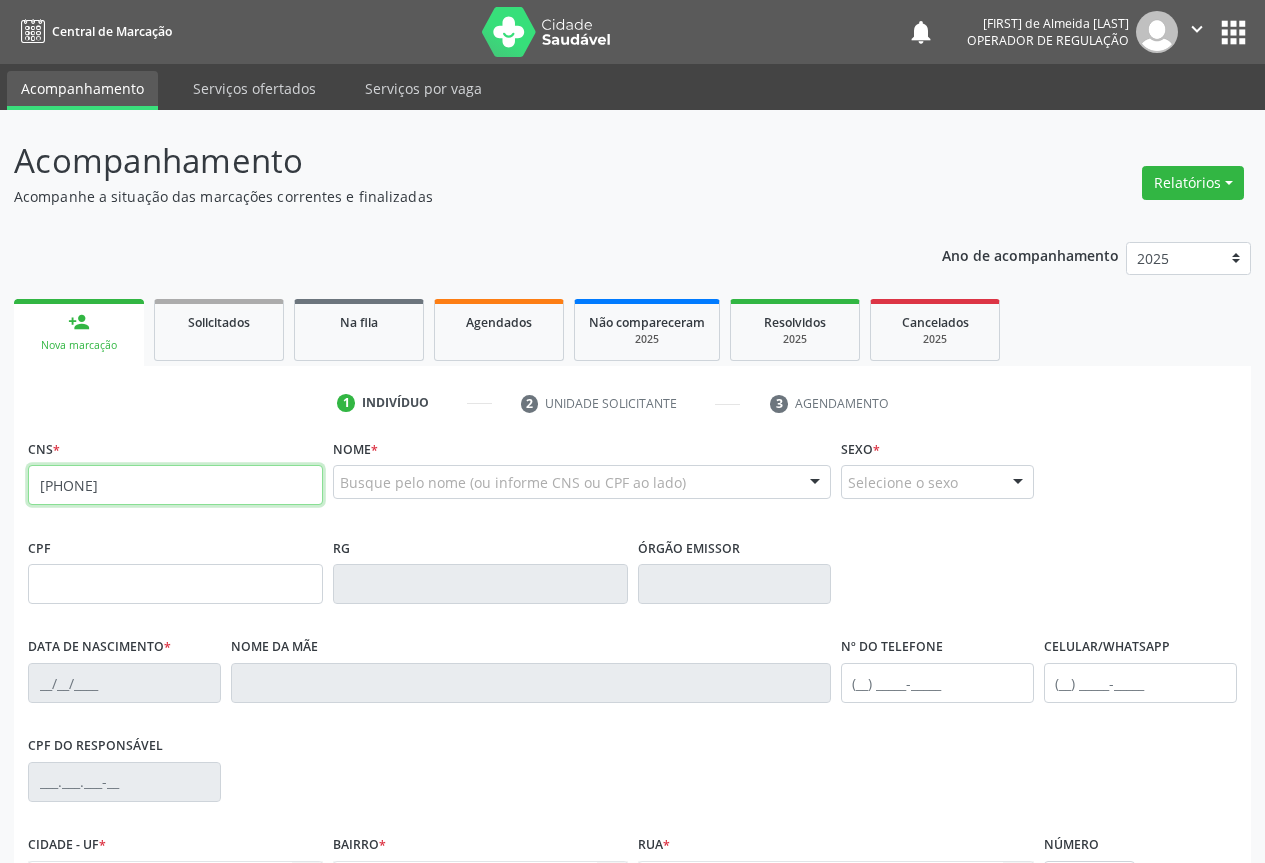 type on "[PHONE]" 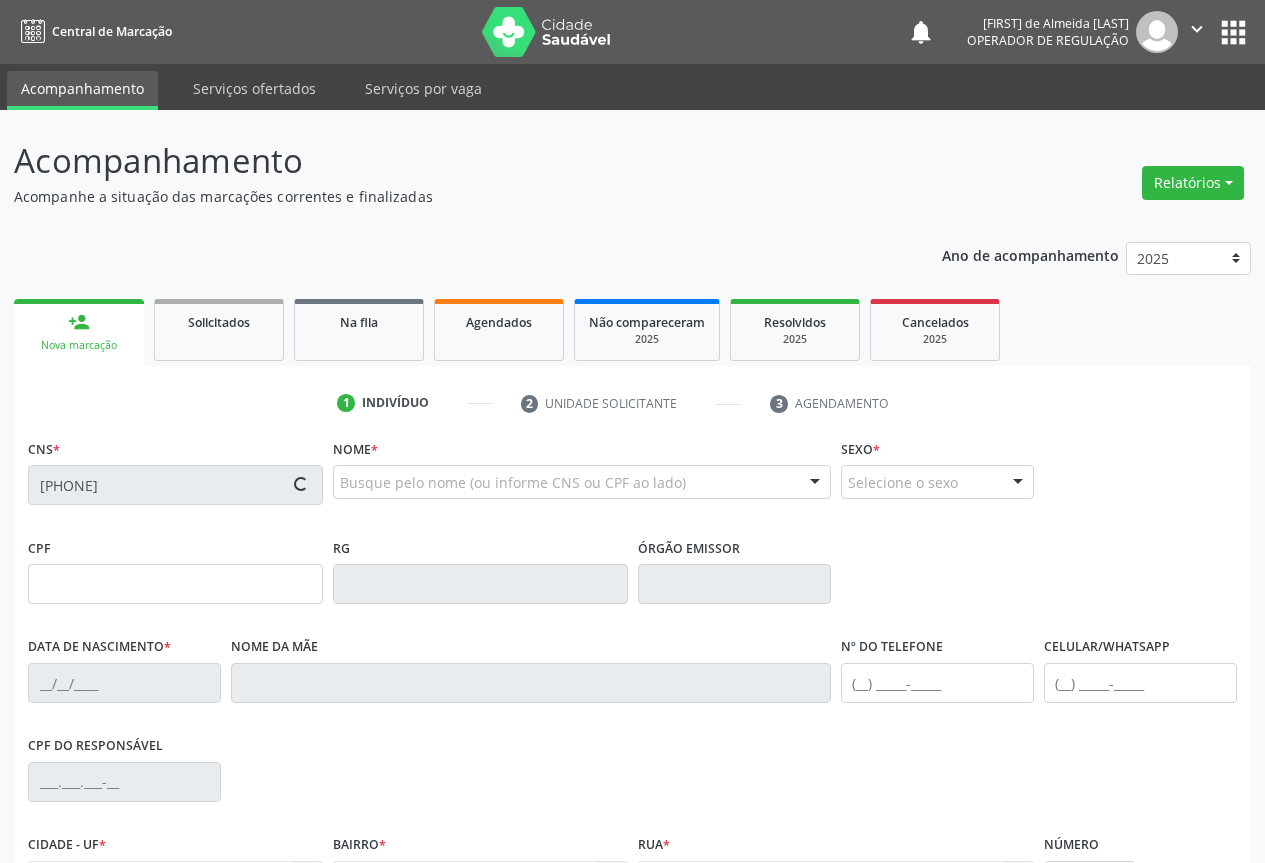 type on "[PHONE]" 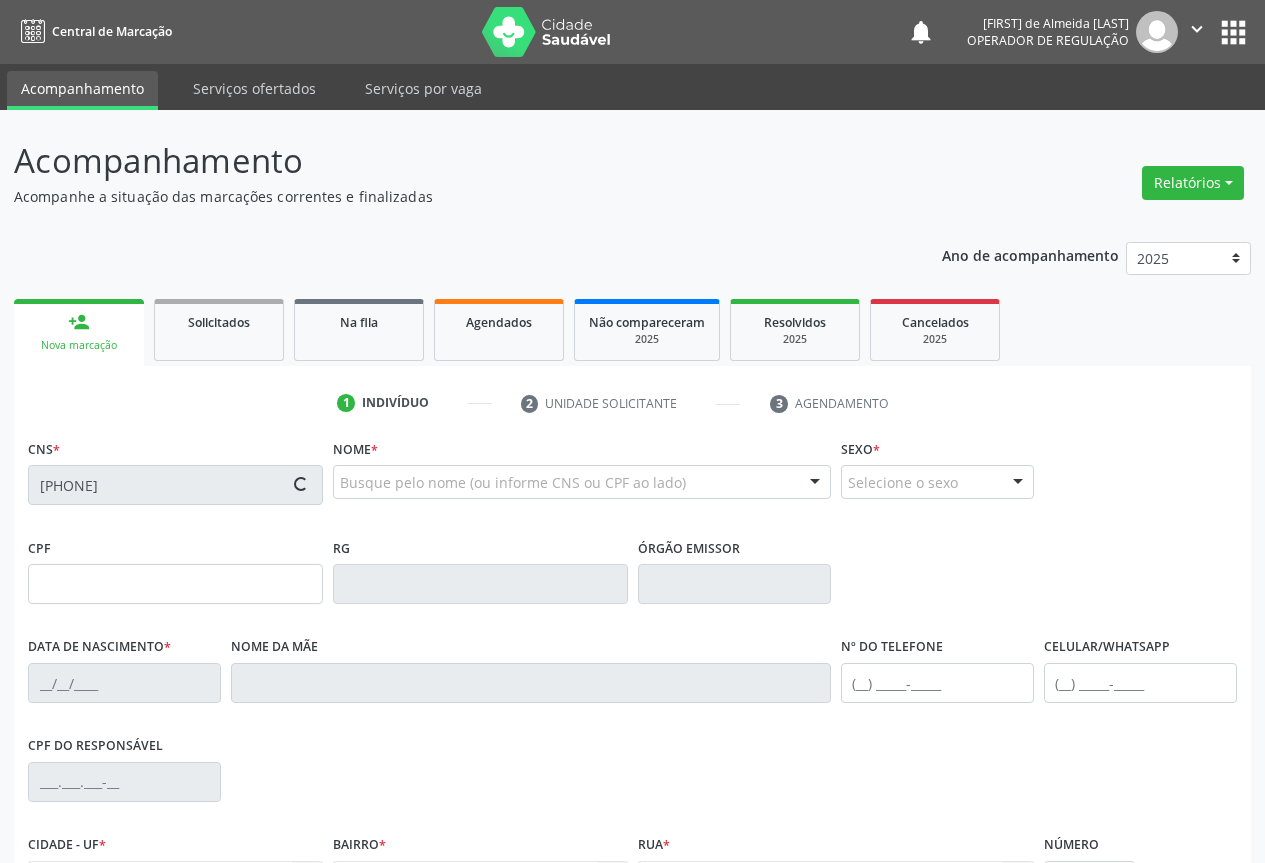type on "[DATE]" 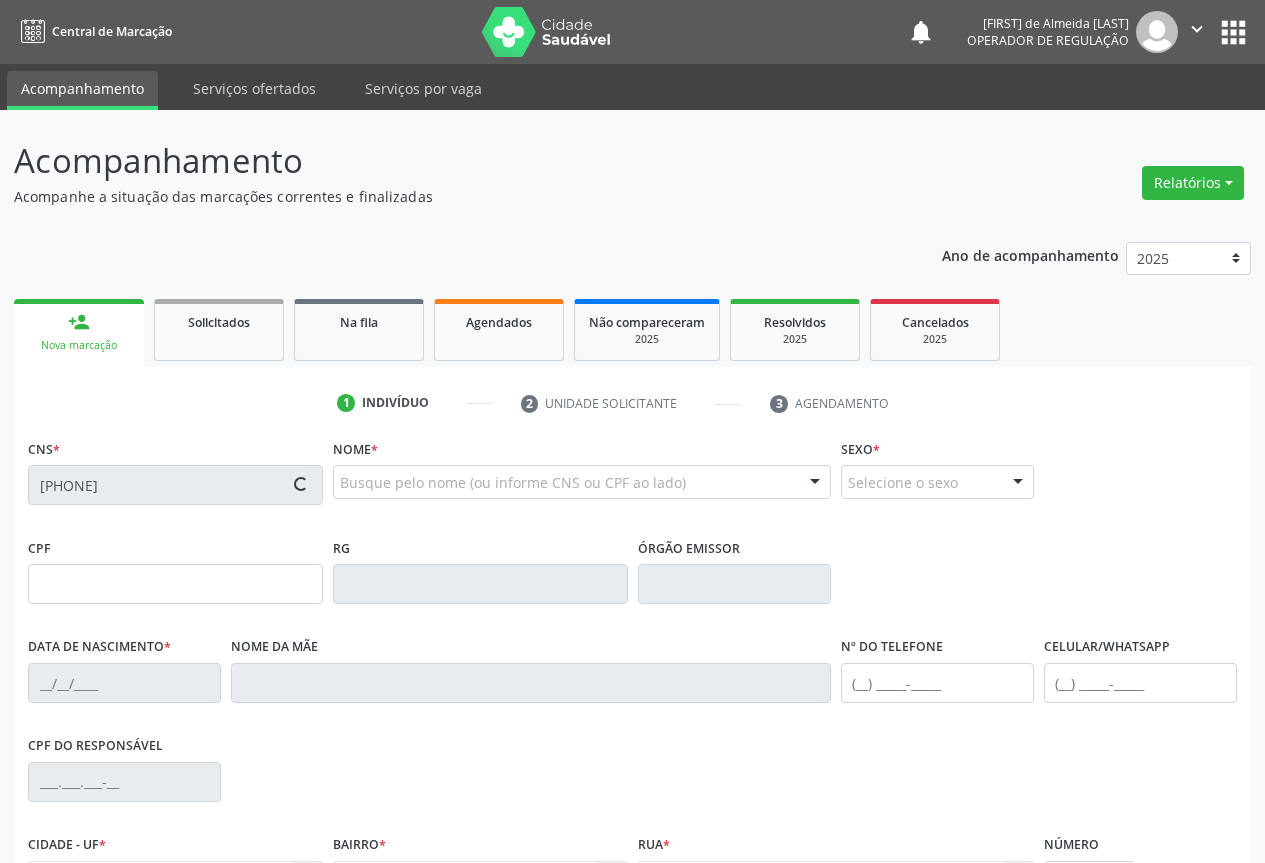 type on "[PHONE]" 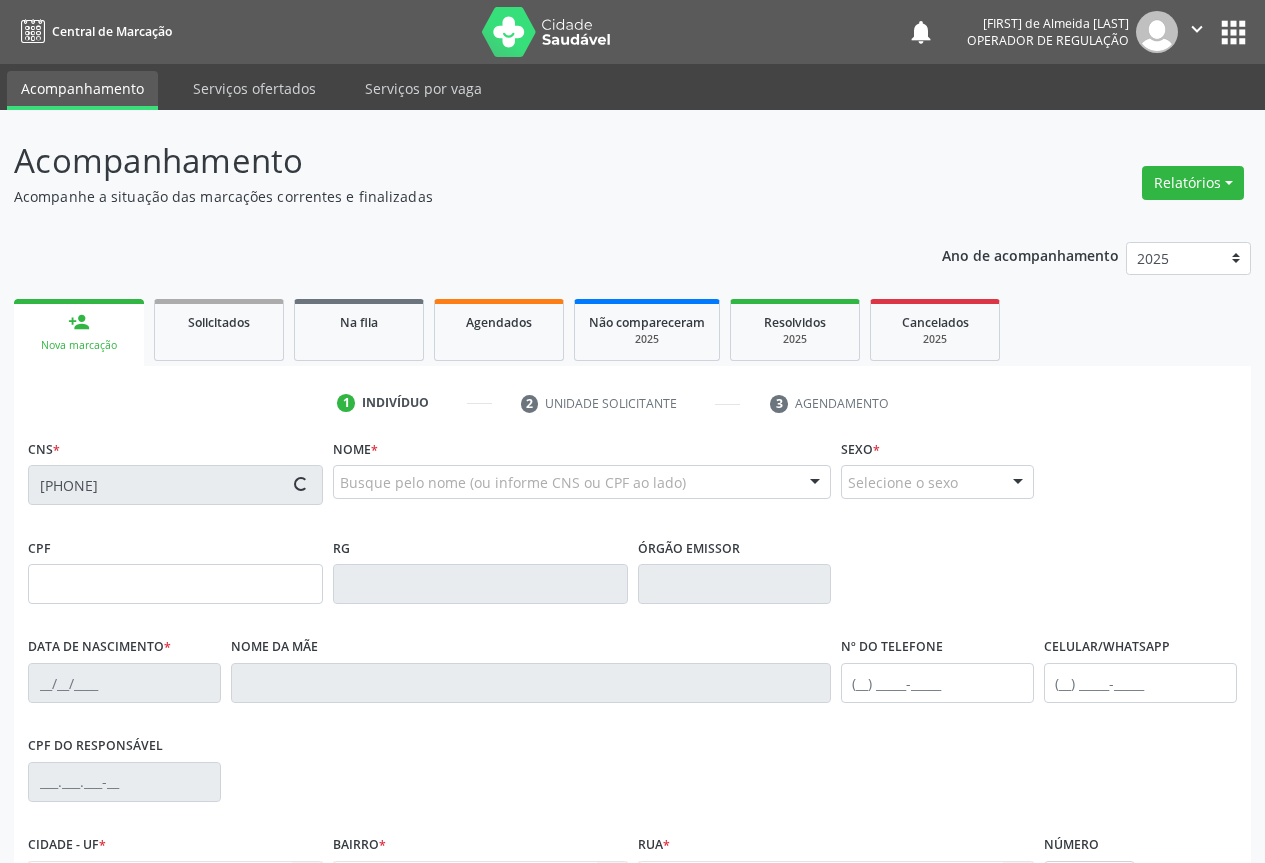 type on "S/N" 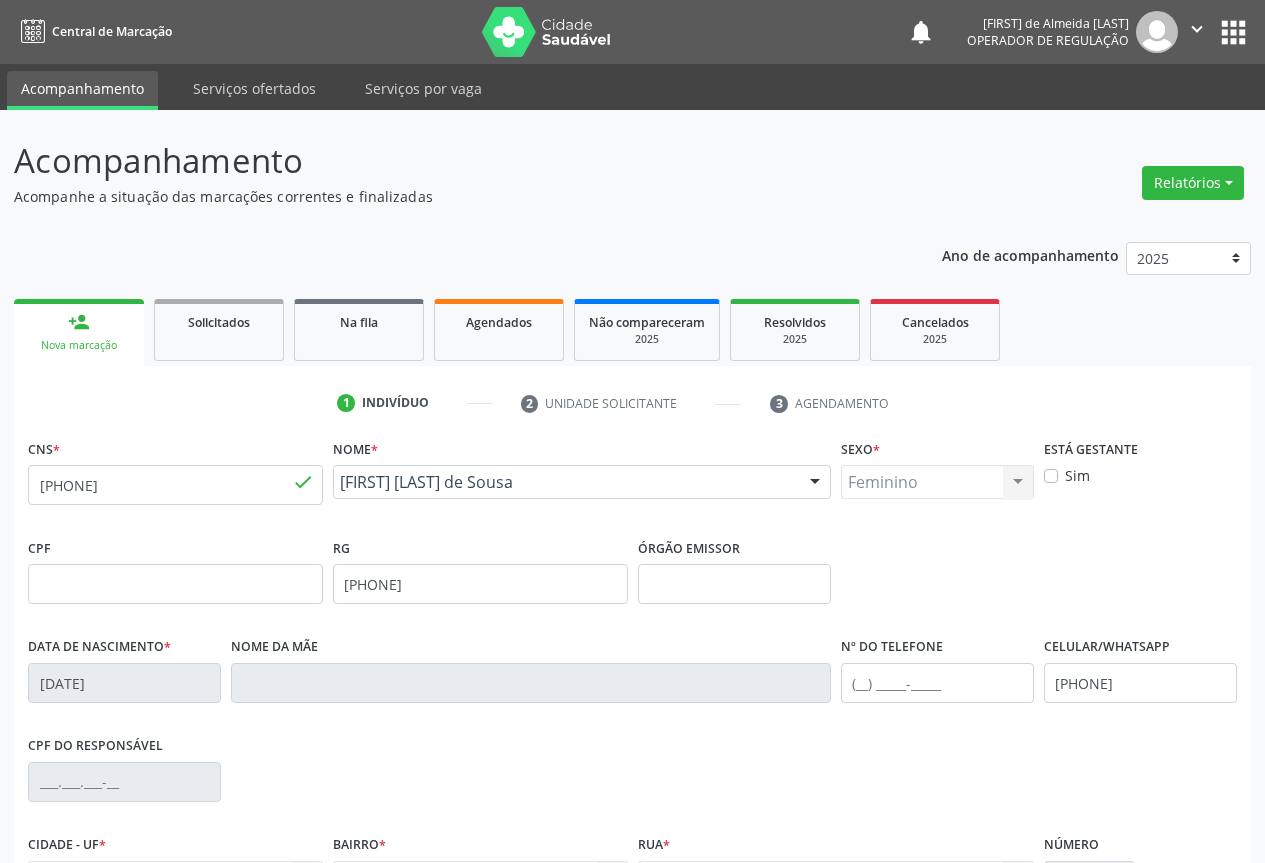 scroll, scrollTop: 221, scrollLeft: 0, axis: vertical 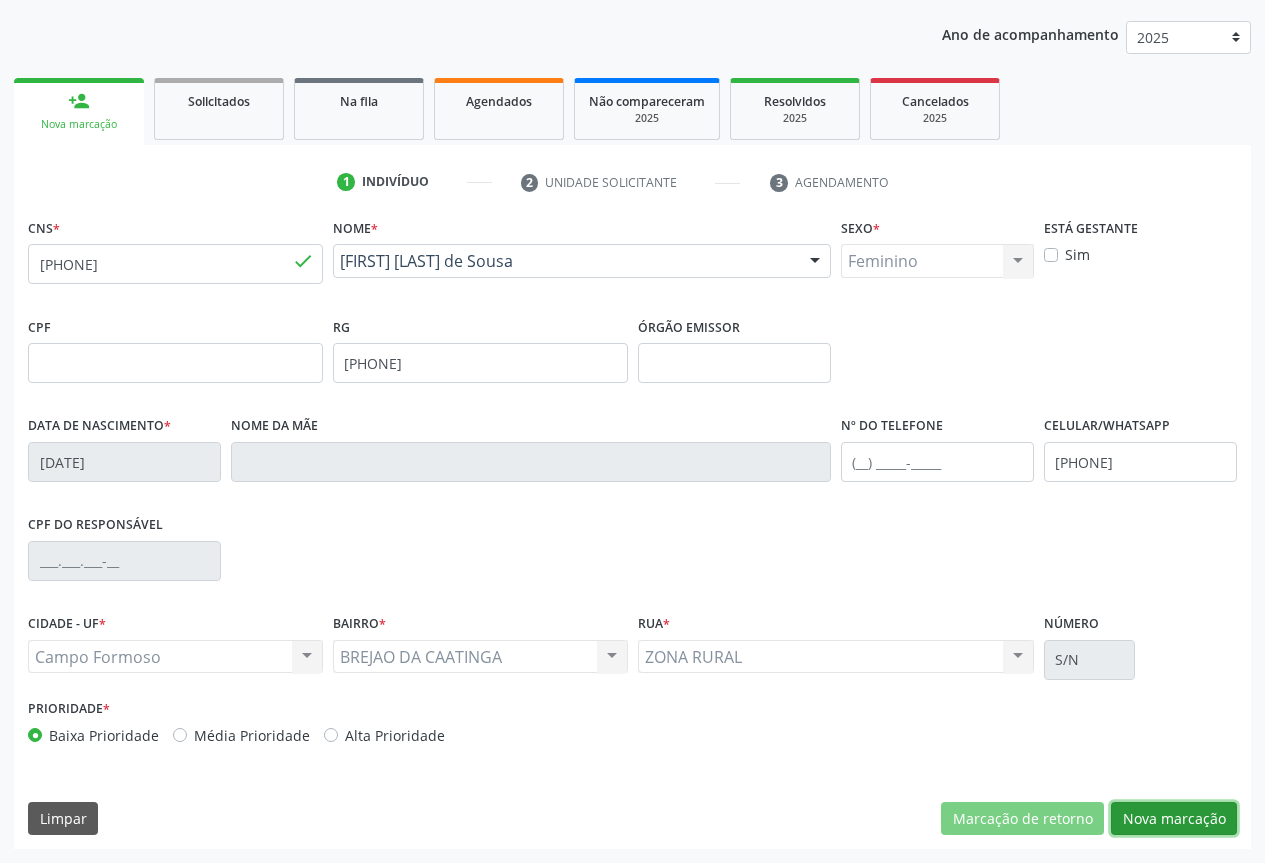 click on "Nova marcação" at bounding box center (1174, 819) 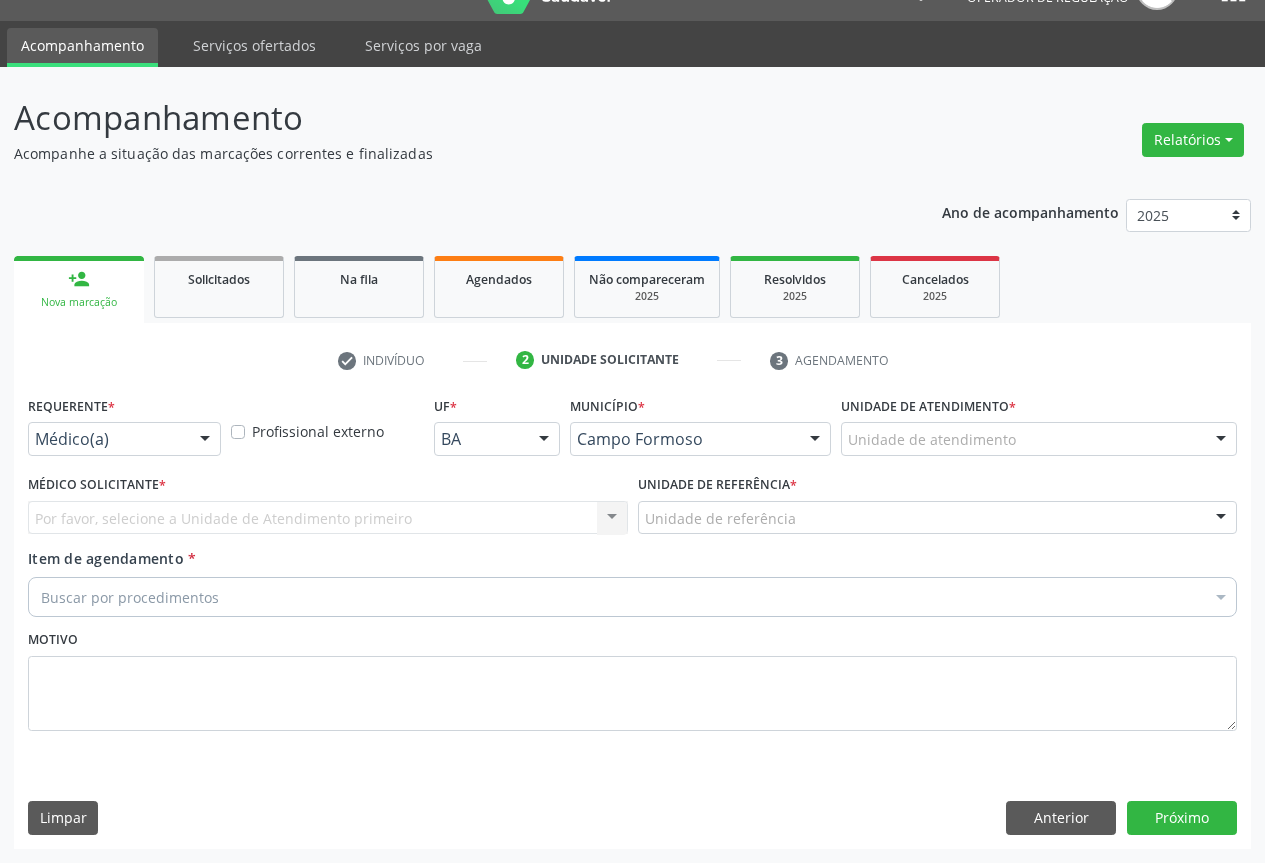 scroll, scrollTop: 43, scrollLeft: 0, axis: vertical 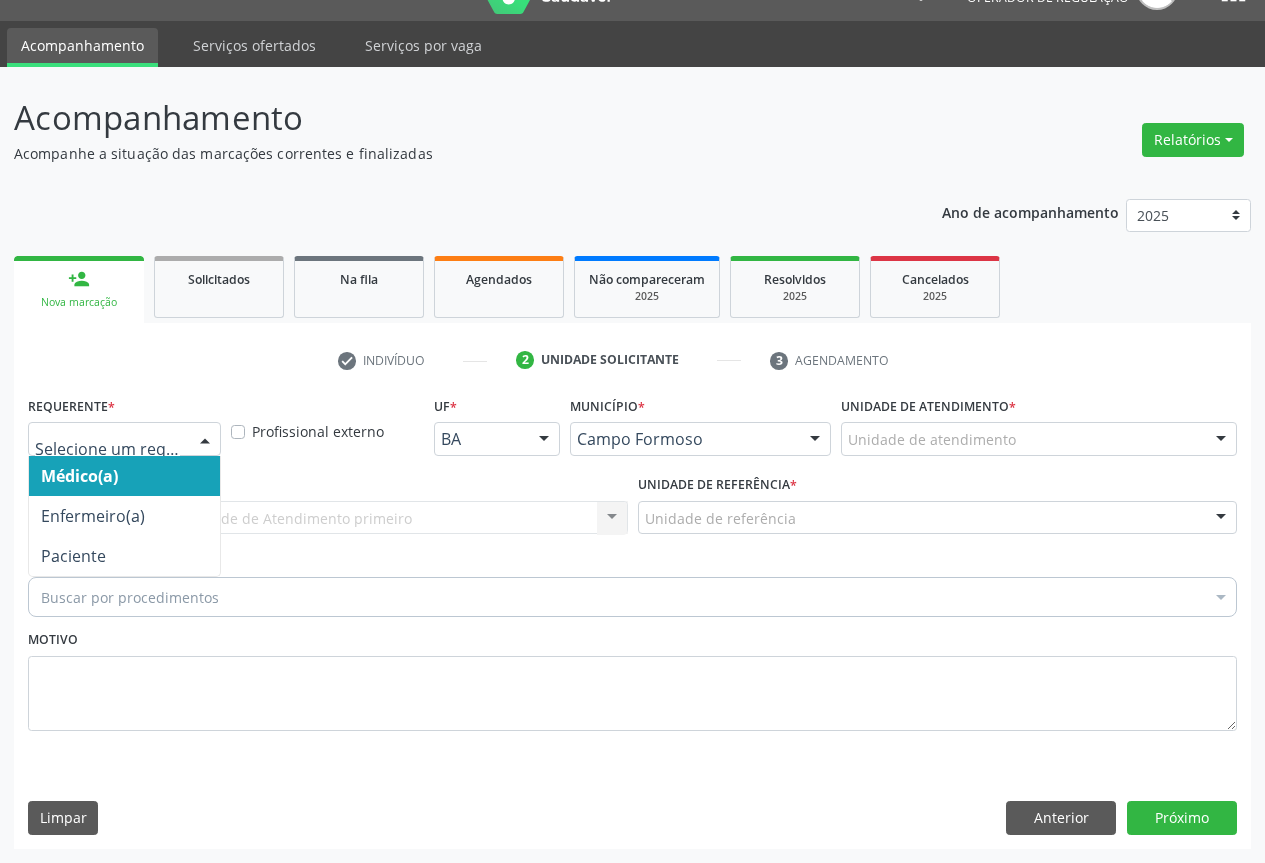 click at bounding box center [205, 440] 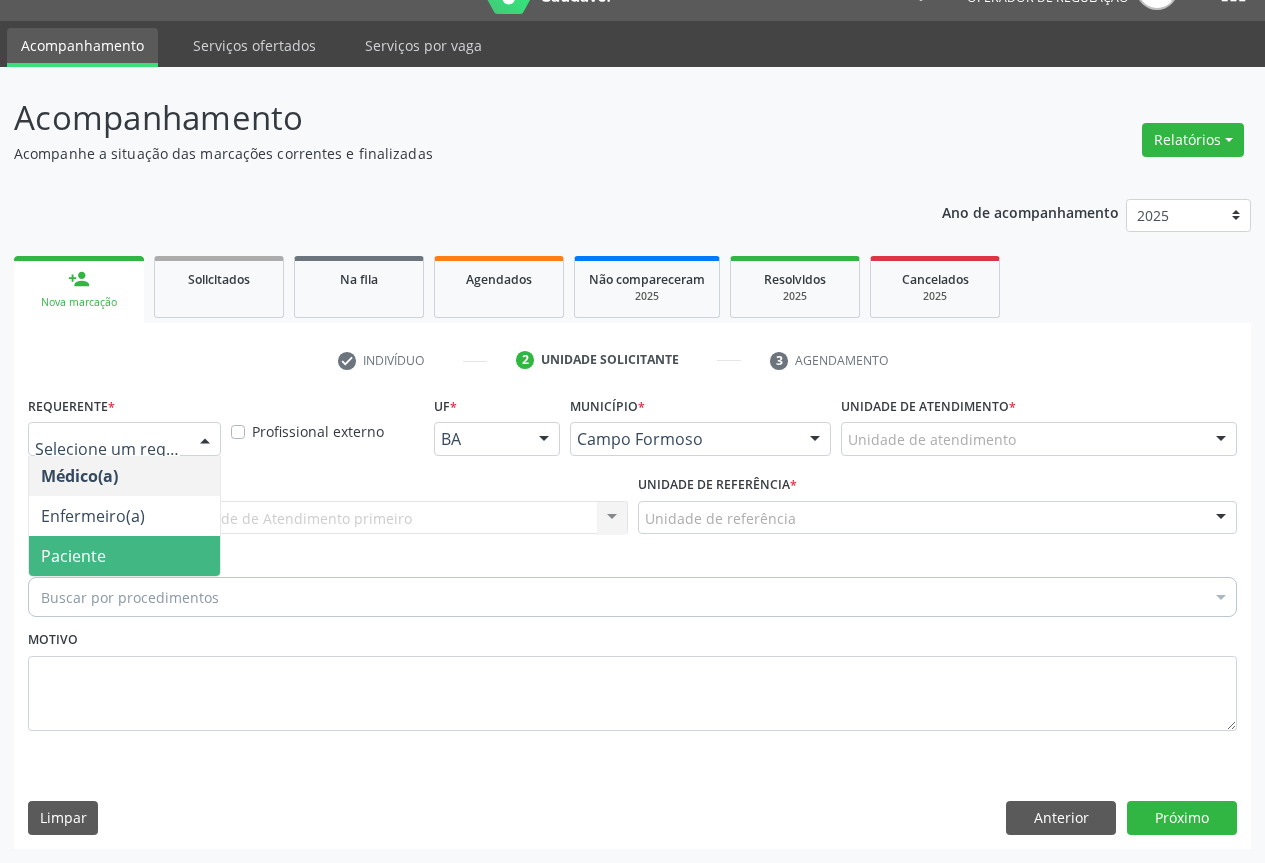 click on "Paciente" at bounding box center (124, 556) 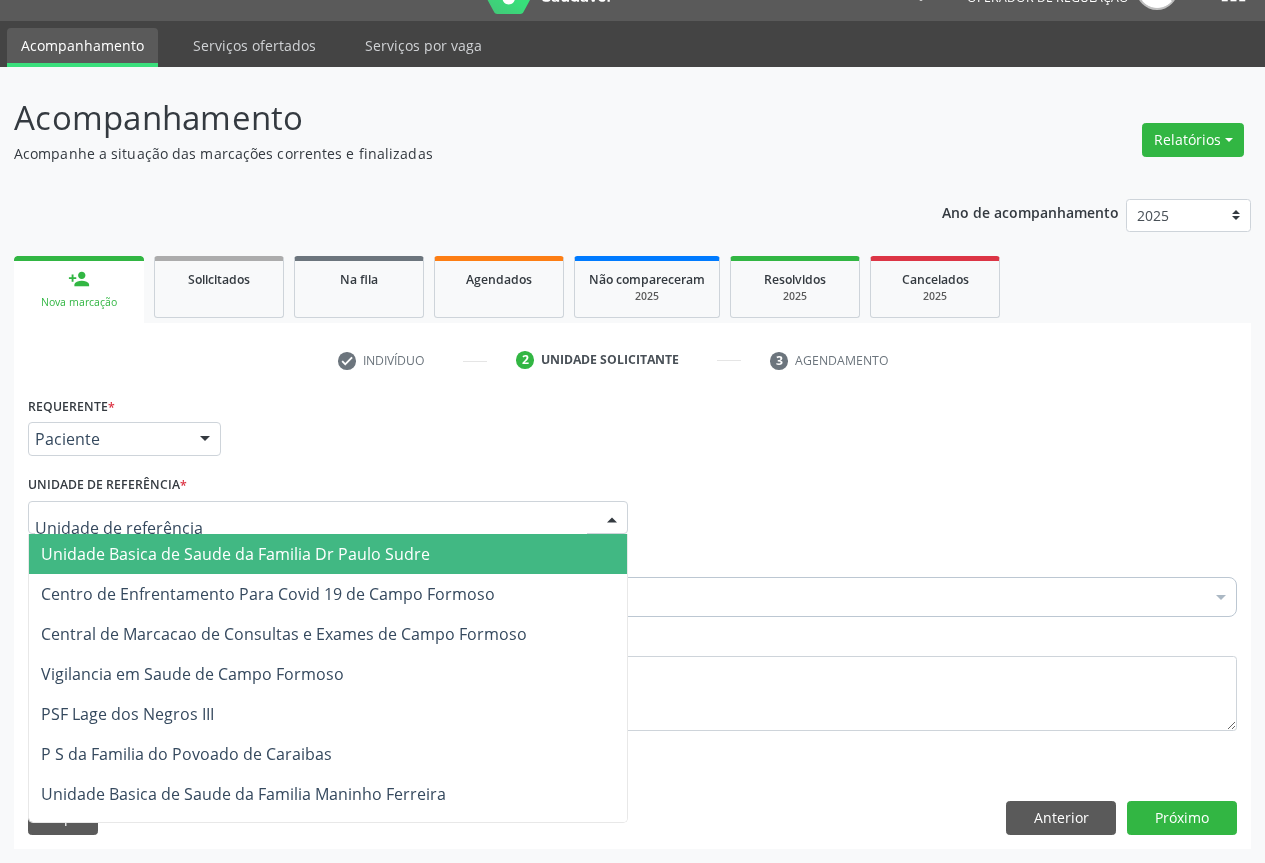 click at bounding box center (612, 519) 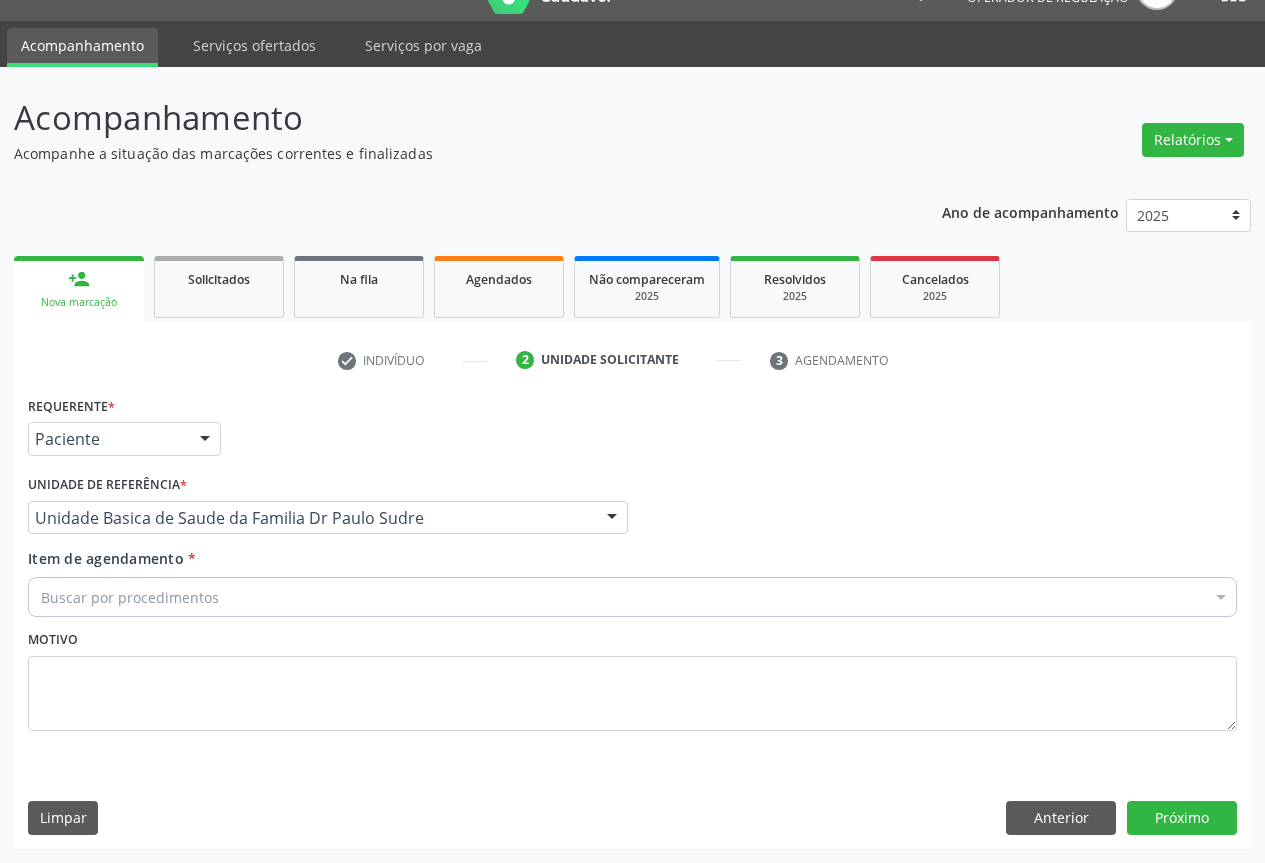 click on "Buscar por procedimentos" at bounding box center (632, 597) 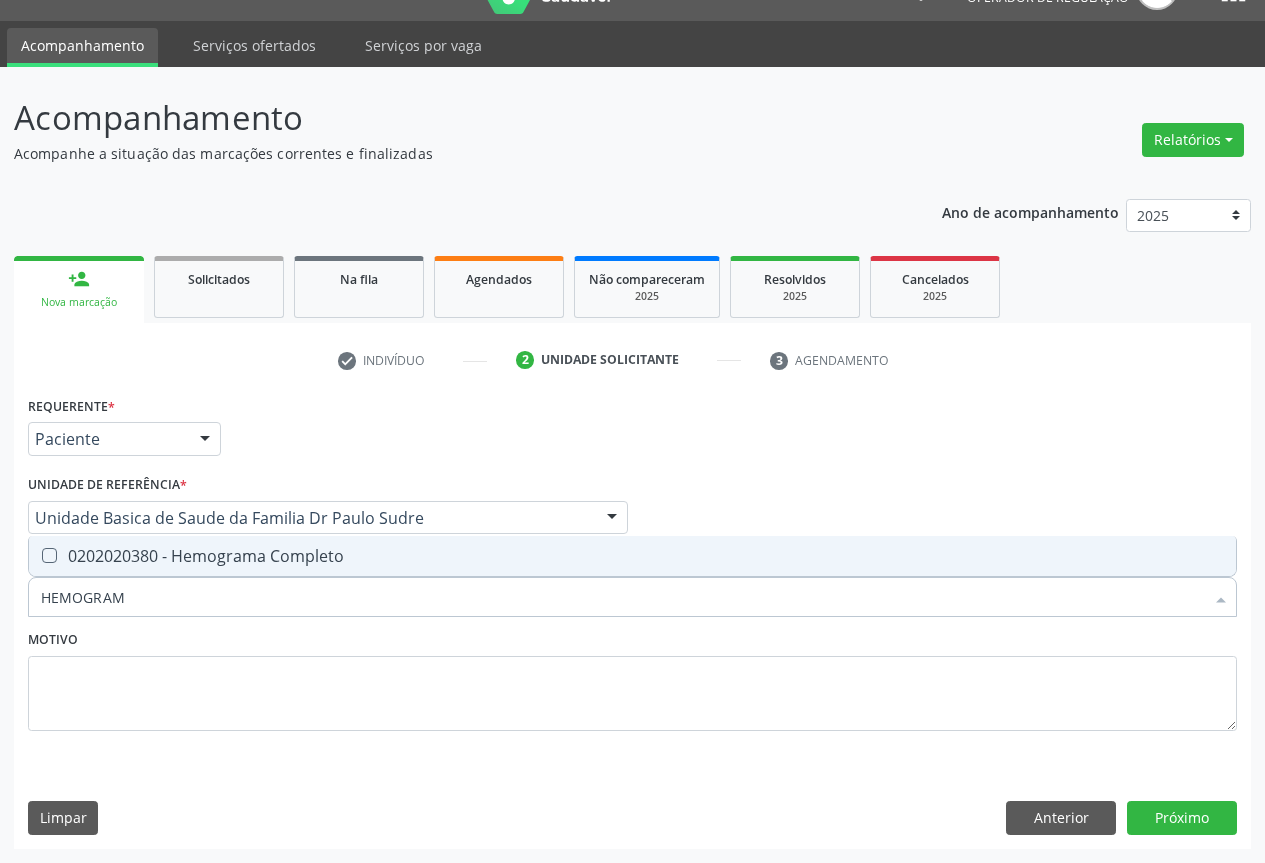 type on "HEMOGRAMA" 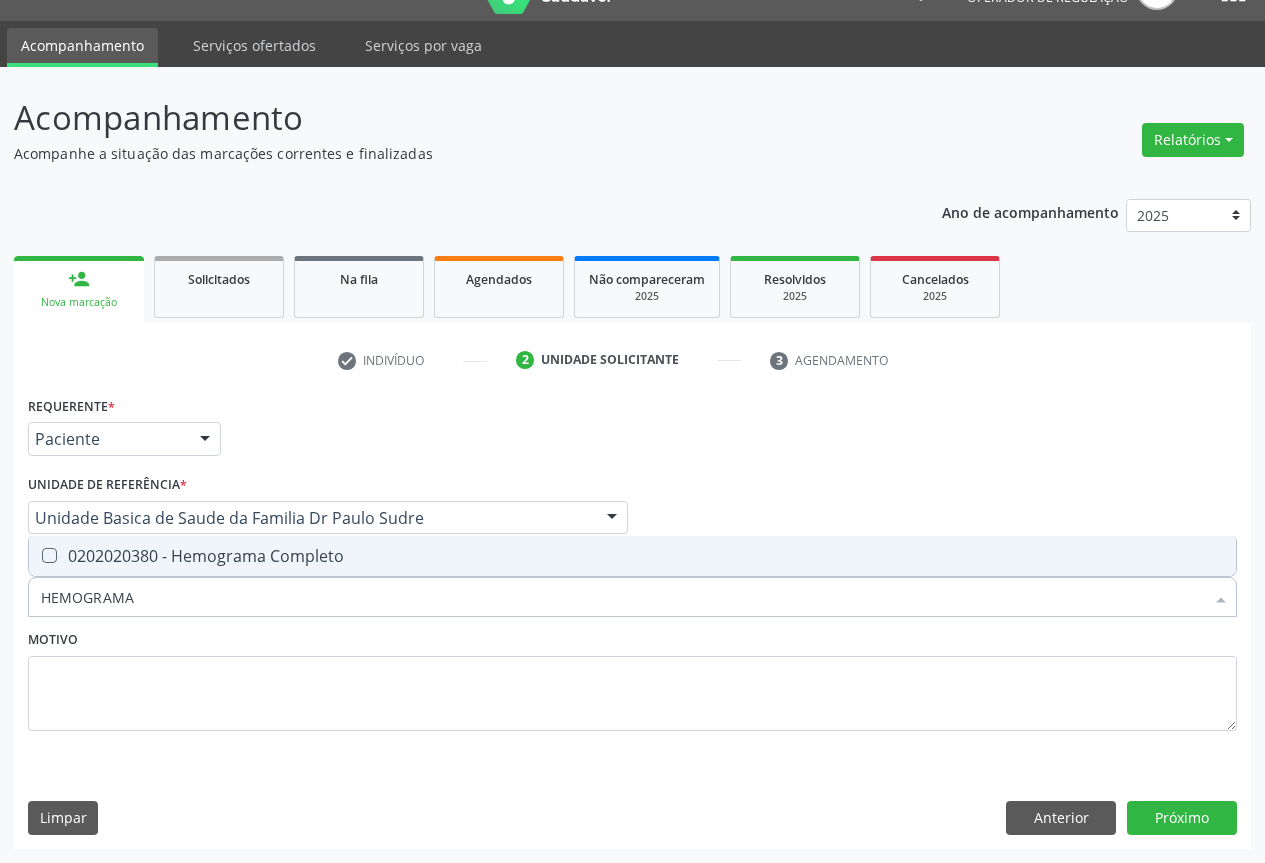 click on "0202020380 - Hemograma Completo" at bounding box center (632, 556) 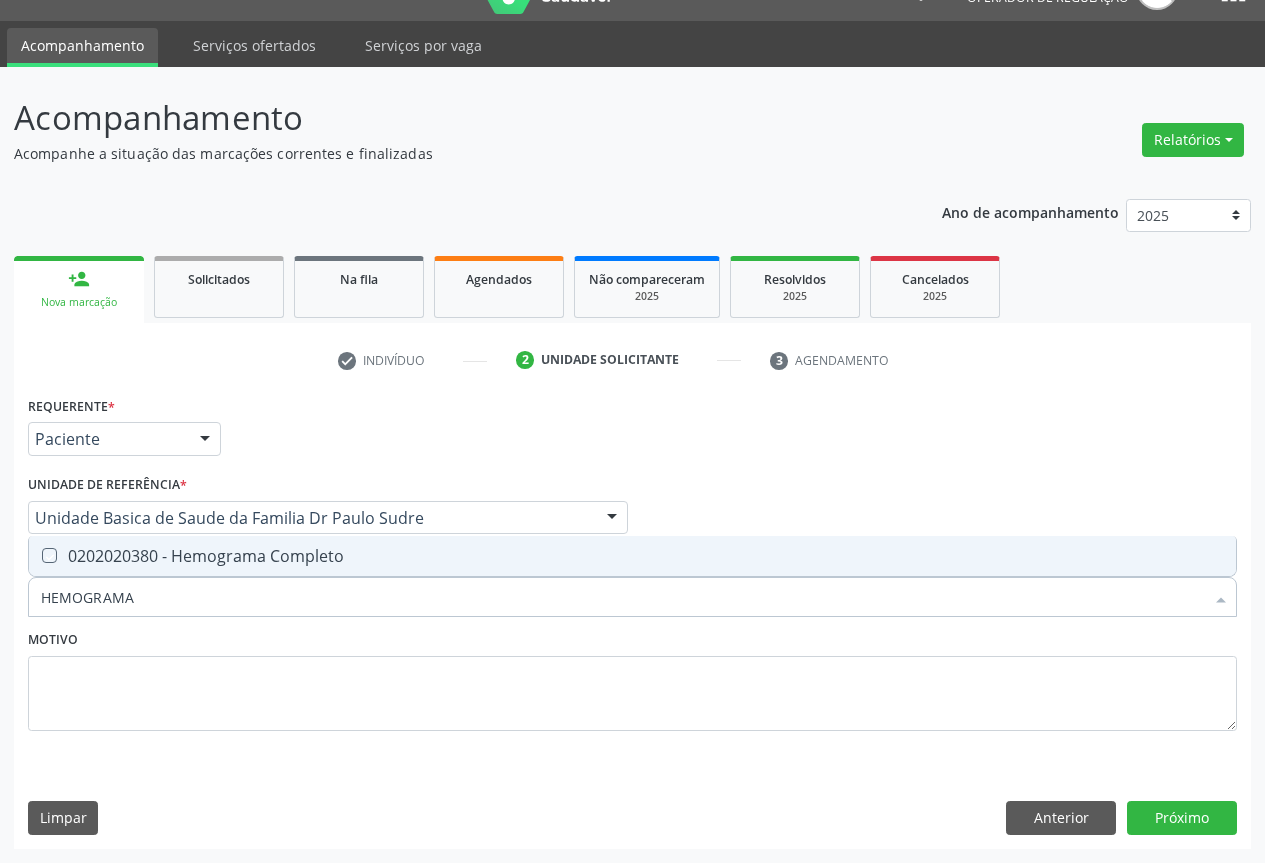 checkbox on "true" 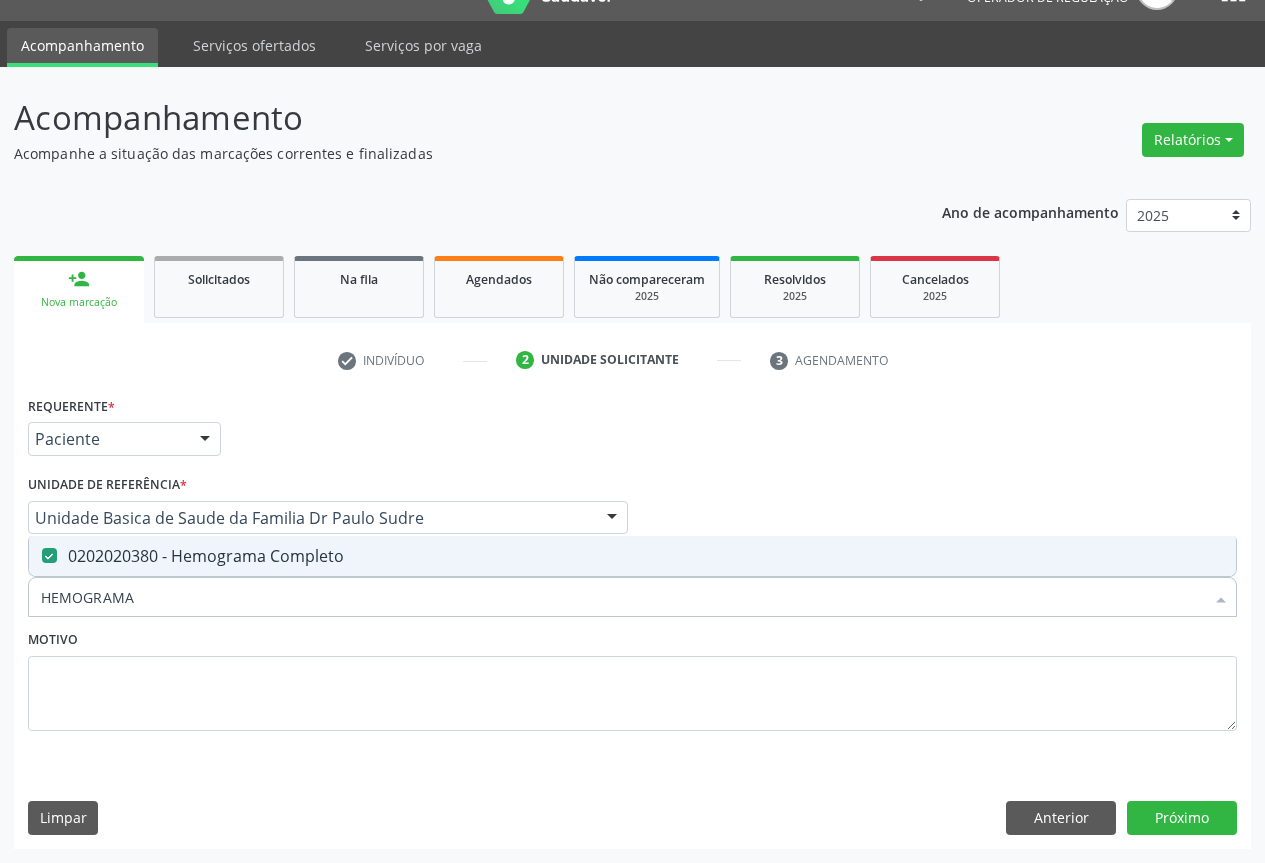 type on "HEMOGRAMA" 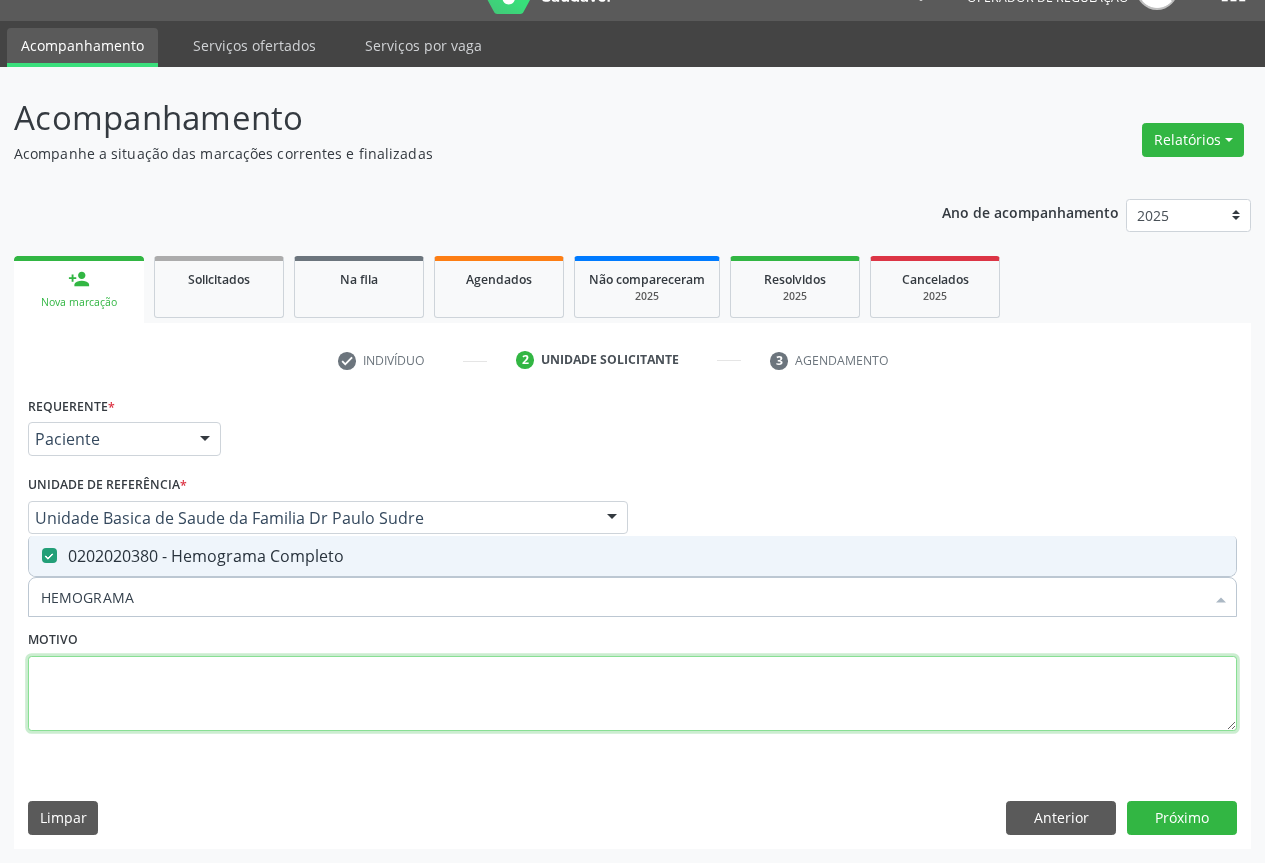 click at bounding box center [632, 694] 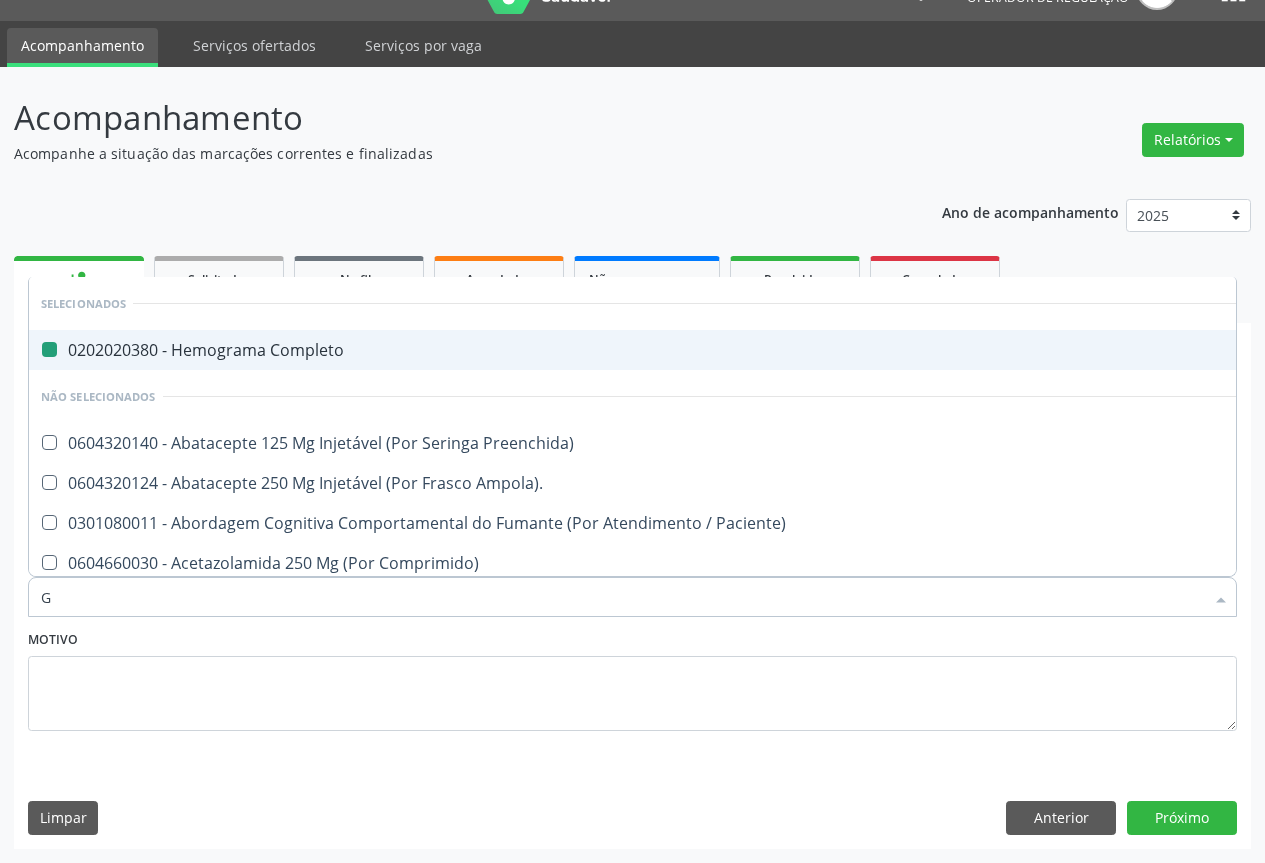type on "GL" 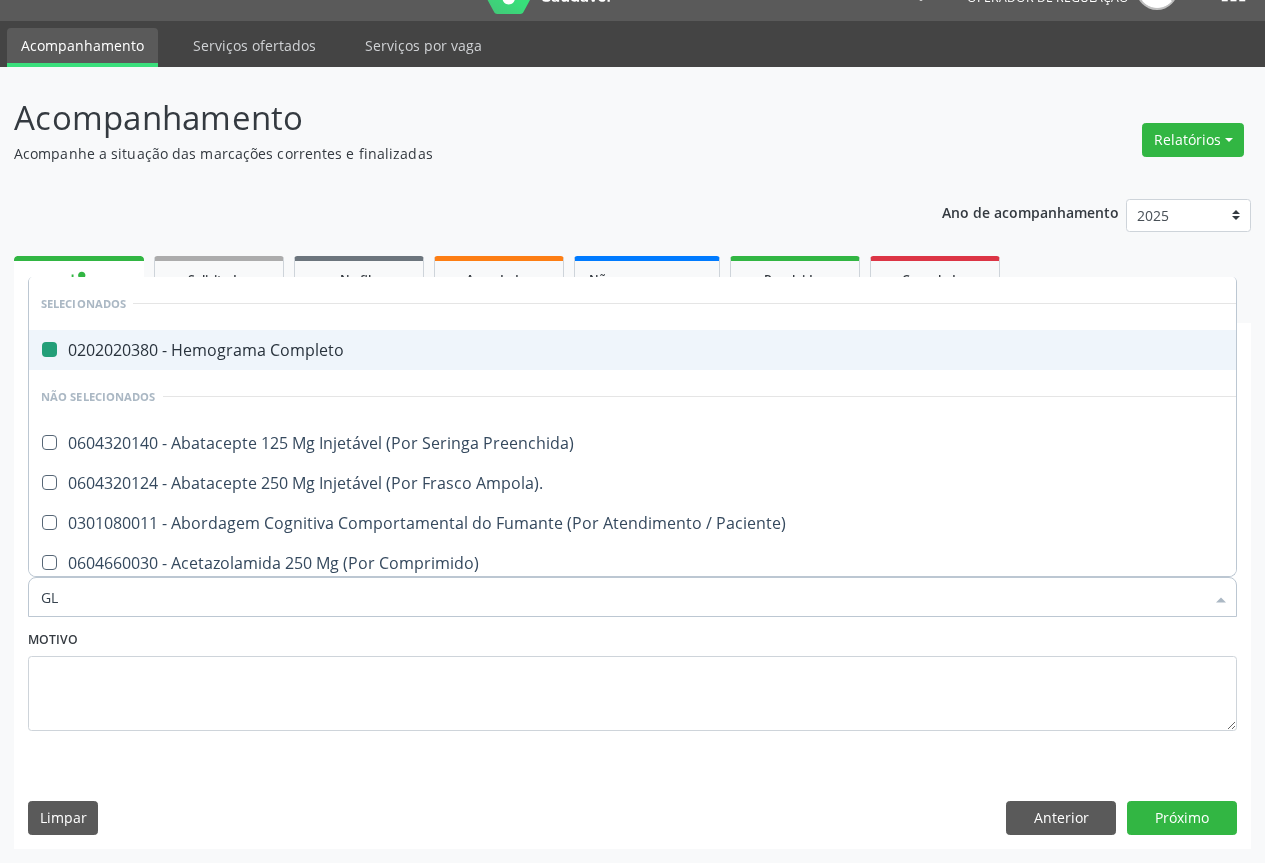 checkbox on "false" 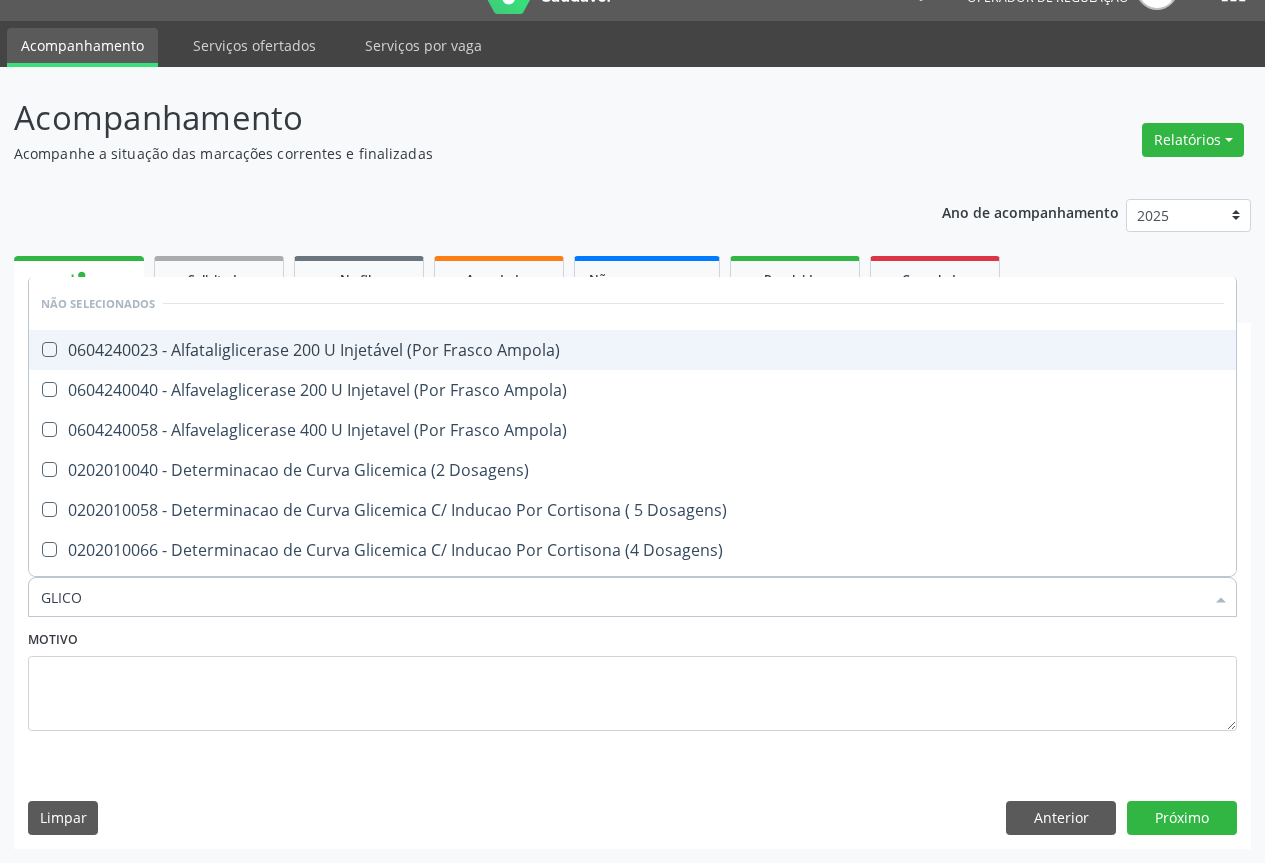 type on "GLICOS" 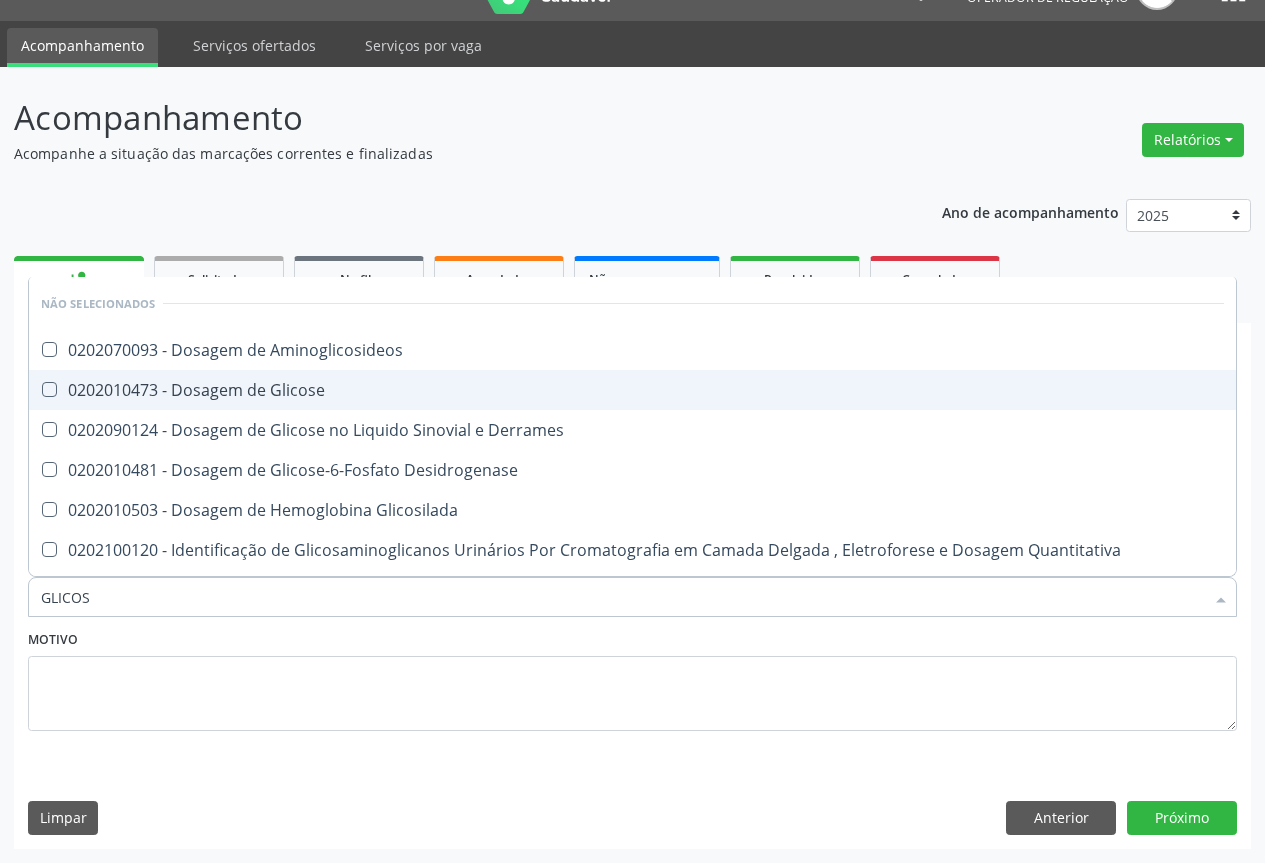 click on "0202010473 - Dosagem de Glicose" at bounding box center (632, 390) 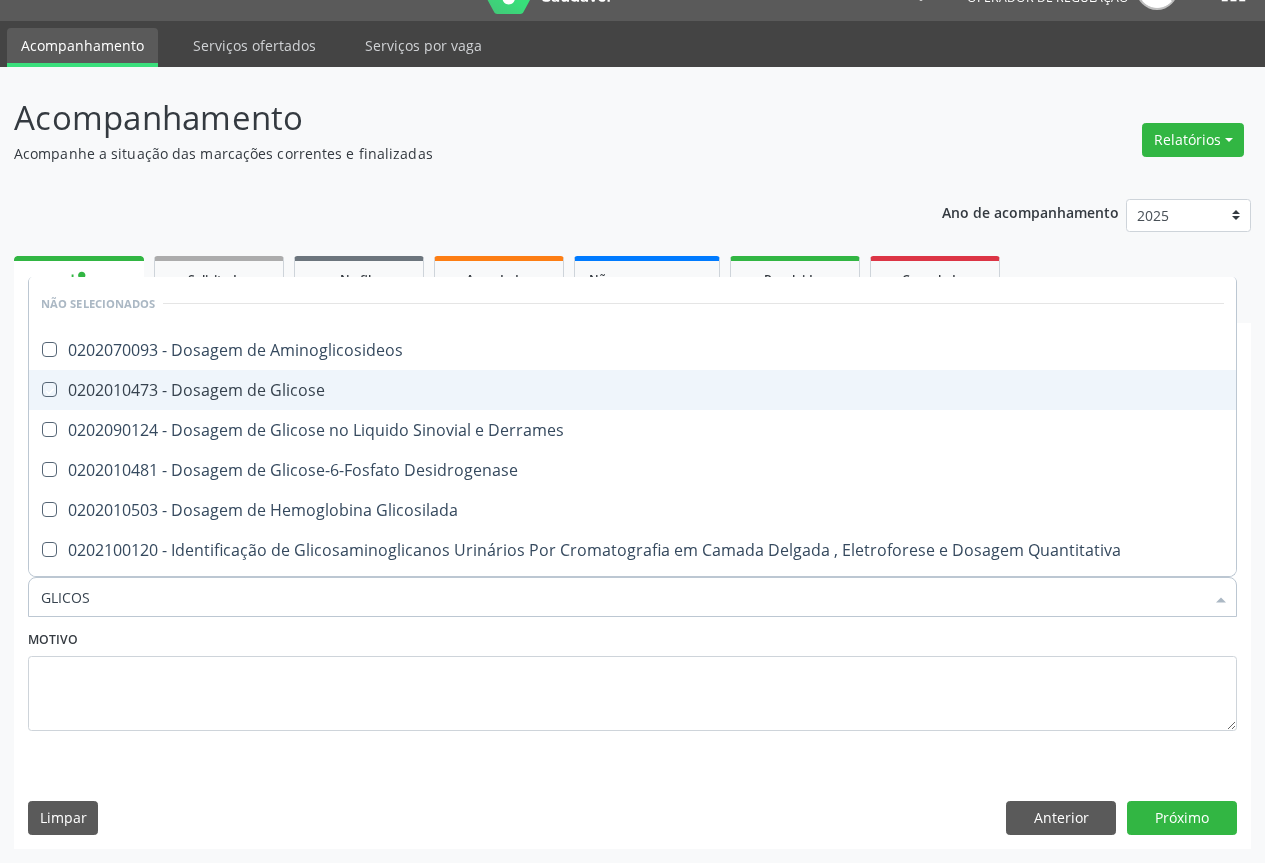 checkbox on "true" 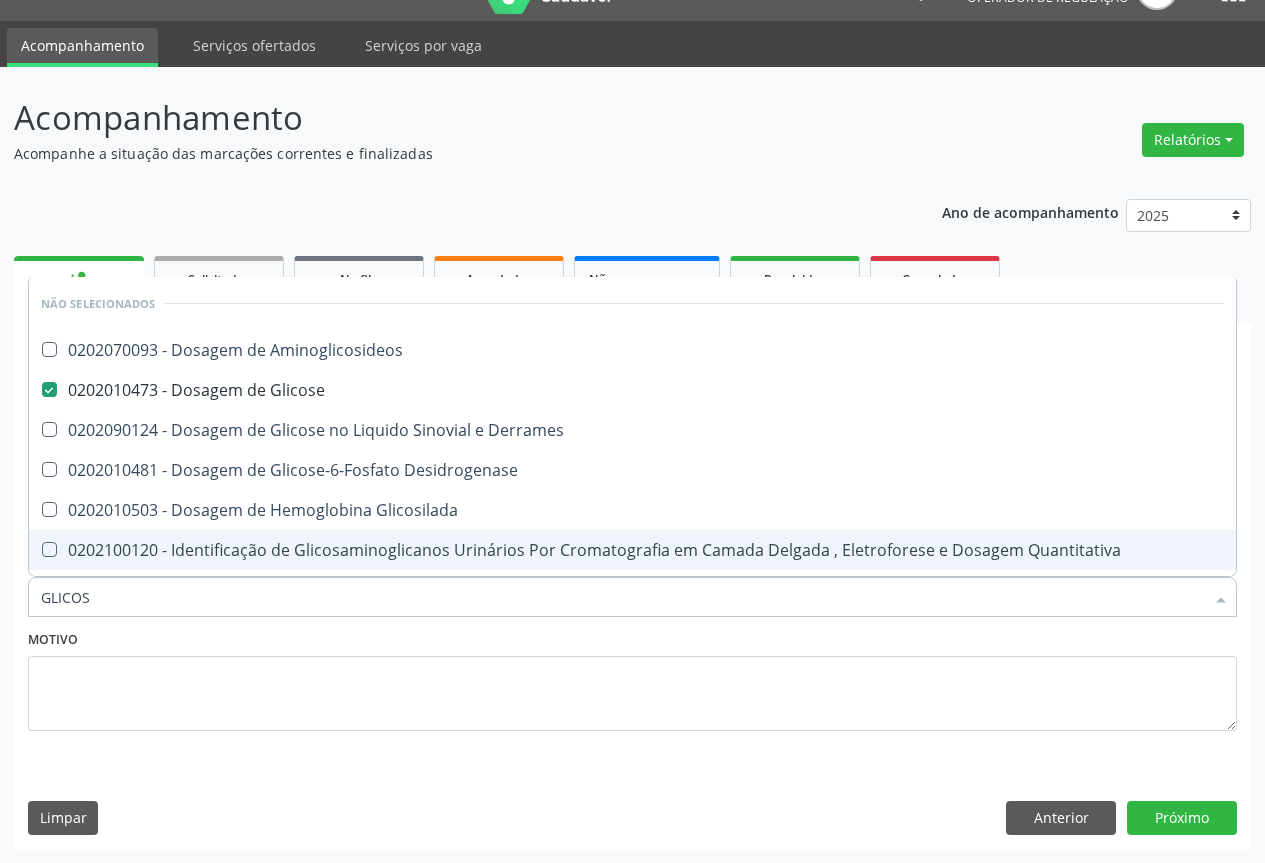 type on "GLICOS" 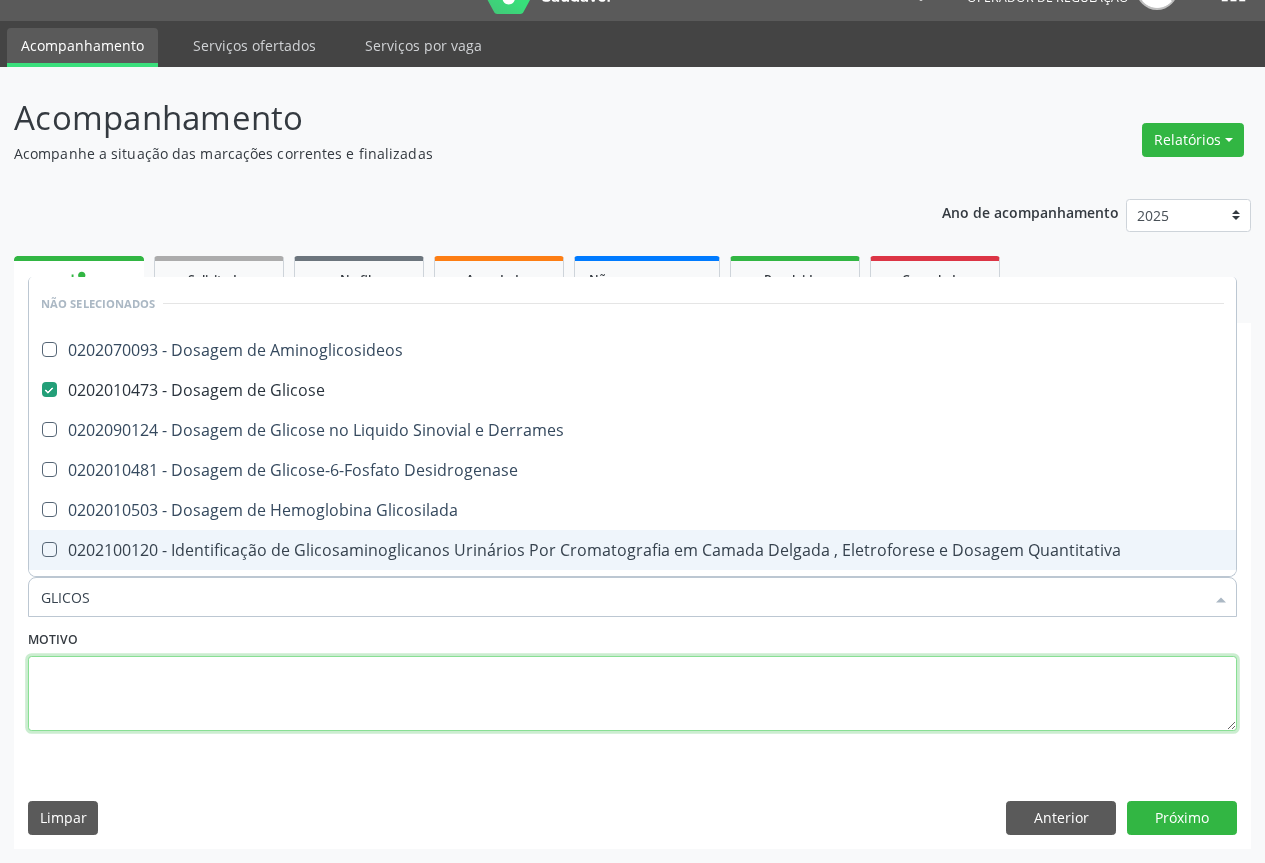 click at bounding box center (632, 694) 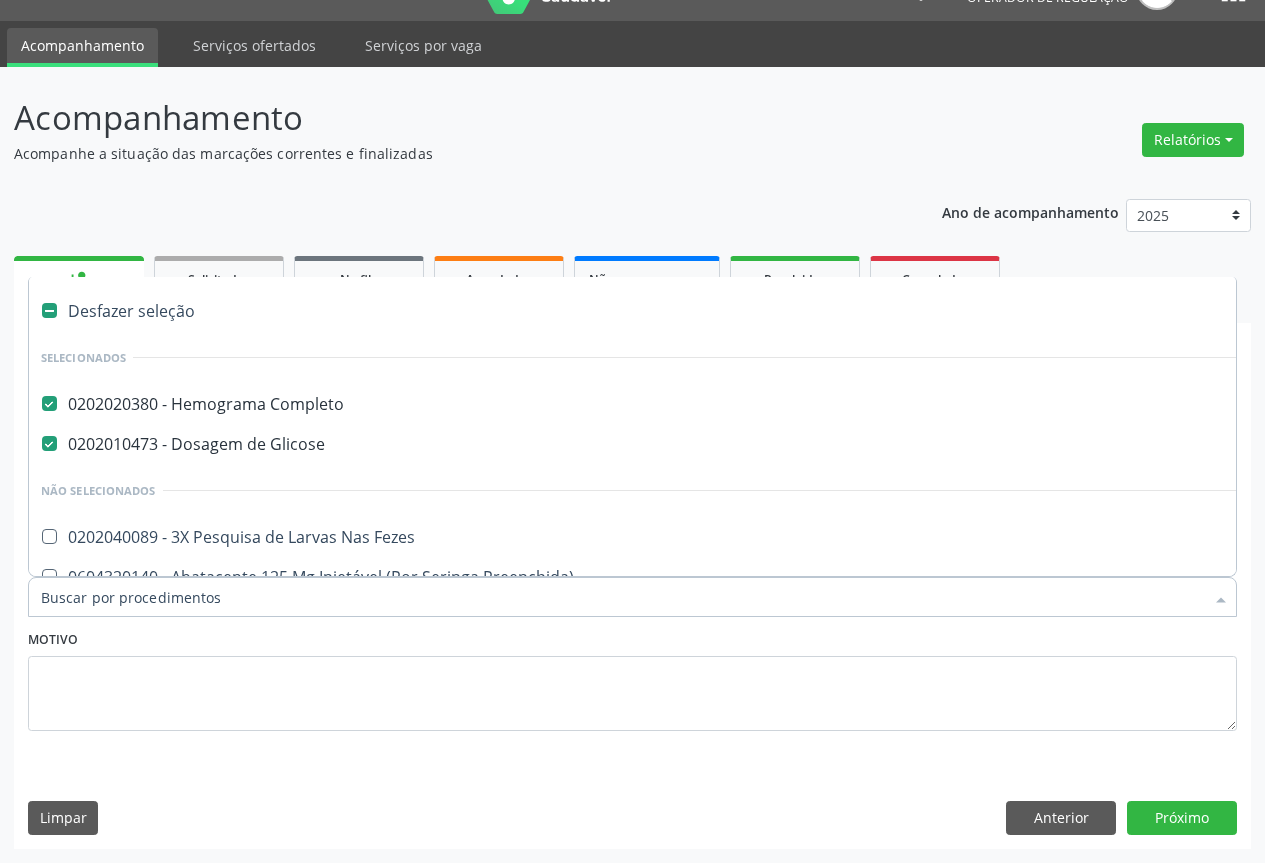 type on "C" 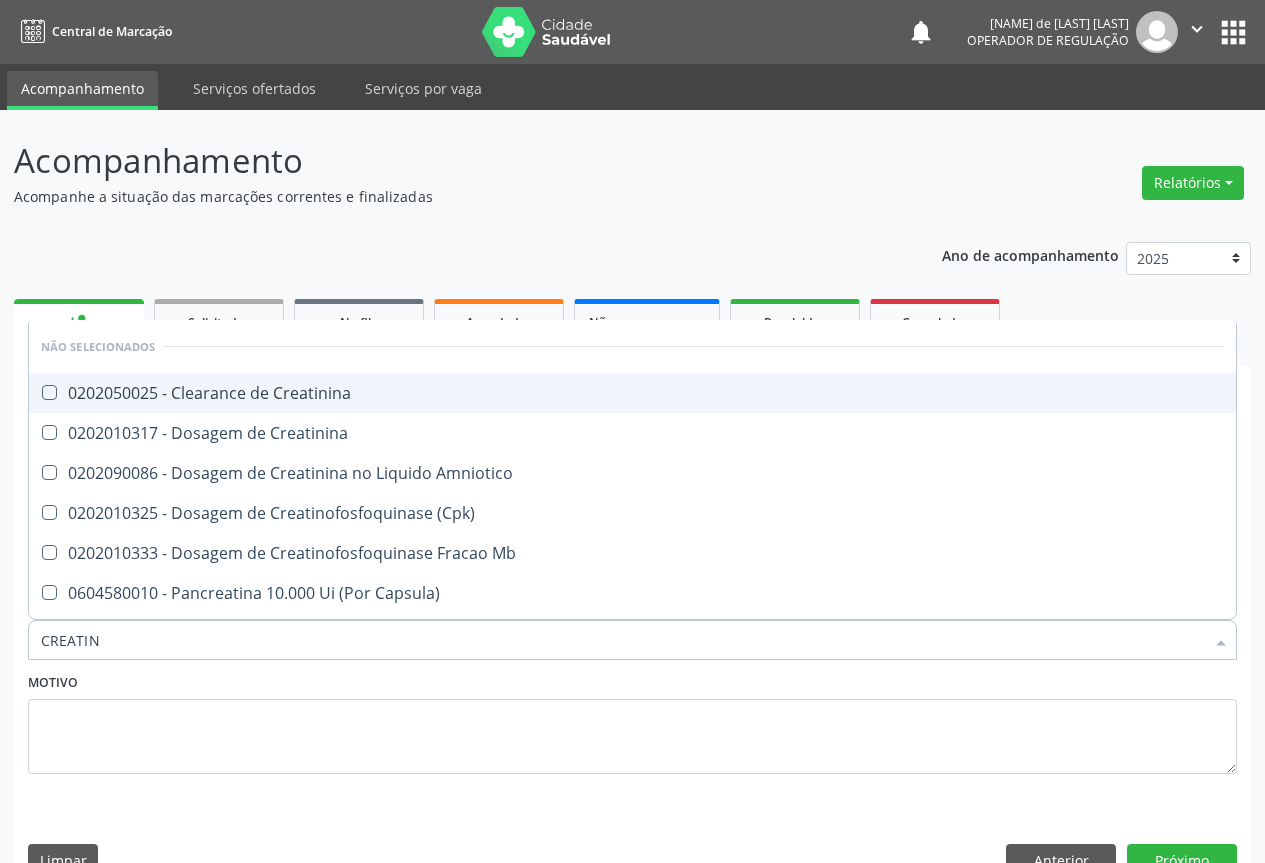 scroll, scrollTop: 43, scrollLeft: 0, axis: vertical 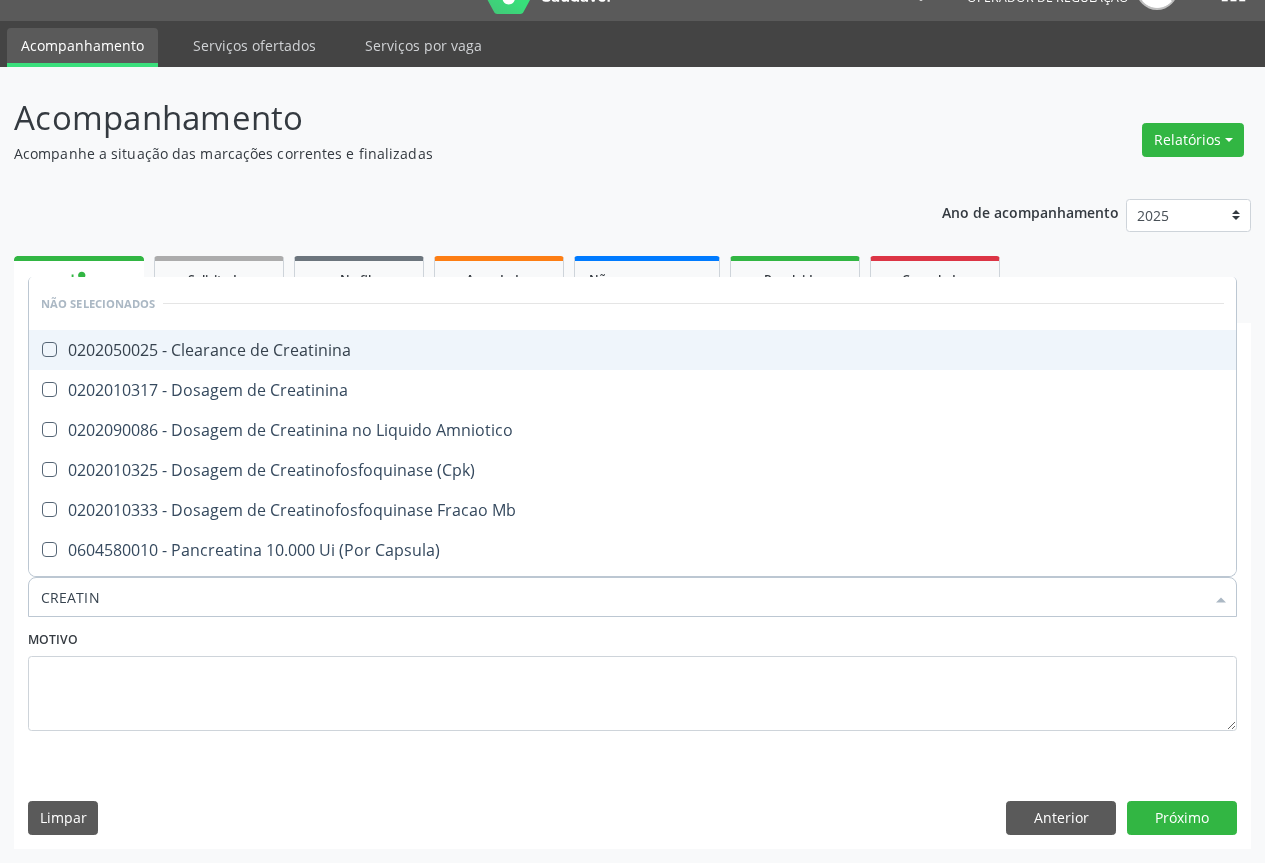 type on "CREATINI" 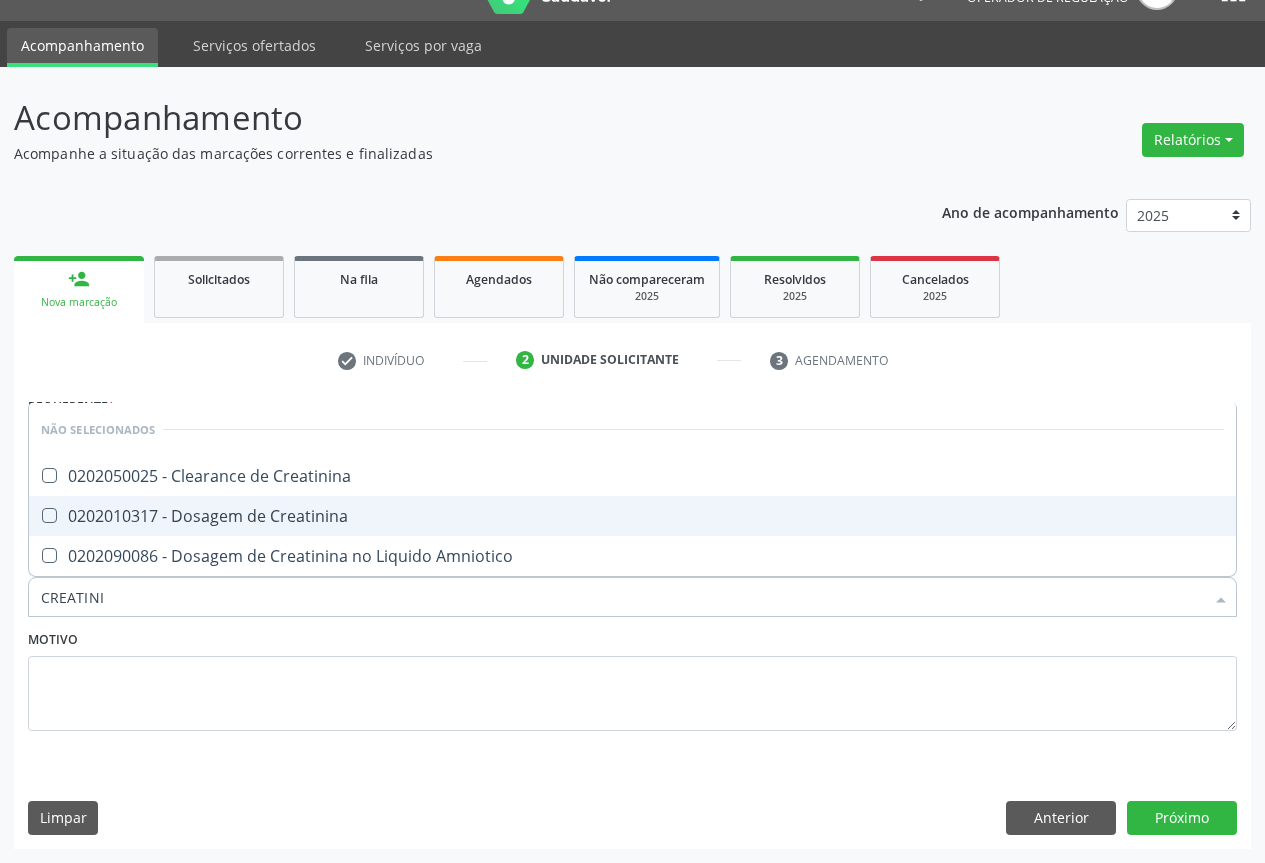 click on "0202010317 - Dosagem de Creatinina" at bounding box center [632, 516] 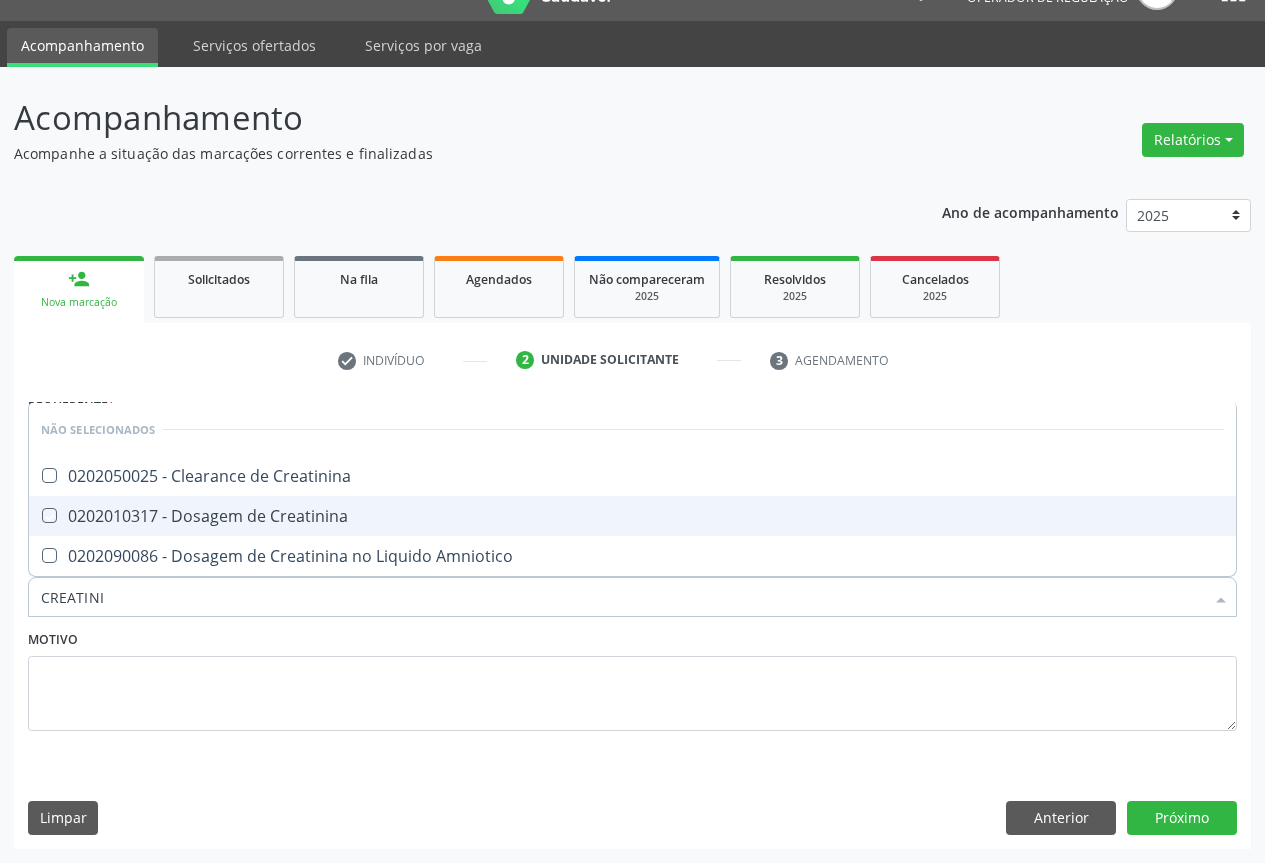 checkbox on "true" 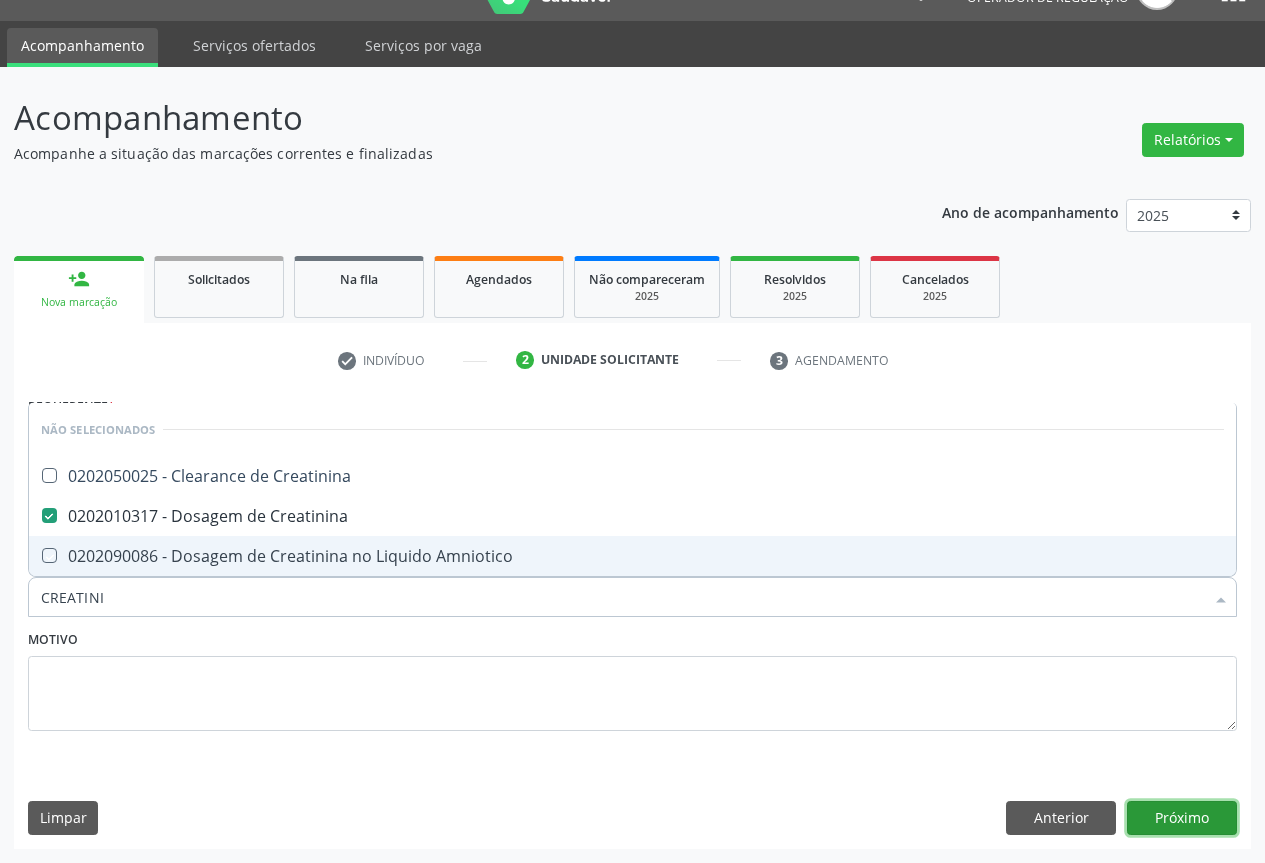 click on "Próximo" at bounding box center [1182, 818] 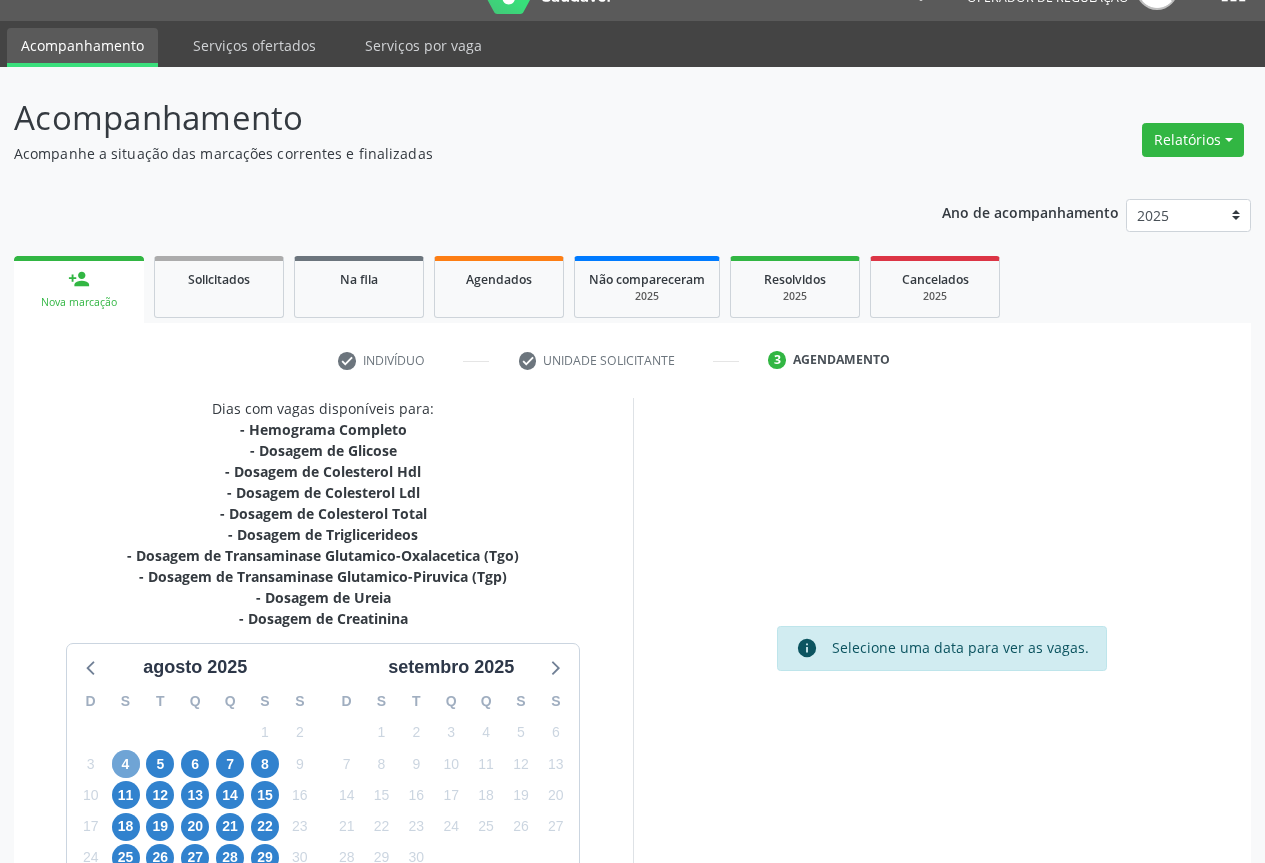 click on "4" at bounding box center (126, 764) 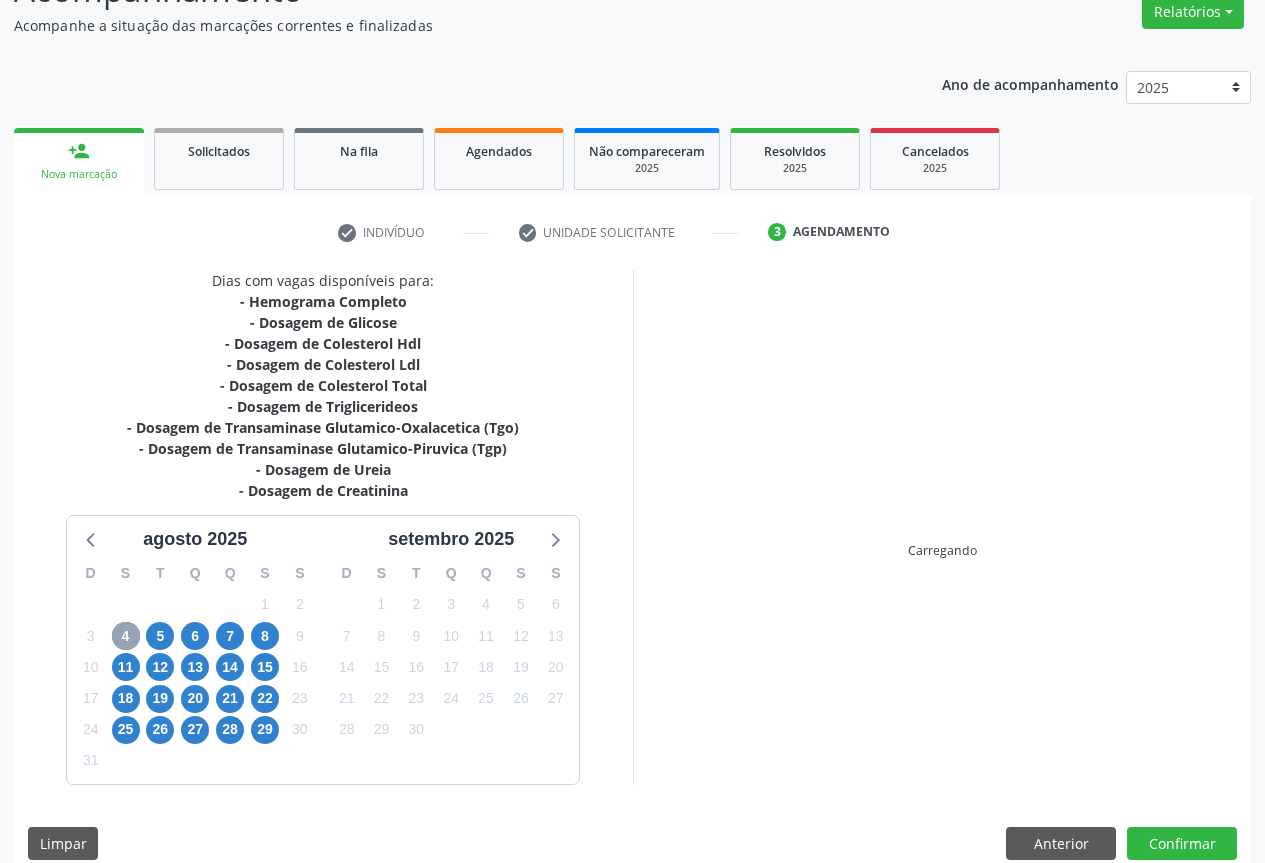 scroll, scrollTop: 196, scrollLeft: 0, axis: vertical 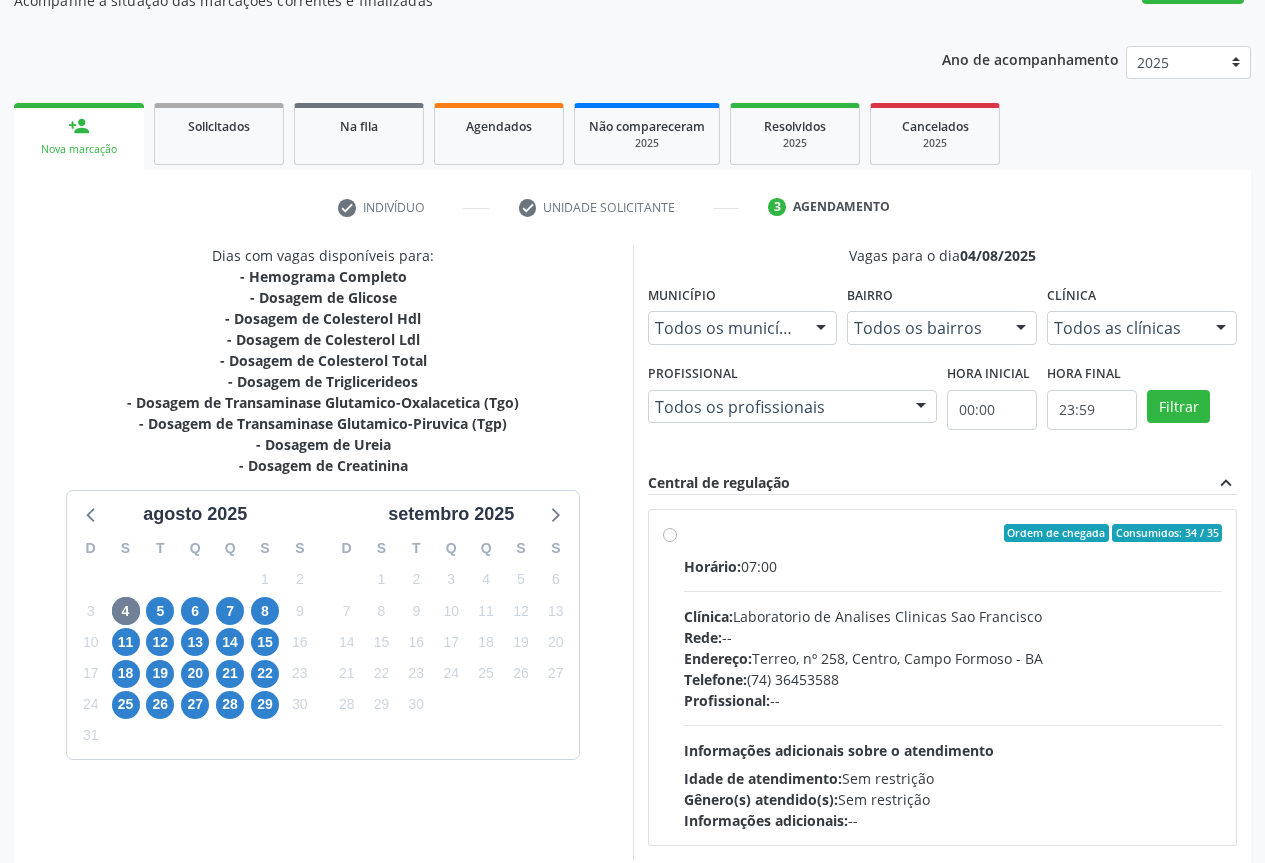 click on "Ordem de chegada
Consumidos: 34 / 35
Horário:   07:00
Clínica:  Laboratorio de Analises Clinicas Sao Francisco
Rede:
--
Endereço:   Terreo, nº 258, Centro, Campo Formoso - BA
Telefone:   (74) 36453588
Profissional:
--
Informações adicionais sobre o atendimento
Idade de atendimento:
Sem restrição
Gênero(s) atendido(s):
Sem restrição
Informações adicionais:
--" at bounding box center (953, 677) 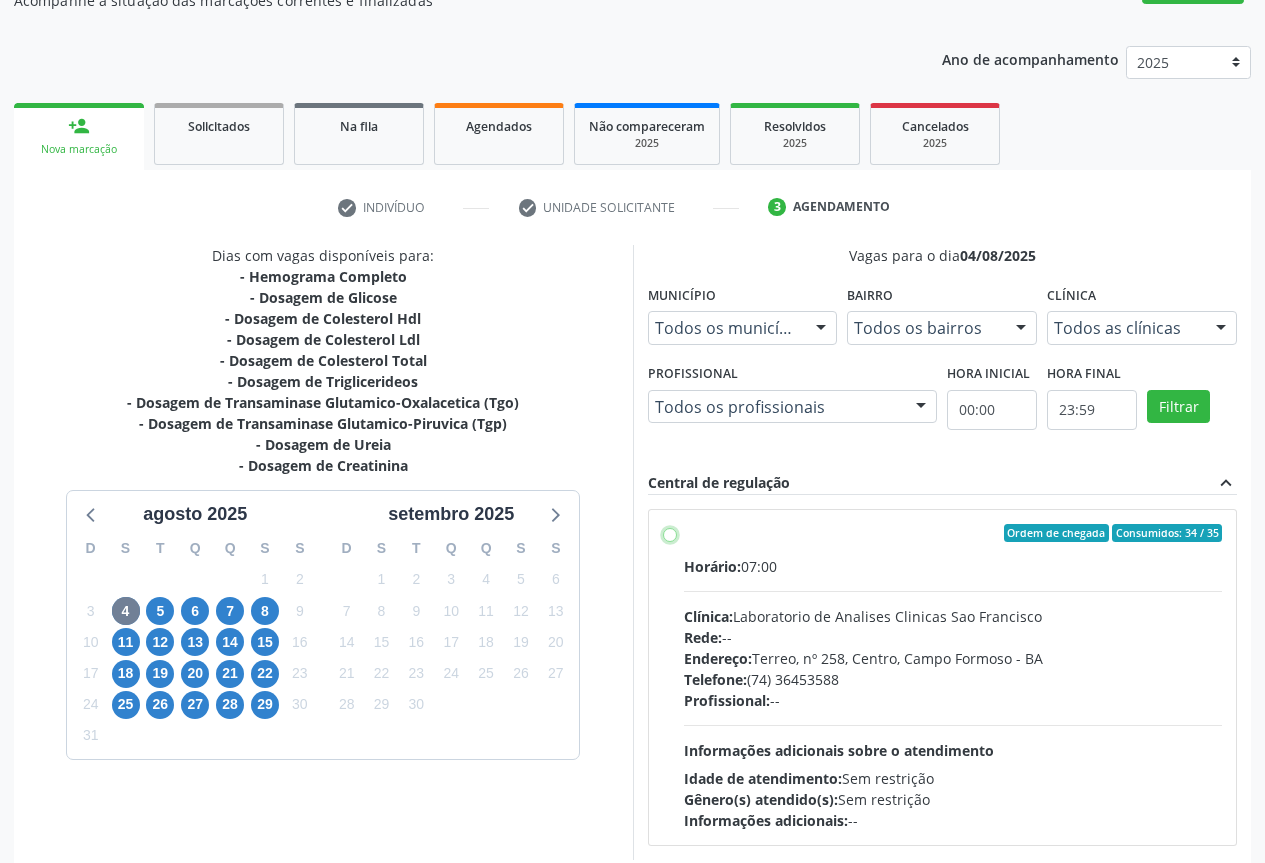 click on "Ordem de chegada
Consumidos: 34 / 35
Horário:   07:00
Clínica:  Laboratorio de Analises Clinicas Sao Francisco
Rede:
--
Endereço:   Terreo, nº 258, Centro, Campo Formoso - BA
Telefone:   (74) 36453588
Profissional:
--
Informações adicionais sobre o atendimento
Idade de atendimento:
Sem restrição
Gênero(s) atendido(s):
Sem restrição
Informações adicionais:
--" at bounding box center (670, 533) 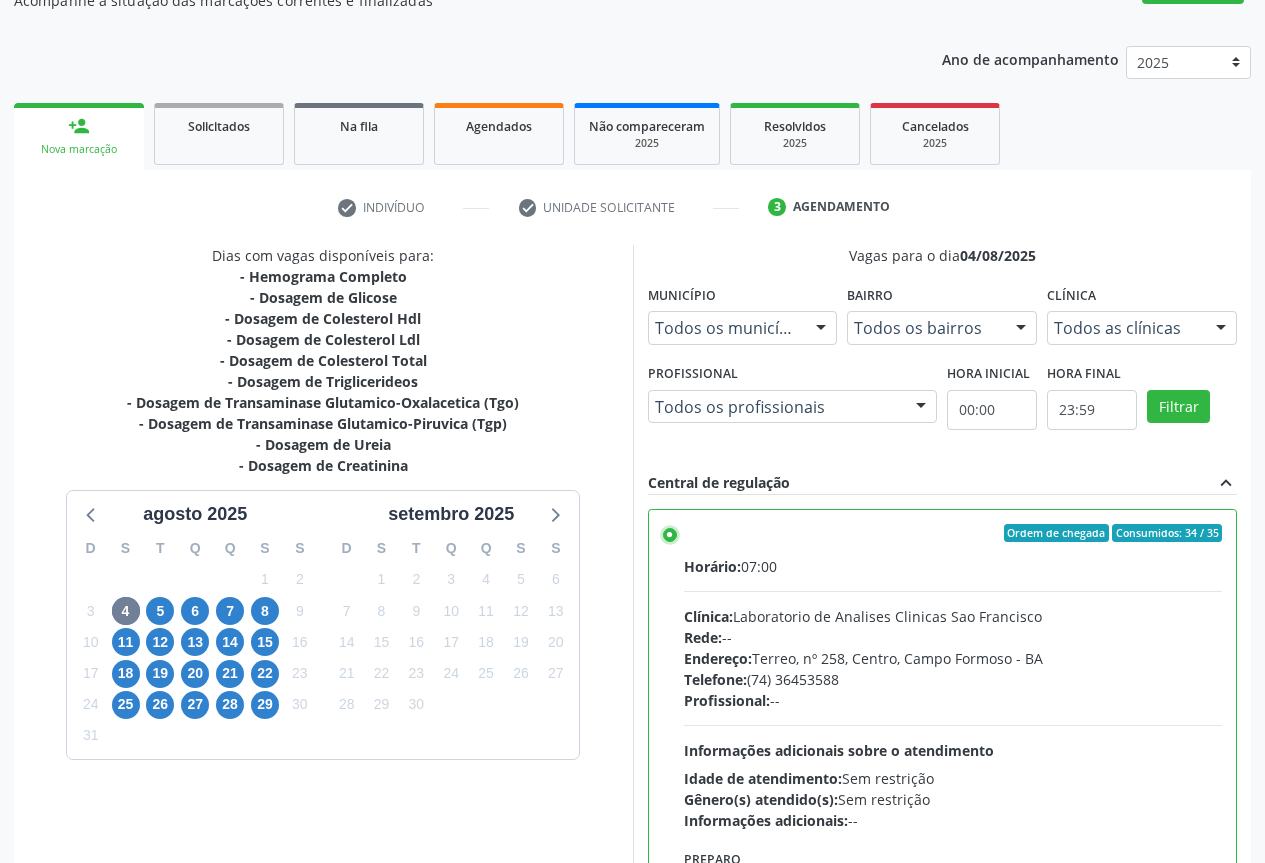scroll, scrollTop: 332, scrollLeft: 0, axis: vertical 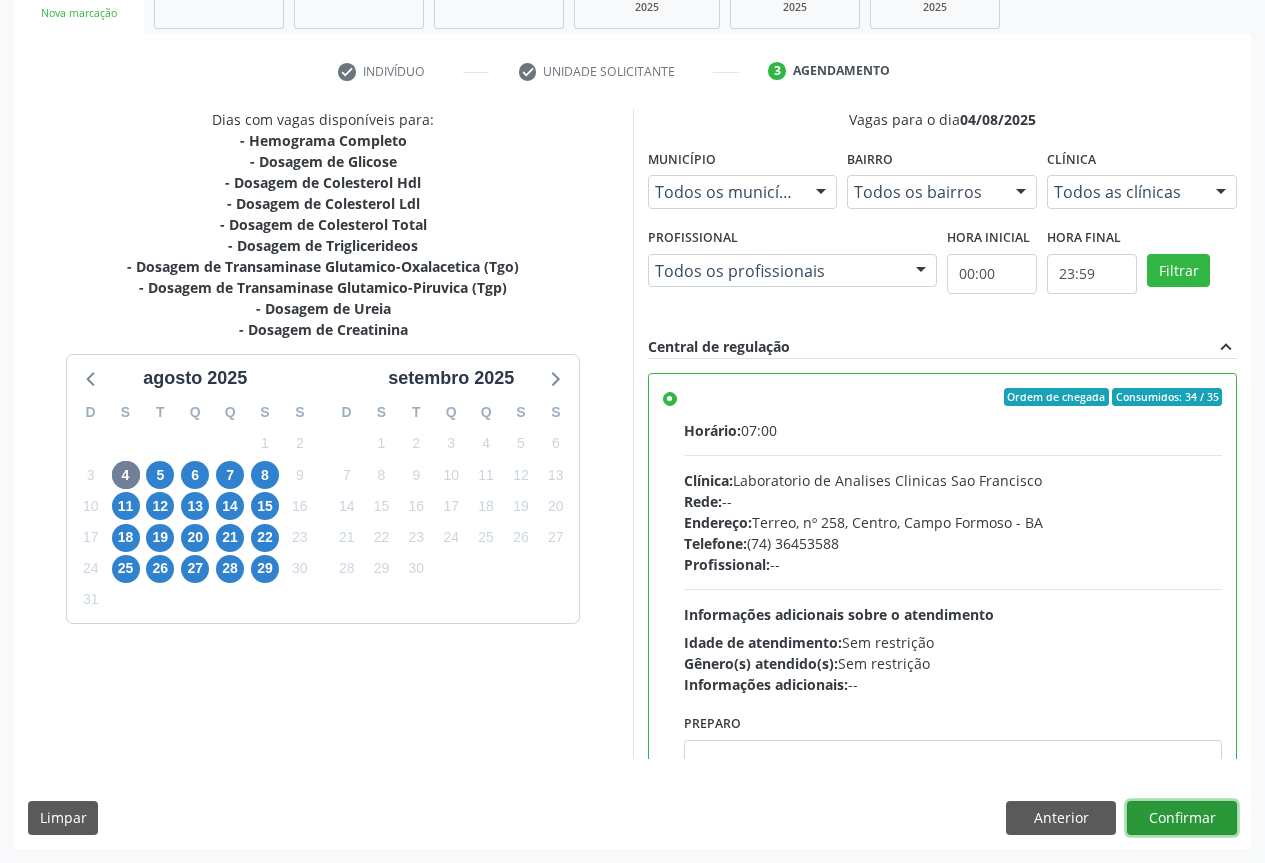 click on "Confirmar" at bounding box center [1182, 818] 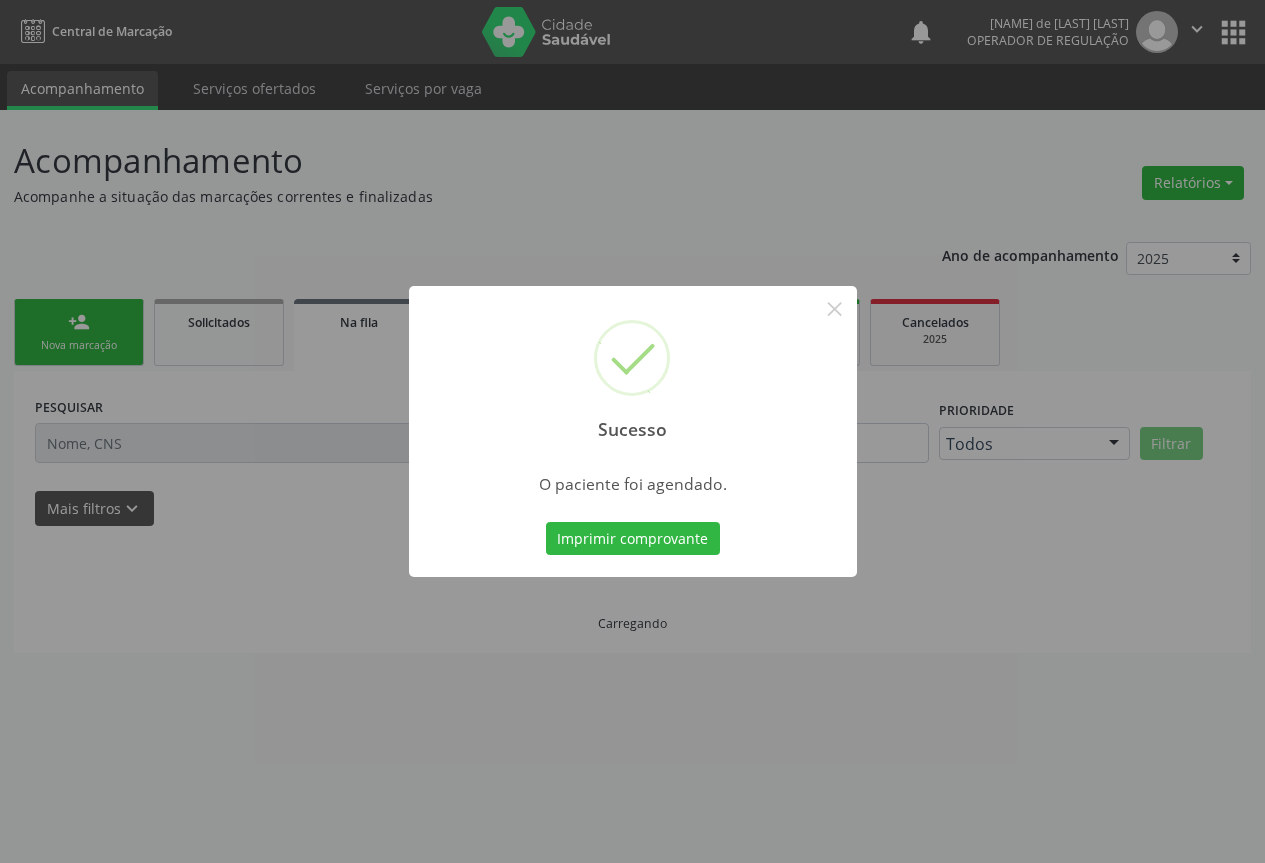 scroll, scrollTop: 0, scrollLeft: 0, axis: both 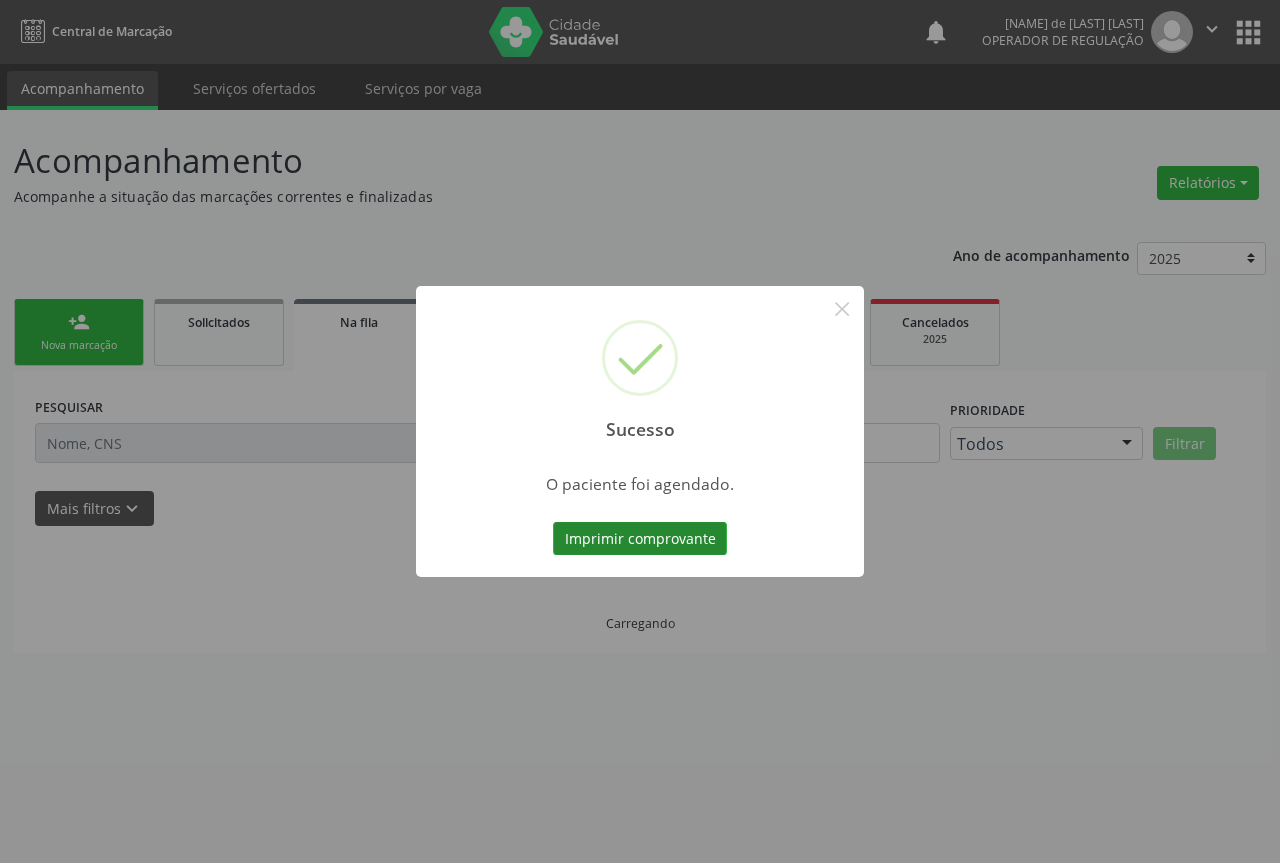 click on "Imprimir comprovante" at bounding box center [640, 539] 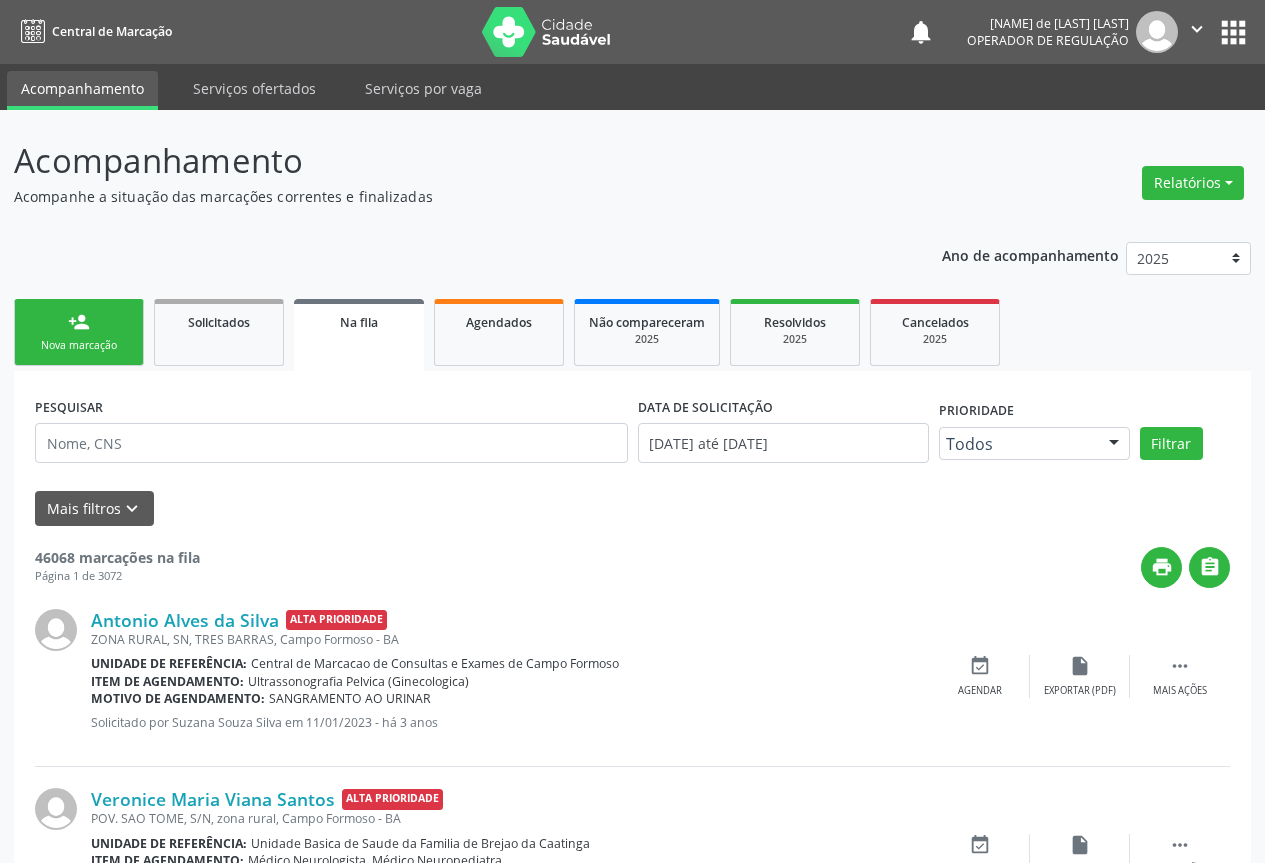 click on "person_add" at bounding box center (79, 322) 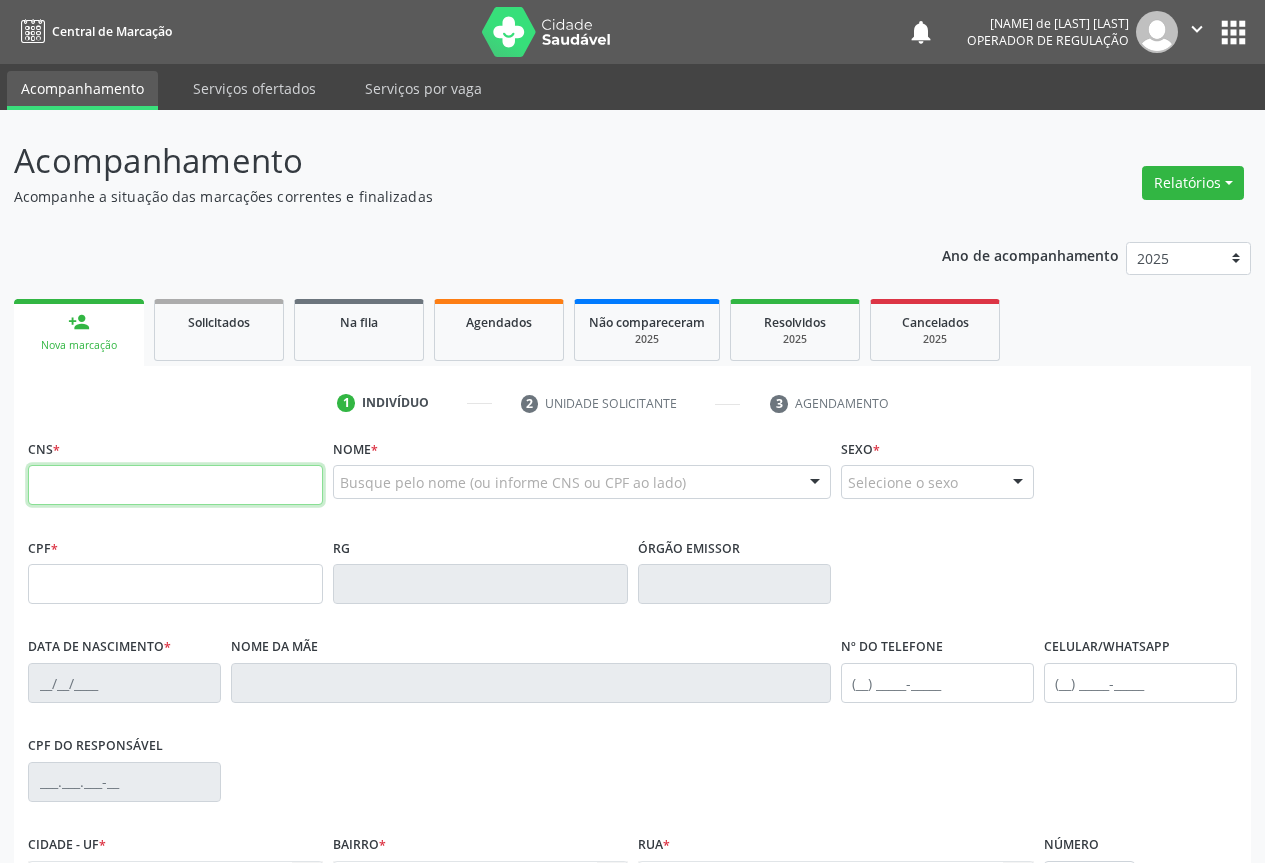 click at bounding box center [175, 485] 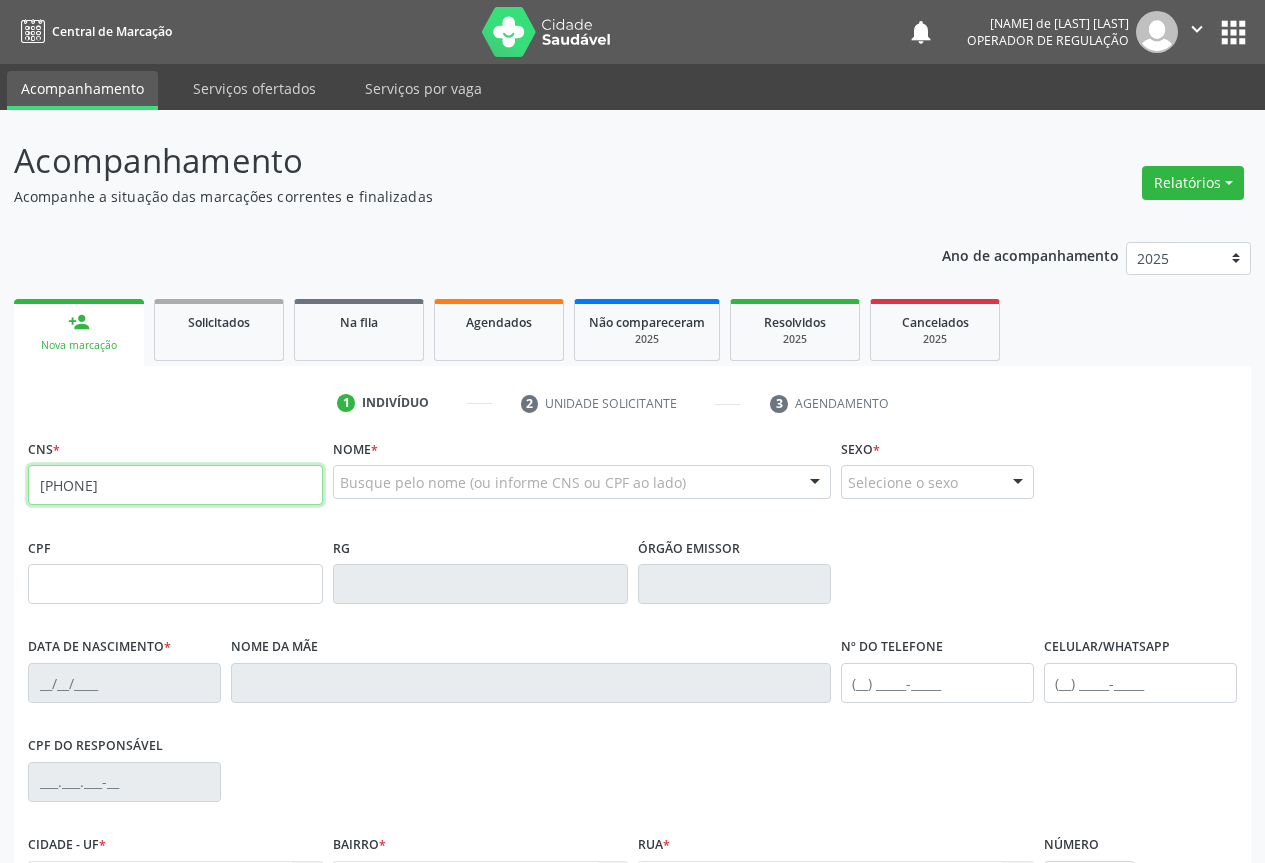 type on "705 2064 2084 9571" 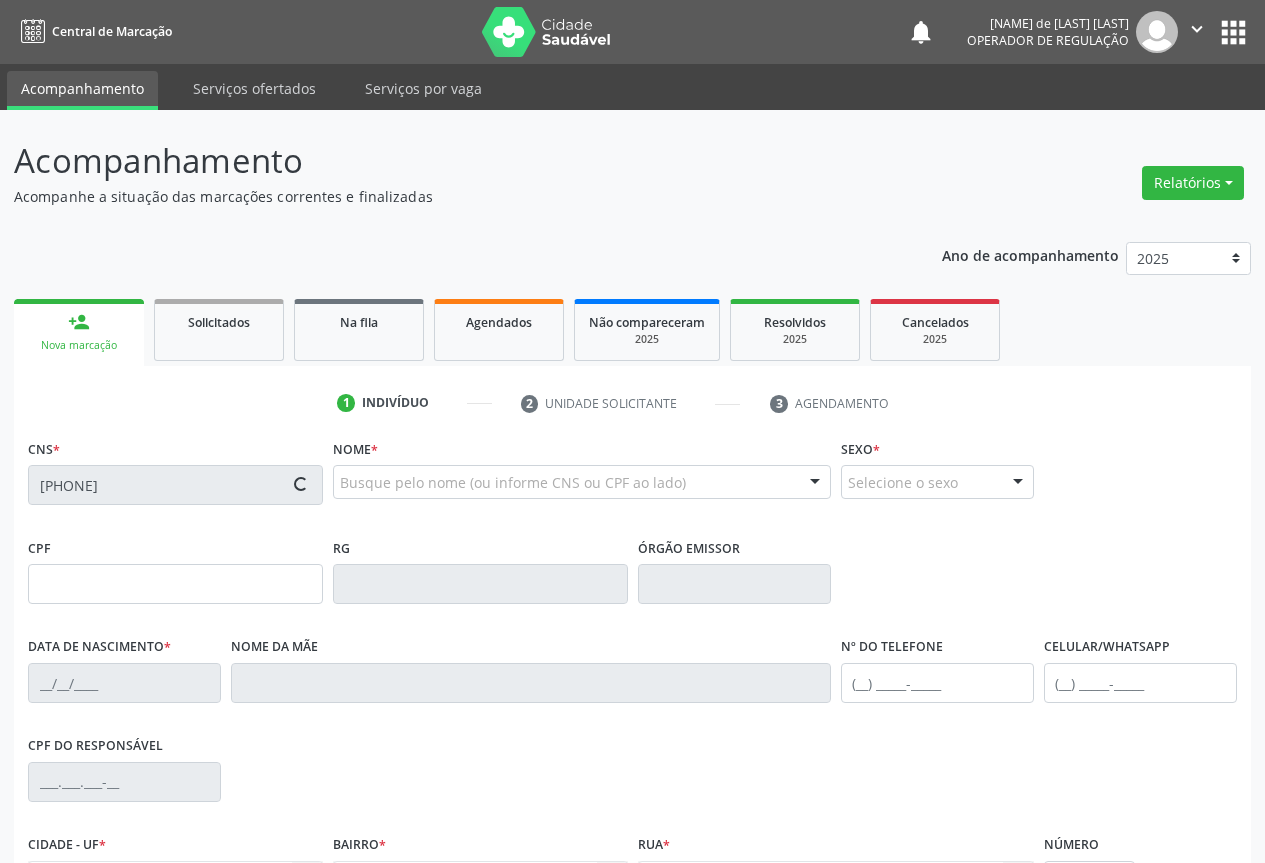 type on "30/08/2023" 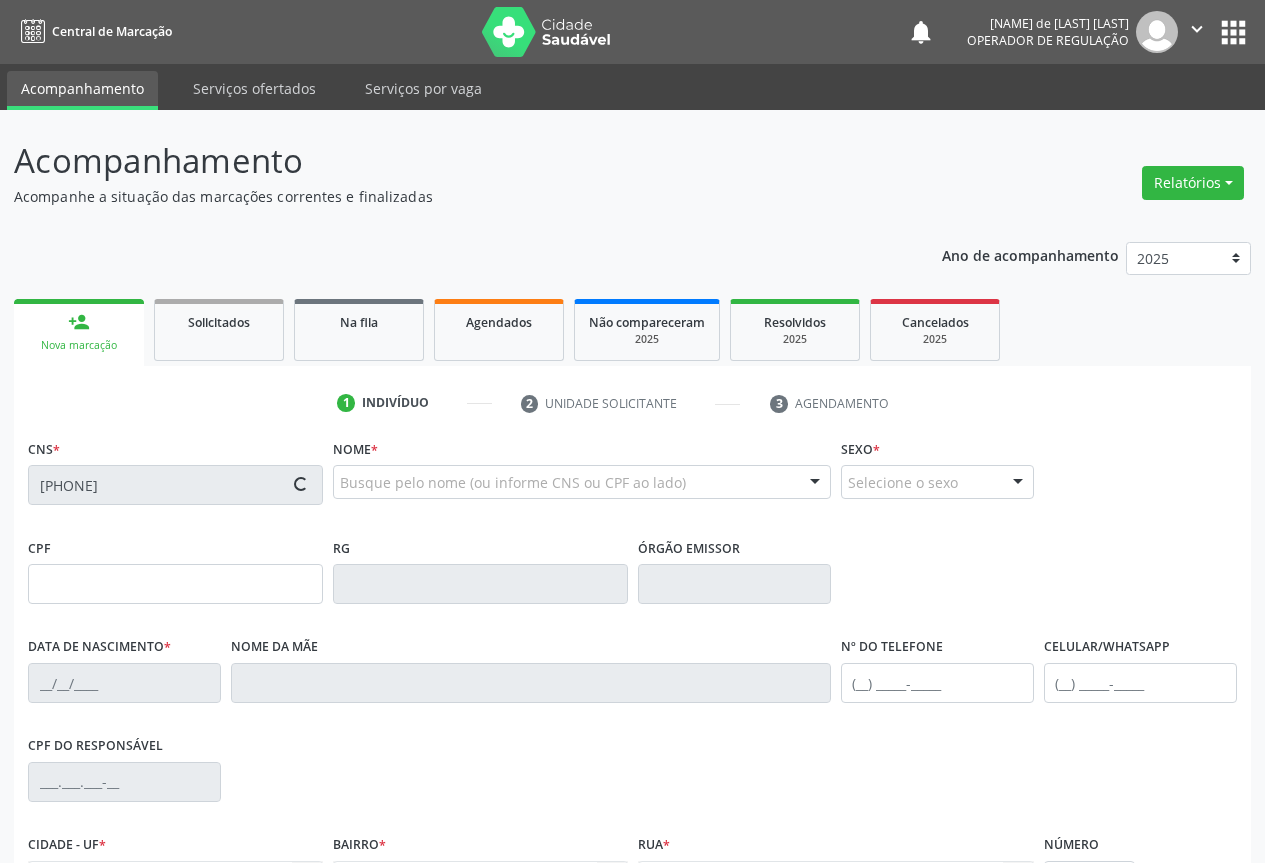 type on "(74) 9919-6823" 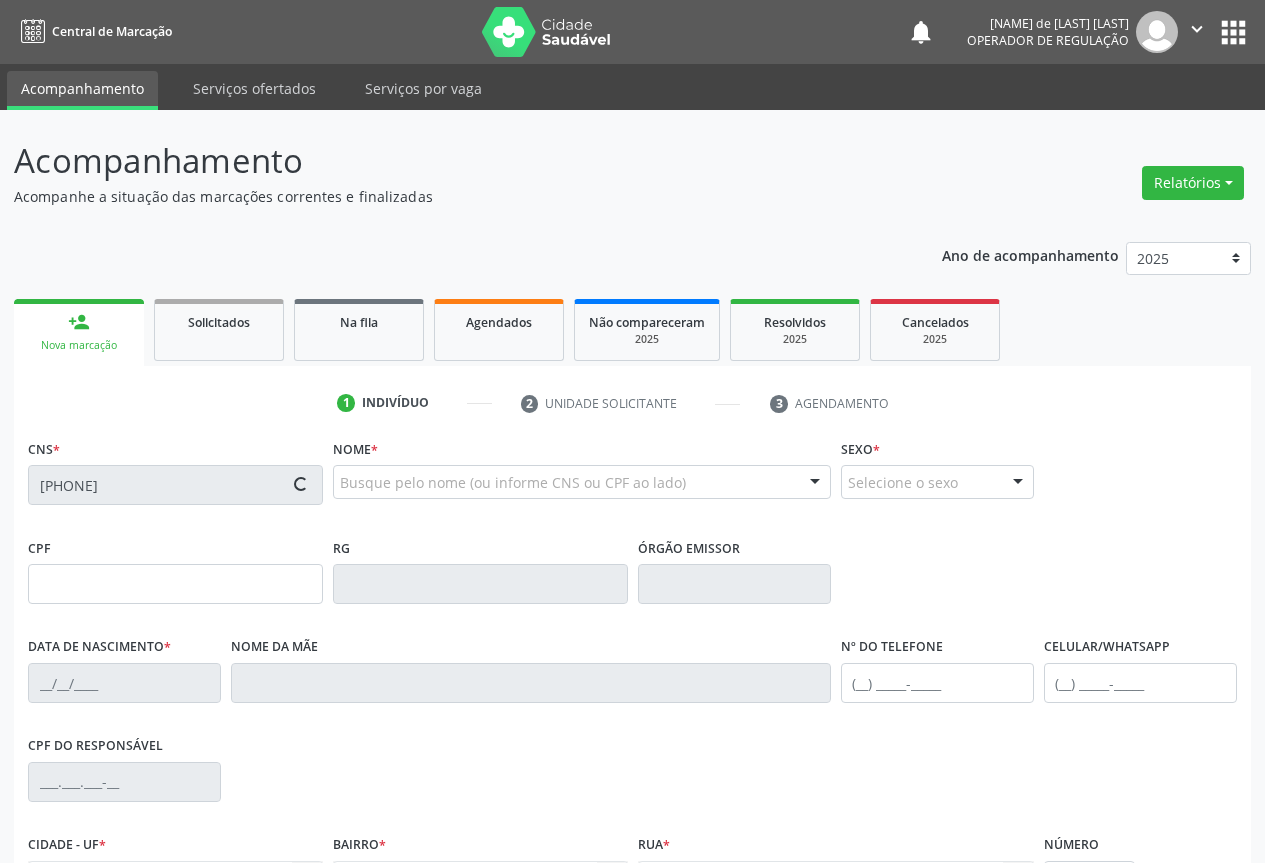 type on "S/N" 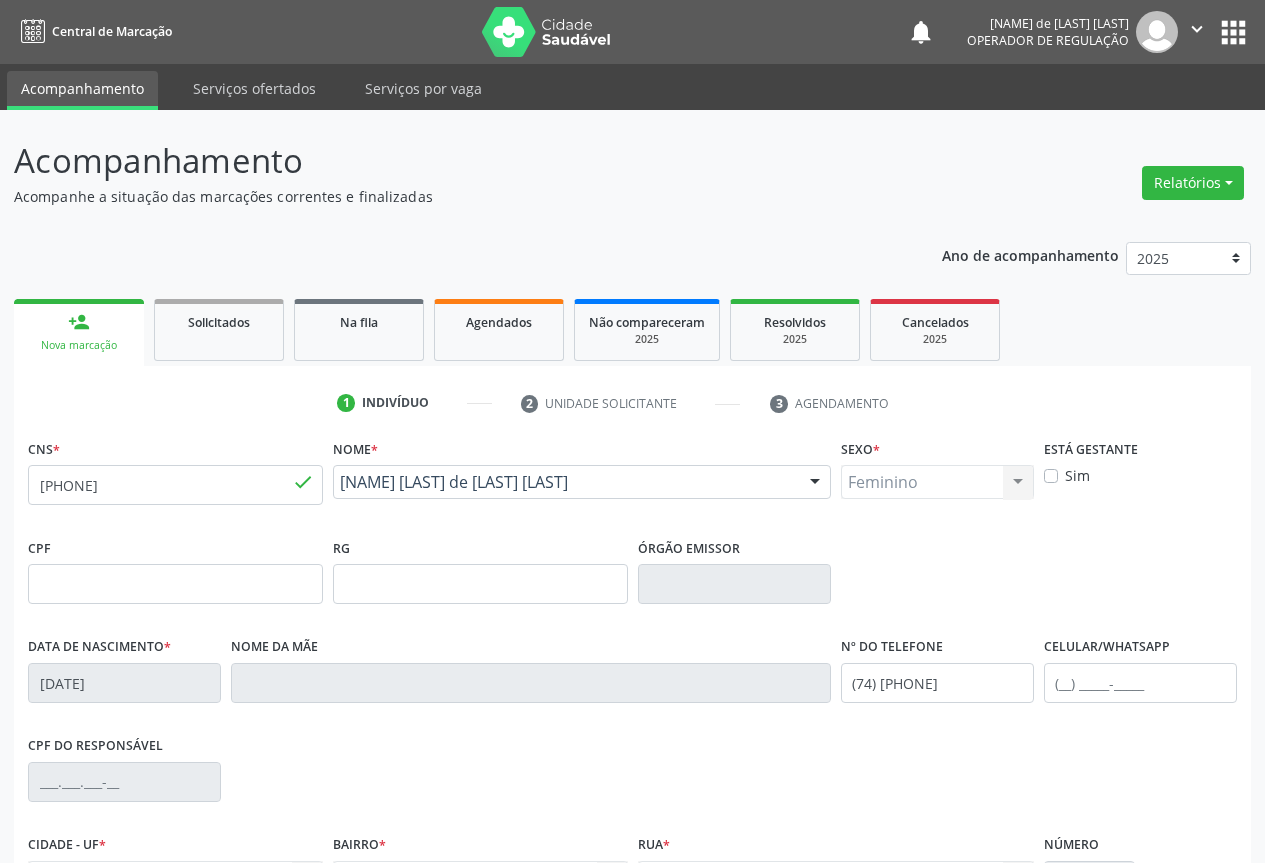 scroll, scrollTop: 221, scrollLeft: 0, axis: vertical 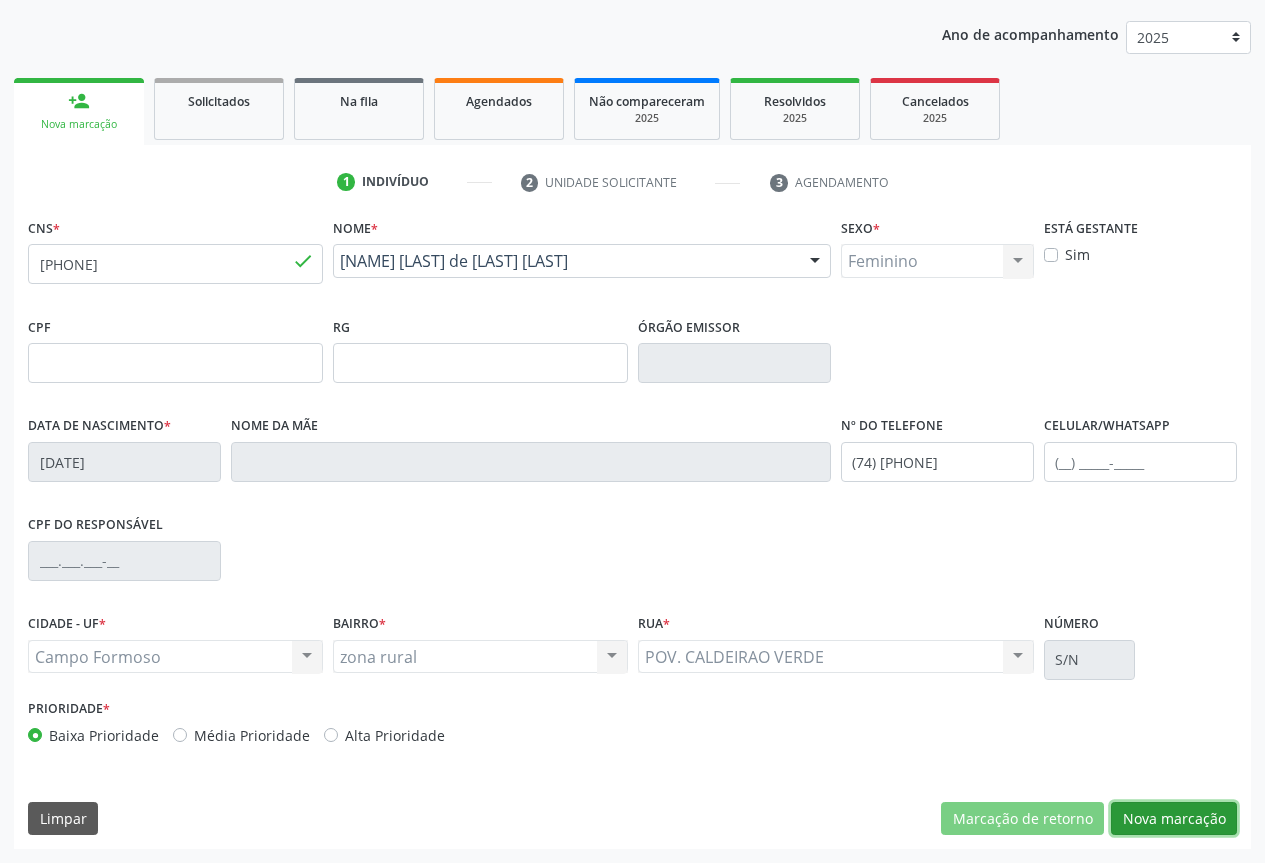 click on "Nova marcação" at bounding box center [1174, 819] 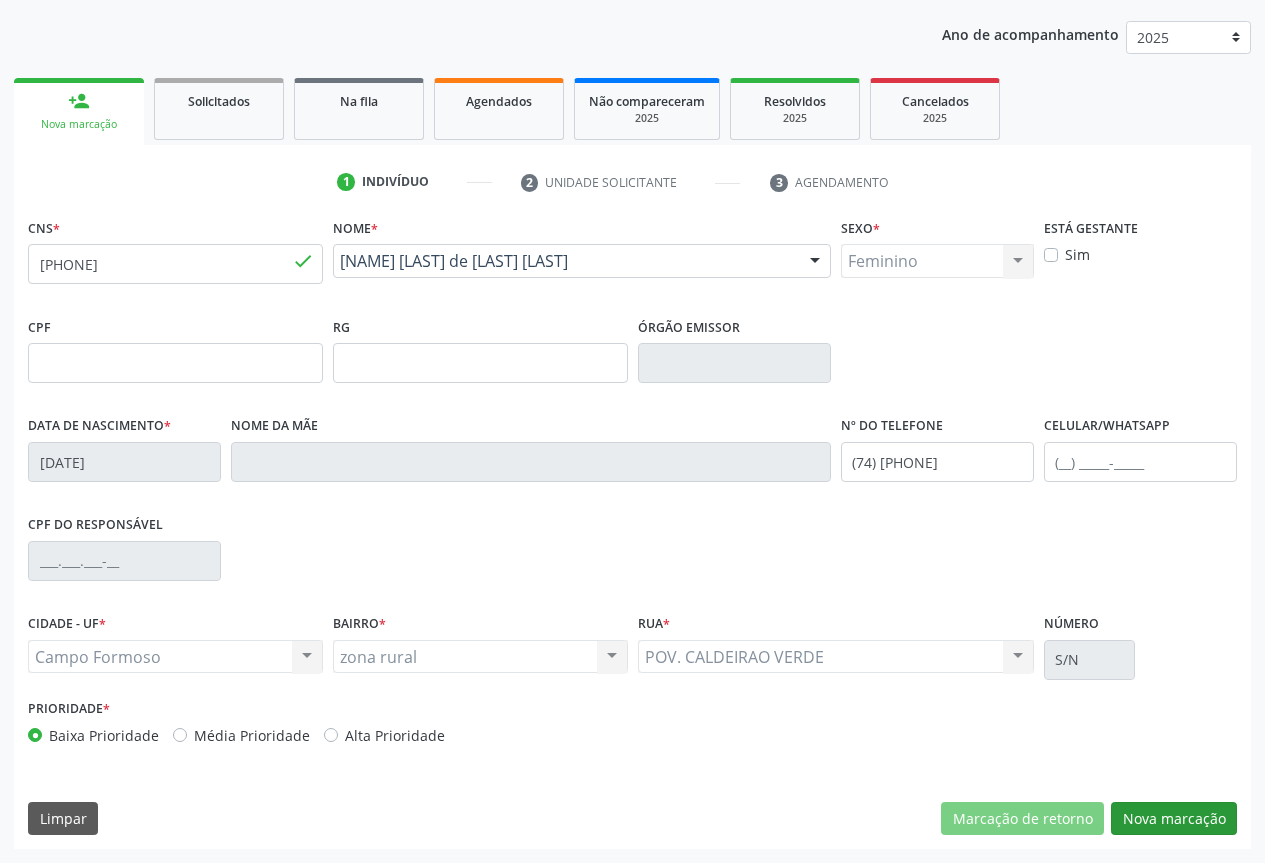 scroll, scrollTop: 43, scrollLeft: 0, axis: vertical 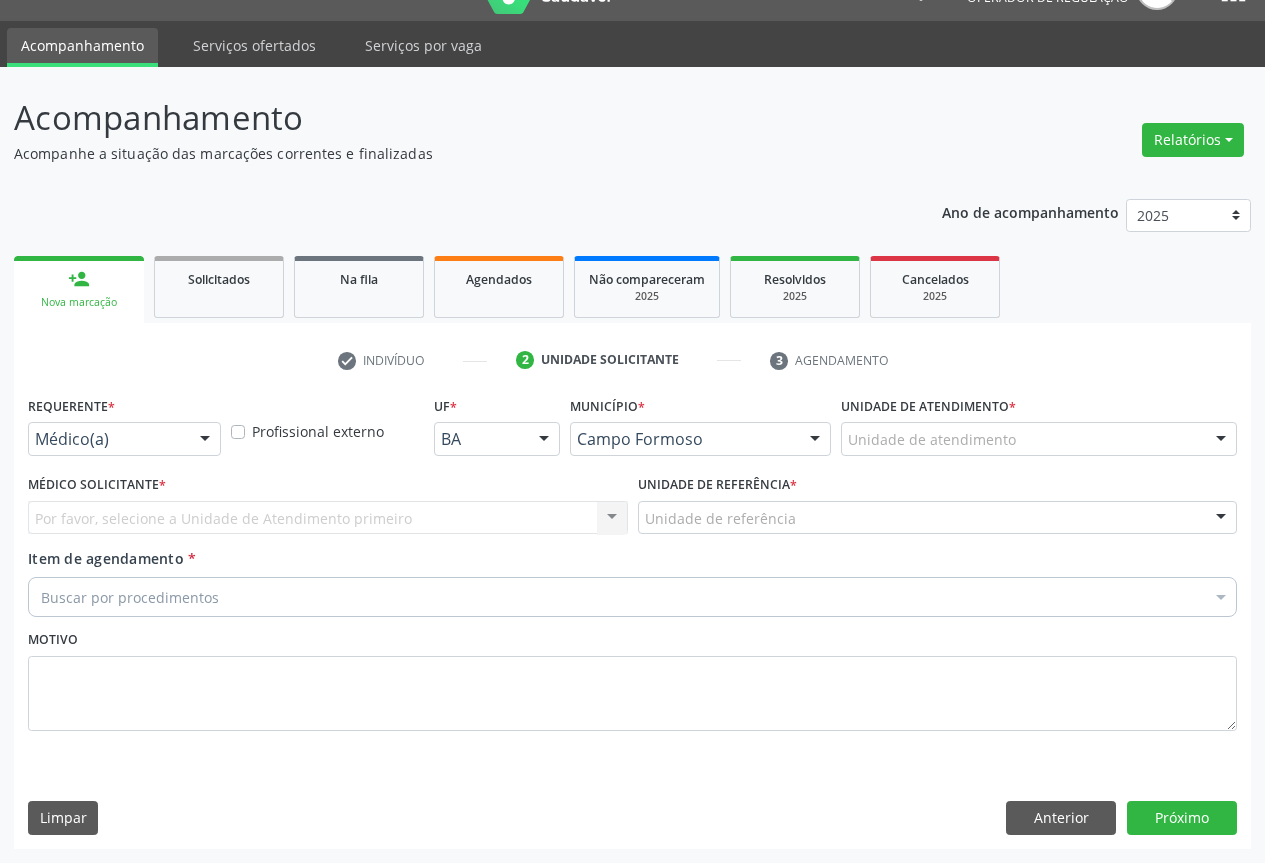 click at bounding box center [205, 440] 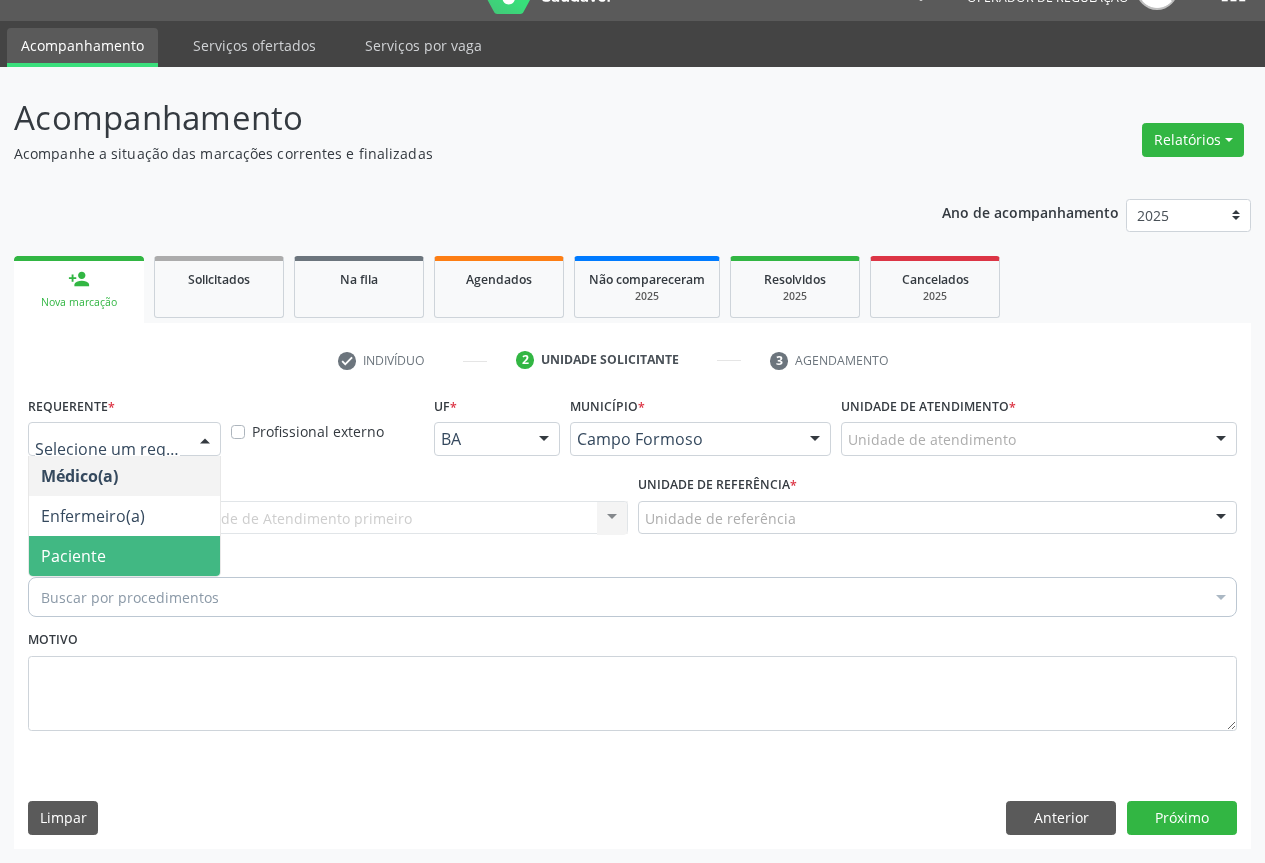click on "Paciente" at bounding box center (124, 556) 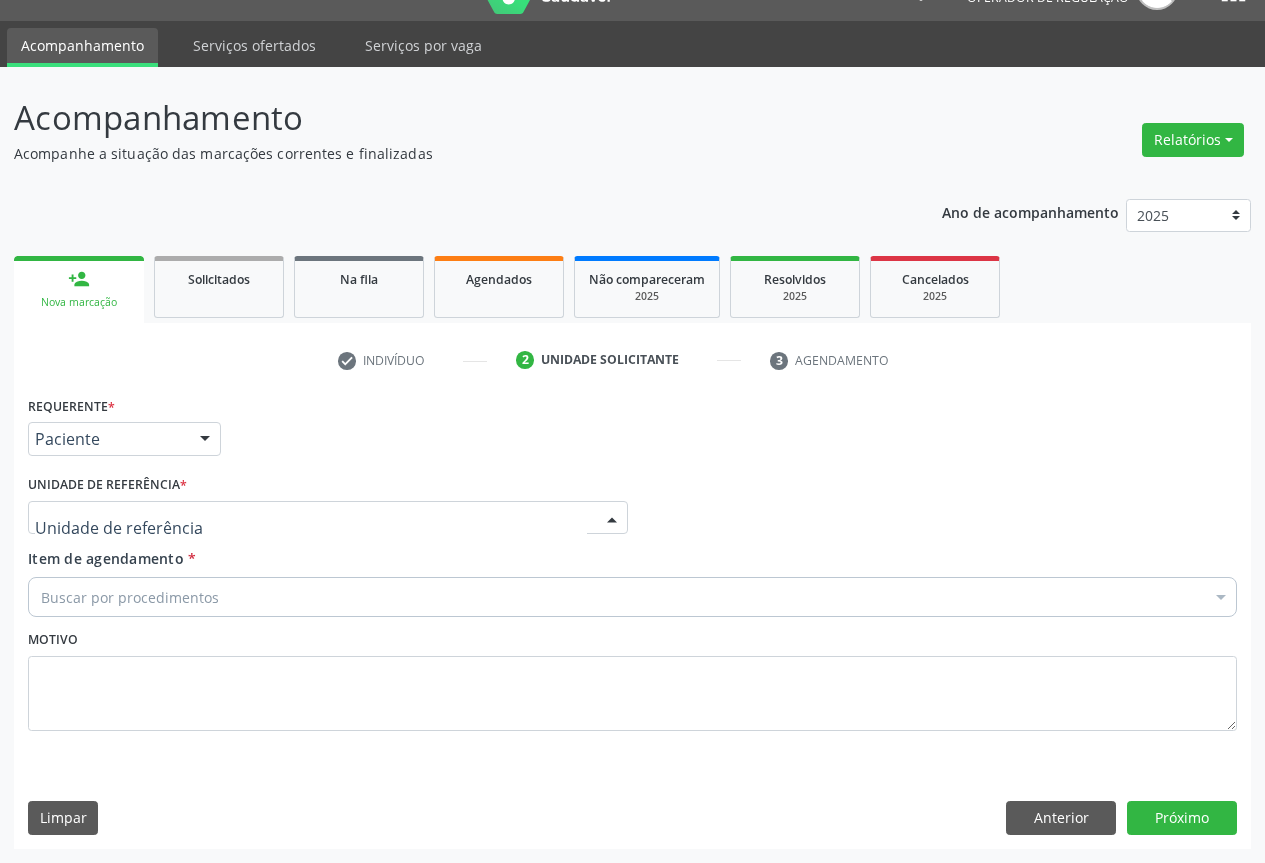 click at bounding box center (612, 519) 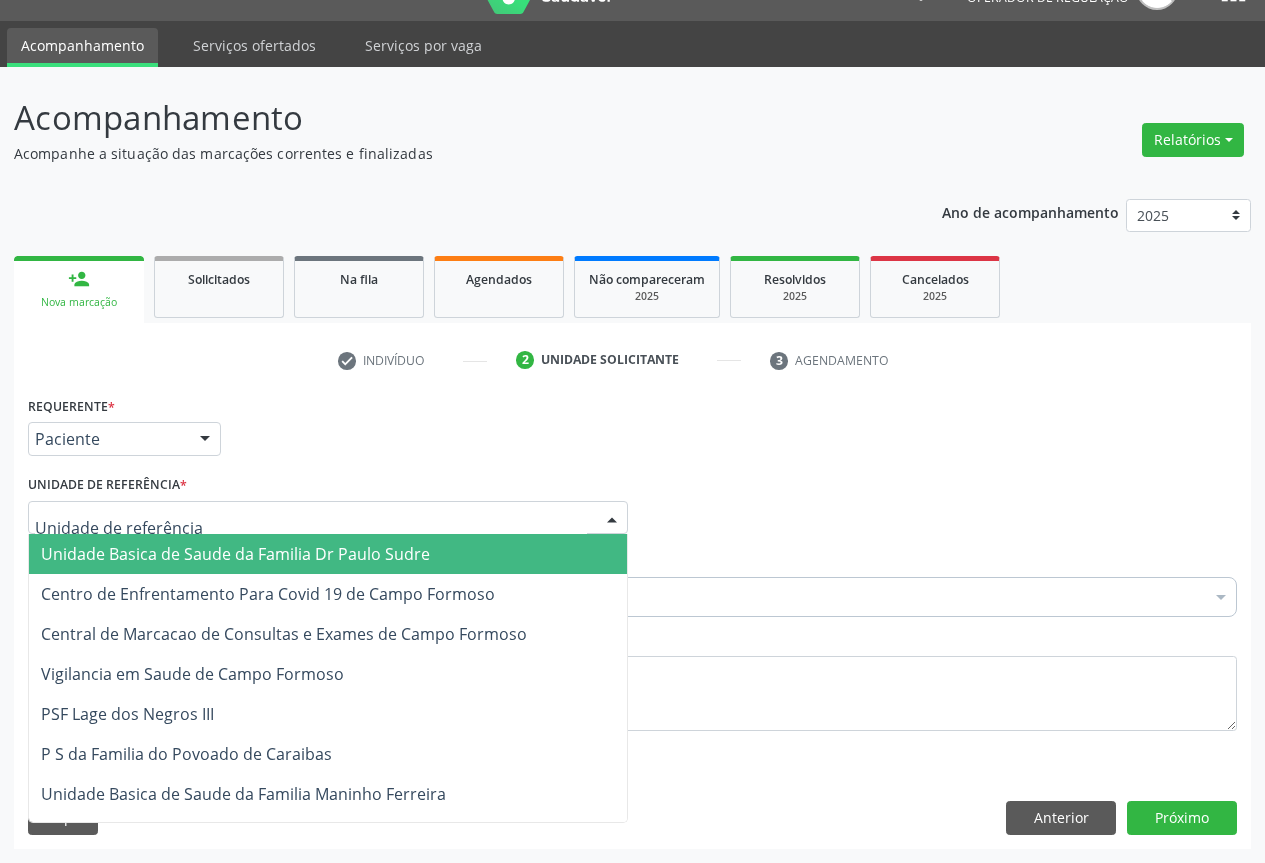 click on "Unidade Basica de Saude da Familia Dr Paulo Sudre" at bounding box center (328, 554) 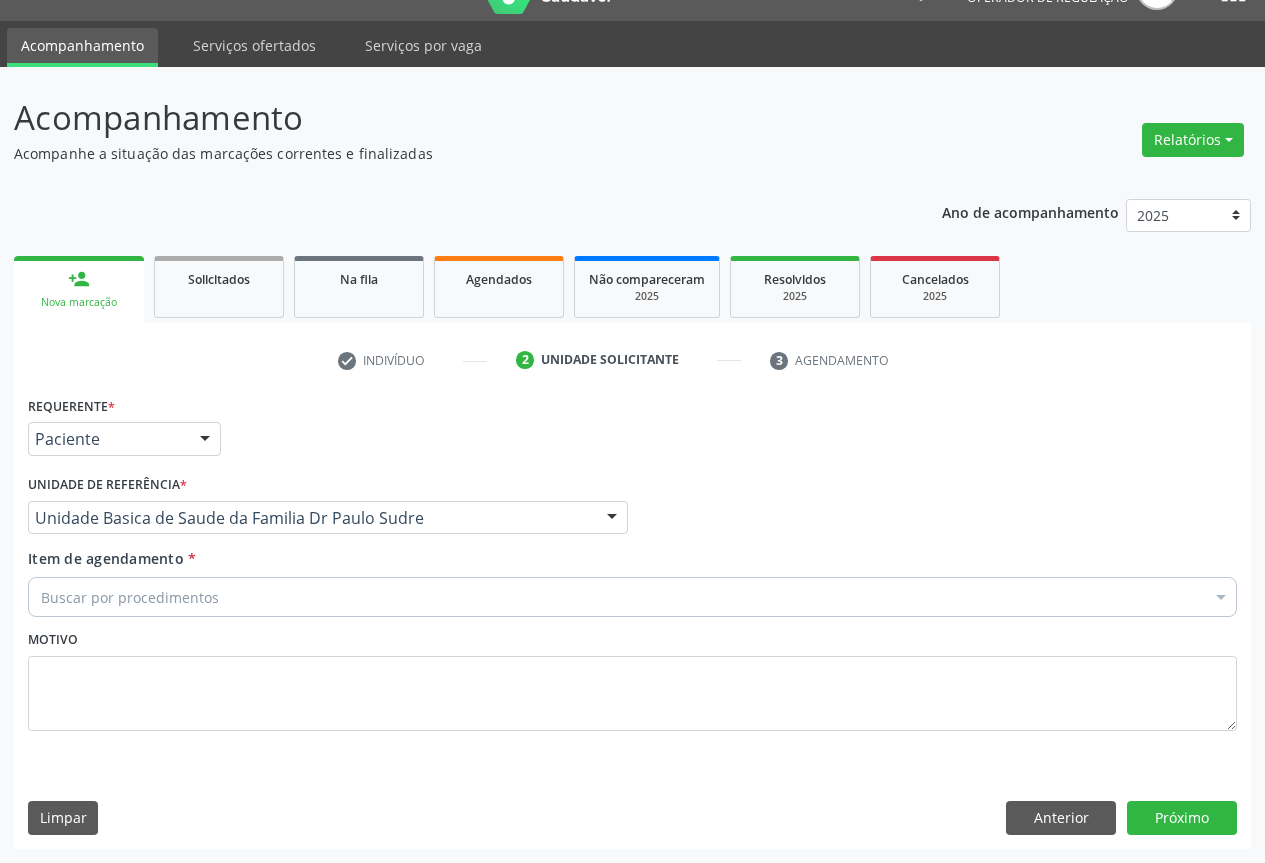 click on "Buscar por procedimentos" at bounding box center [632, 597] 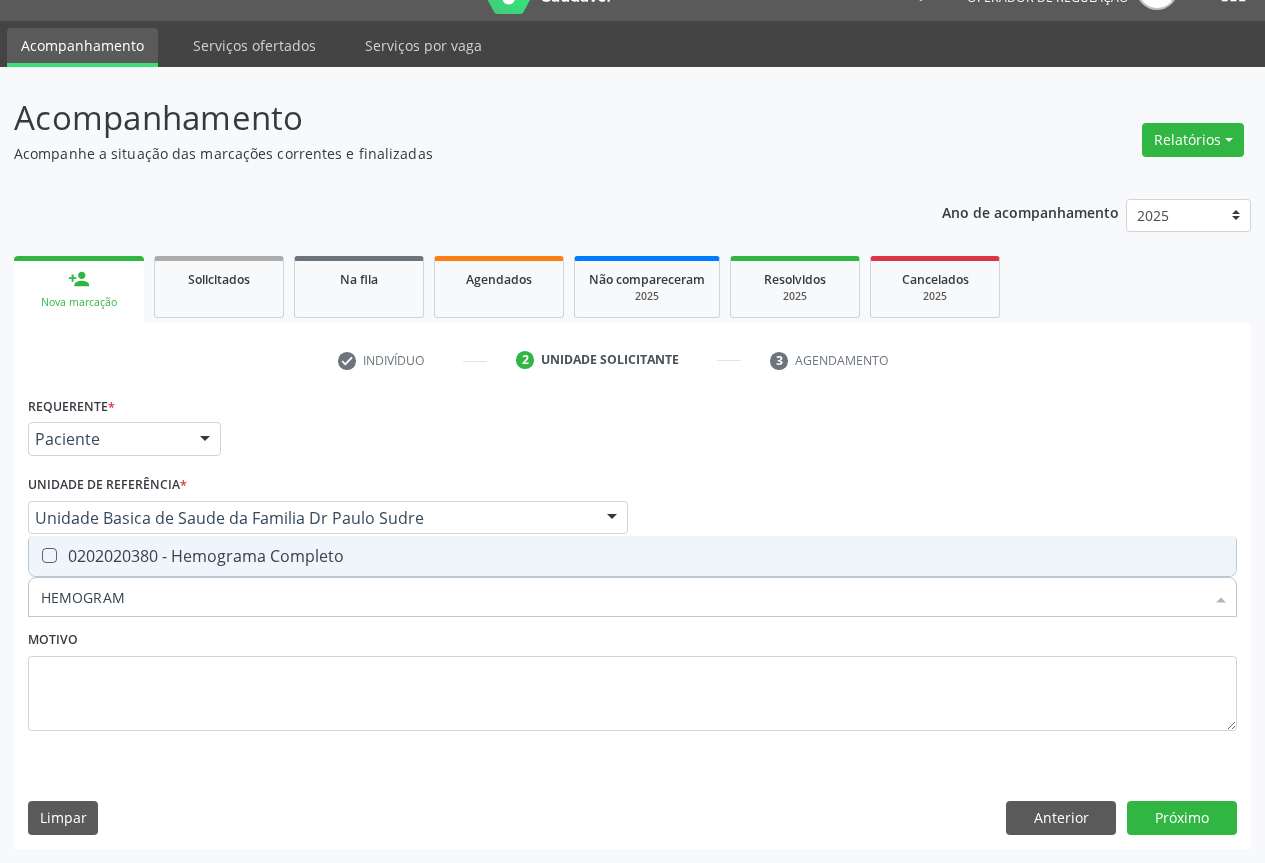 type on "HEMOGRAMA" 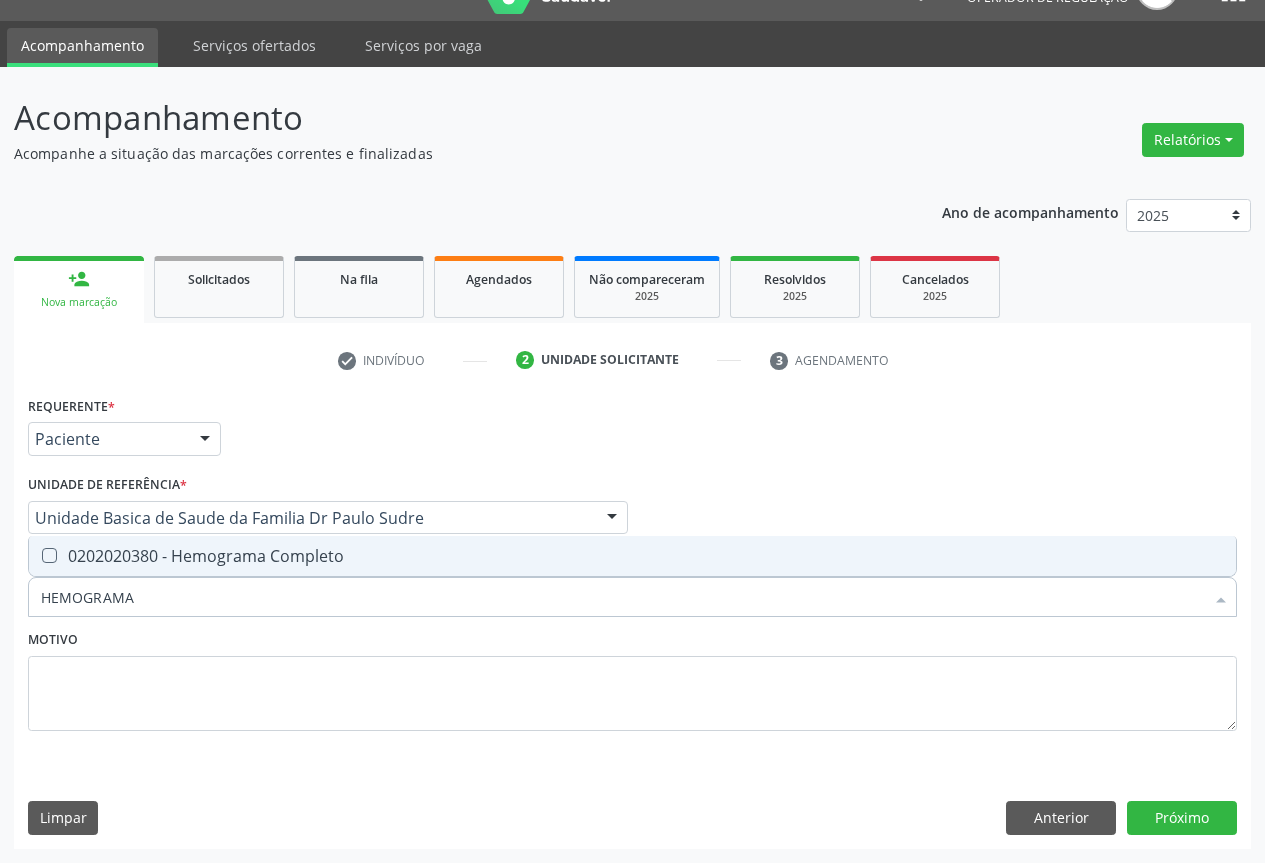 click on "0202020380 - Hemograma Completo" at bounding box center (632, 556) 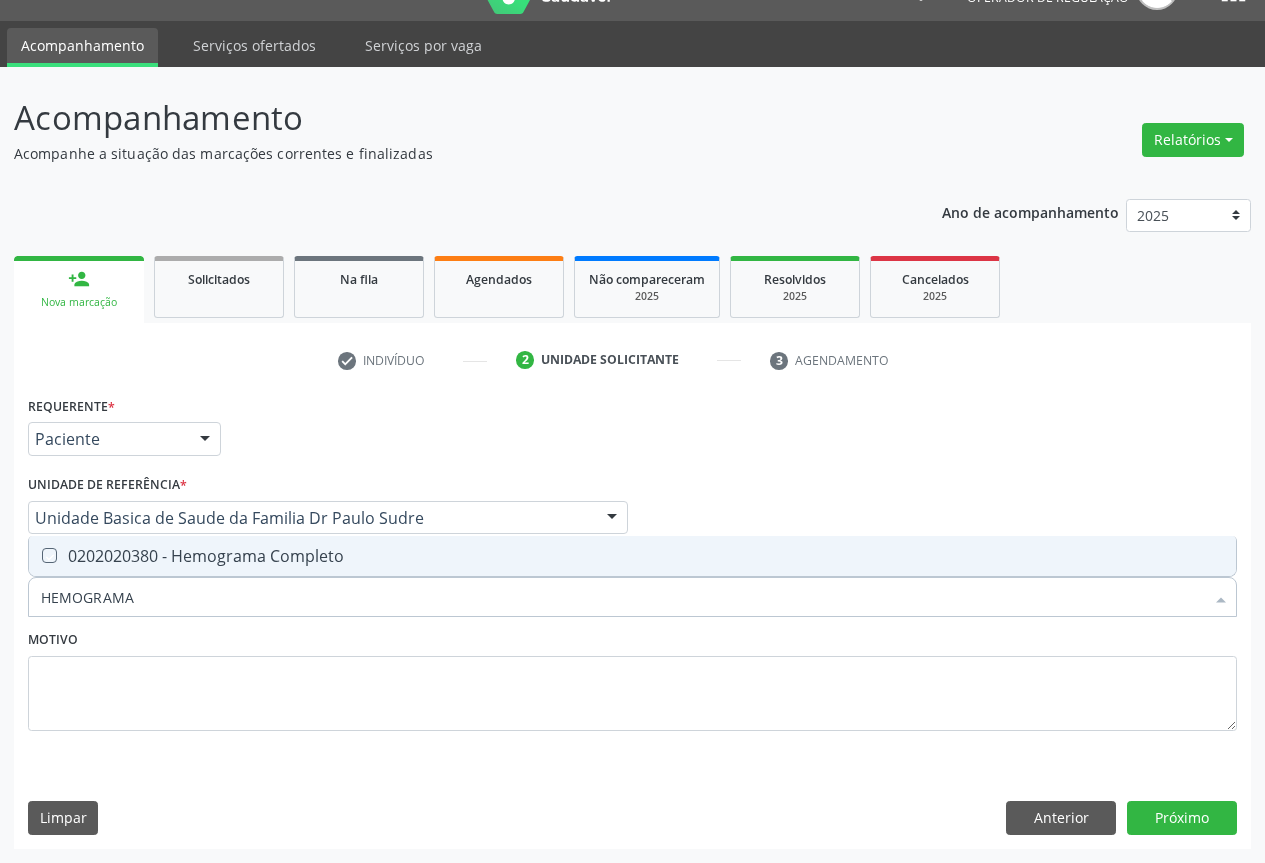 checkbox on "true" 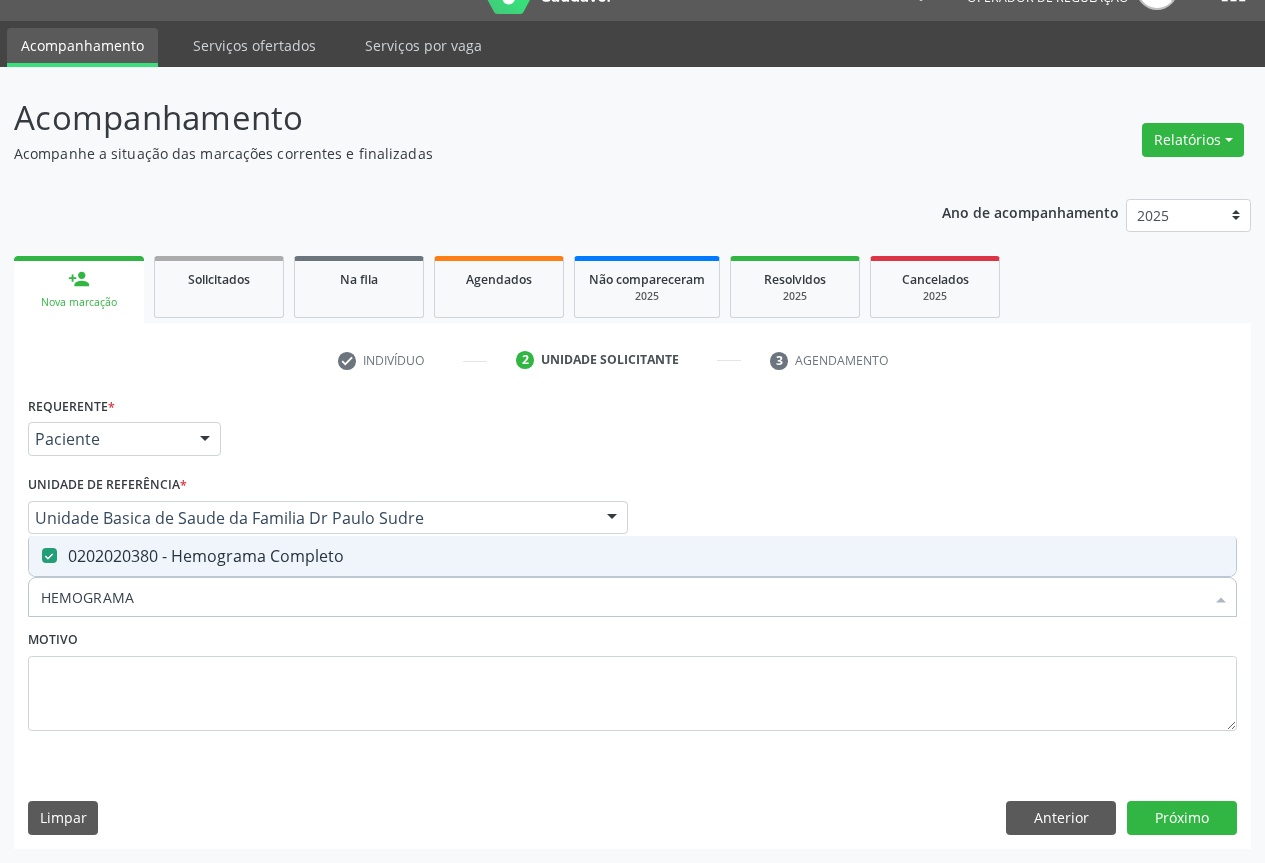 type on "HEMOGRAMA" 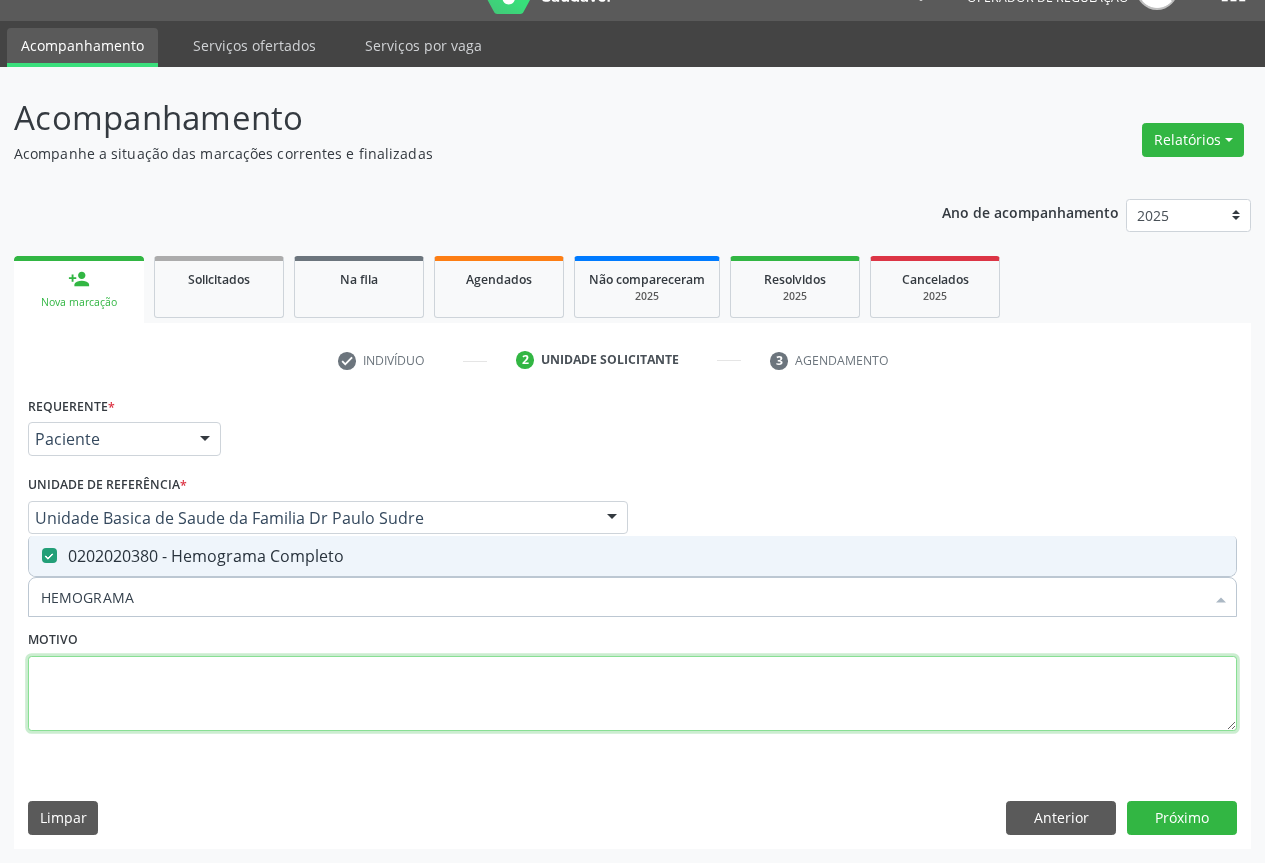 click at bounding box center (632, 694) 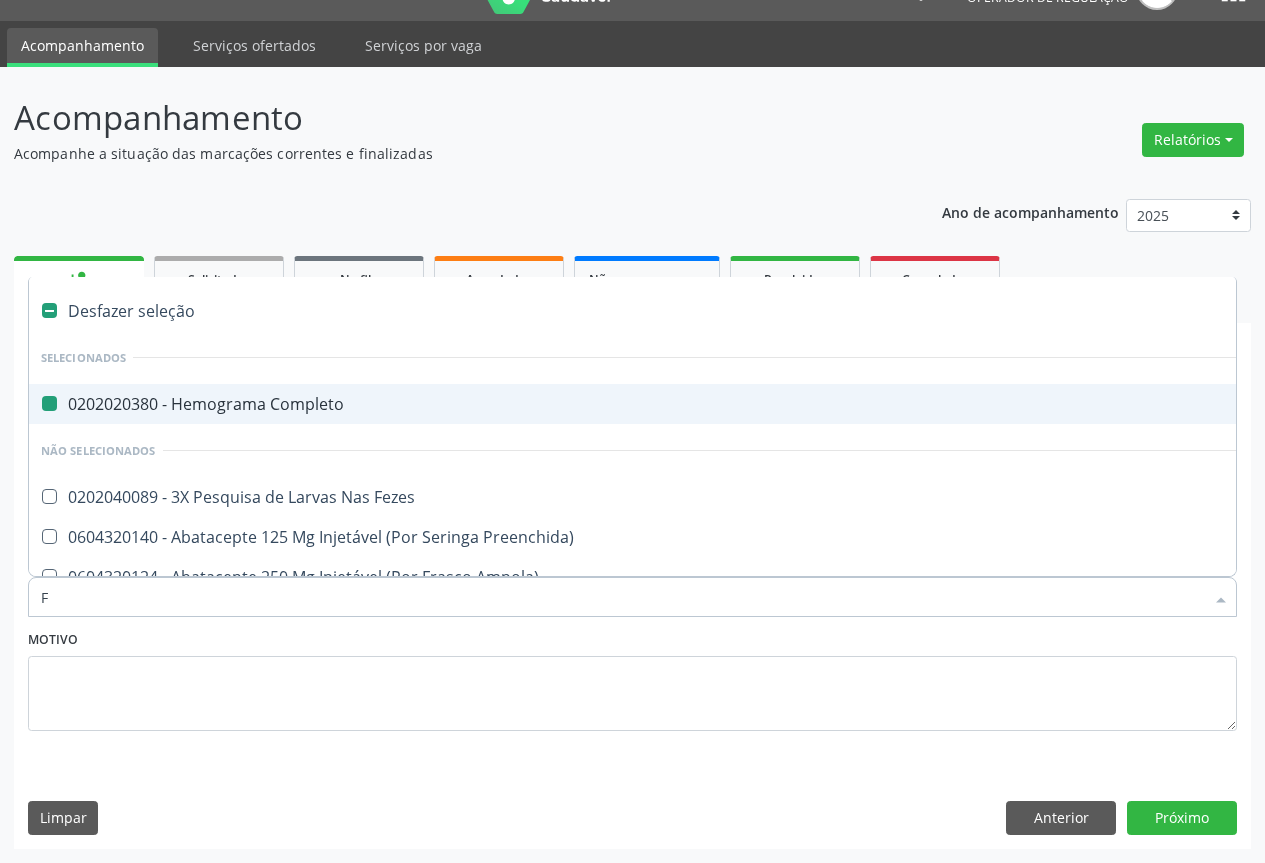 type on "FE" 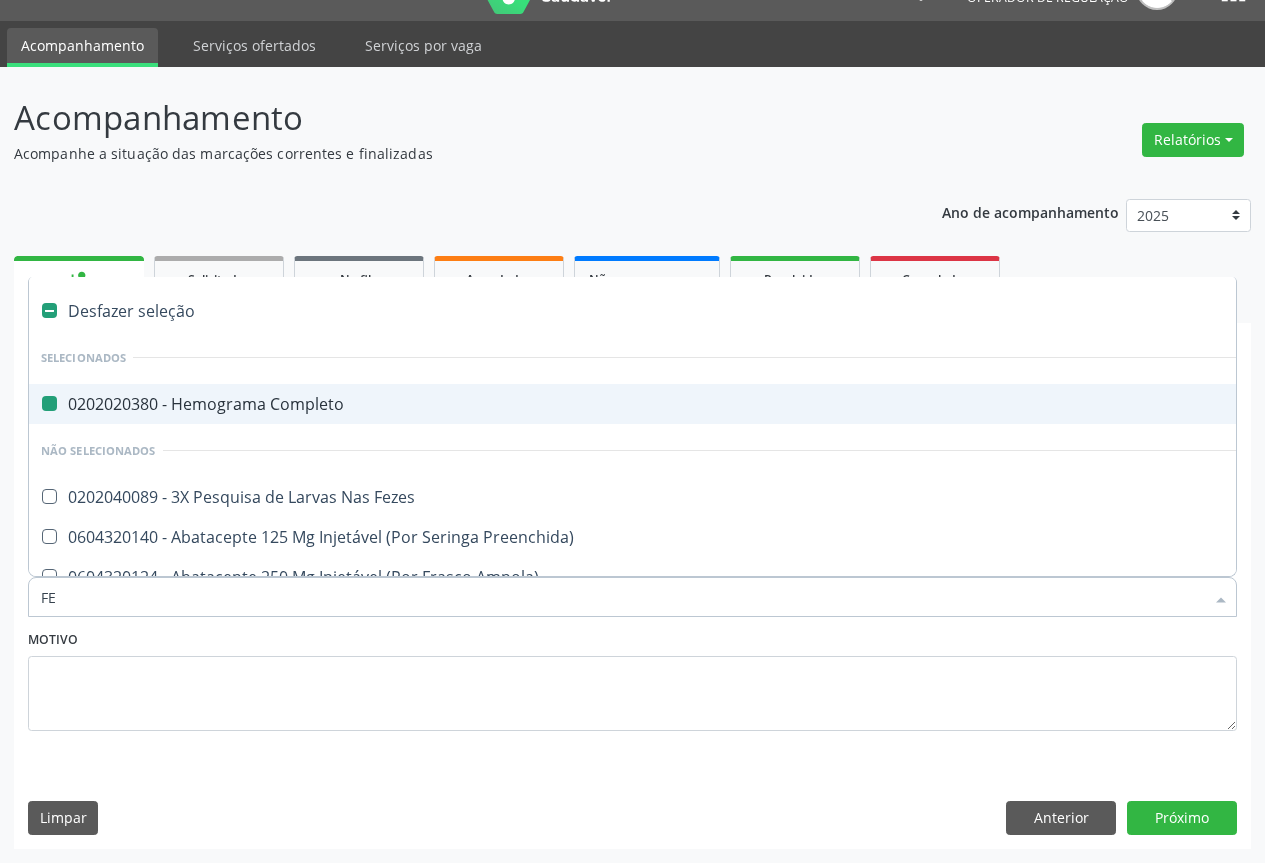 checkbox on "false" 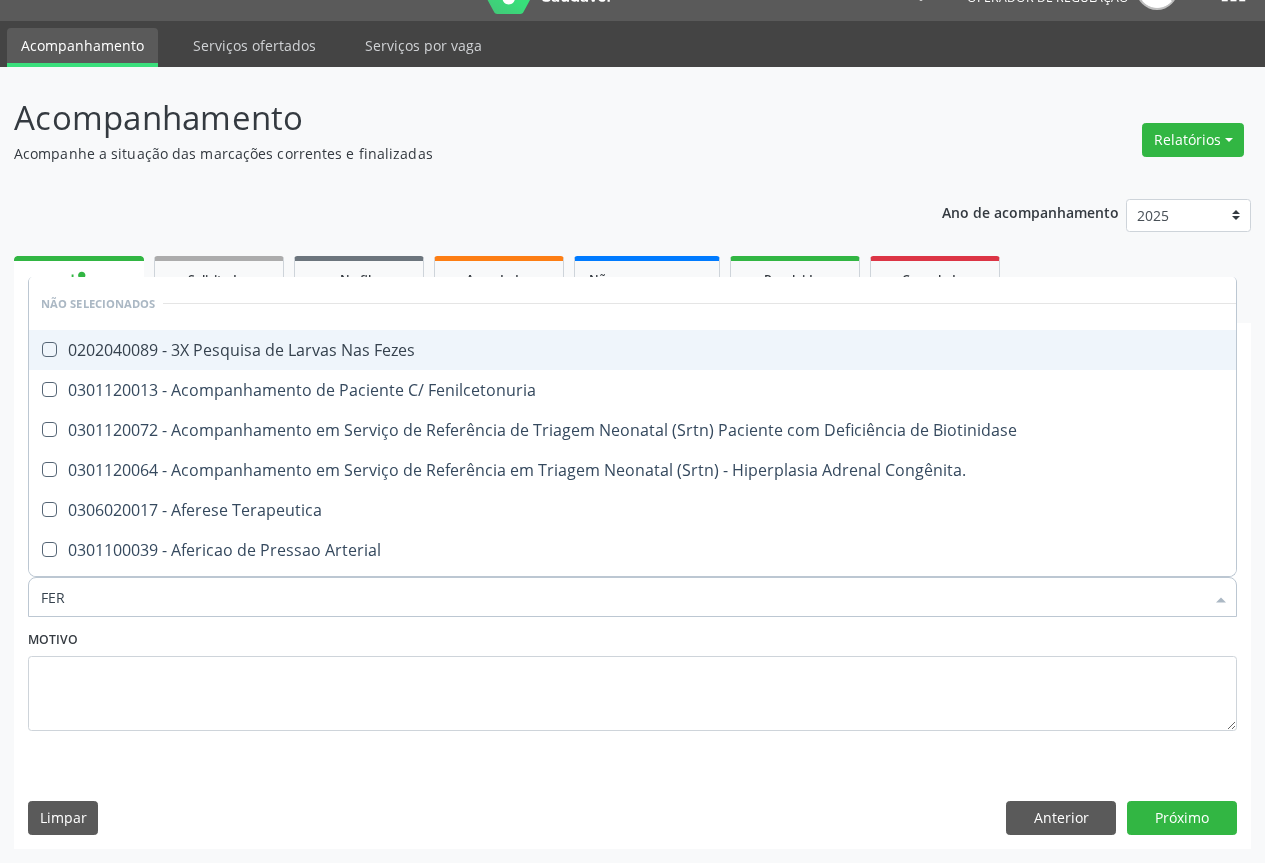 type on "FERR" 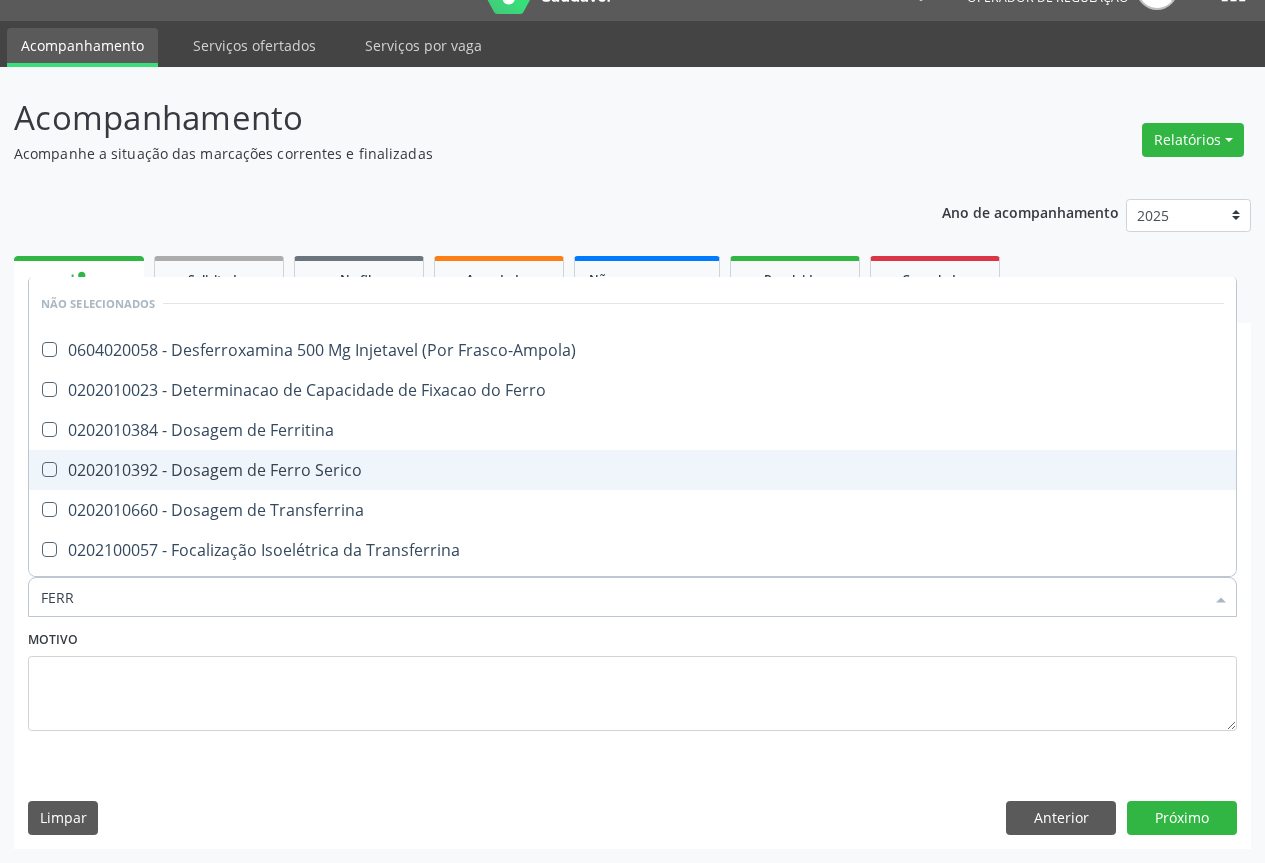 click on "0202010392 - Dosagem de Ferro Serico" at bounding box center [632, 470] 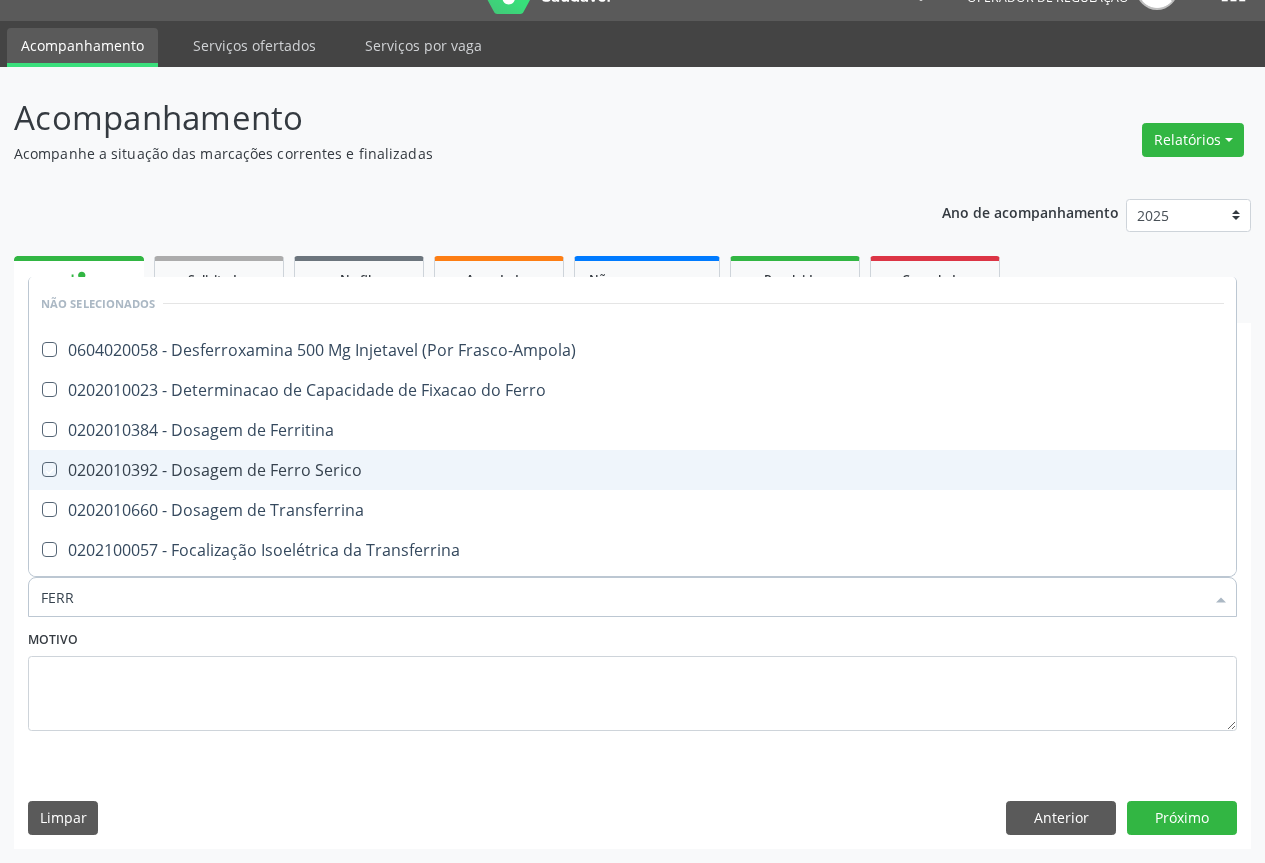 checkbox on "true" 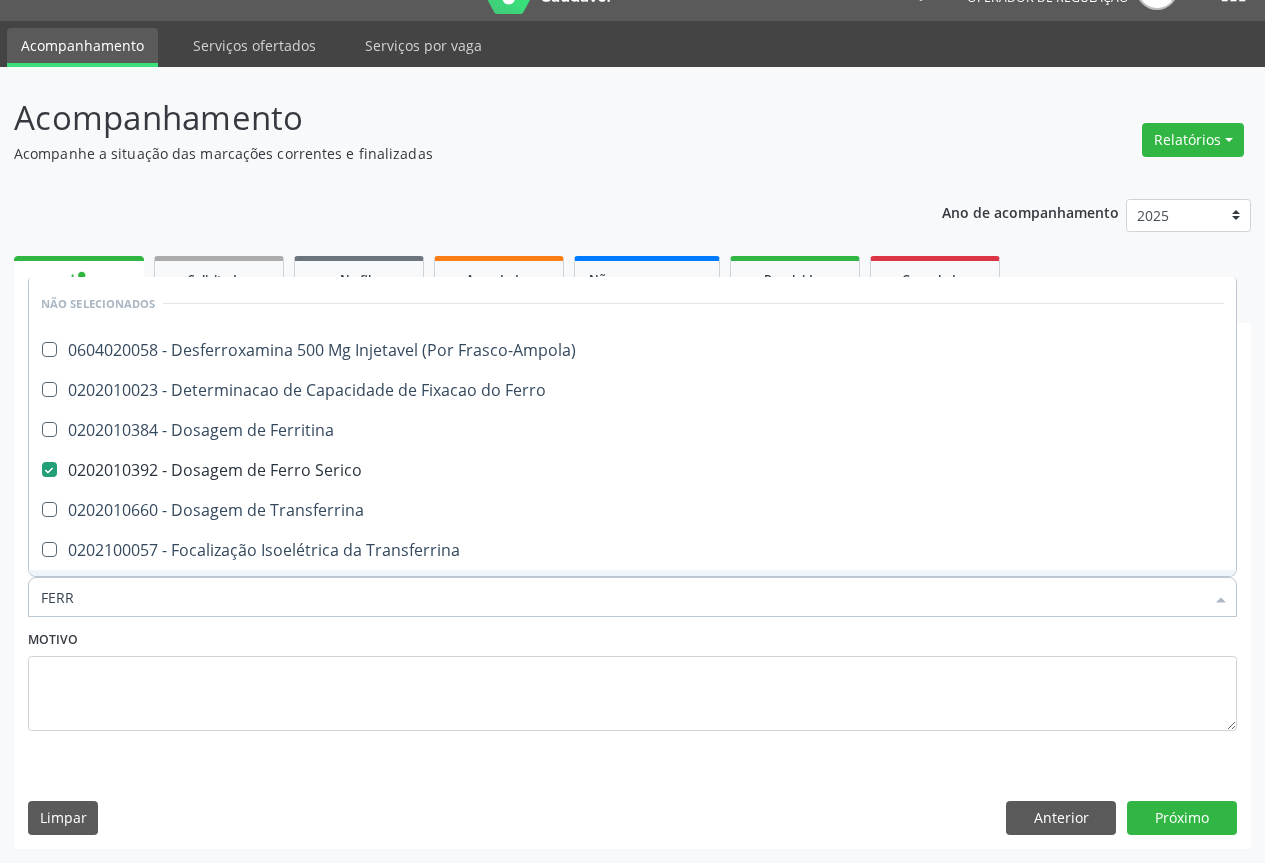 type on "FERR" 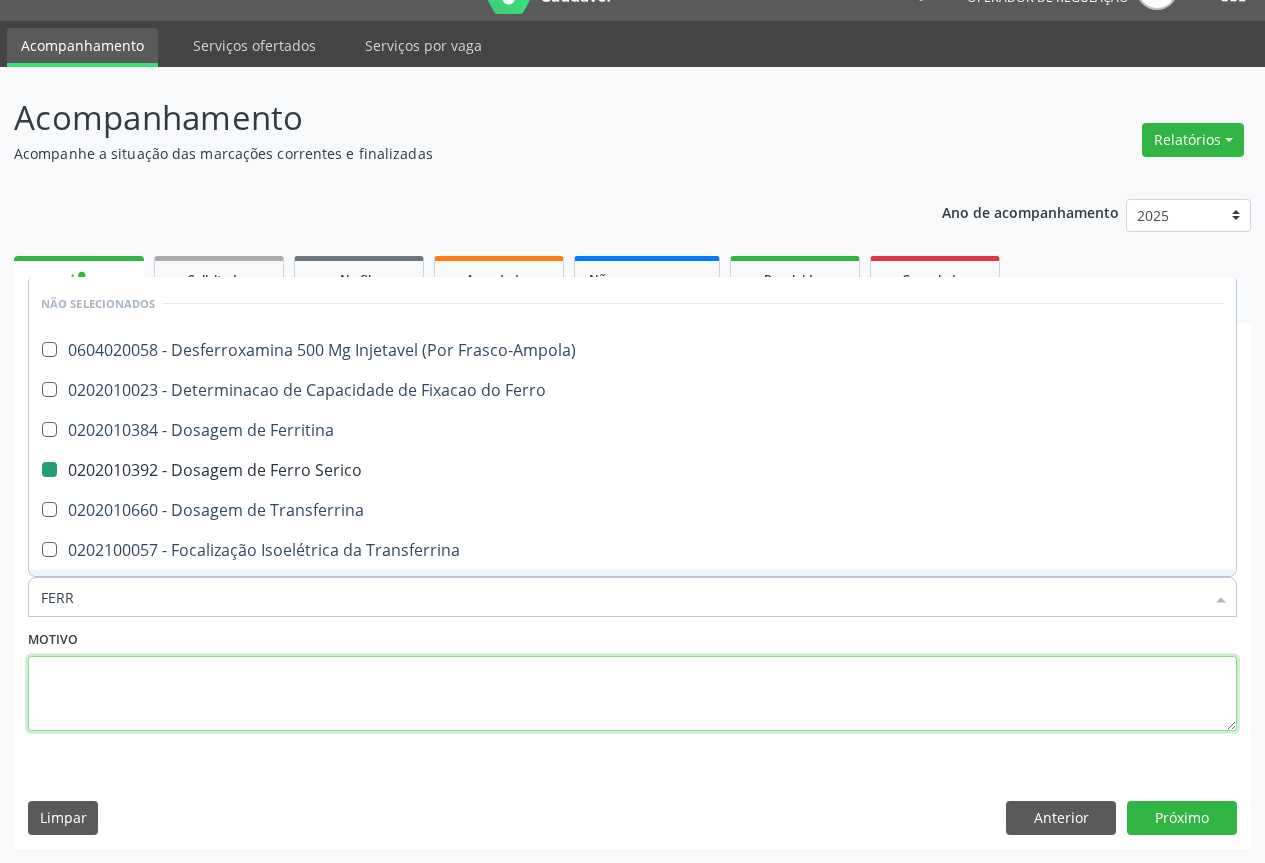click at bounding box center (632, 694) 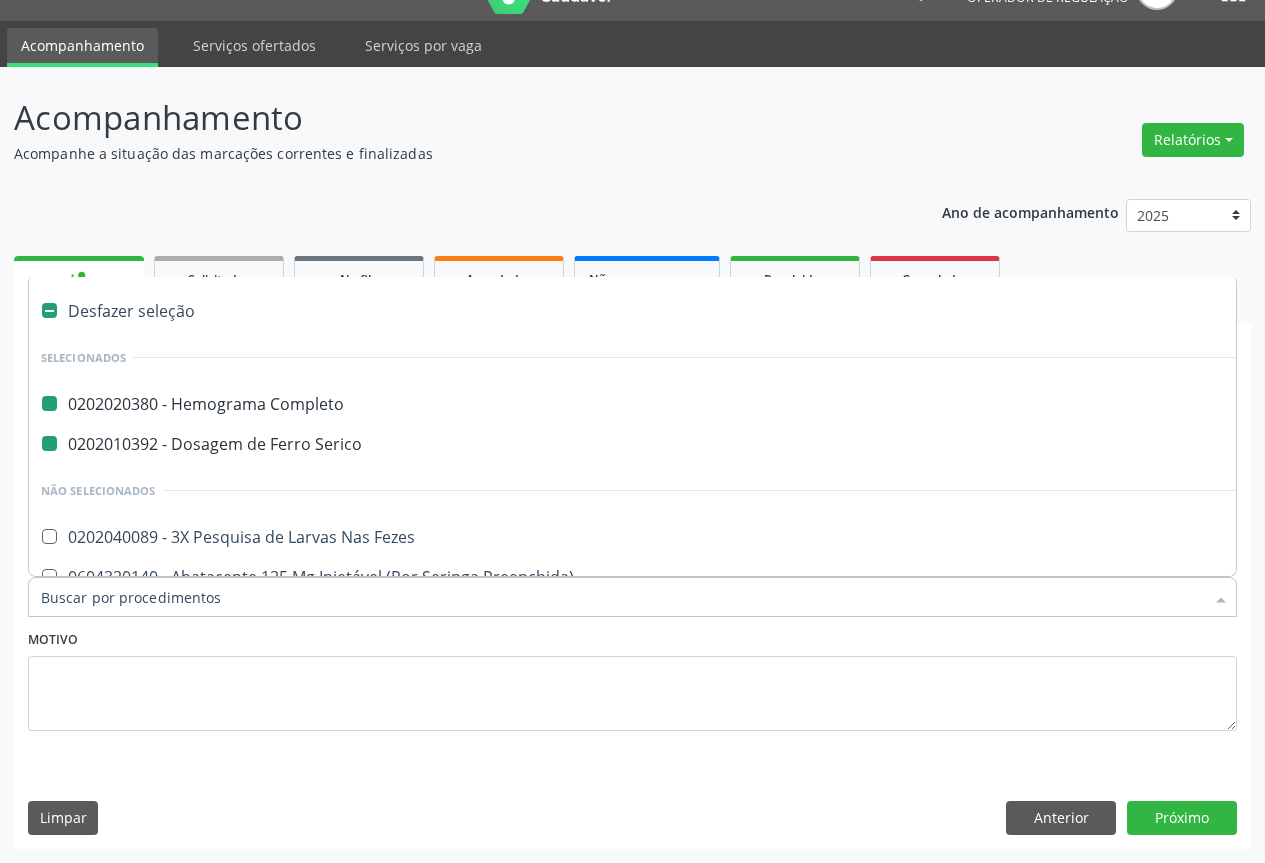 type on "U" 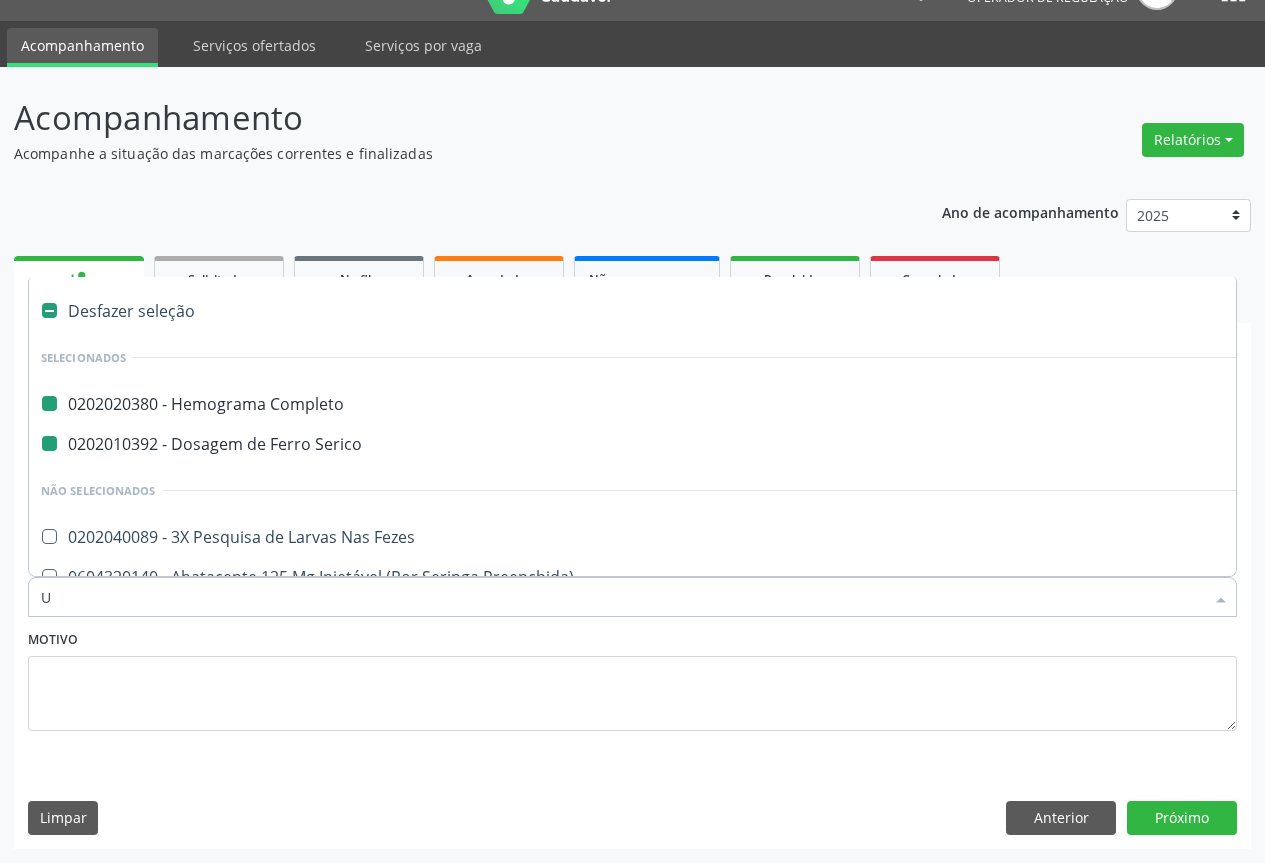 checkbox on "false" 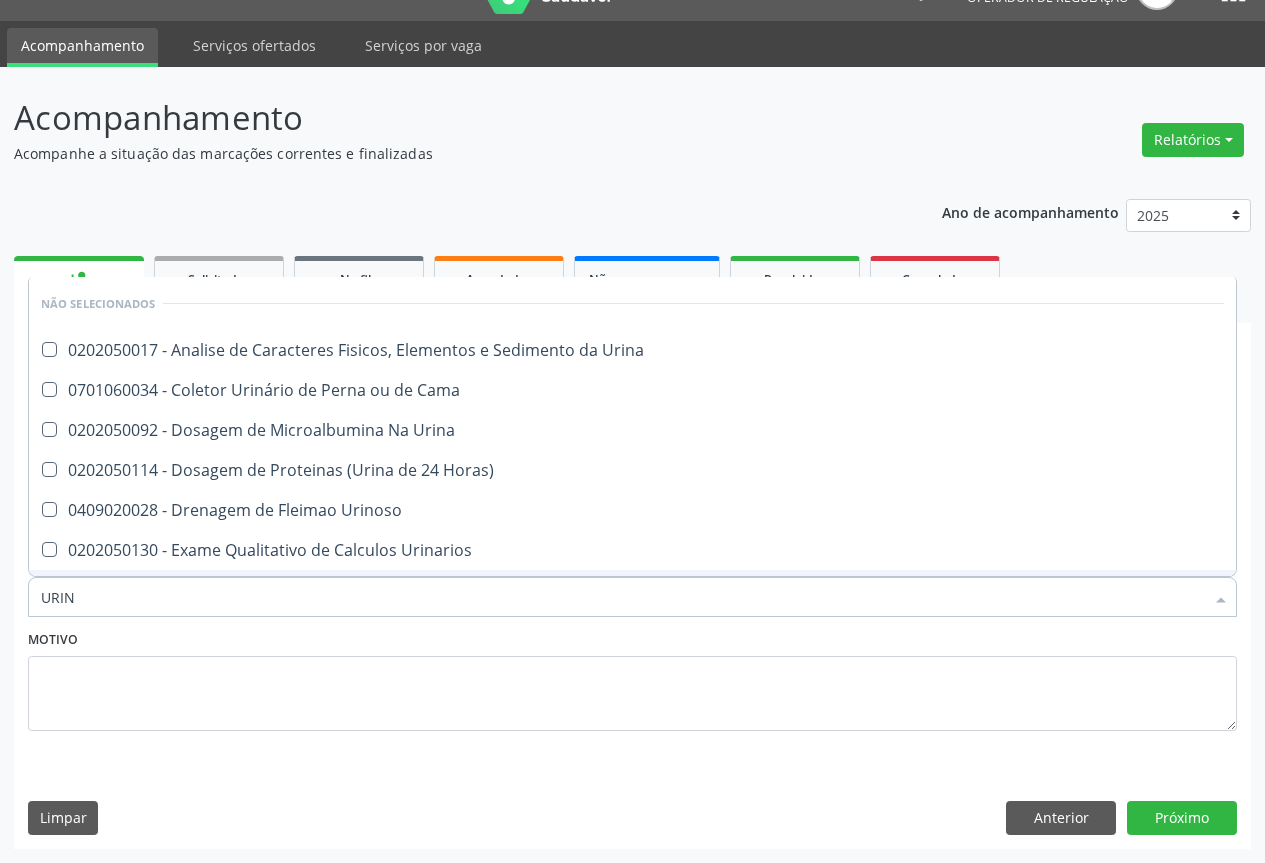 type on "URINA" 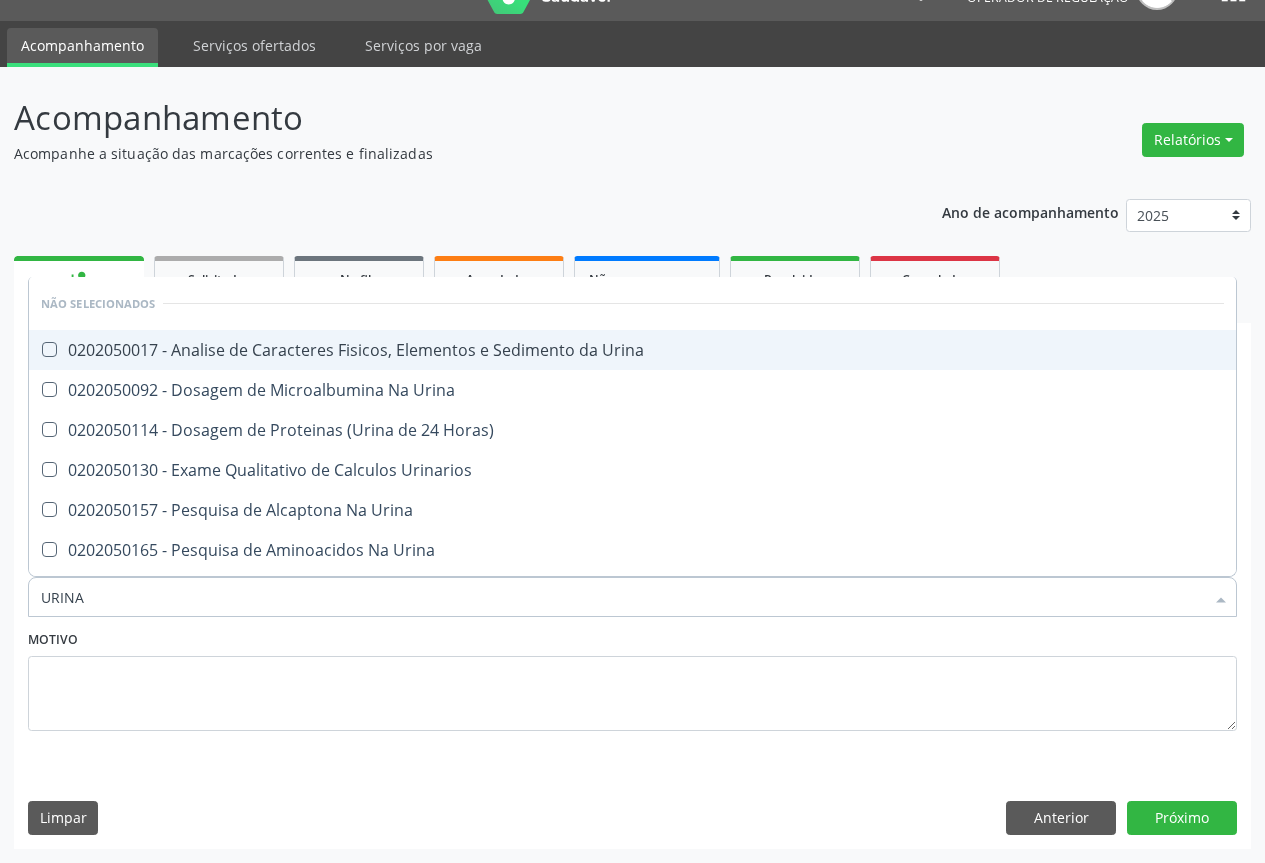 drag, startPoint x: 273, startPoint y: 357, endPoint x: 257, endPoint y: 364, distance: 17.464249 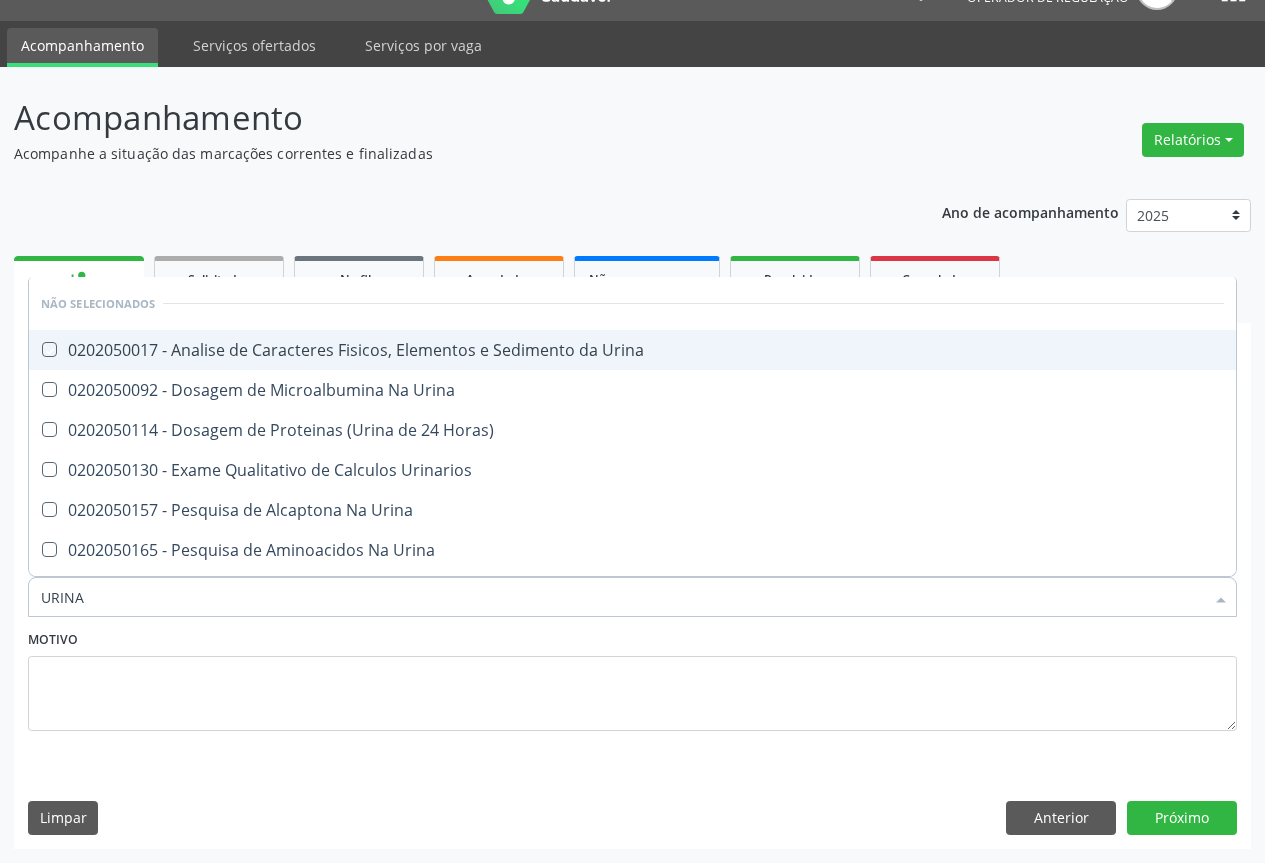checkbox on "true" 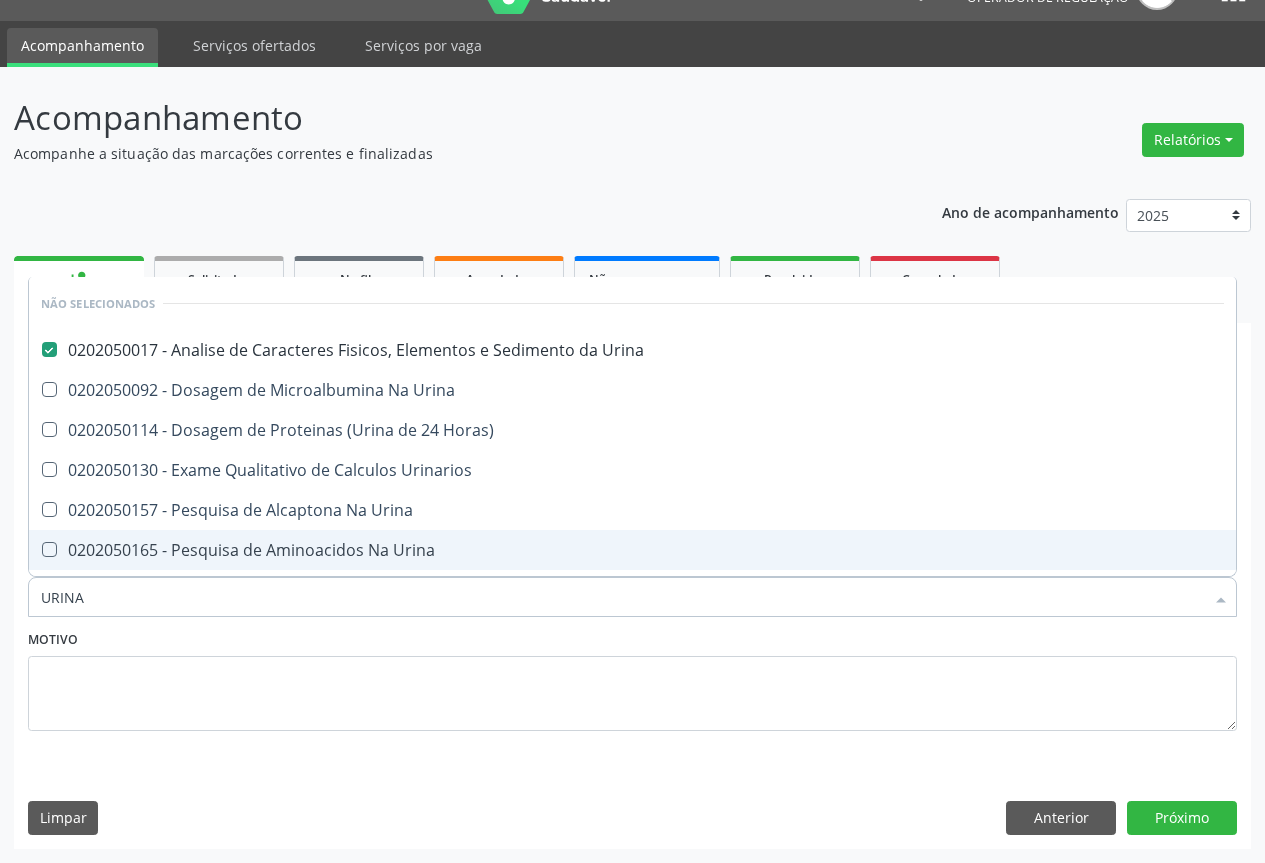 type on "URINA" 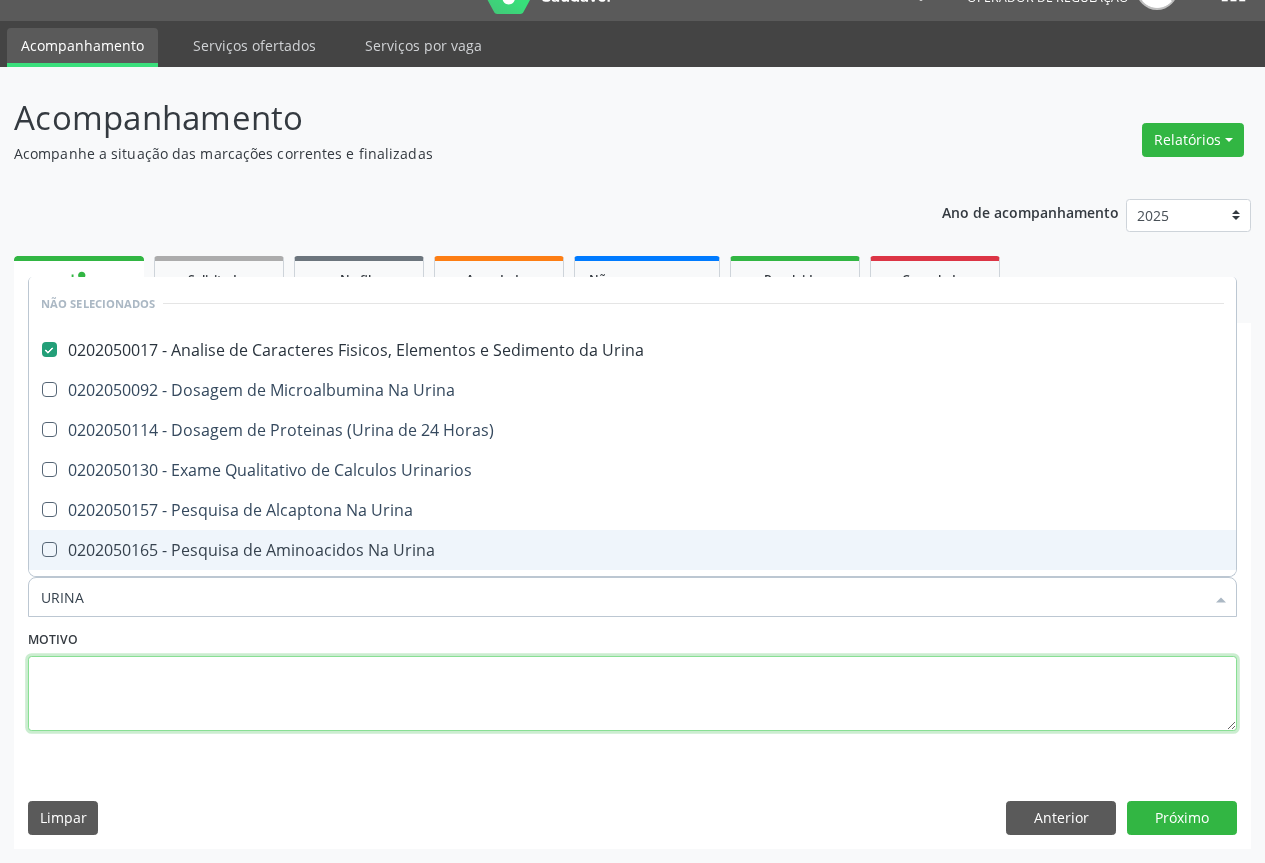 drag, startPoint x: 76, startPoint y: 686, endPoint x: 79, endPoint y: 640, distance: 46.09772 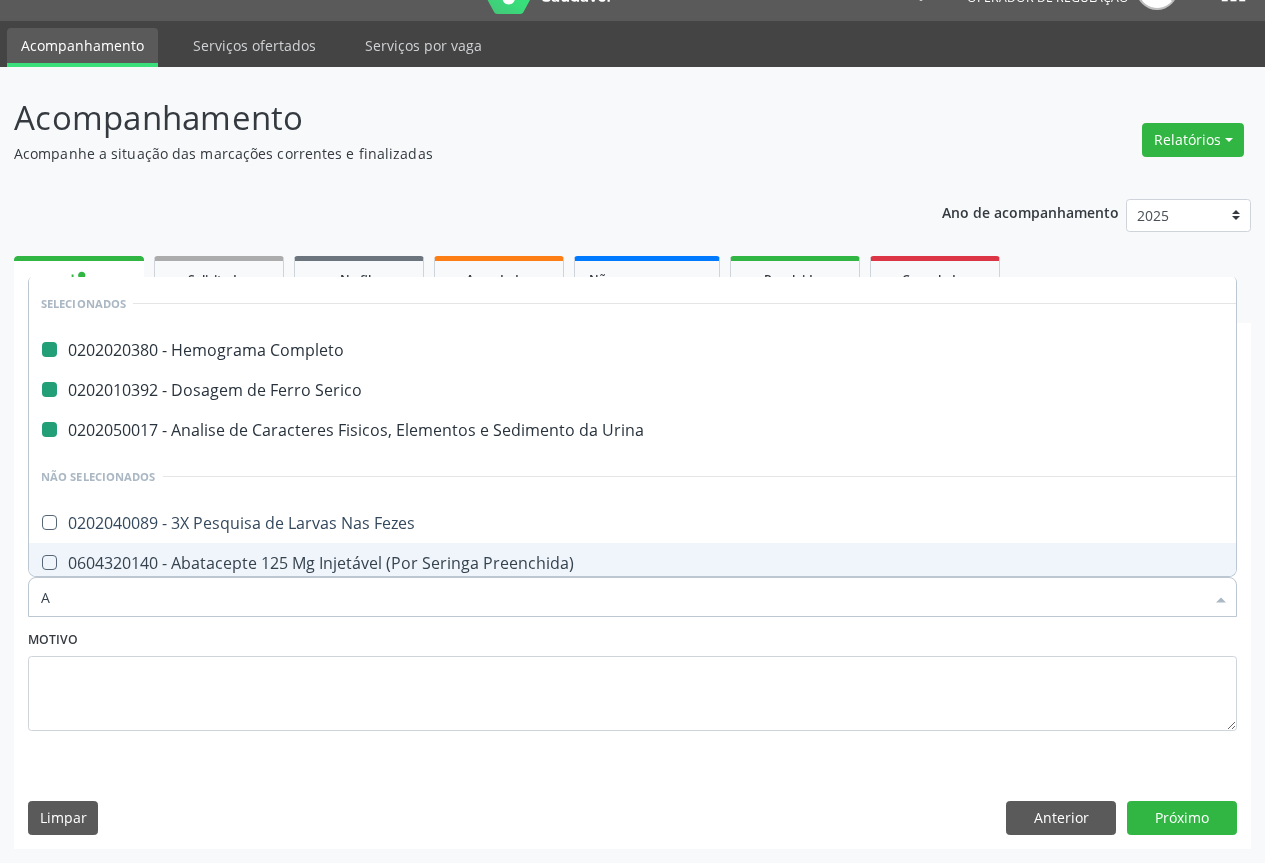 type on "AB" 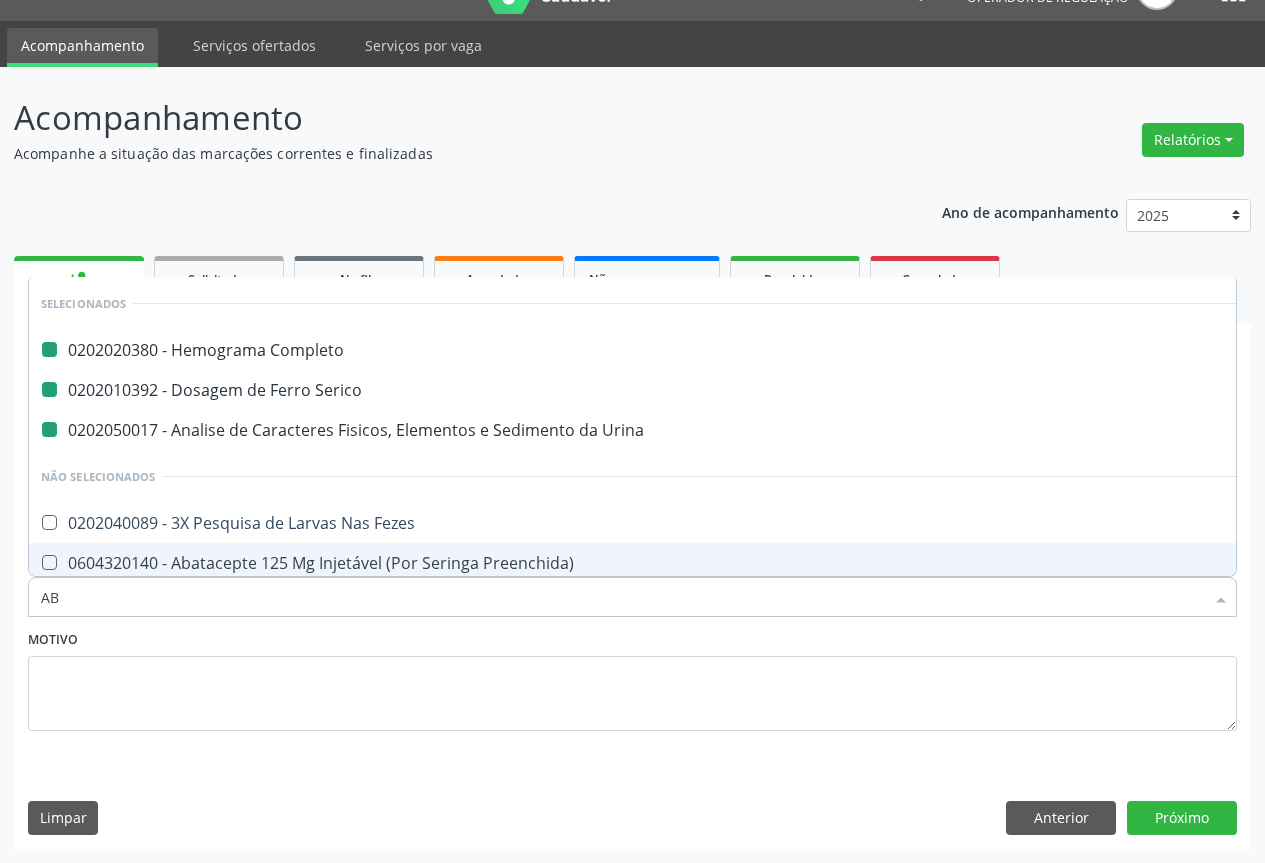 checkbox on "false" 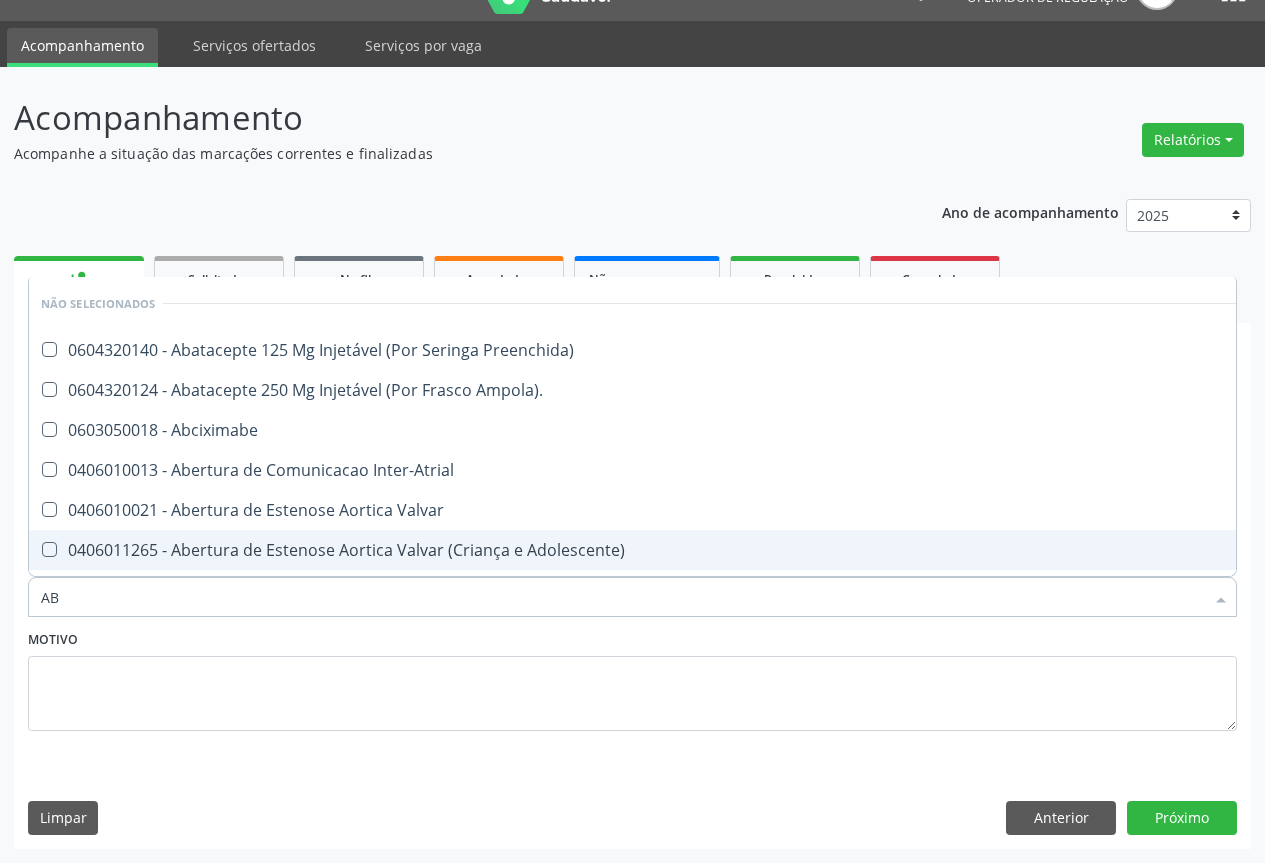 type on "ABO" 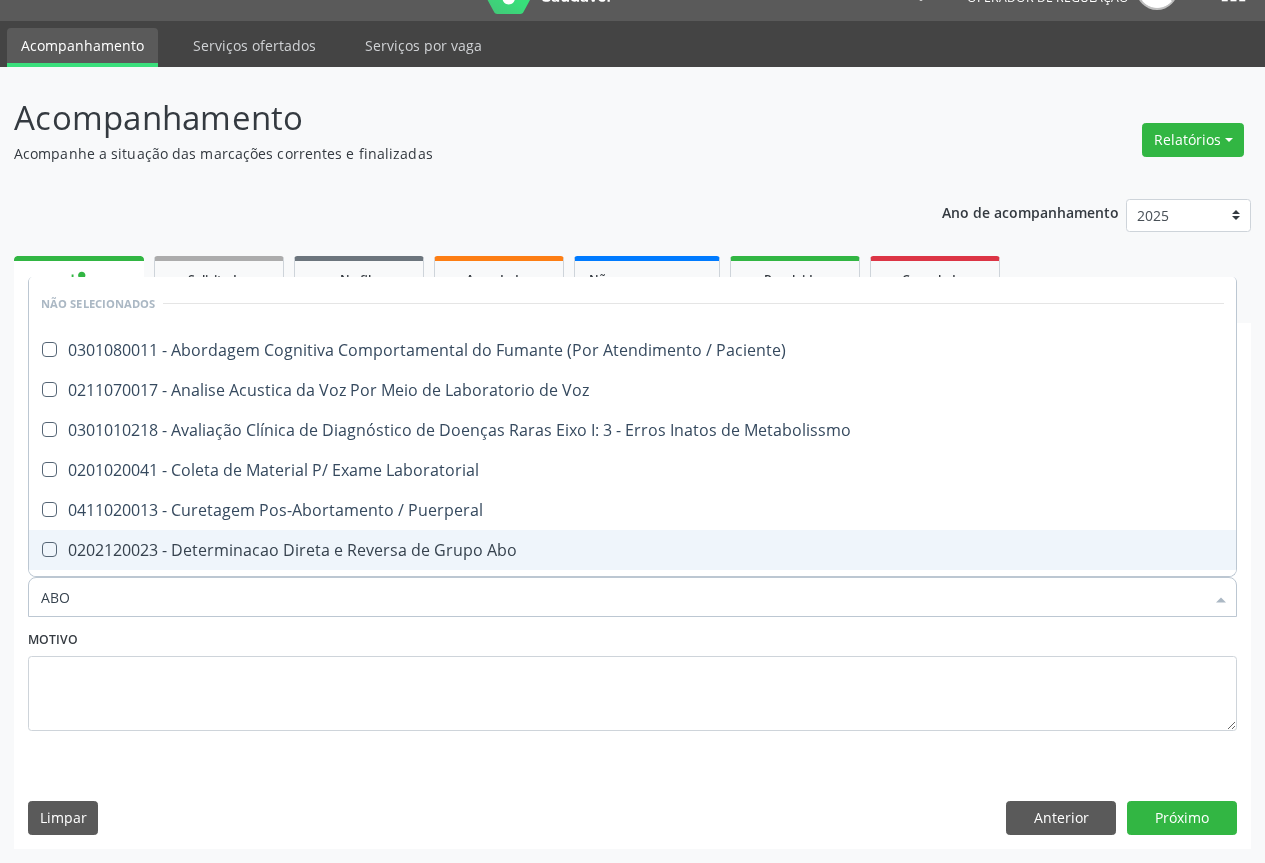 drag, startPoint x: 337, startPoint y: 551, endPoint x: 293, endPoint y: 582, distance: 53.823788 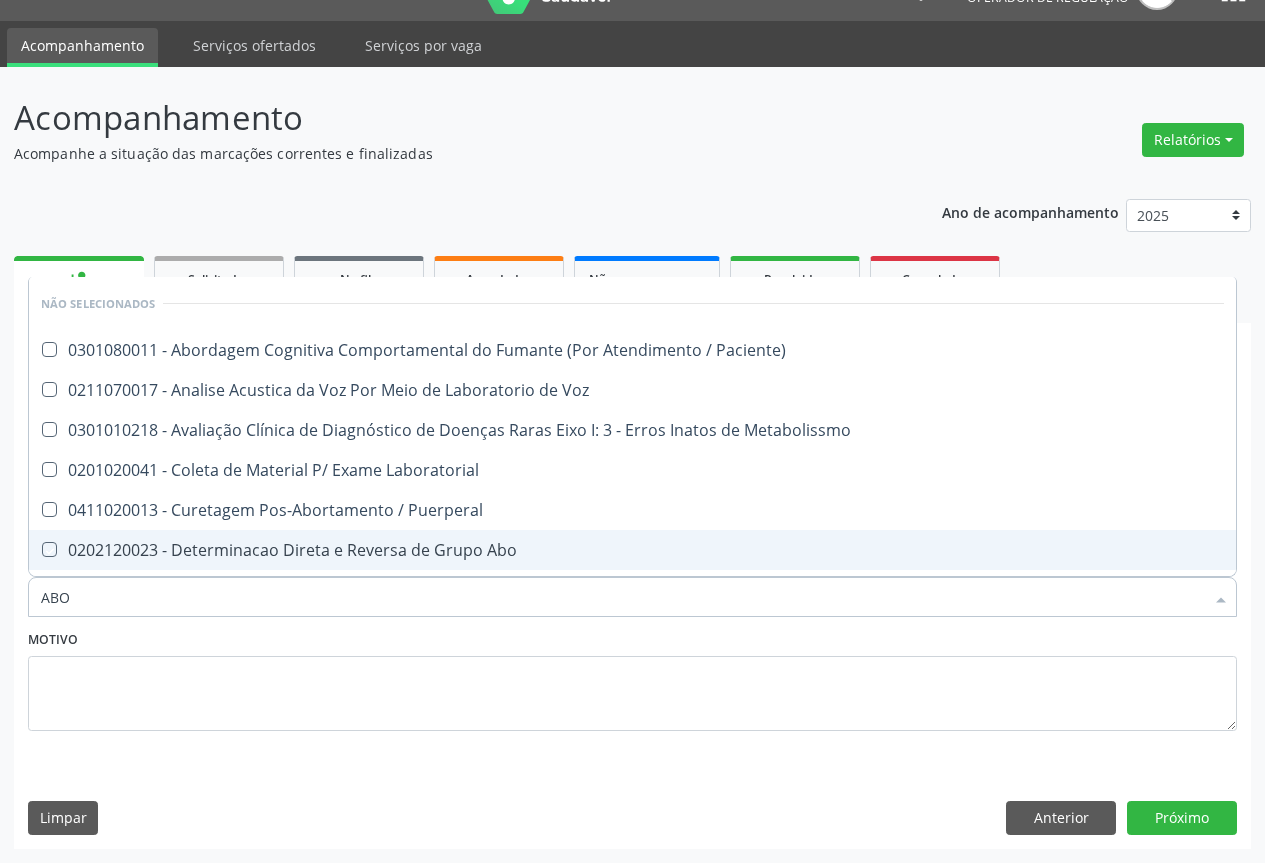 checkbox on "true" 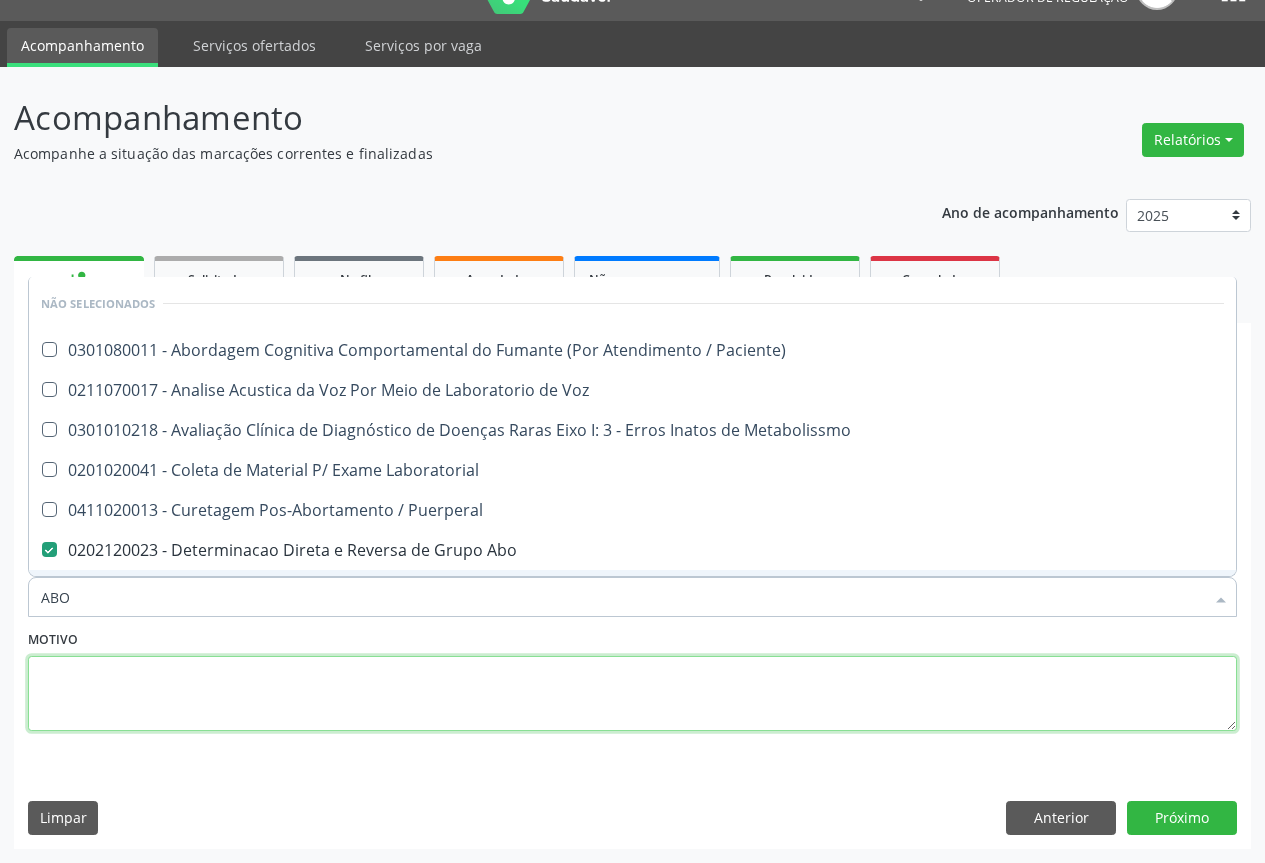 click at bounding box center [632, 694] 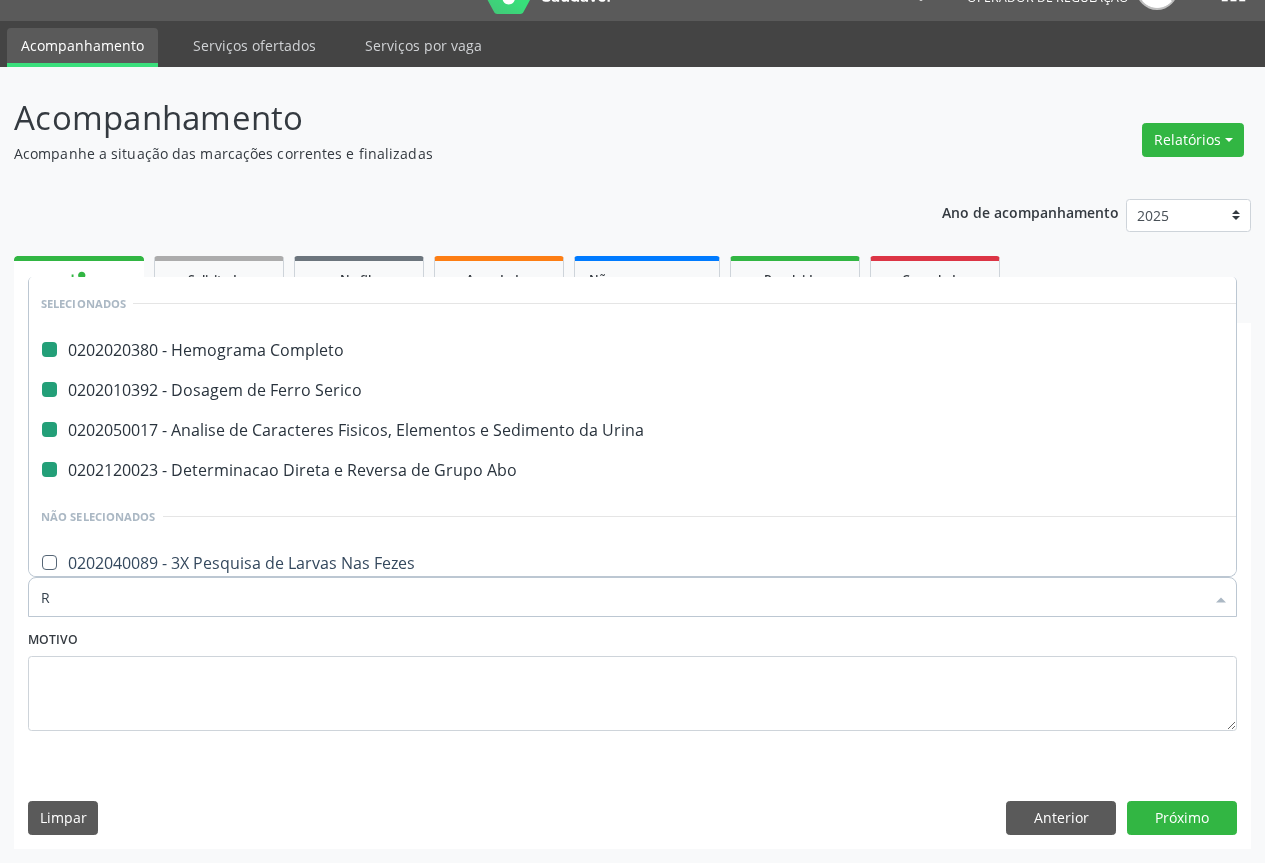 type on "RH" 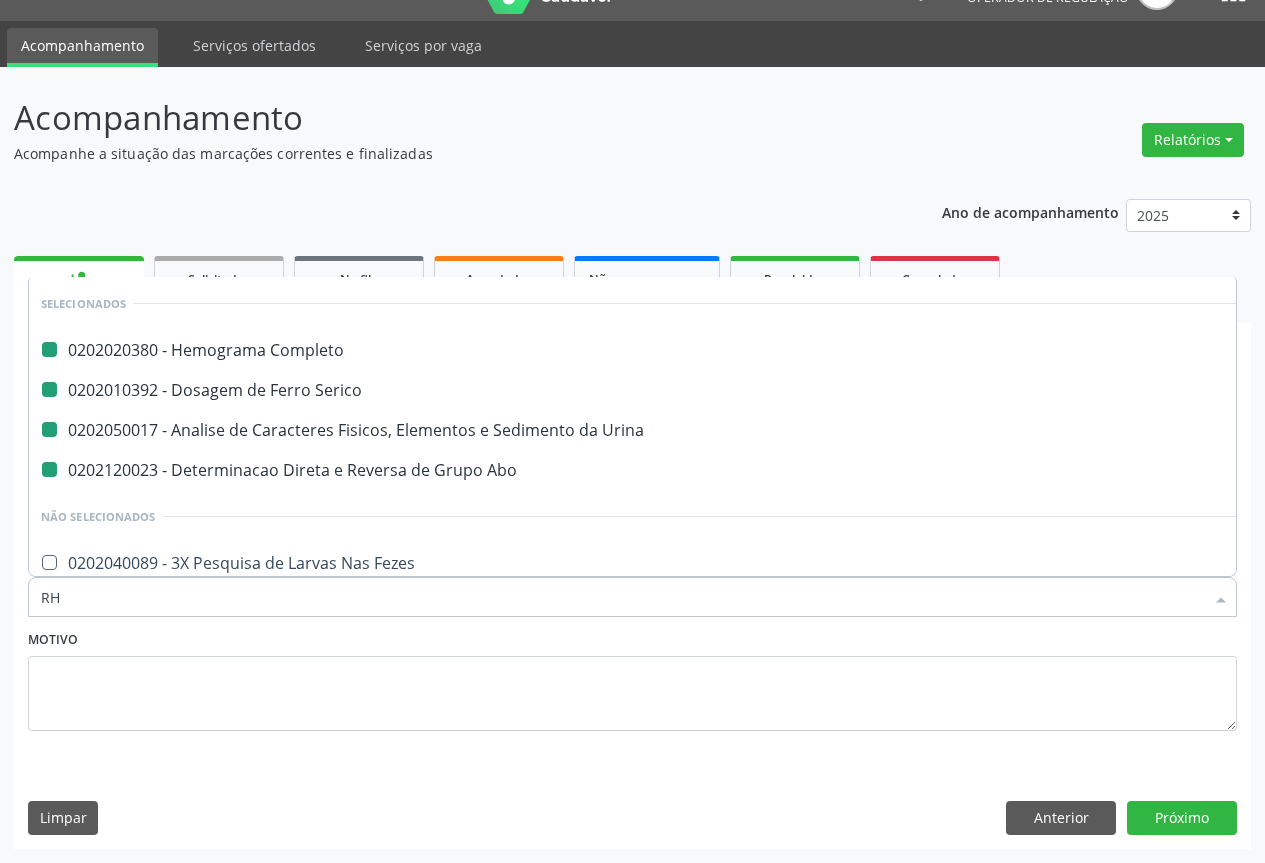 checkbox on "false" 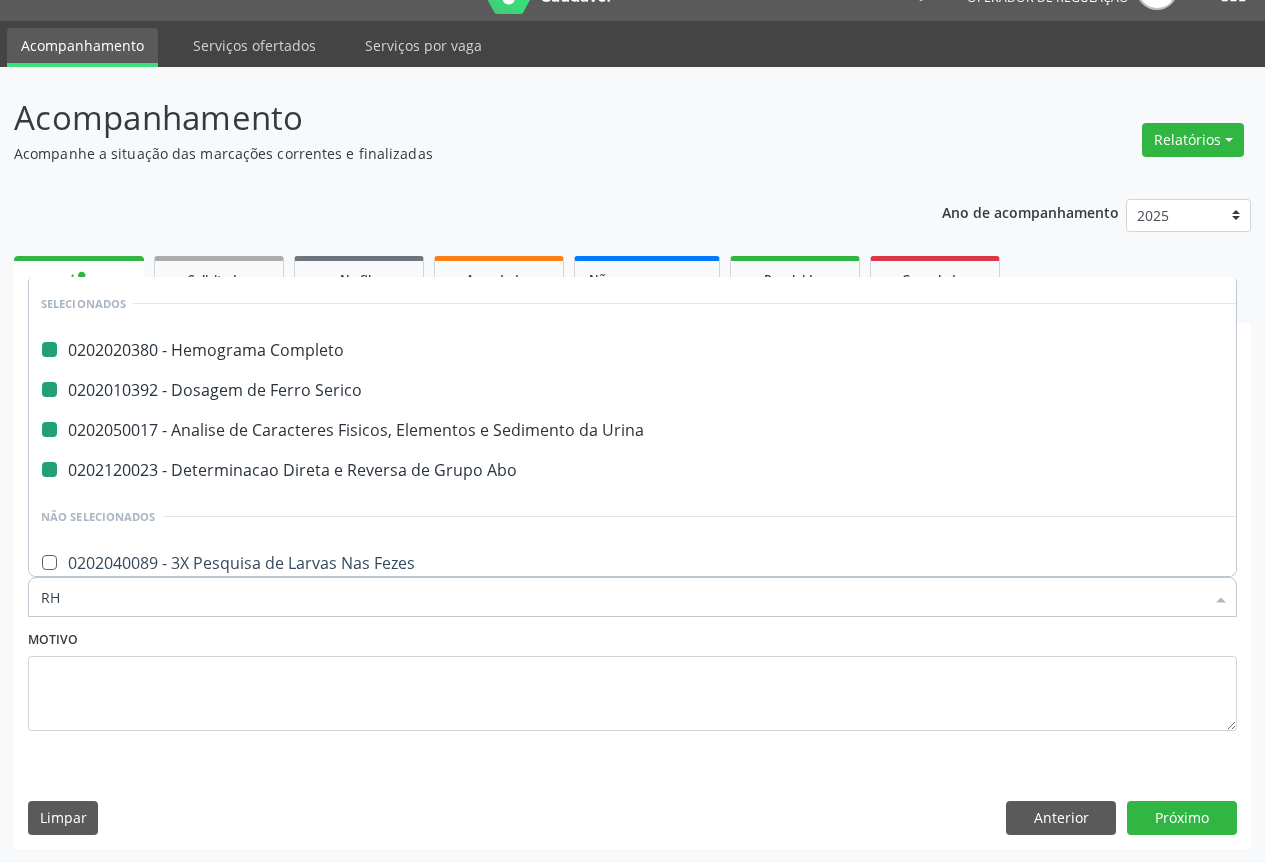 checkbox on "false" 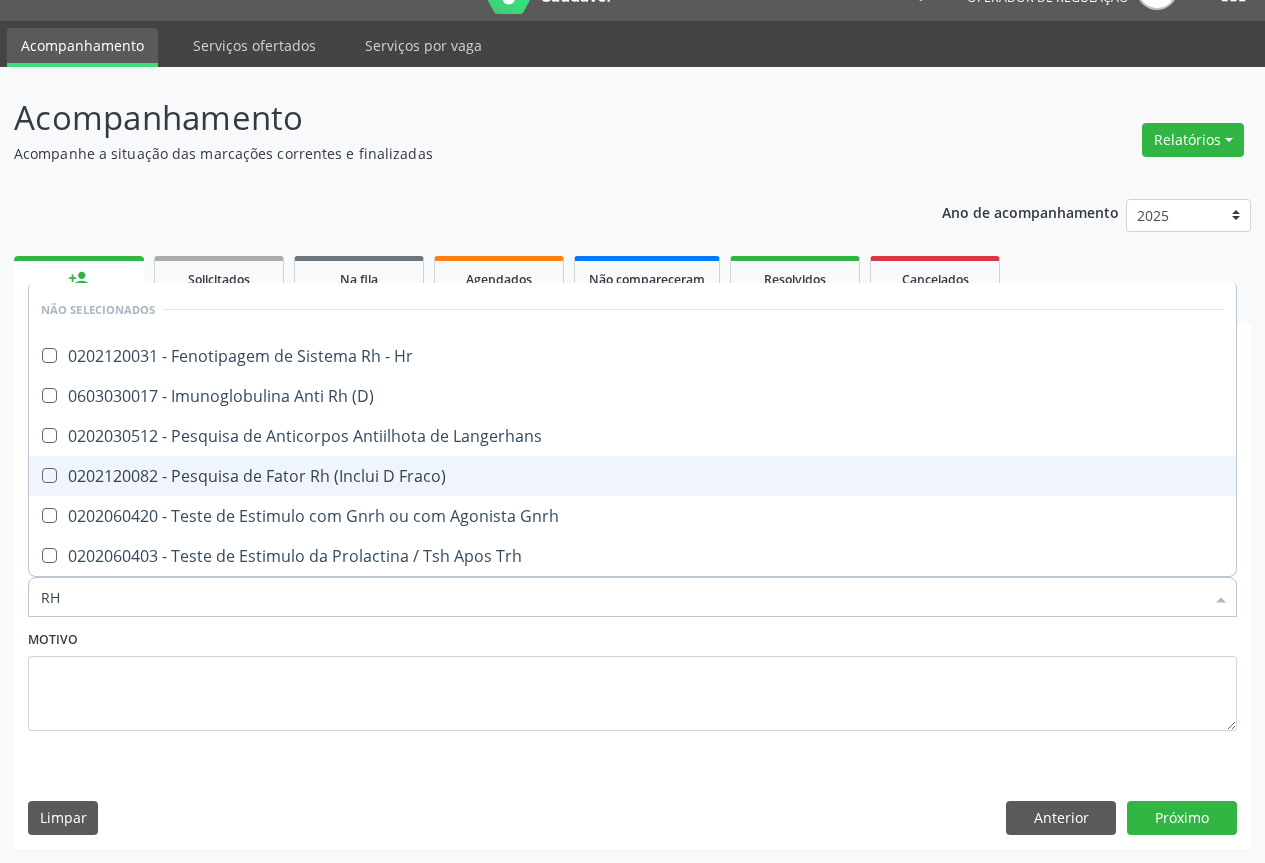 click on "0202120082 - Pesquisa de Fator Rh (Inclui D Fraco)" at bounding box center (632, 476) 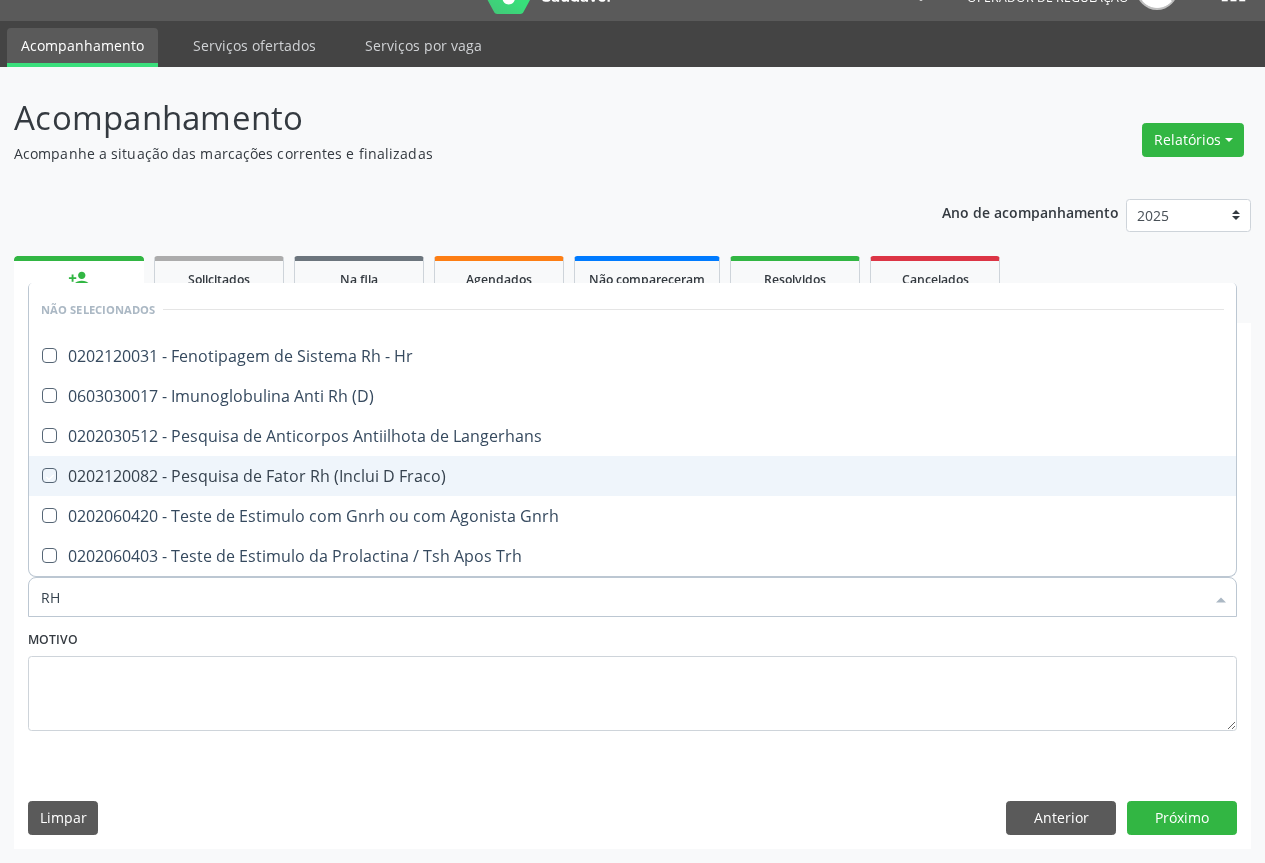 checkbox on "true" 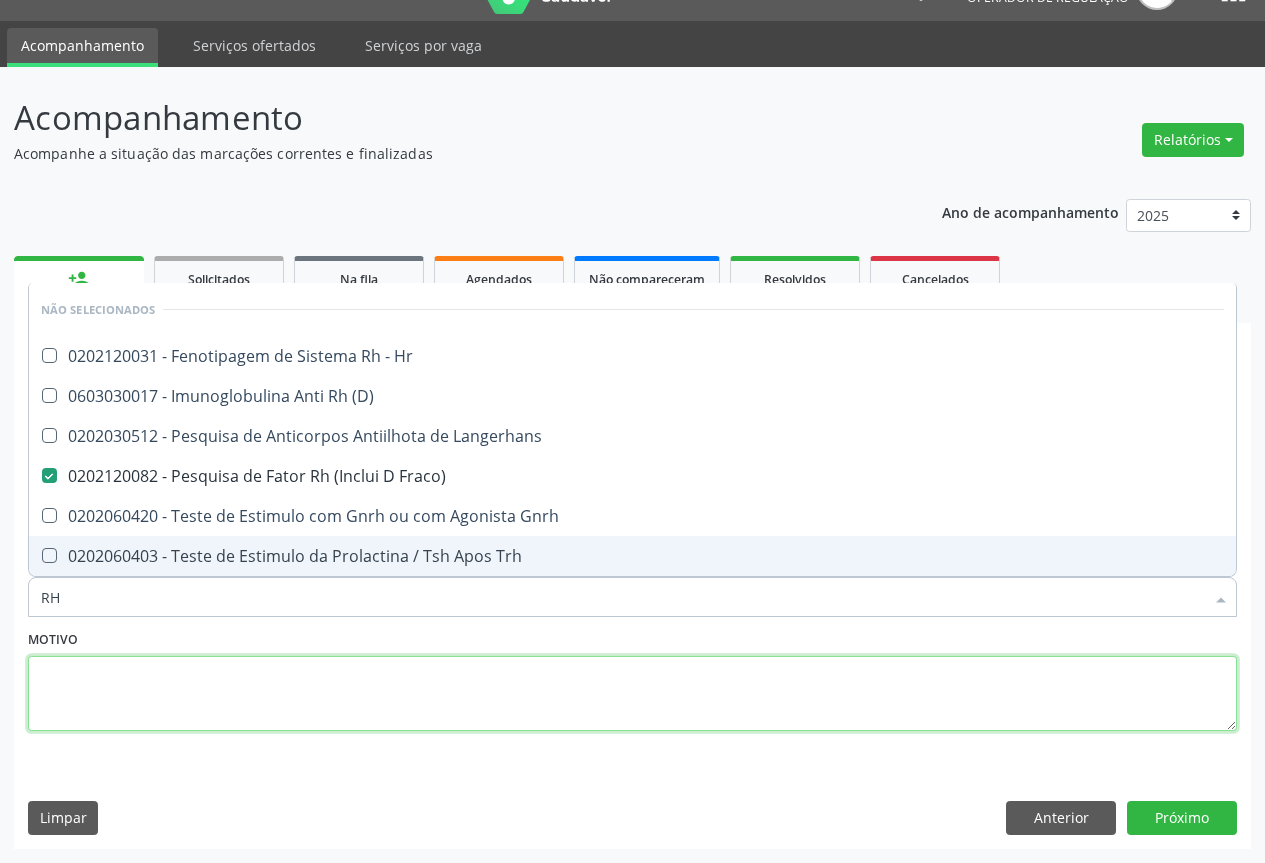 click at bounding box center [632, 694] 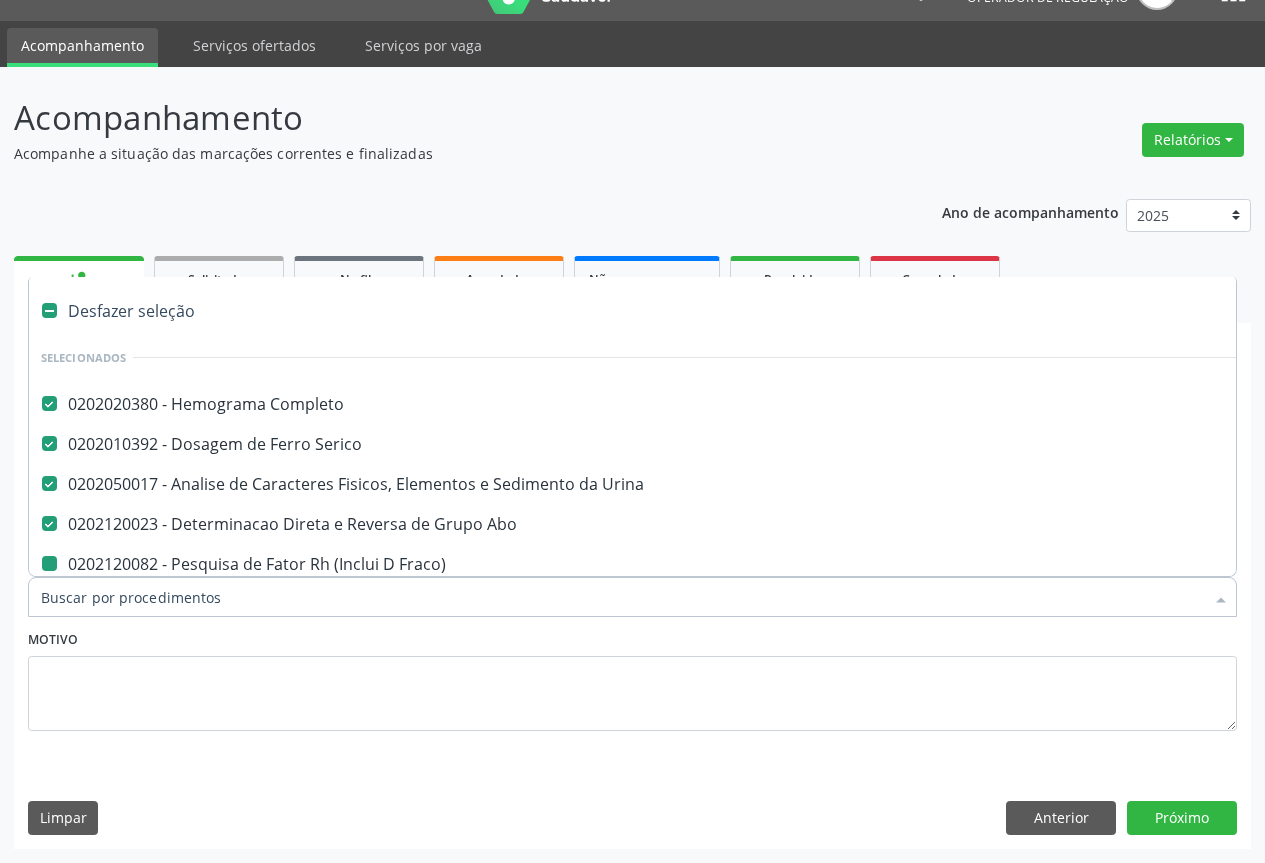 type on "U" 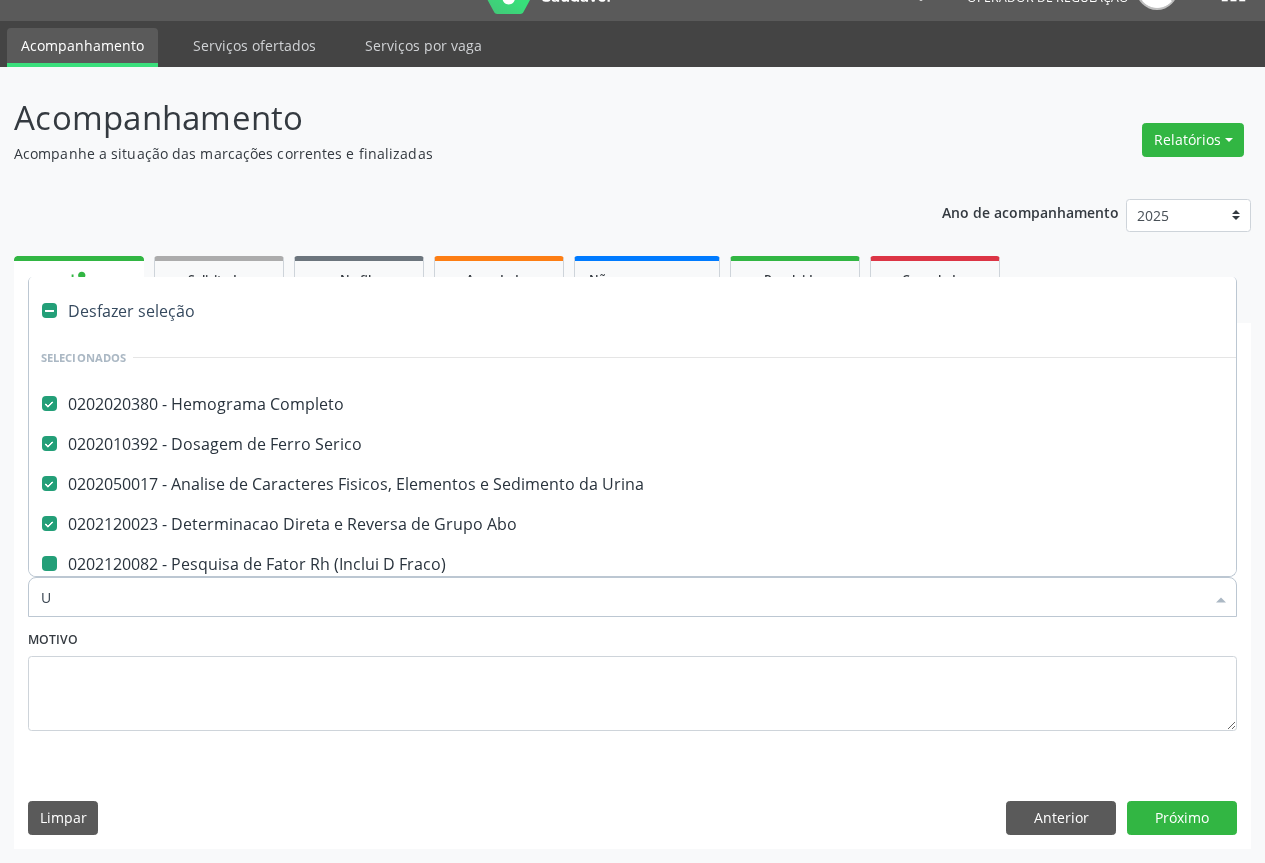 checkbox on "false" 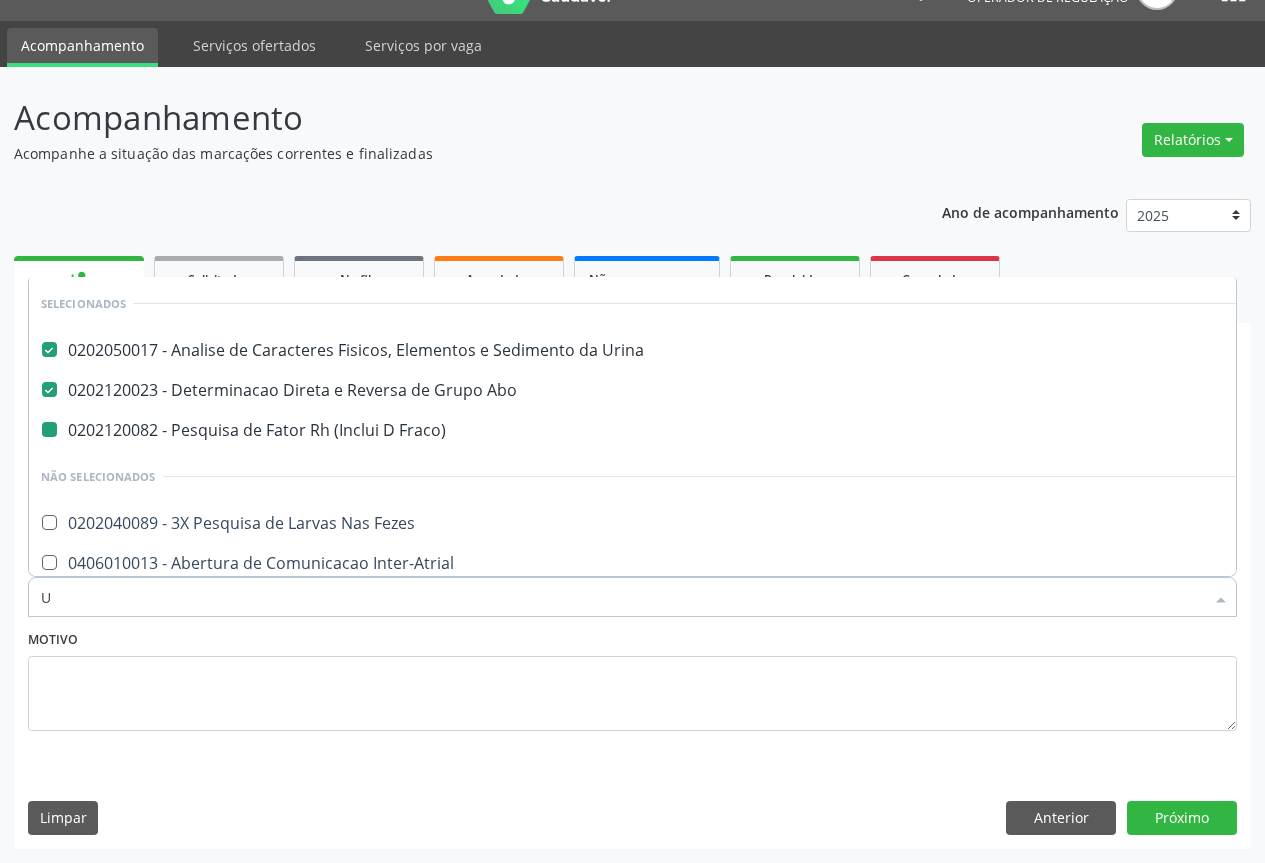 type on "UR" 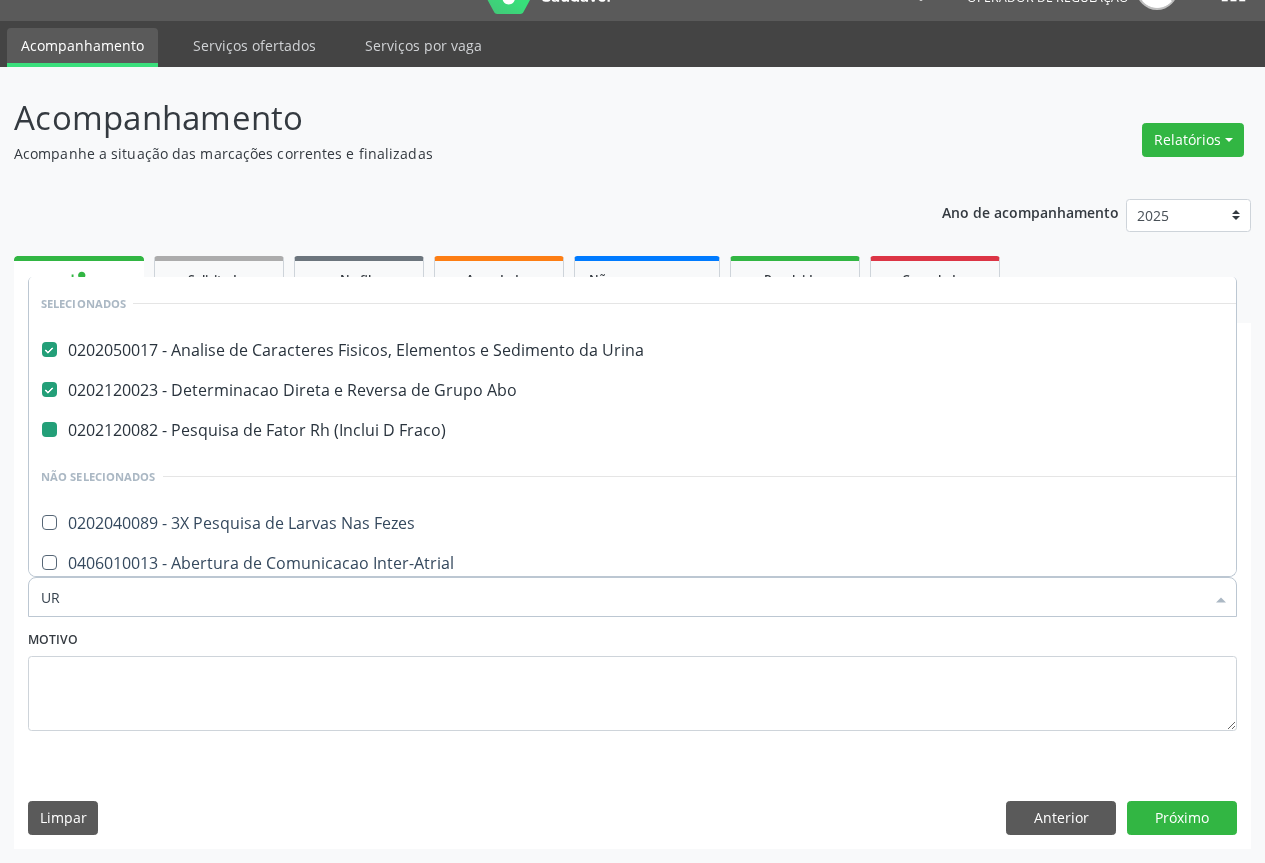 checkbox on "false" 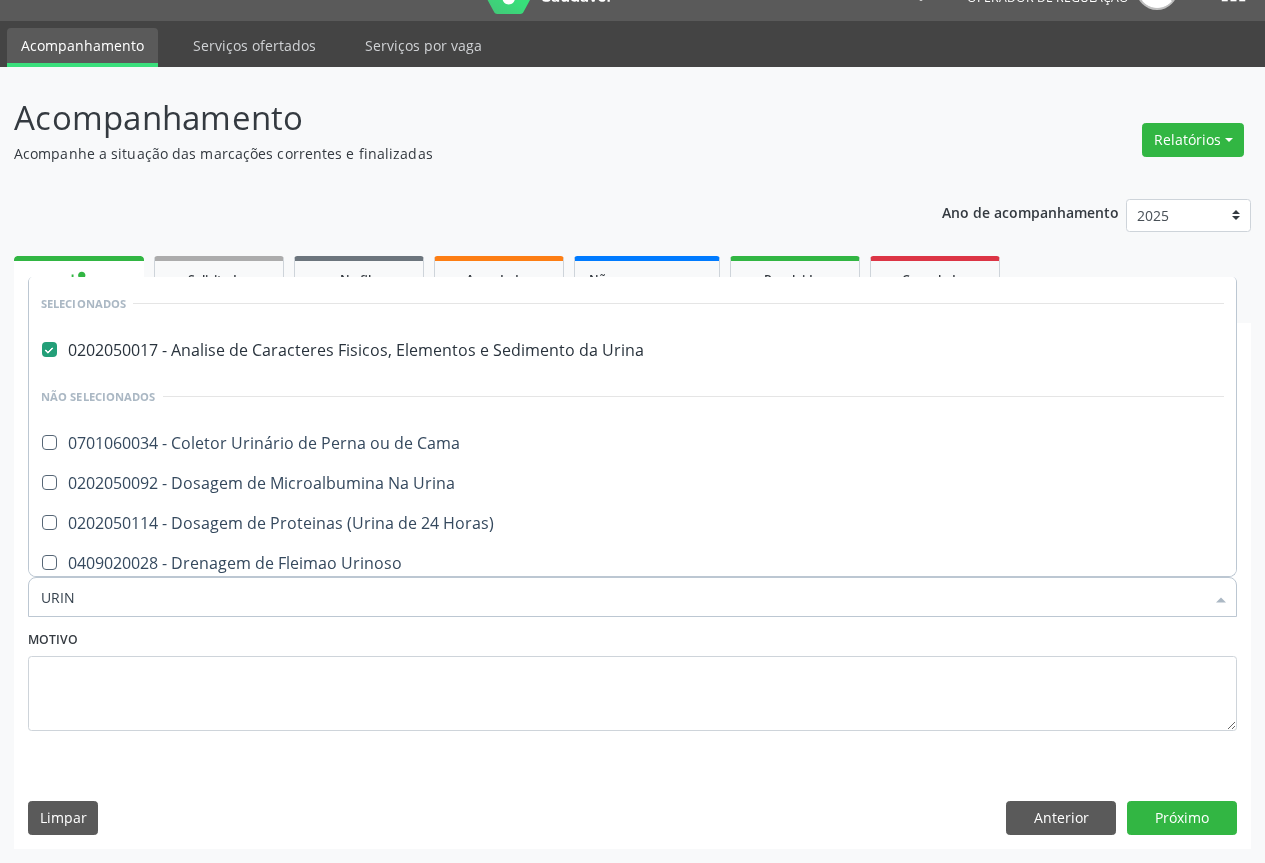 type on "URINA" 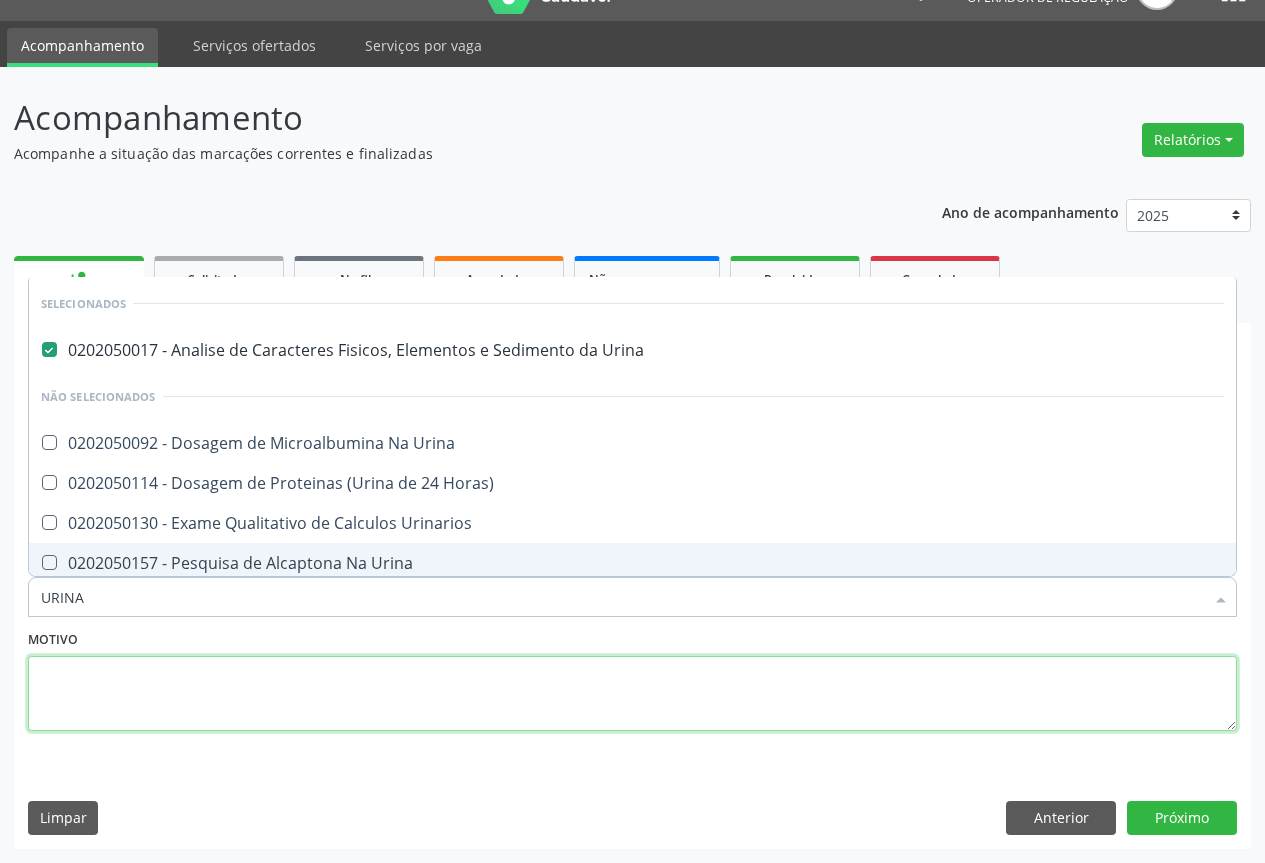 click at bounding box center [632, 694] 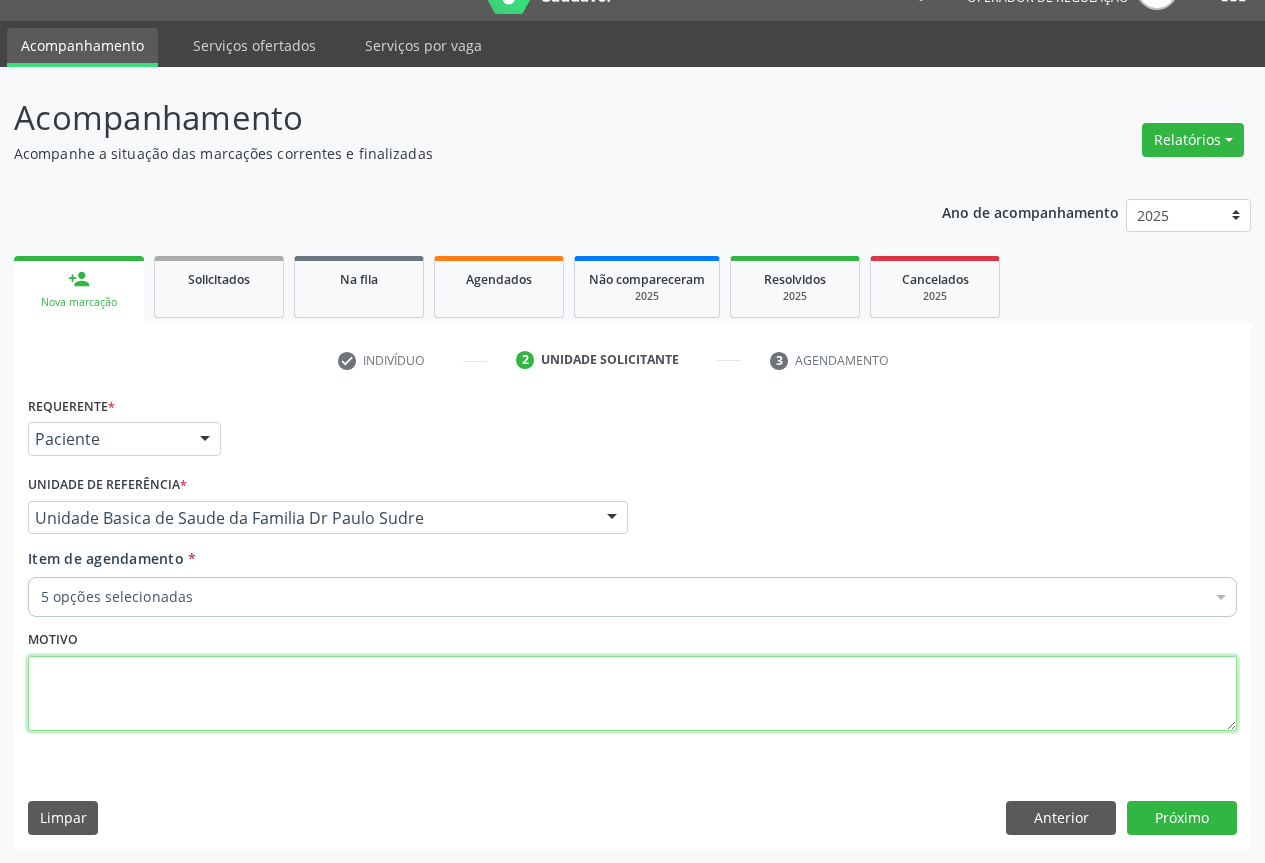scroll, scrollTop: 74, scrollLeft: 0, axis: vertical 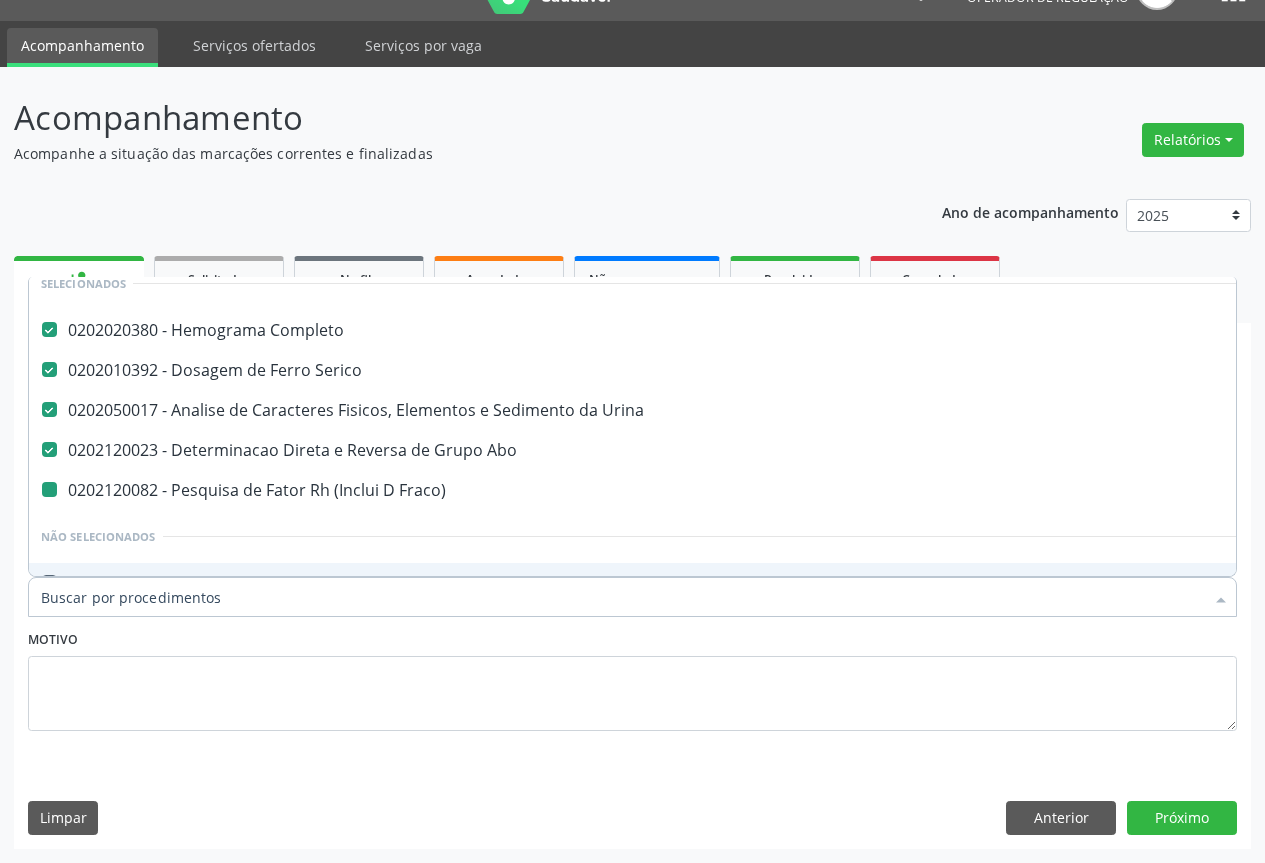 type on "F" 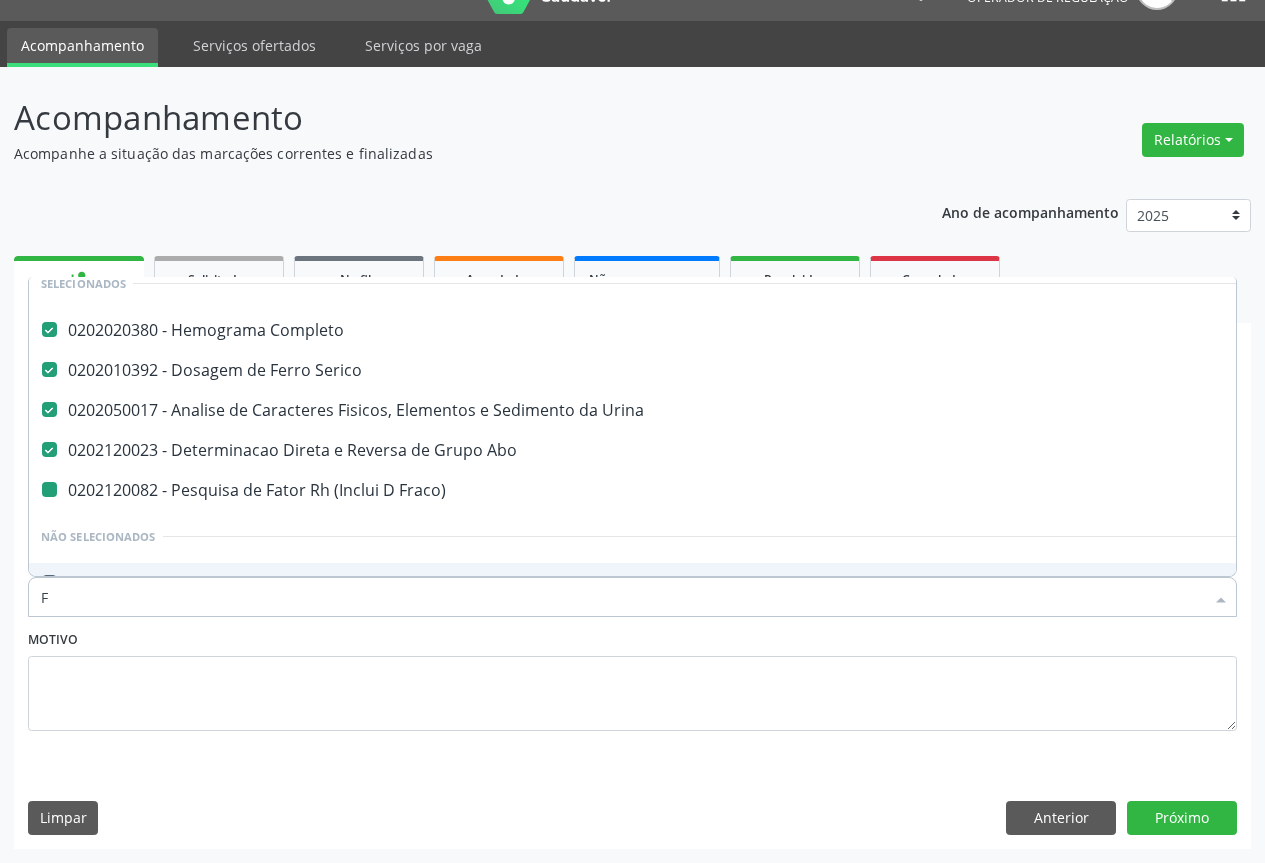 checkbox on "false" 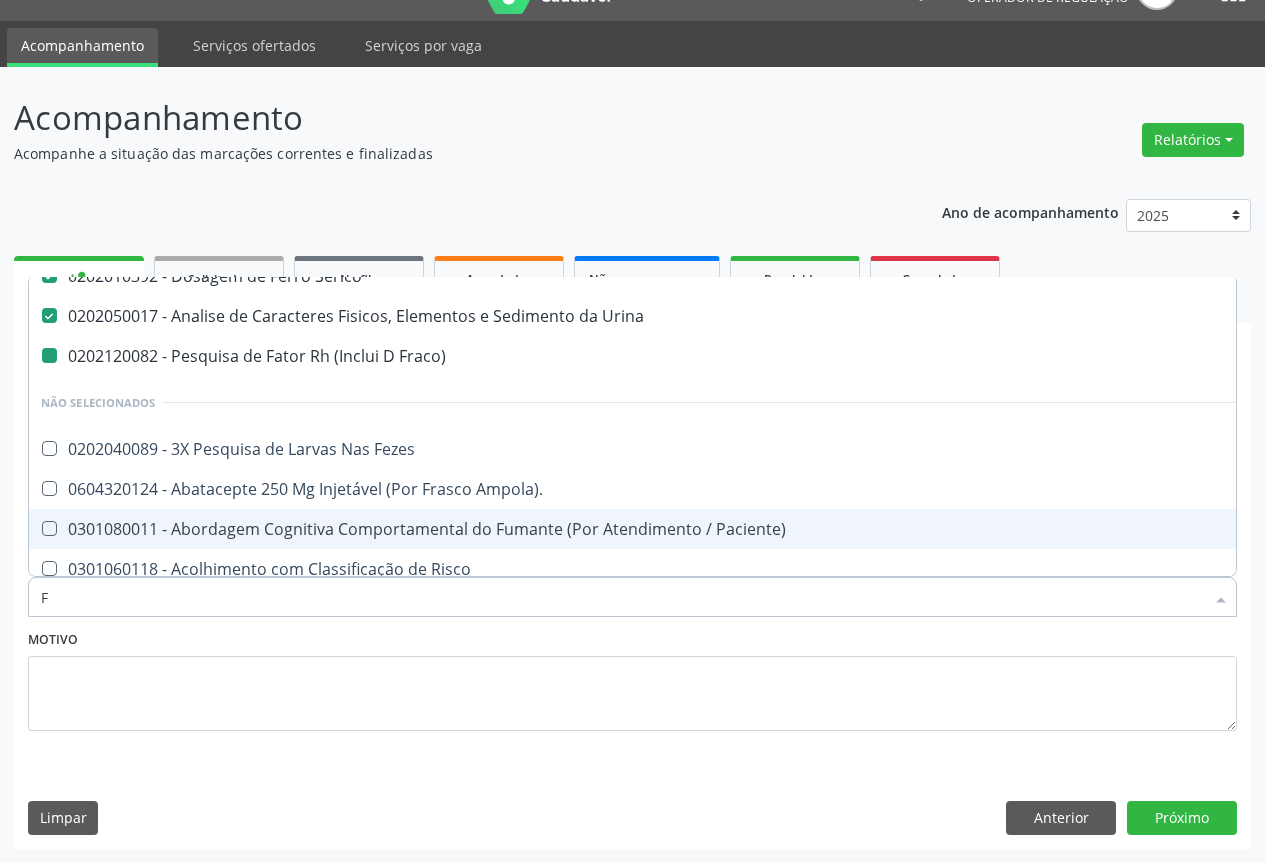 type on "FE" 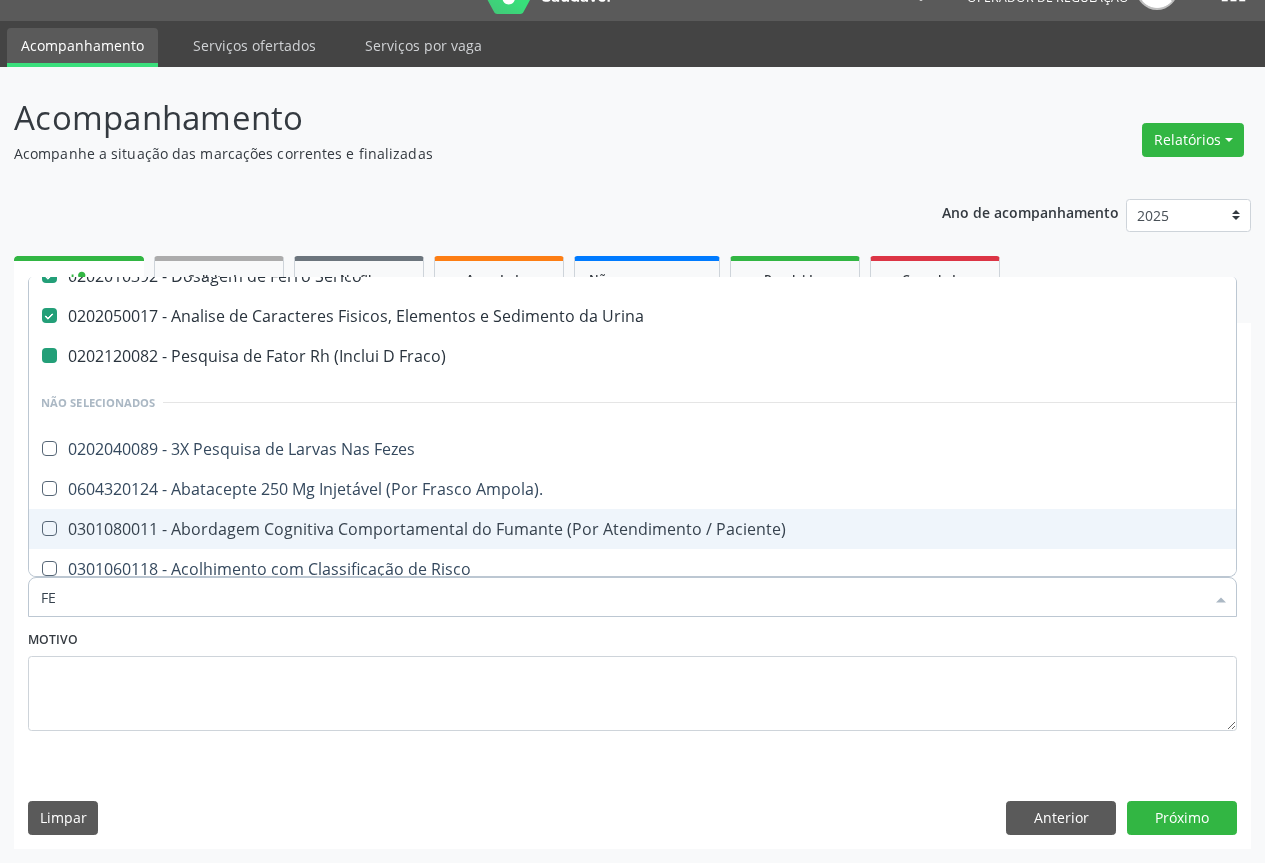 checkbox on "false" 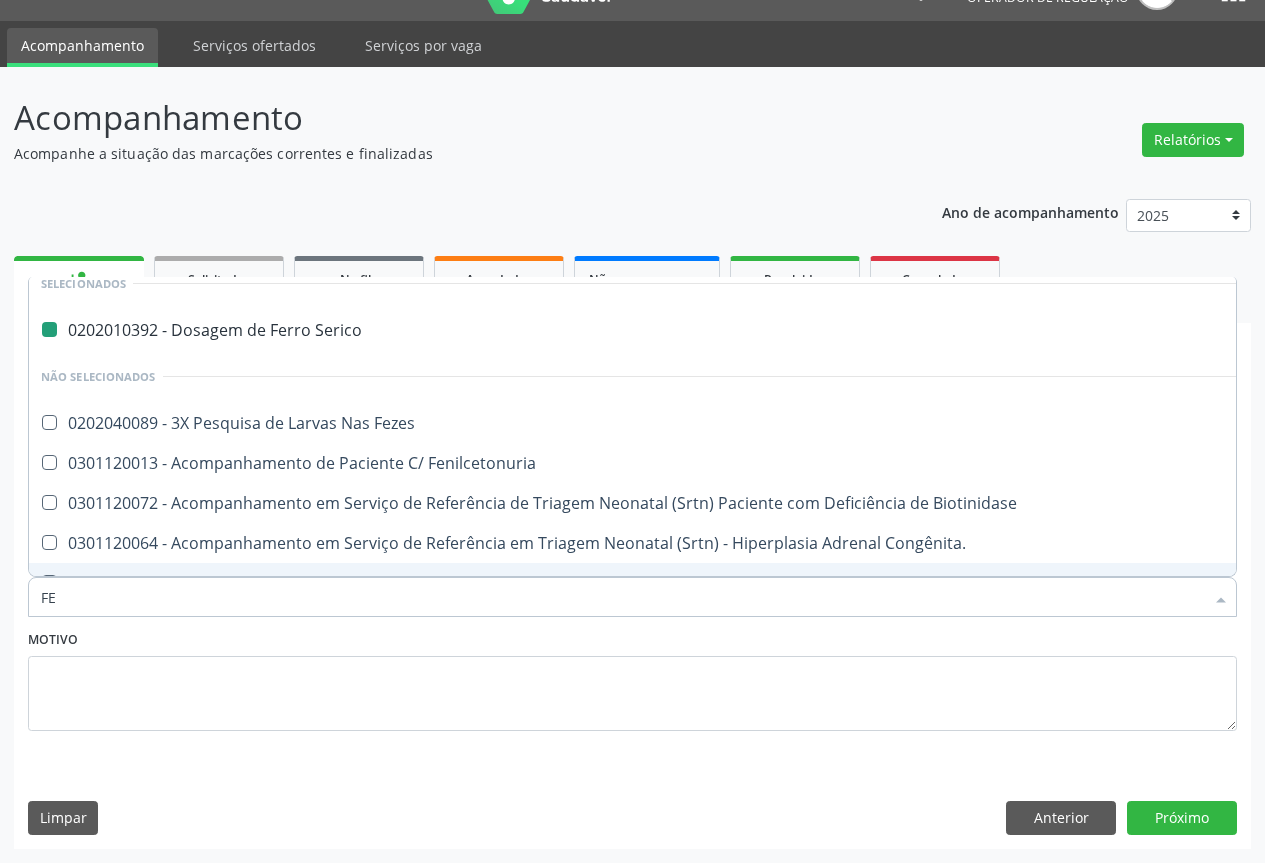 type on "FEZ" 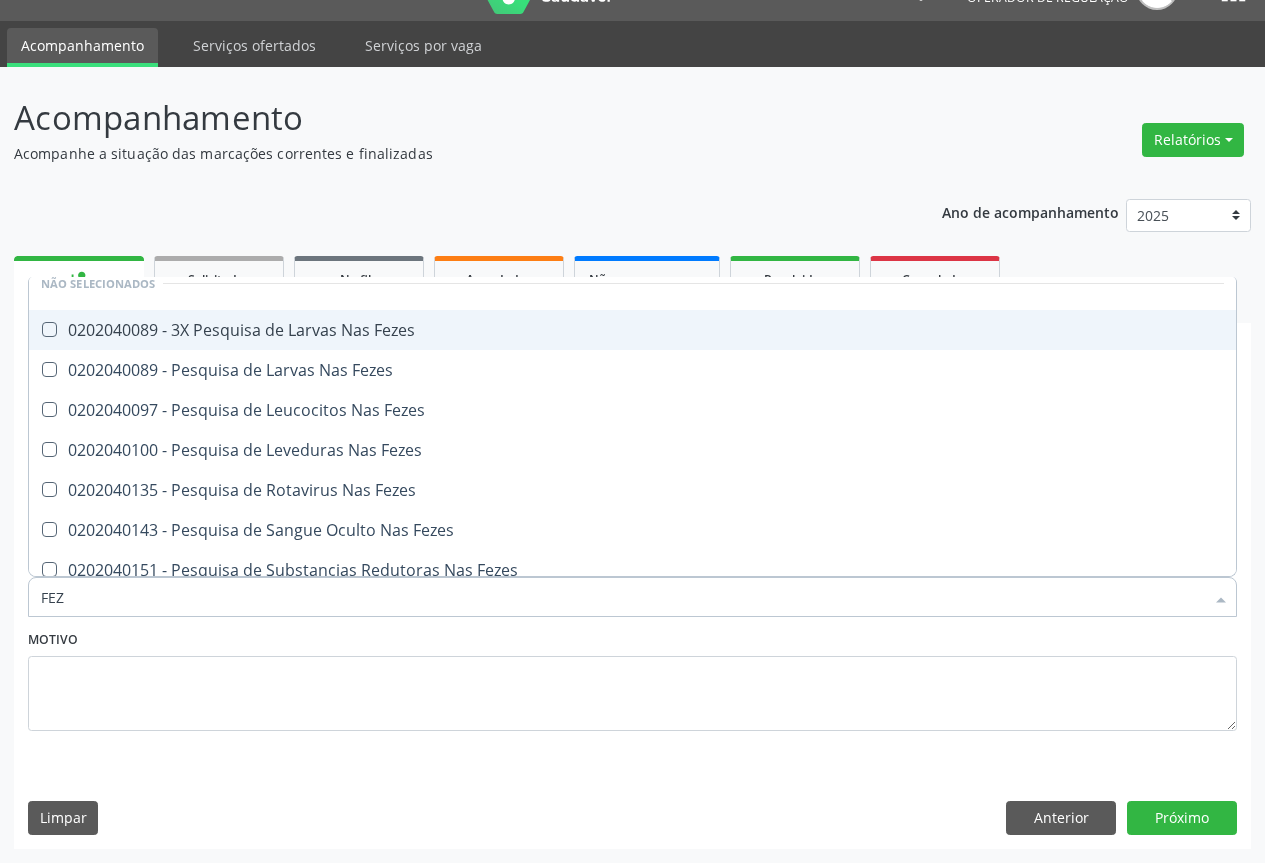 click on "0202040089 - 3X Pesquisa de Larvas Nas Fezes" at bounding box center [632, 330] 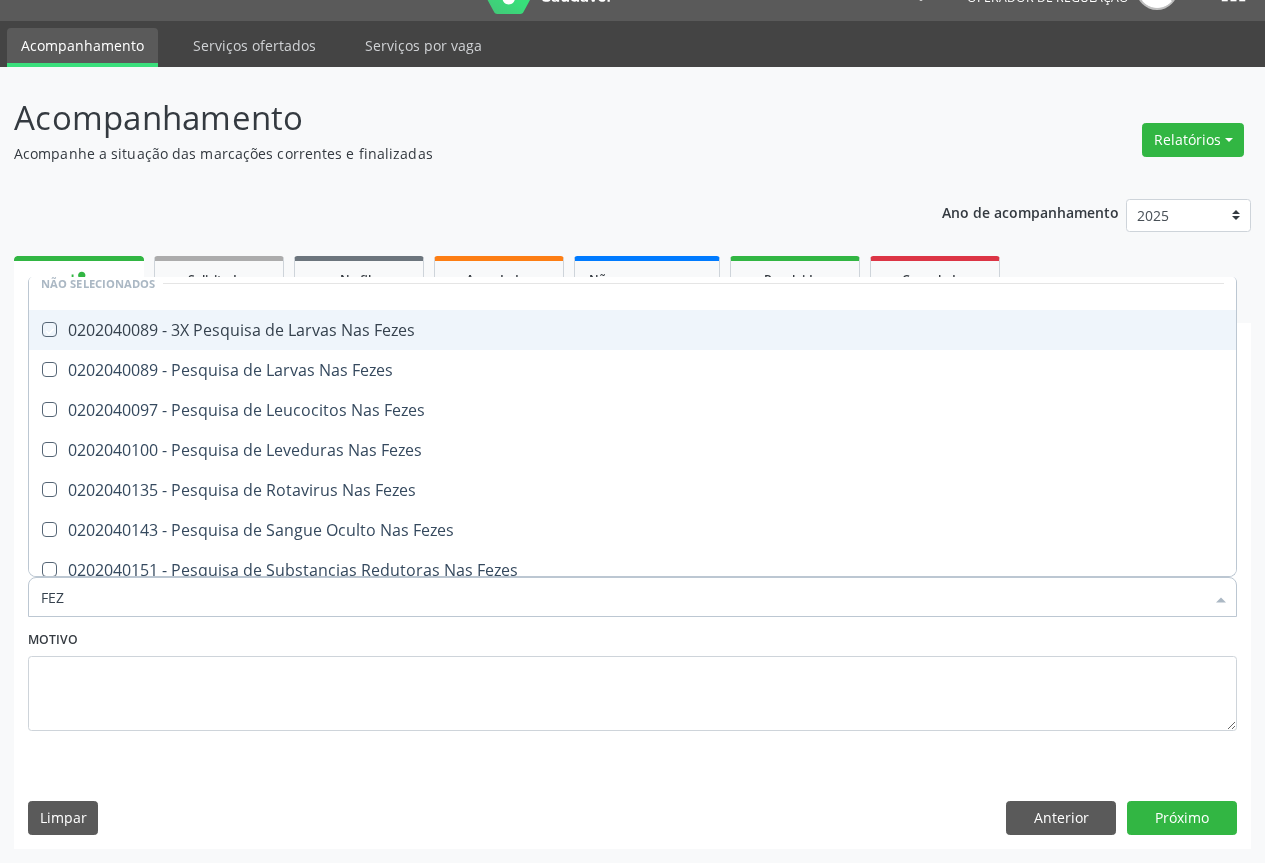 checkbox on "true" 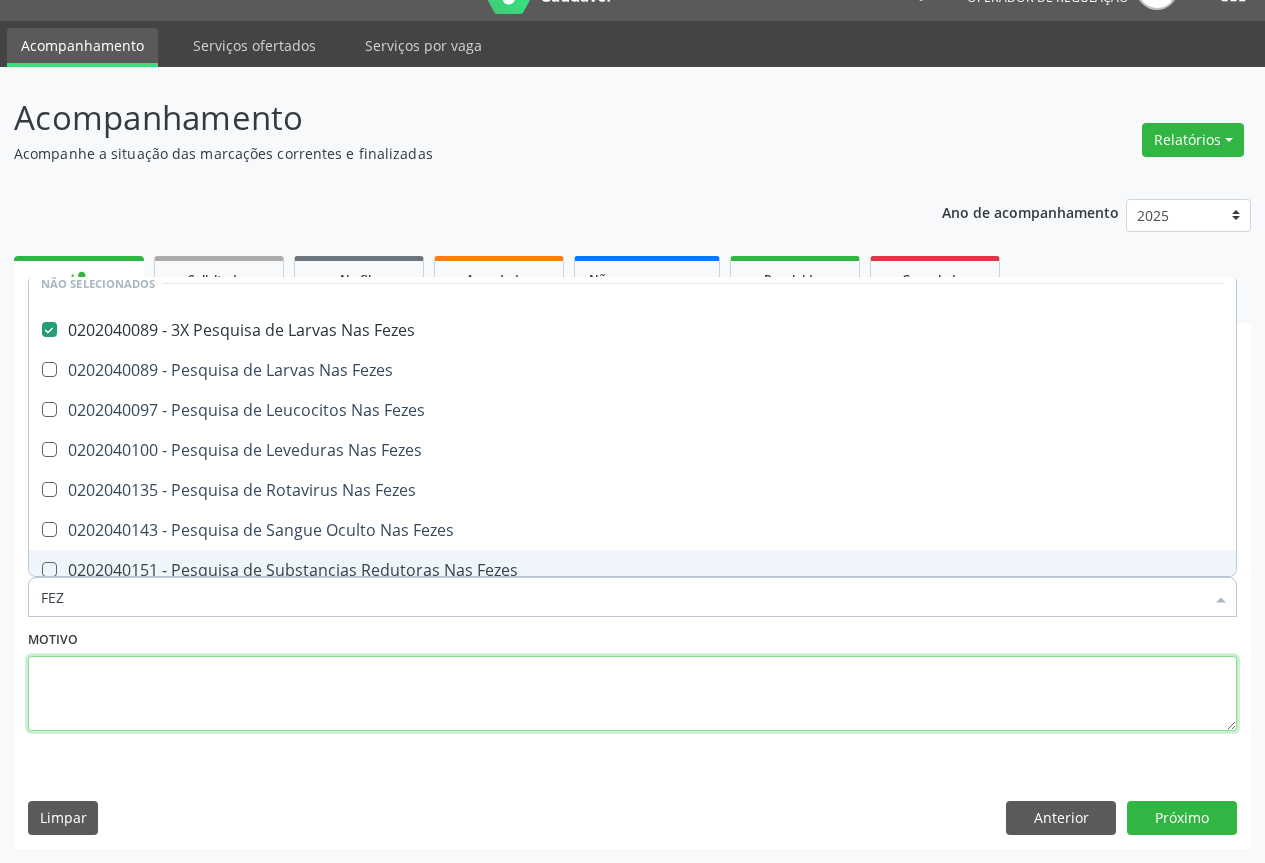 click at bounding box center (632, 694) 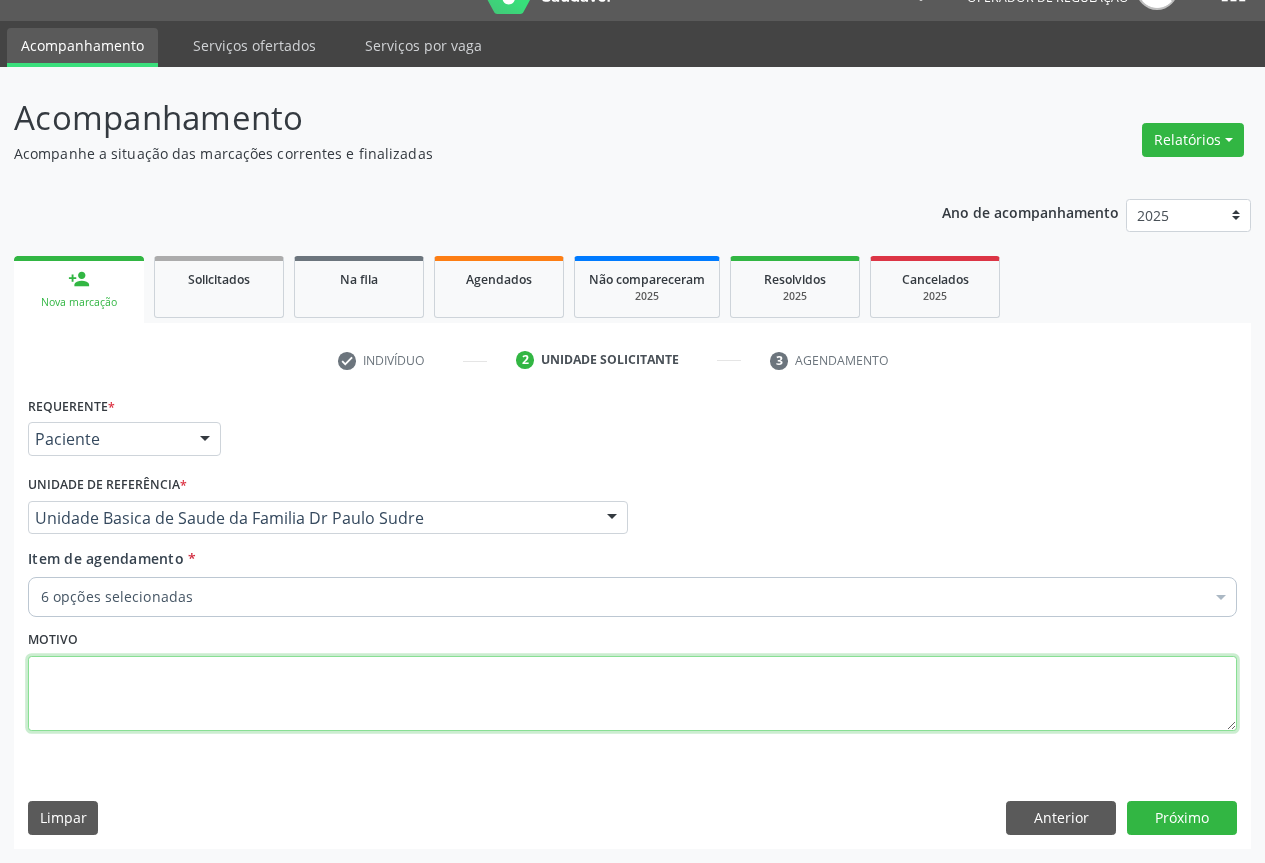 scroll, scrollTop: 114, scrollLeft: 0, axis: vertical 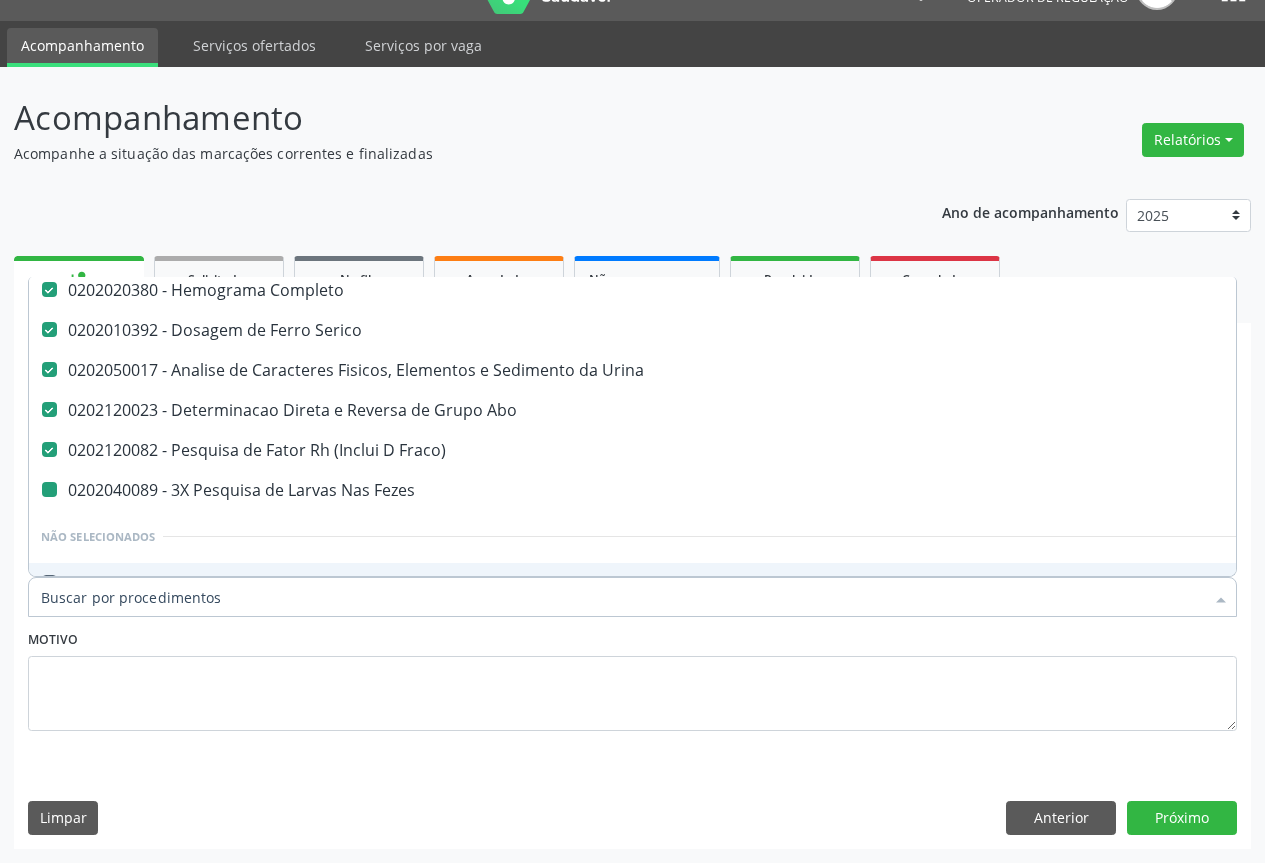 type on "T" 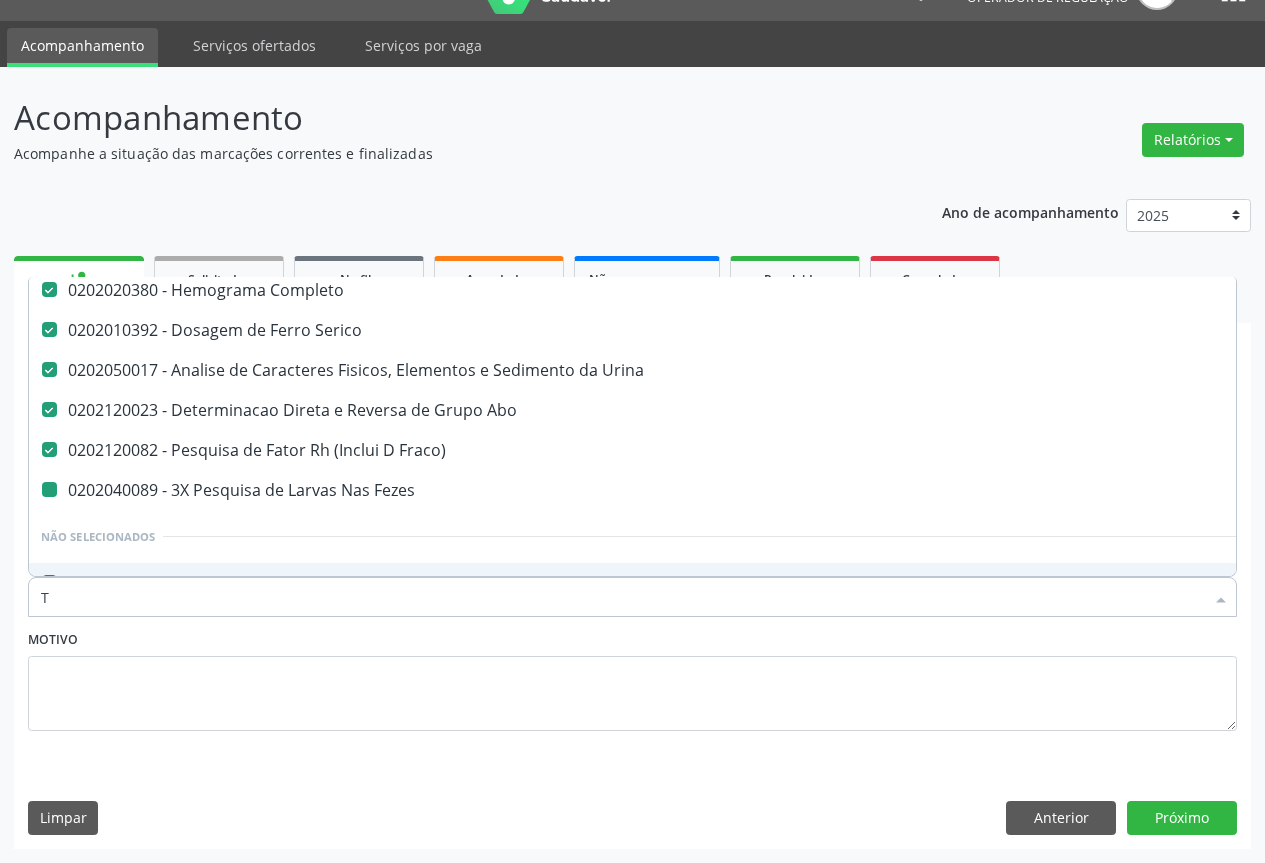 checkbox on "false" 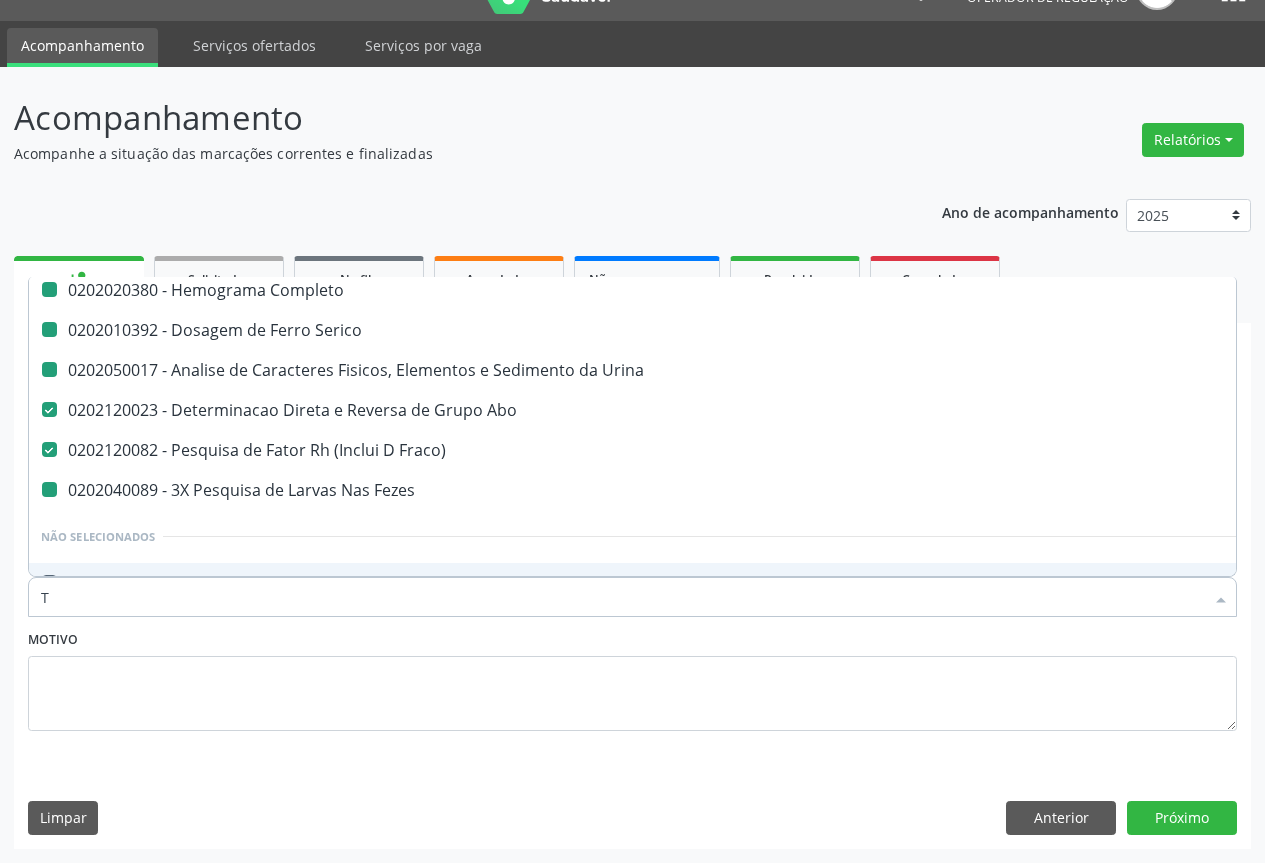 type on "TG" 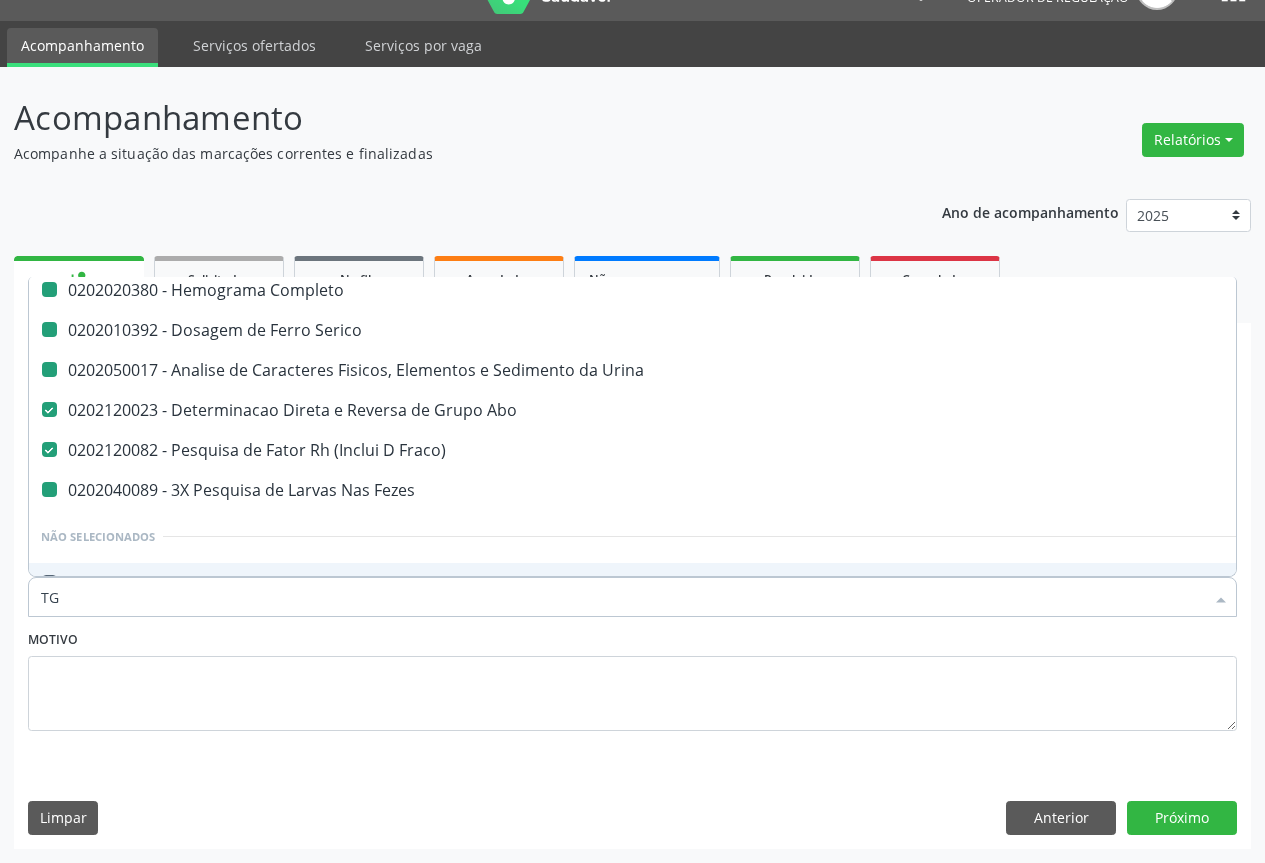 scroll, scrollTop: 0, scrollLeft: 0, axis: both 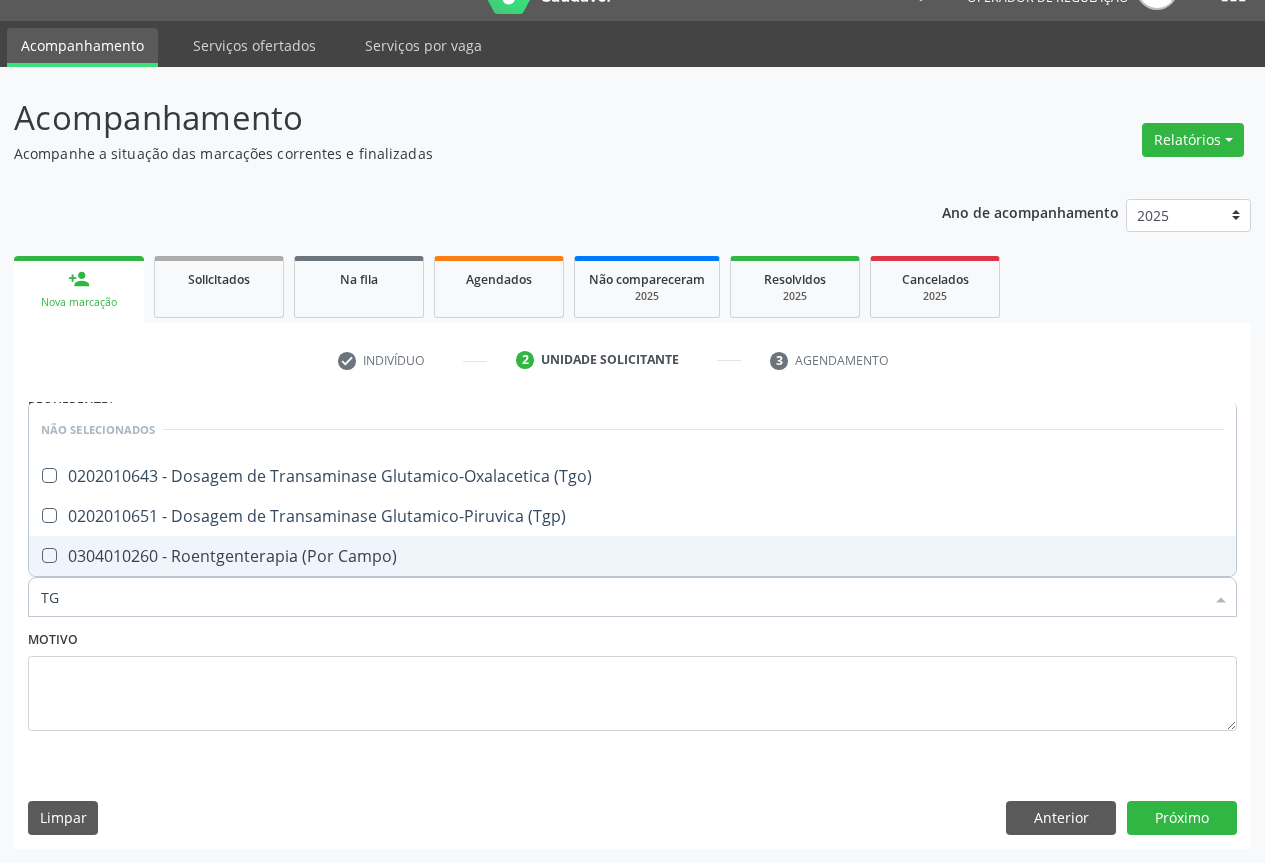 type on "TGO" 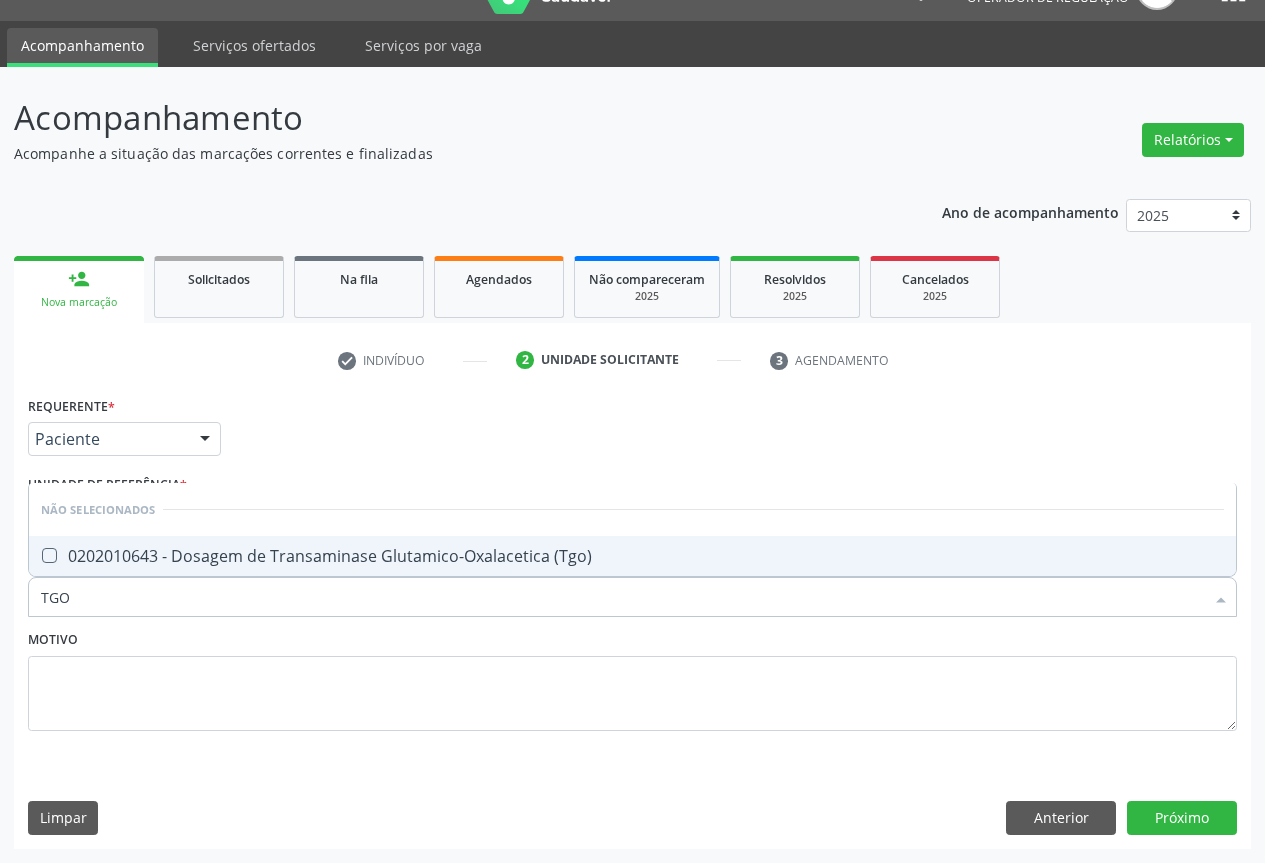 click on "0202010643 - Dosagem de Transaminase Glutamico-Oxalacetica (Tgo)" at bounding box center (632, 556) 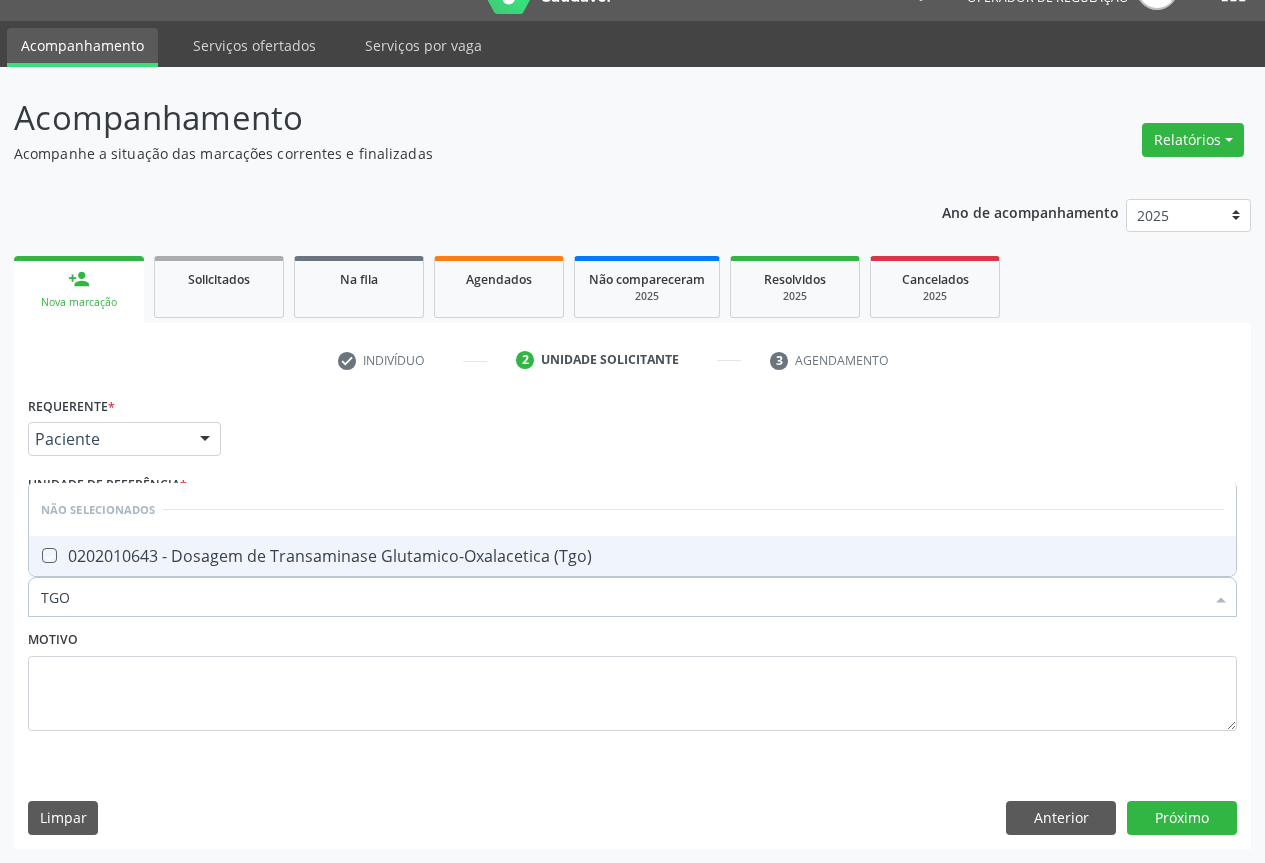 checkbox on "true" 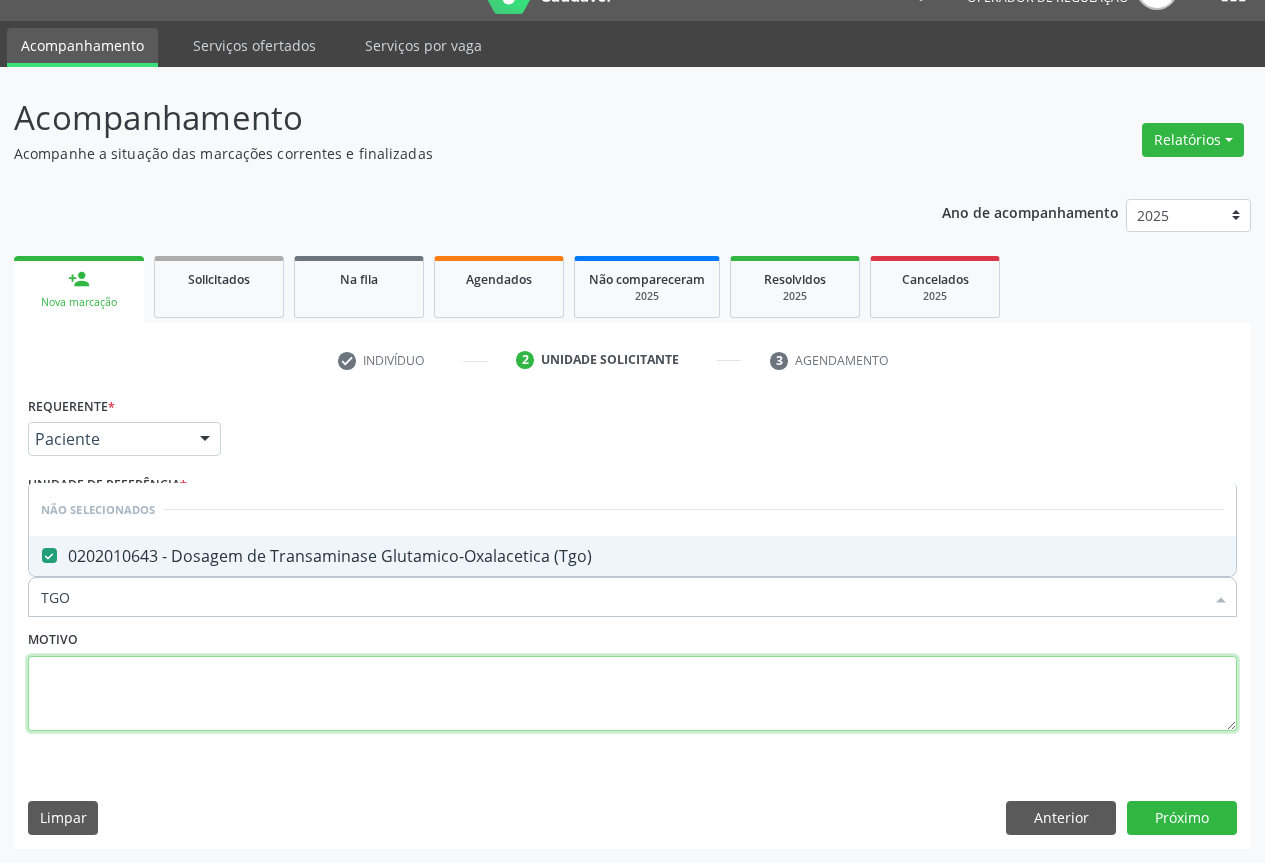 click at bounding box center [632, 694] 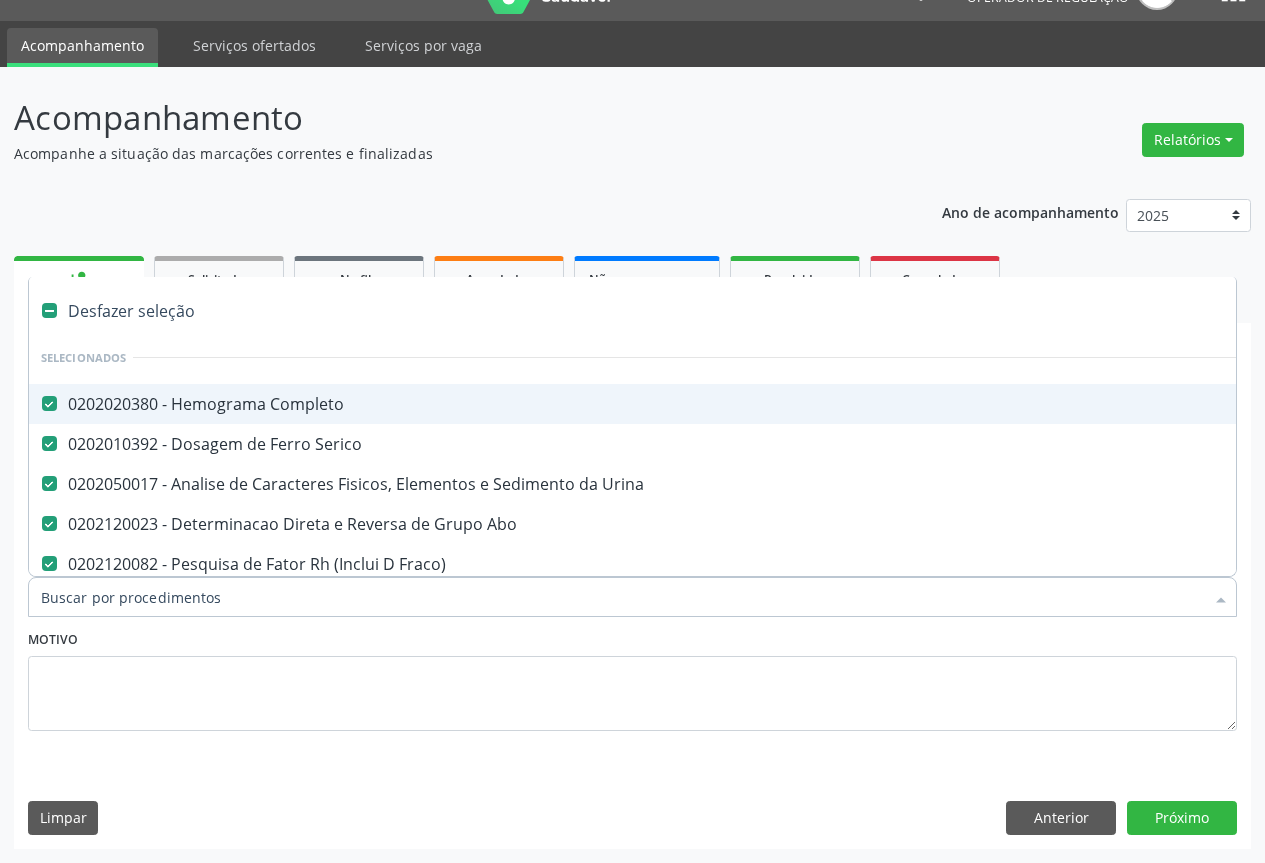 type on "T" 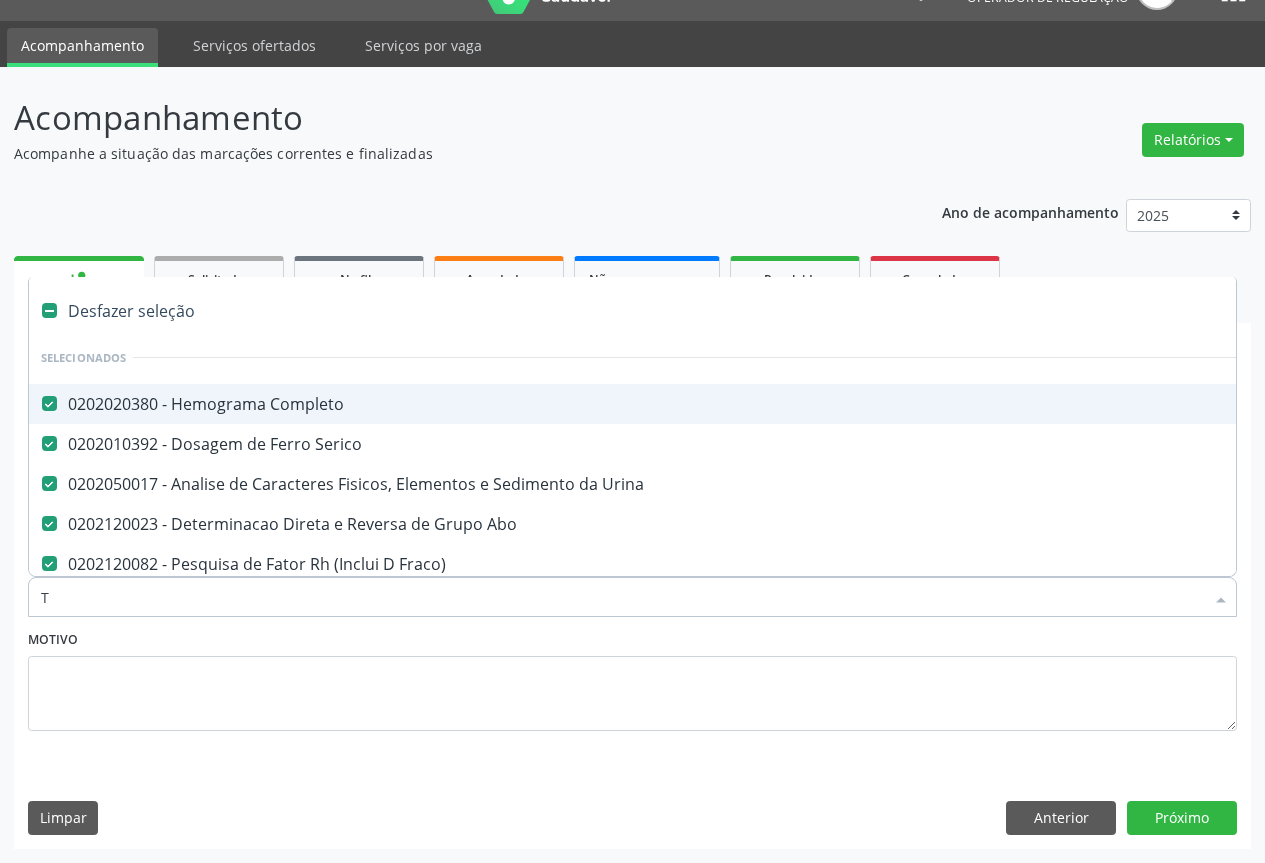 checkbox on "false" 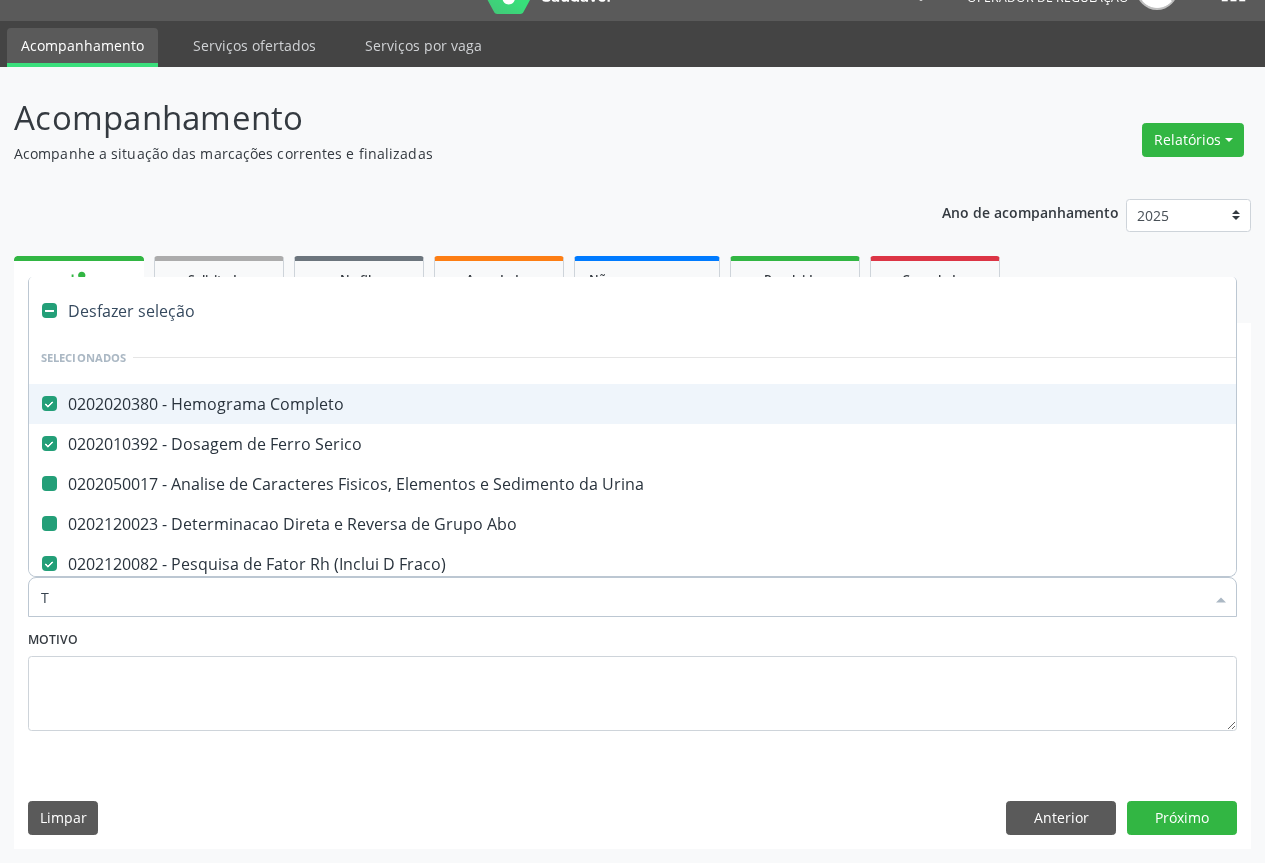 type on "TG" 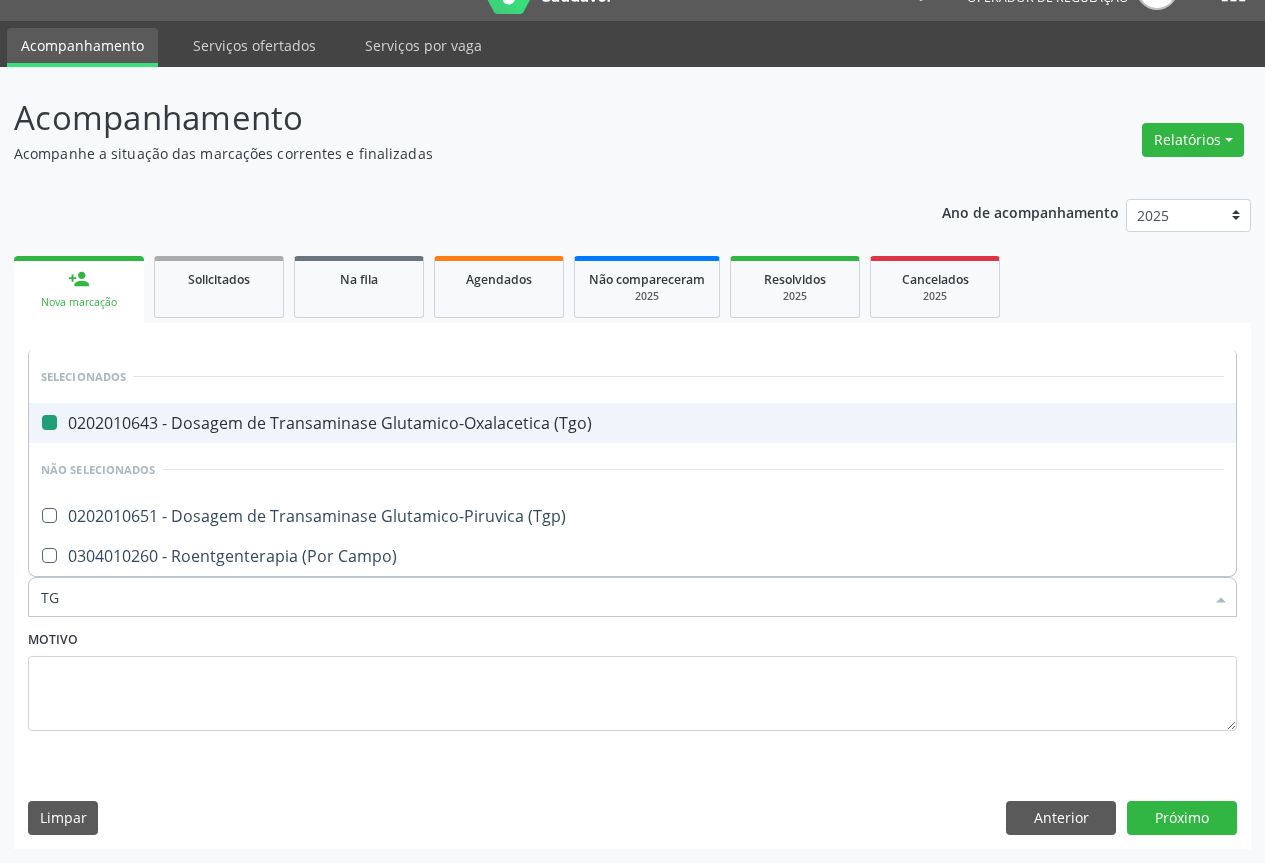 type on "TGP" 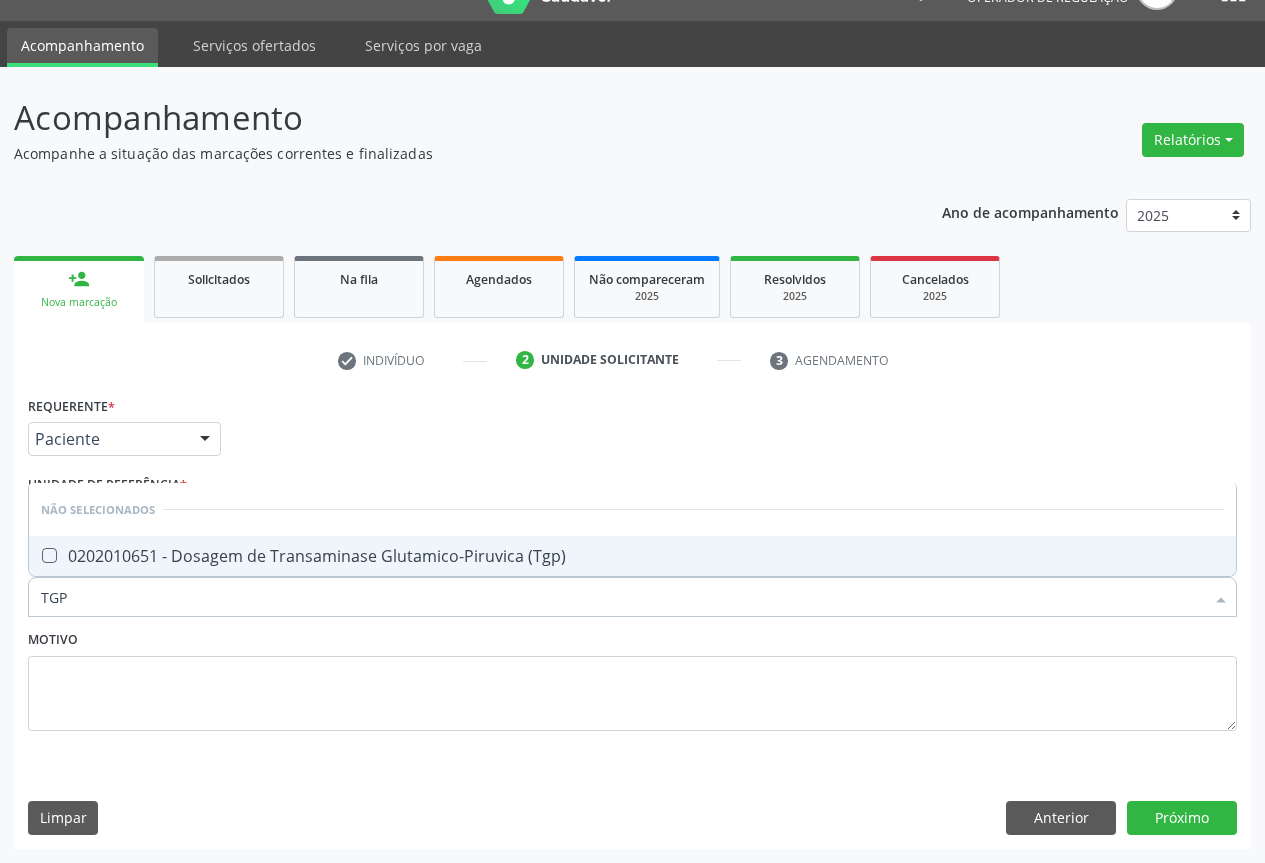 click on "0202010651 - Dosagem de Transaminase Glutamico-Piruvica (Tgp)" at bounding box center [632, 556] 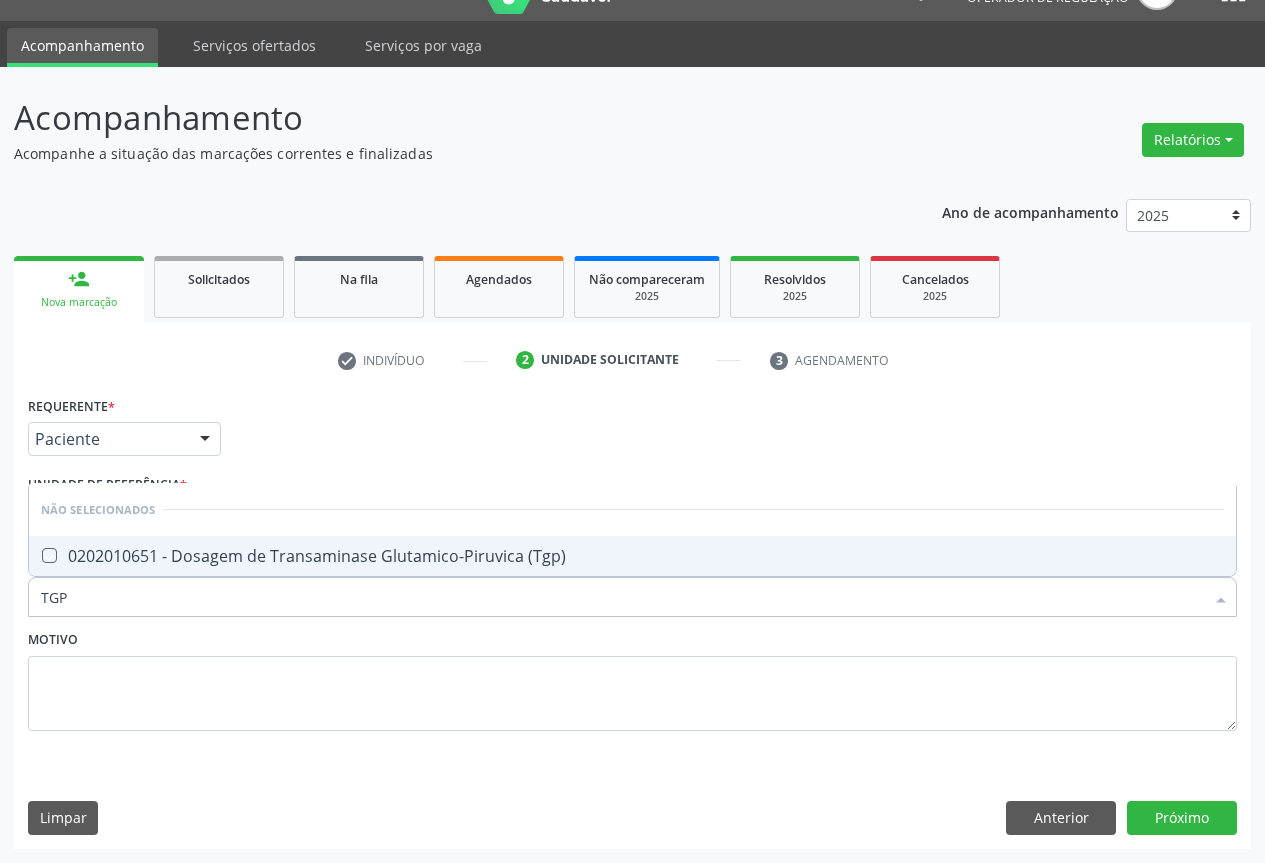 checkbox on "true" 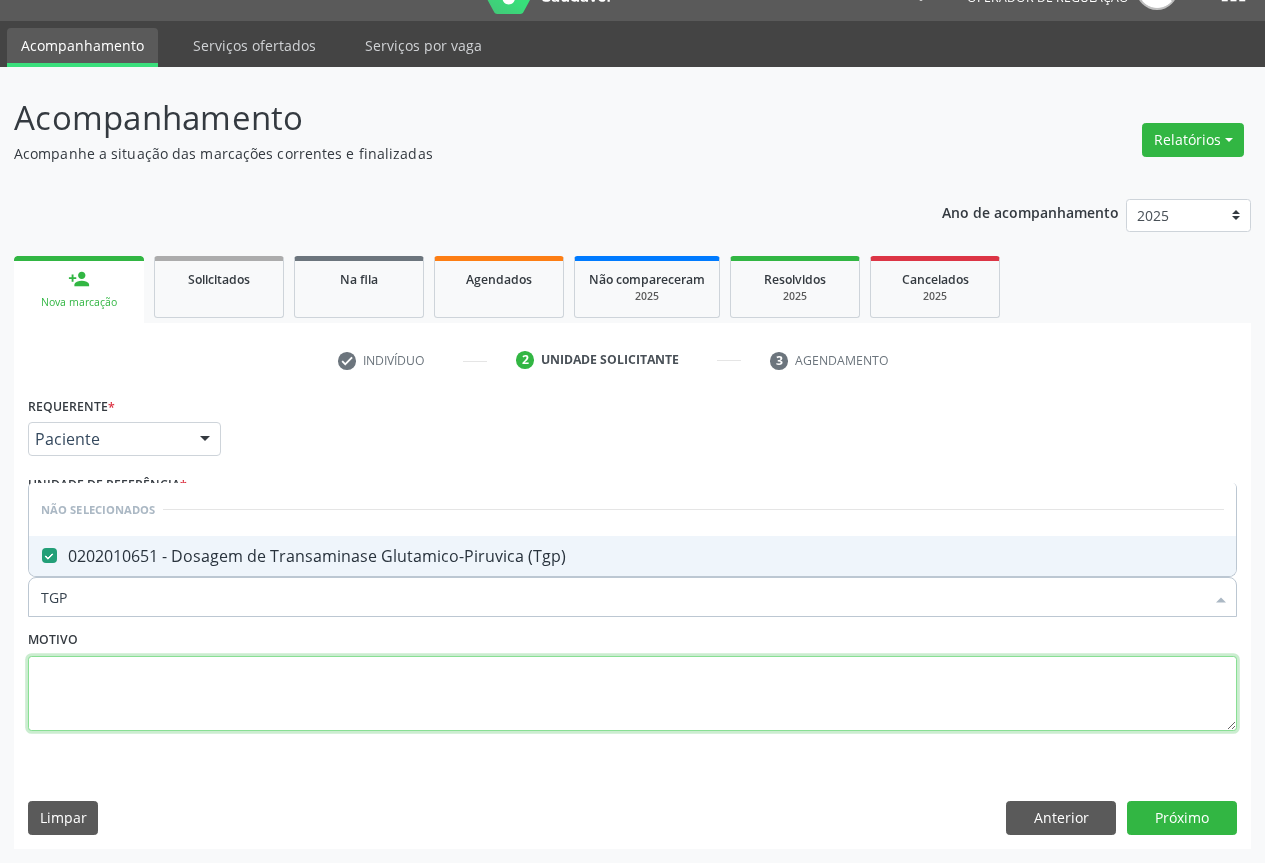 click at bounding box center (632, 694) 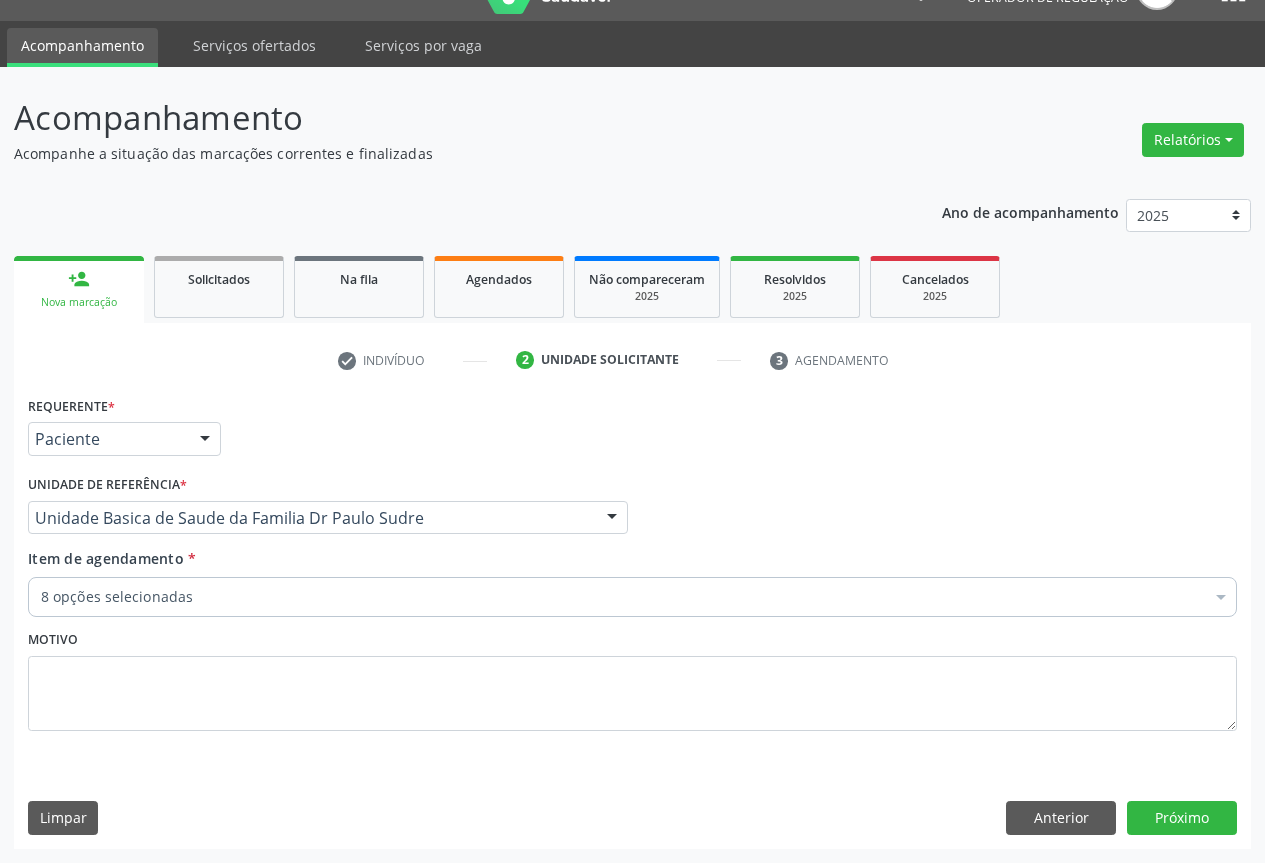 click on "8 opções selecionadas" at bounding box center [632, 597] 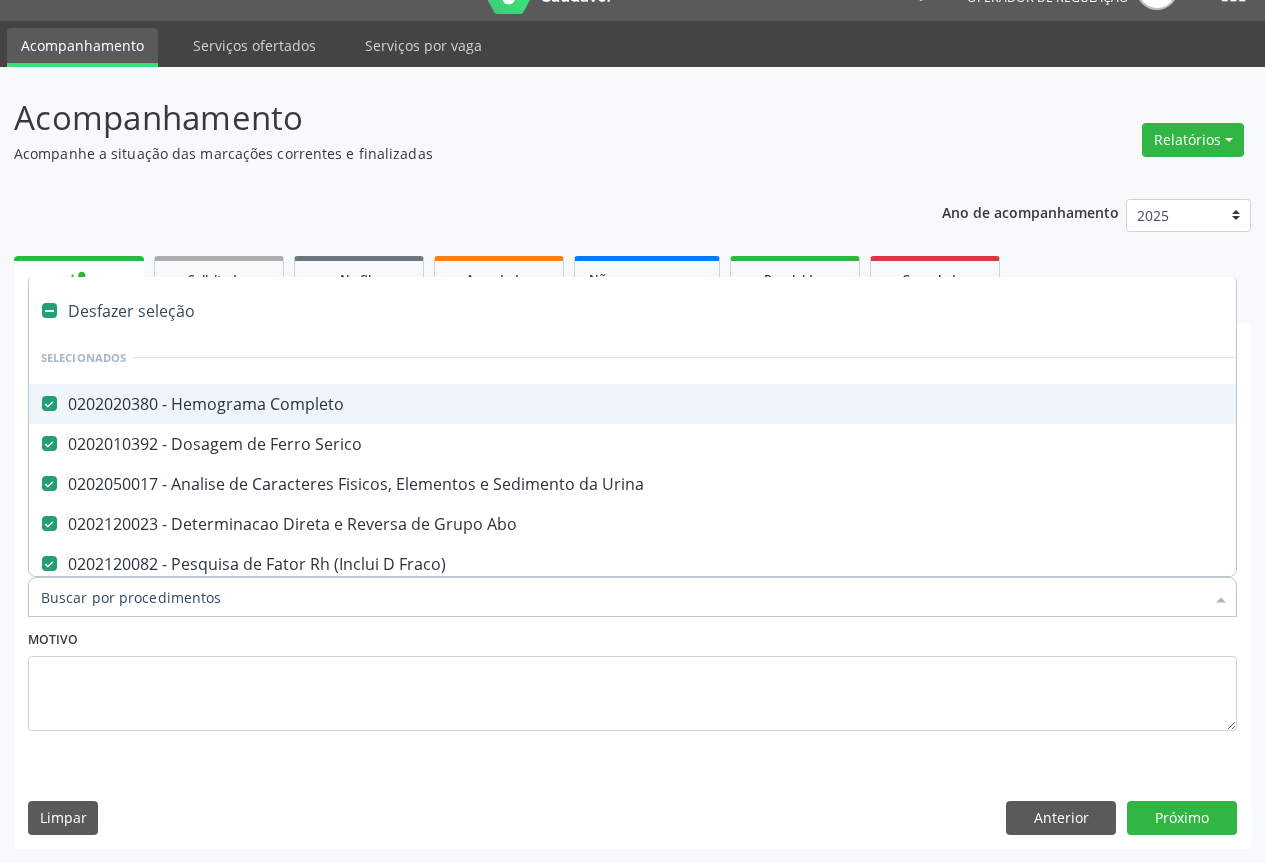 type on "U" 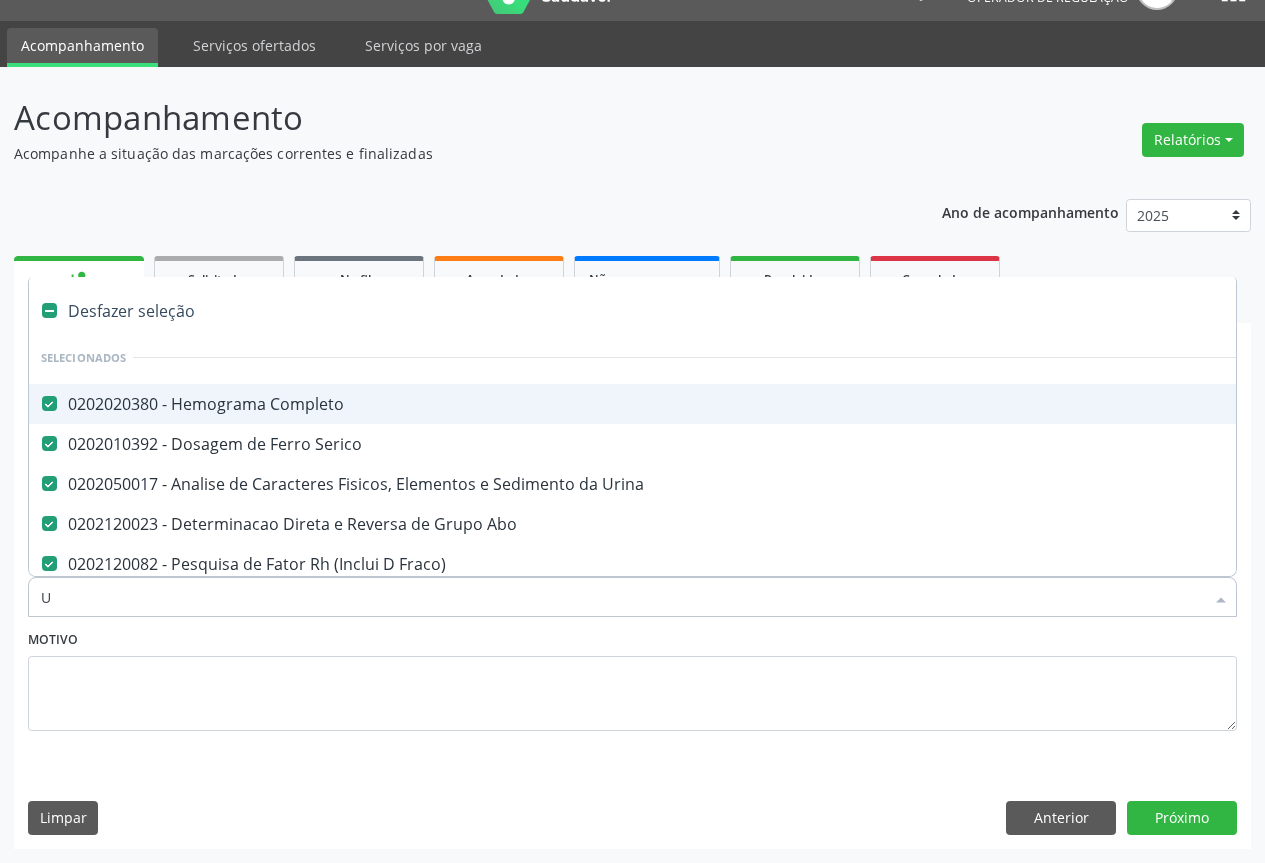 checkbox on "false" 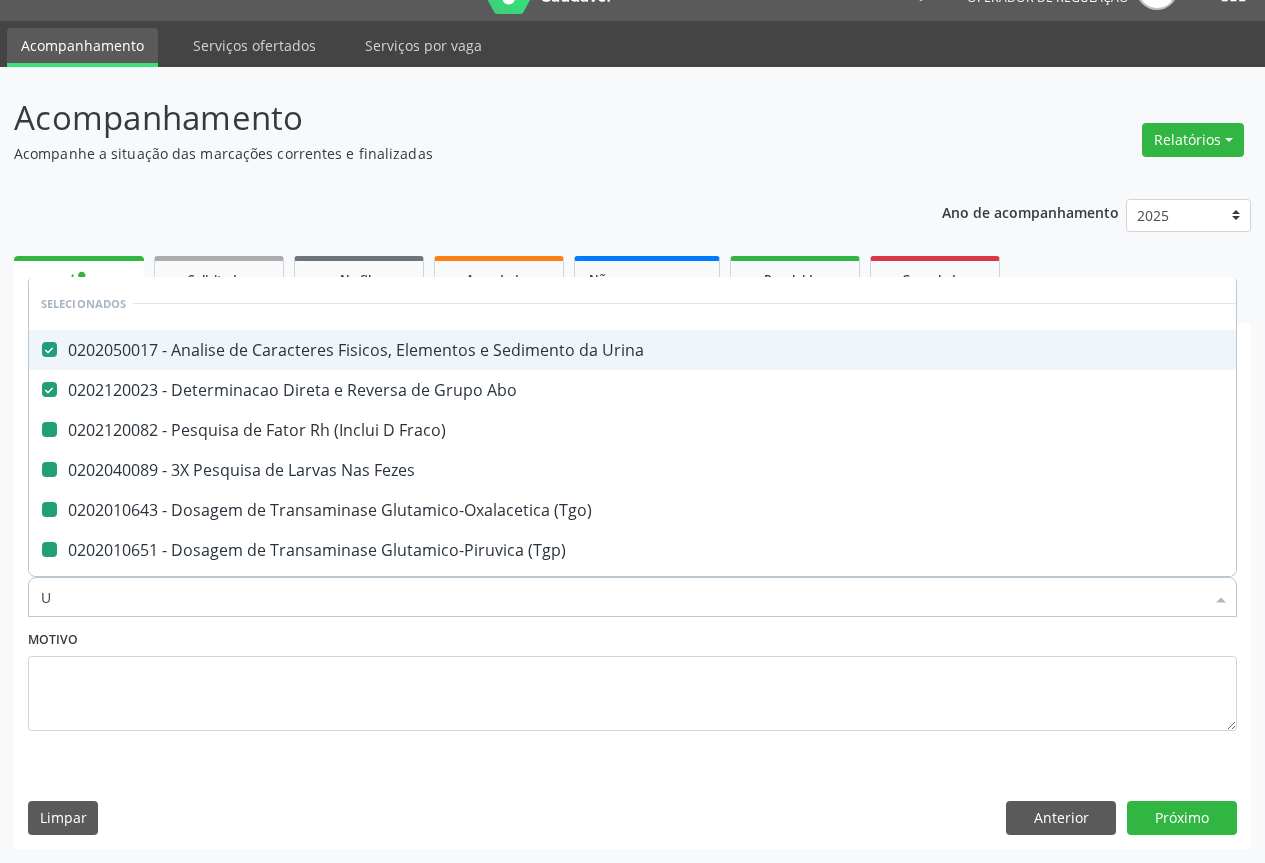 type on "UR" 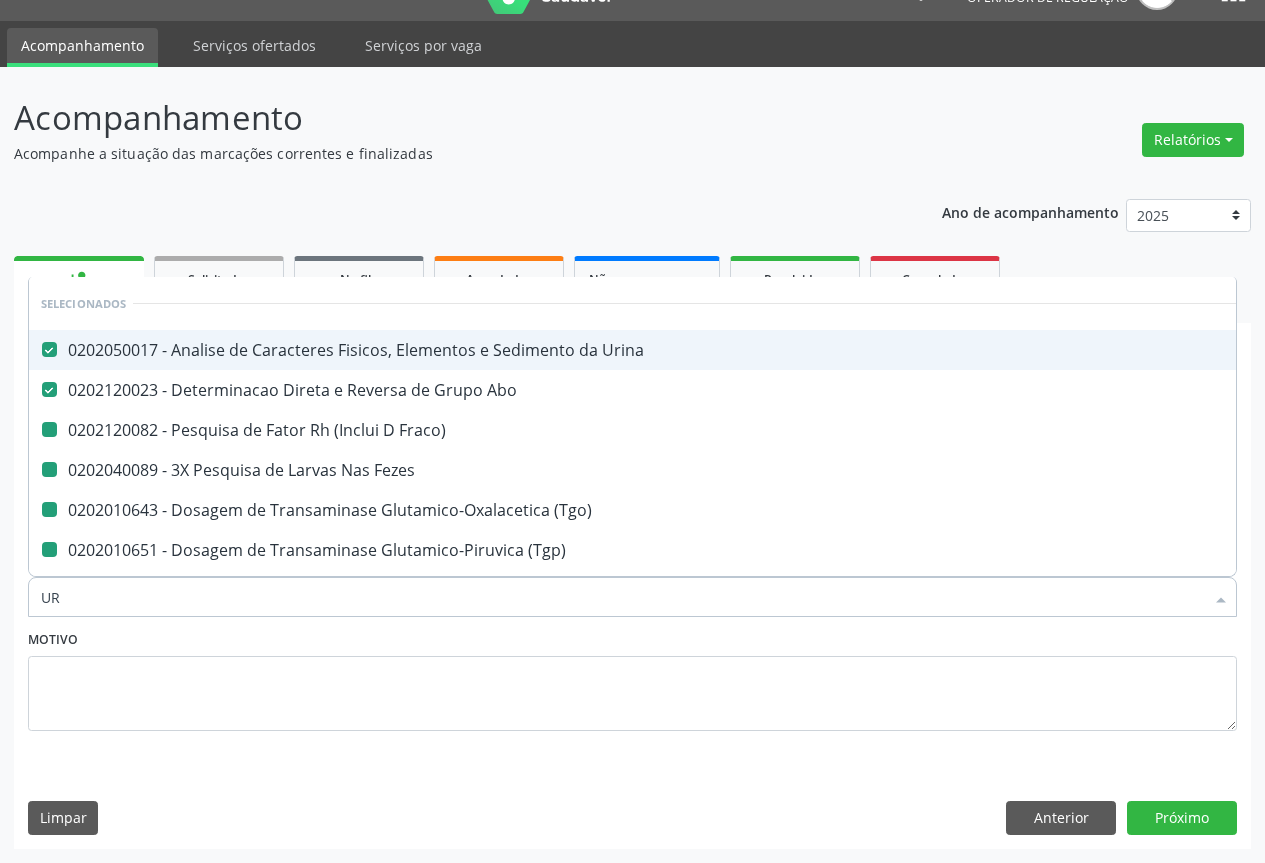 checkbox on "false" 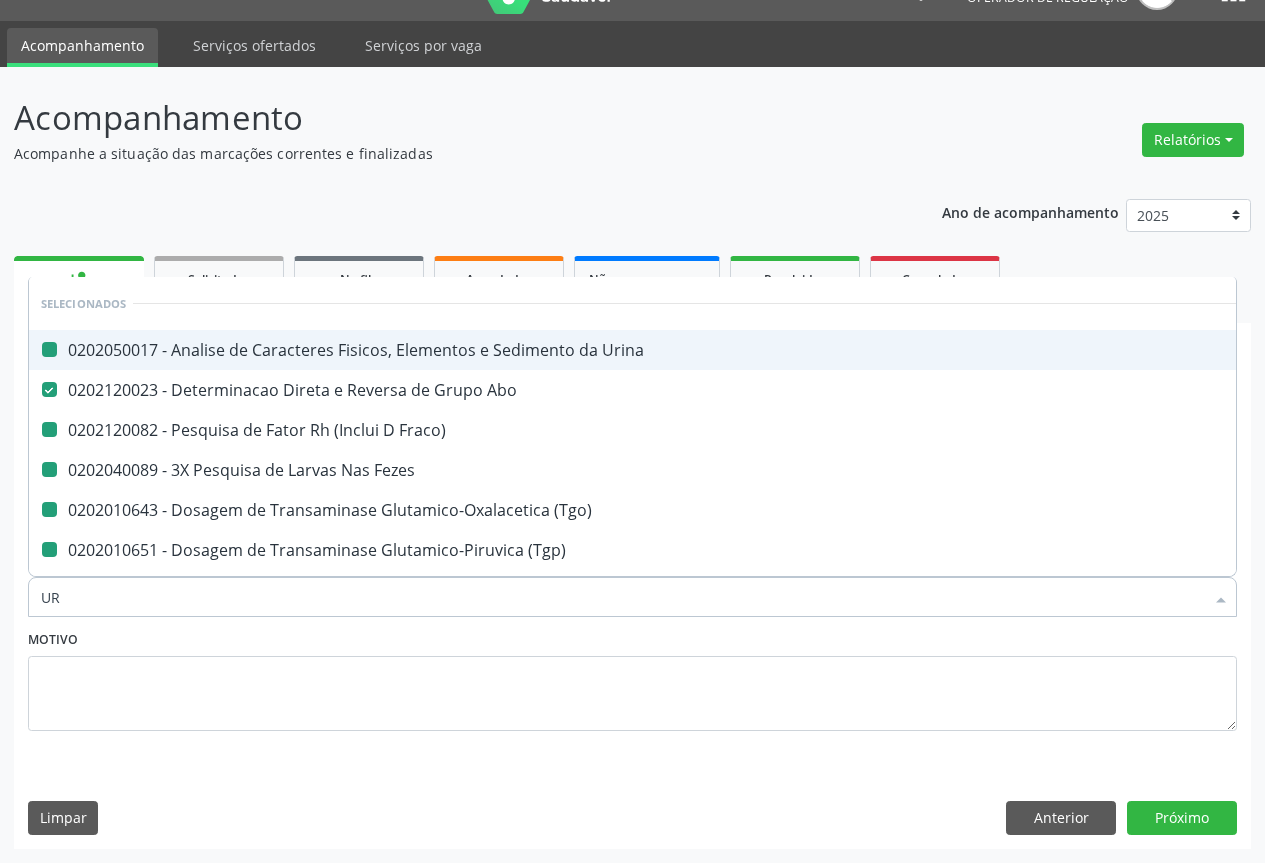 type on "URE" 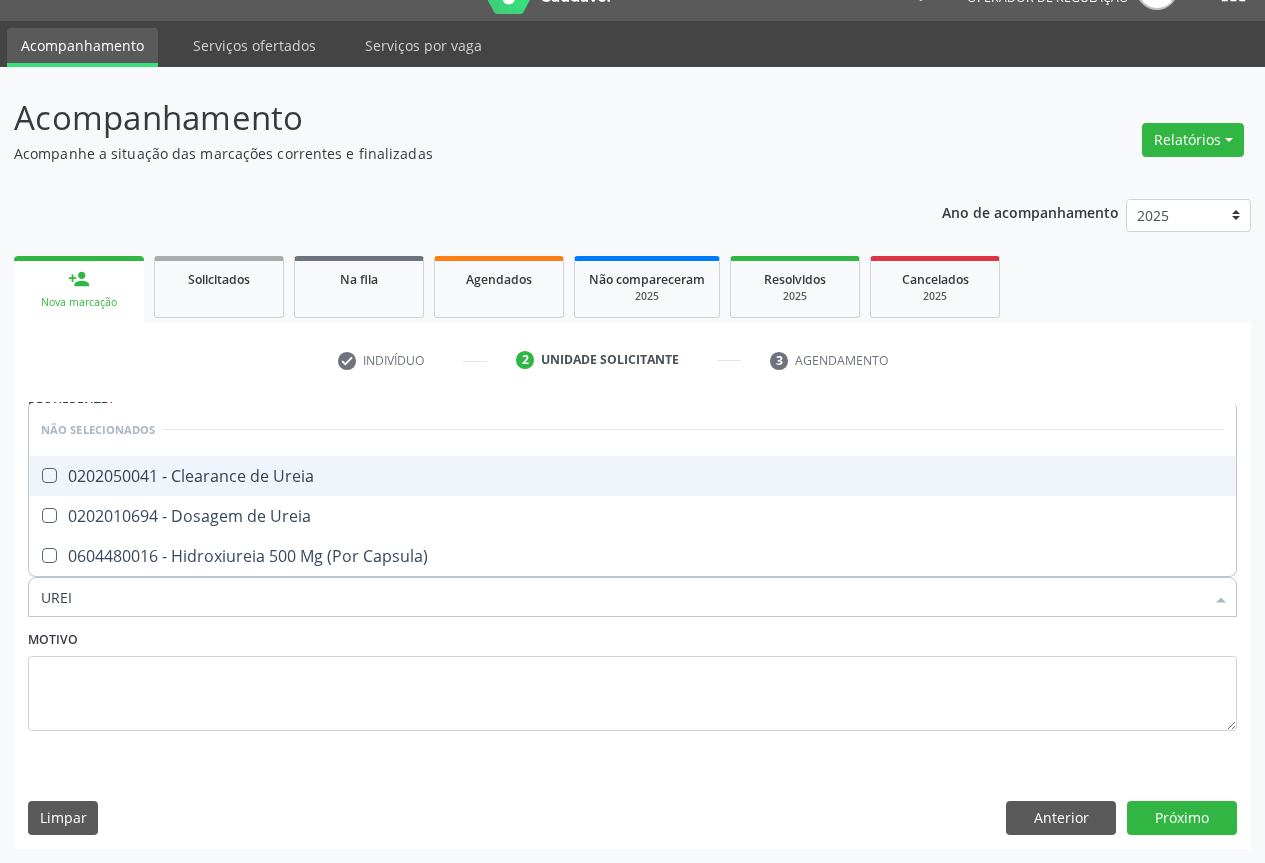 type on "UREIA" 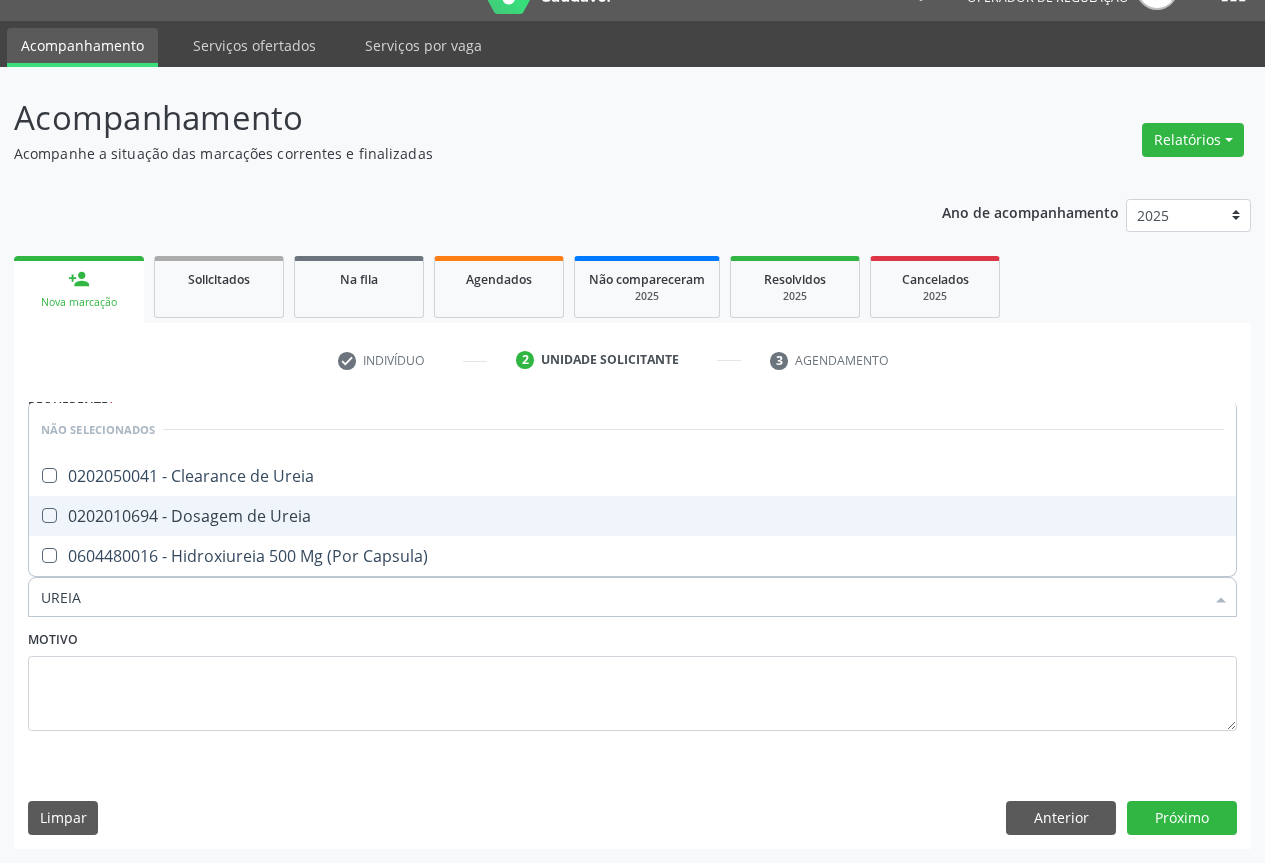click on "0202010694 - Dosagem de Ureia" at bounding box center [632, 516] 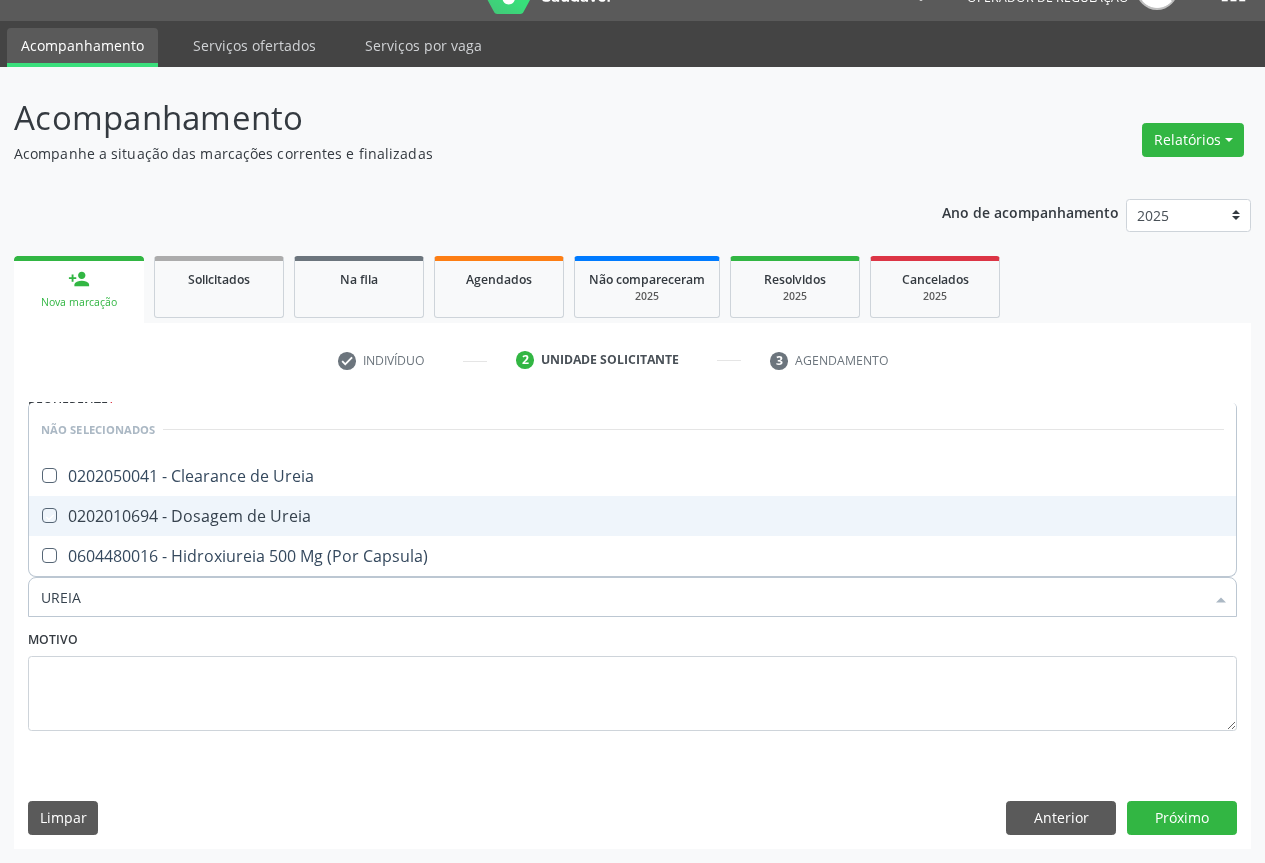 checkbox on "true" 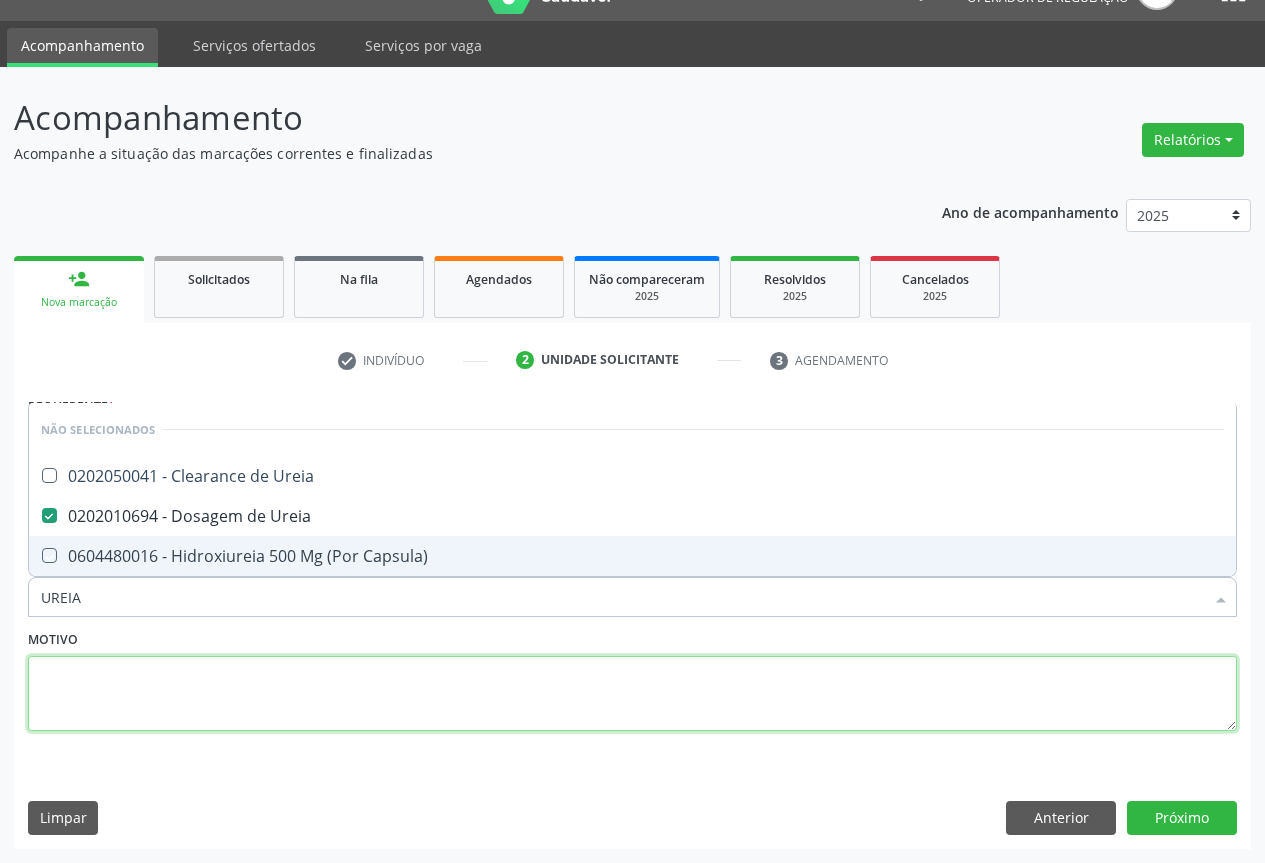 click at bounding box center [632, 694] 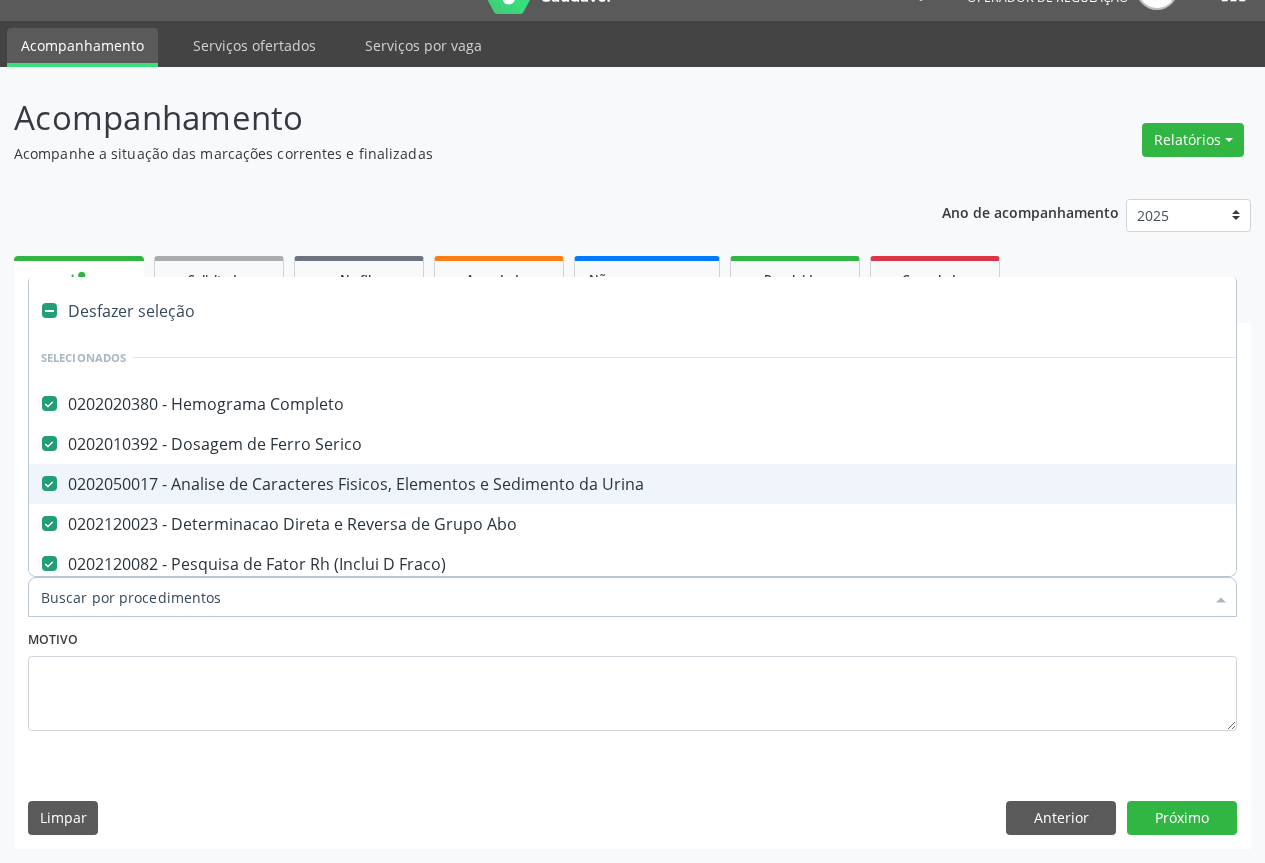 type on "C" 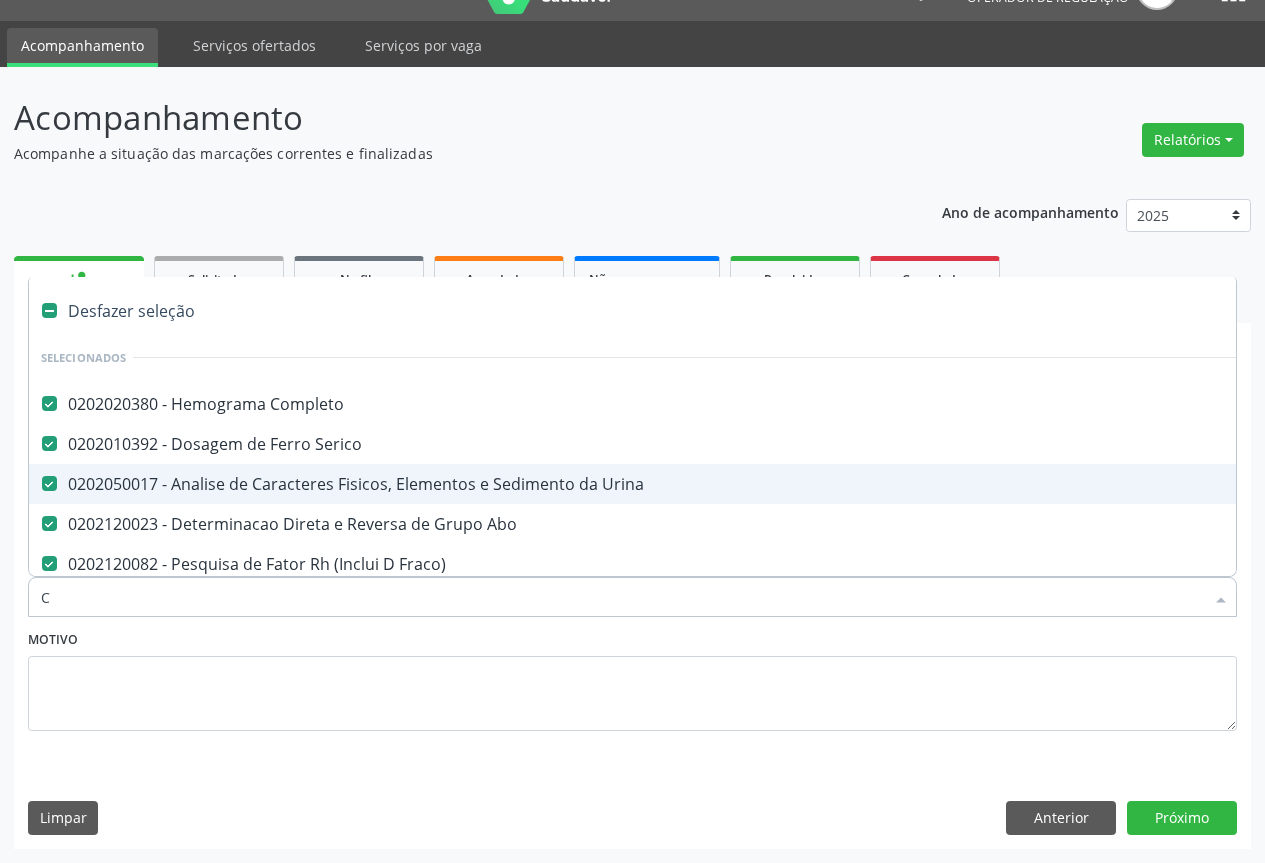 checkbox on "false" 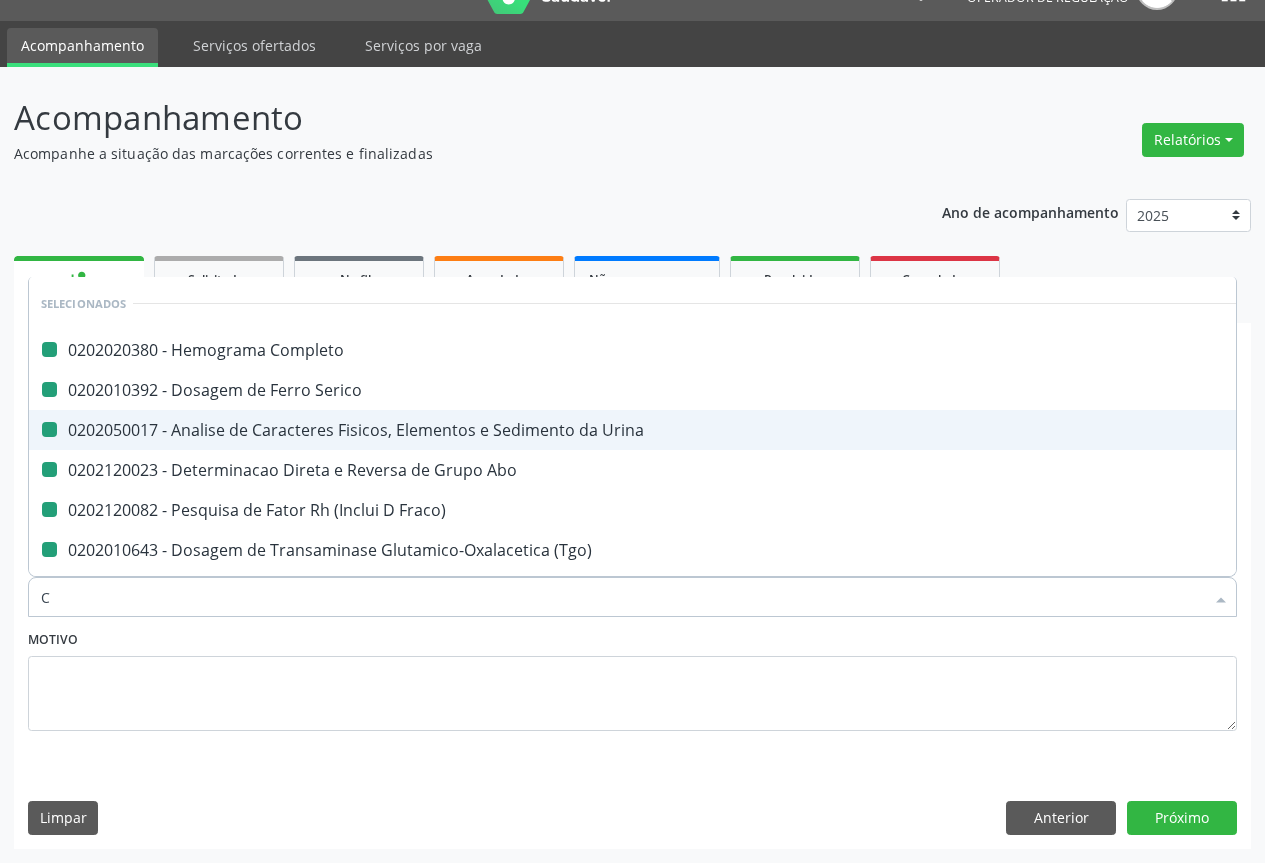 type on "CR" 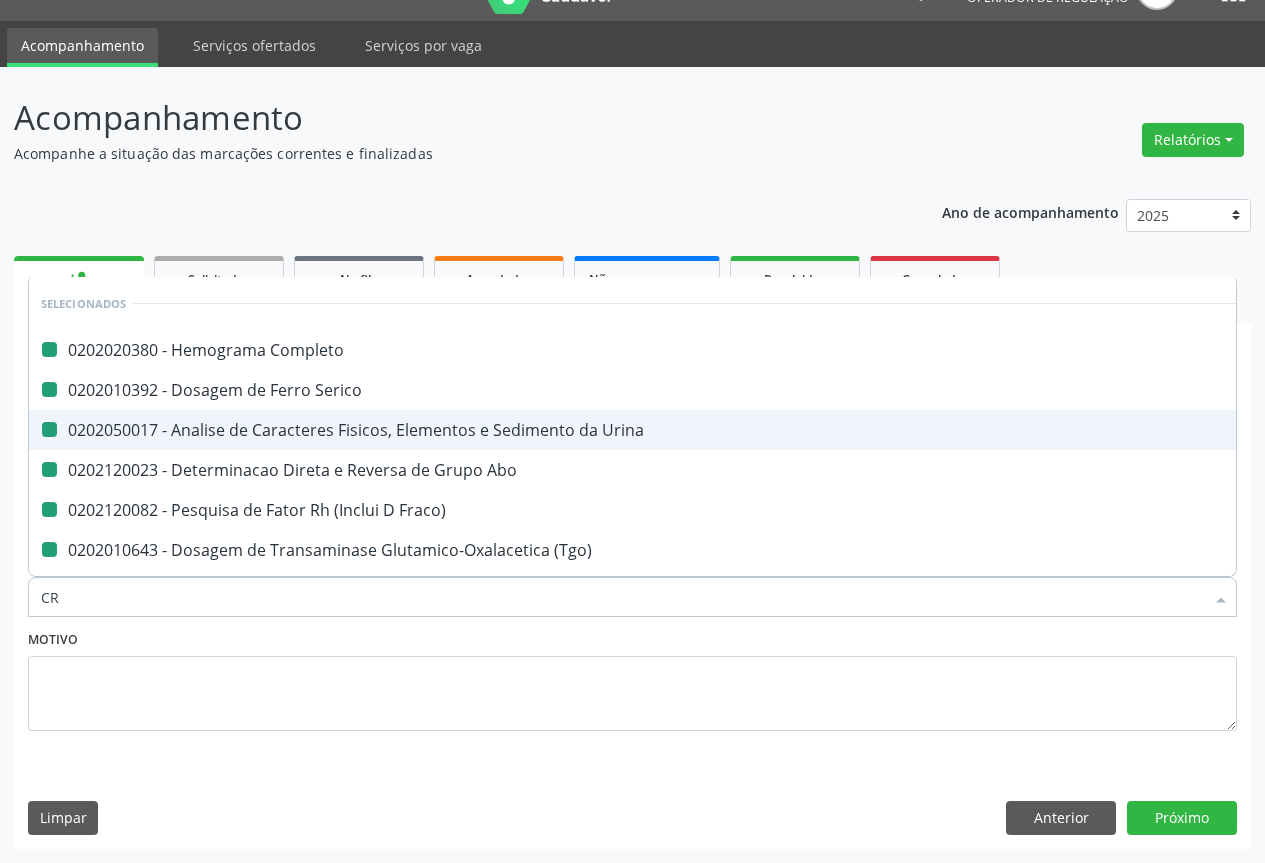 checkbox on "false" 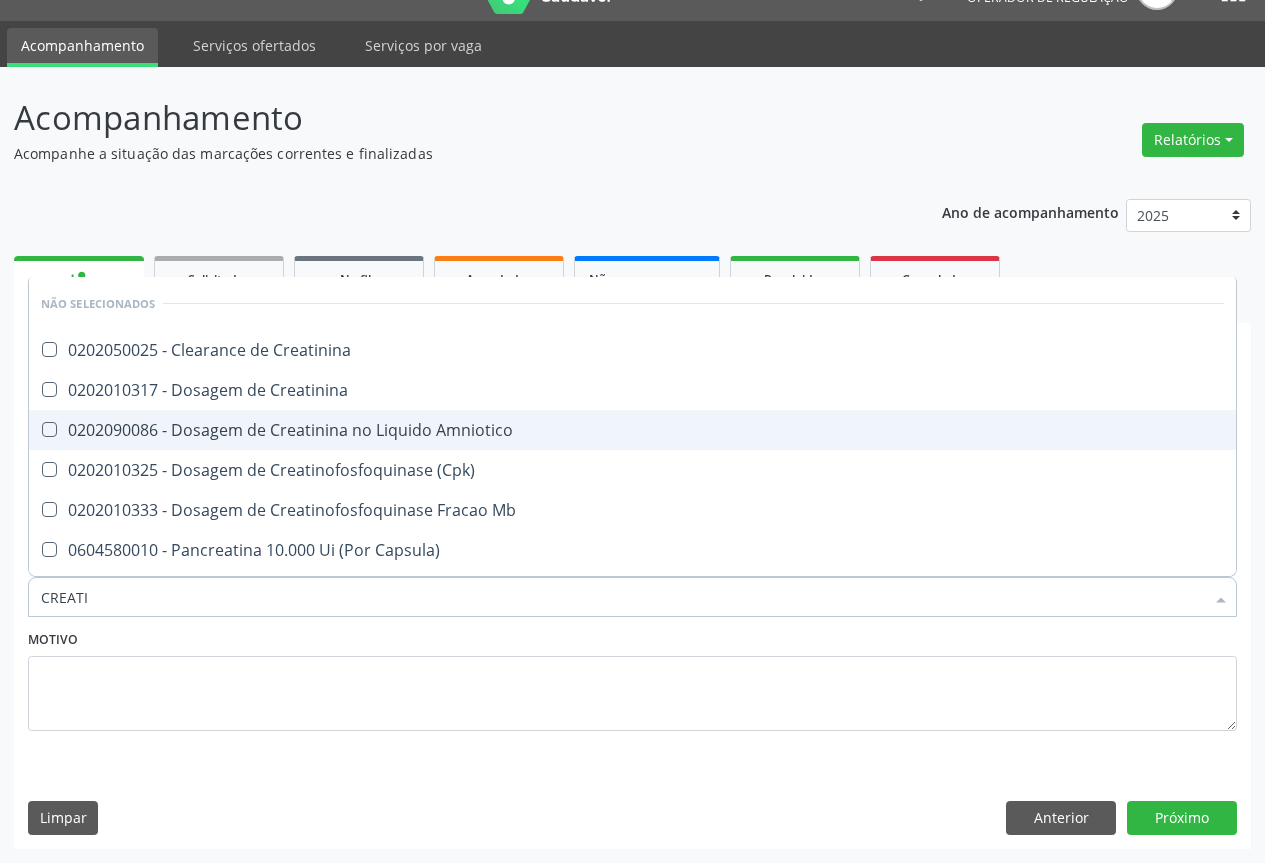 type on "CREATIN" 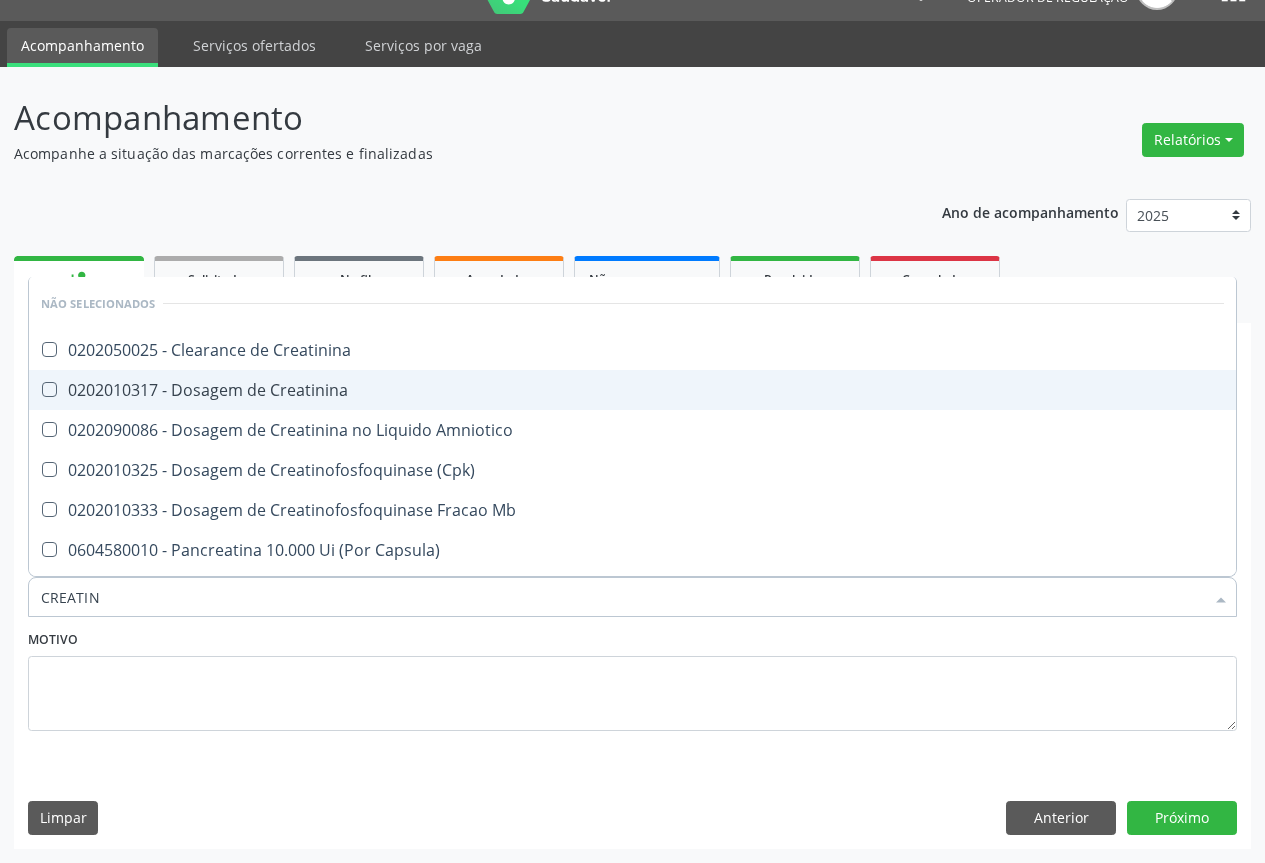 click on "0202010317 - Dosagem de Creatinina" at bounding box center [632, 390] 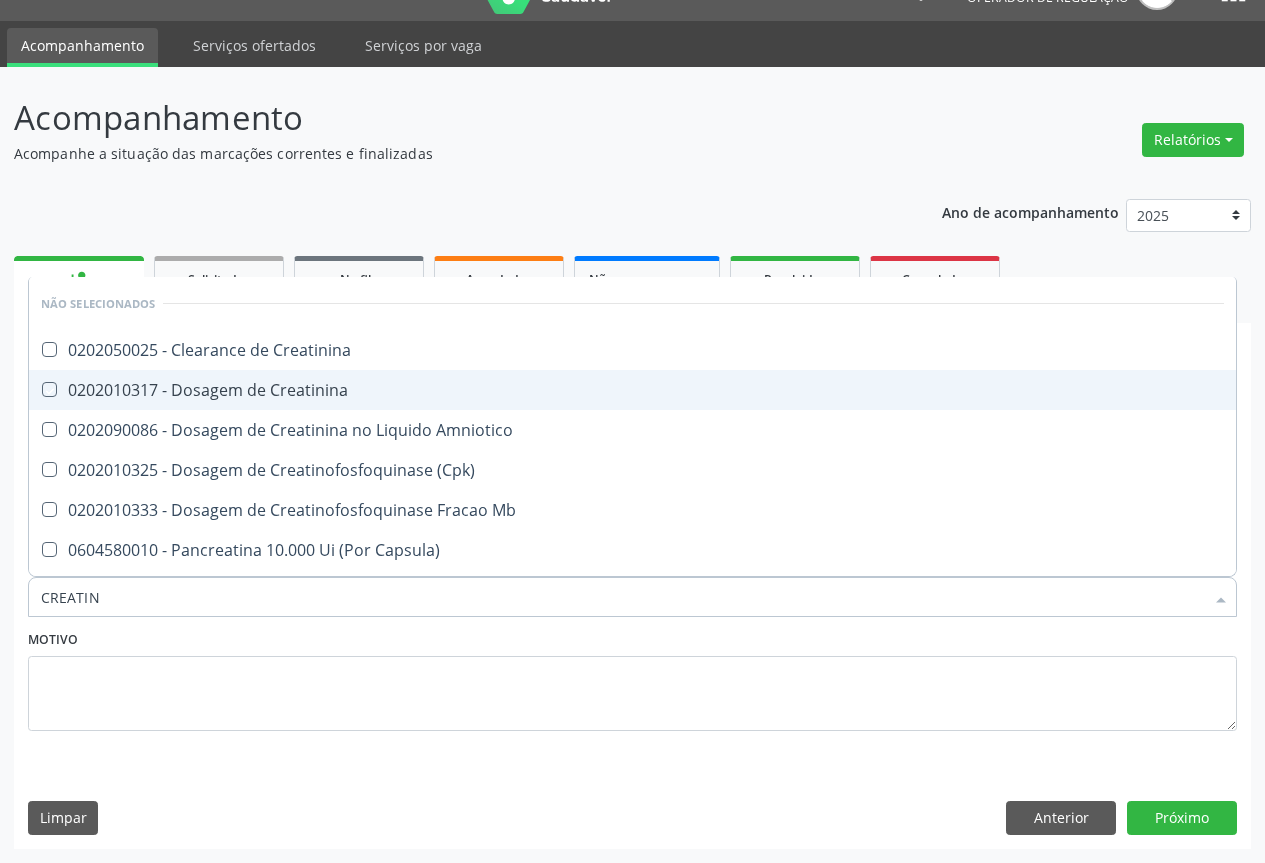 checkbox on "true" 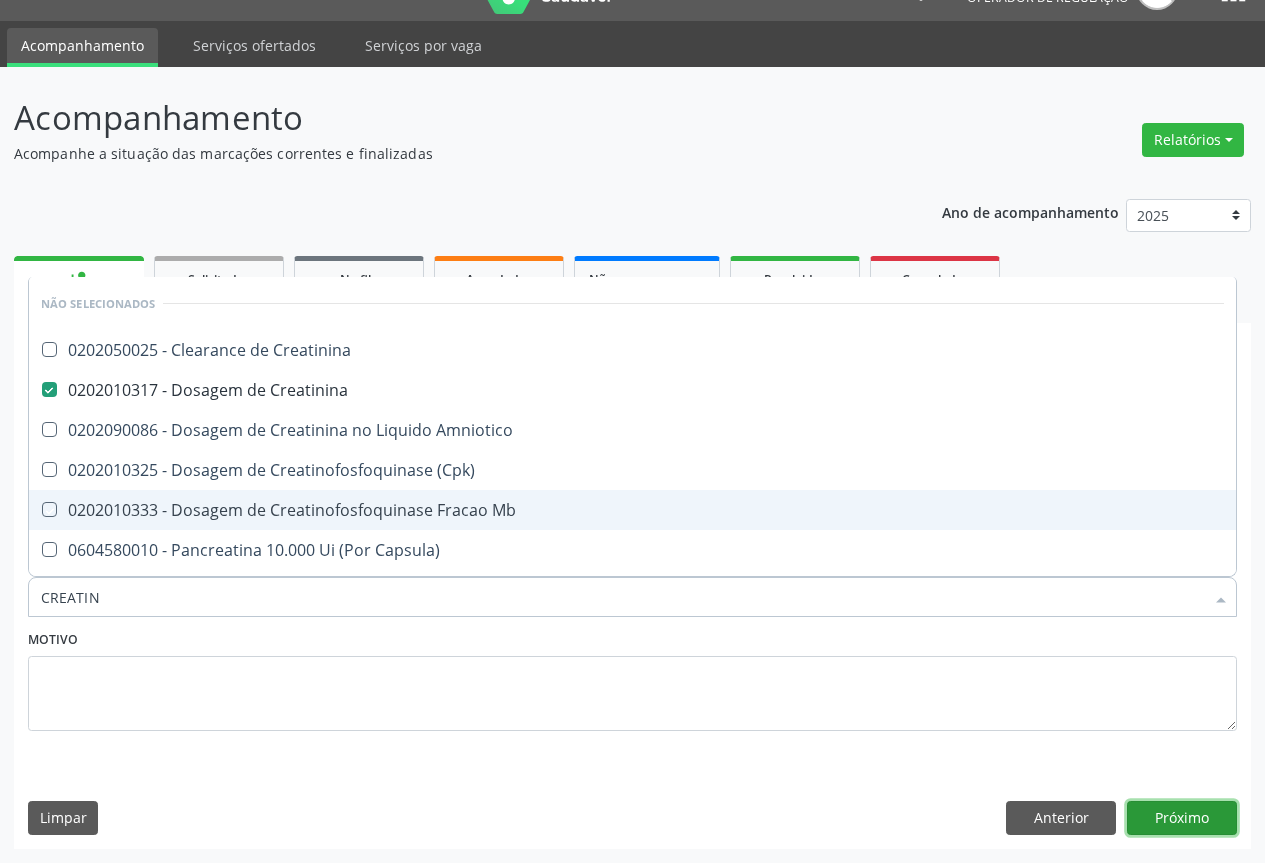 click on "Próximo" at bounding box center (1182, 818) 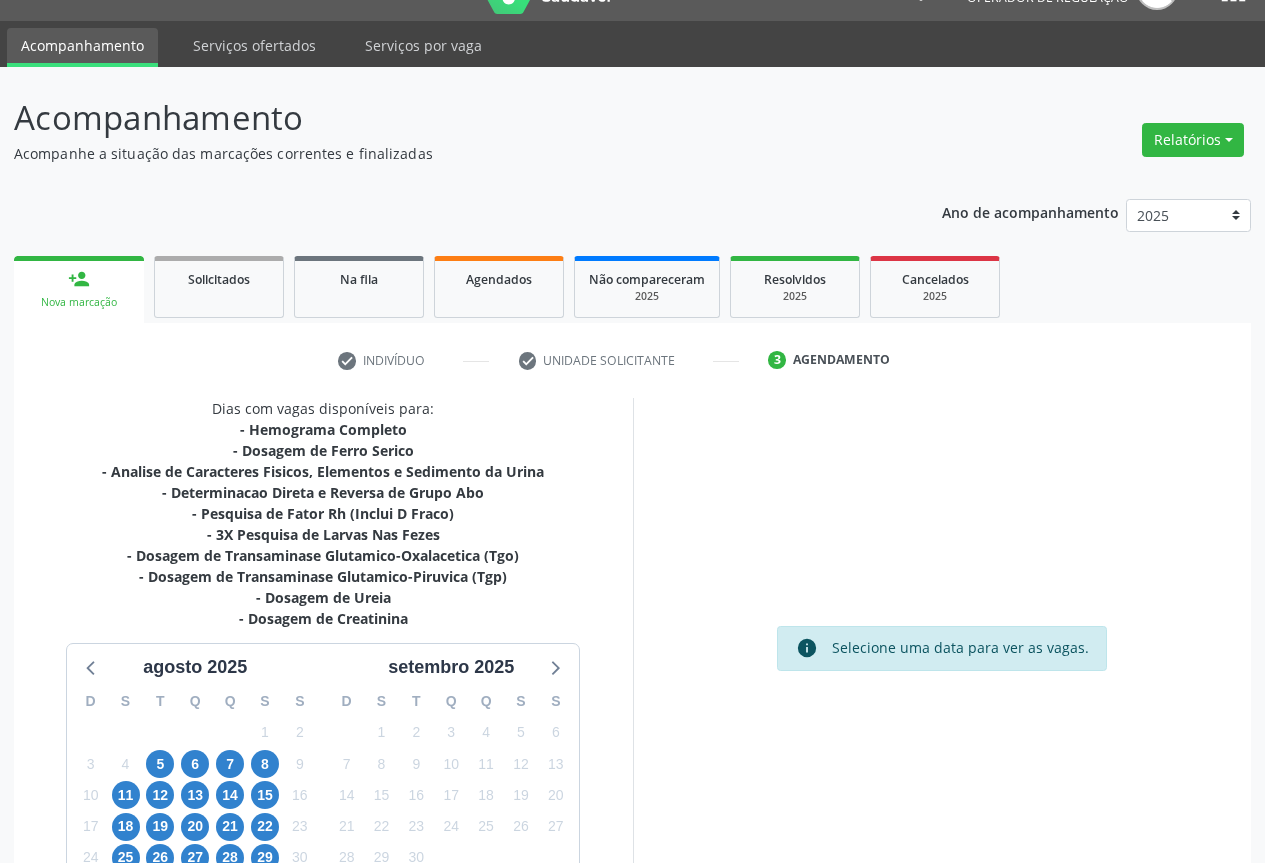 scroll, scrollTop: 196, scrollLeft: 0, axis: vertical 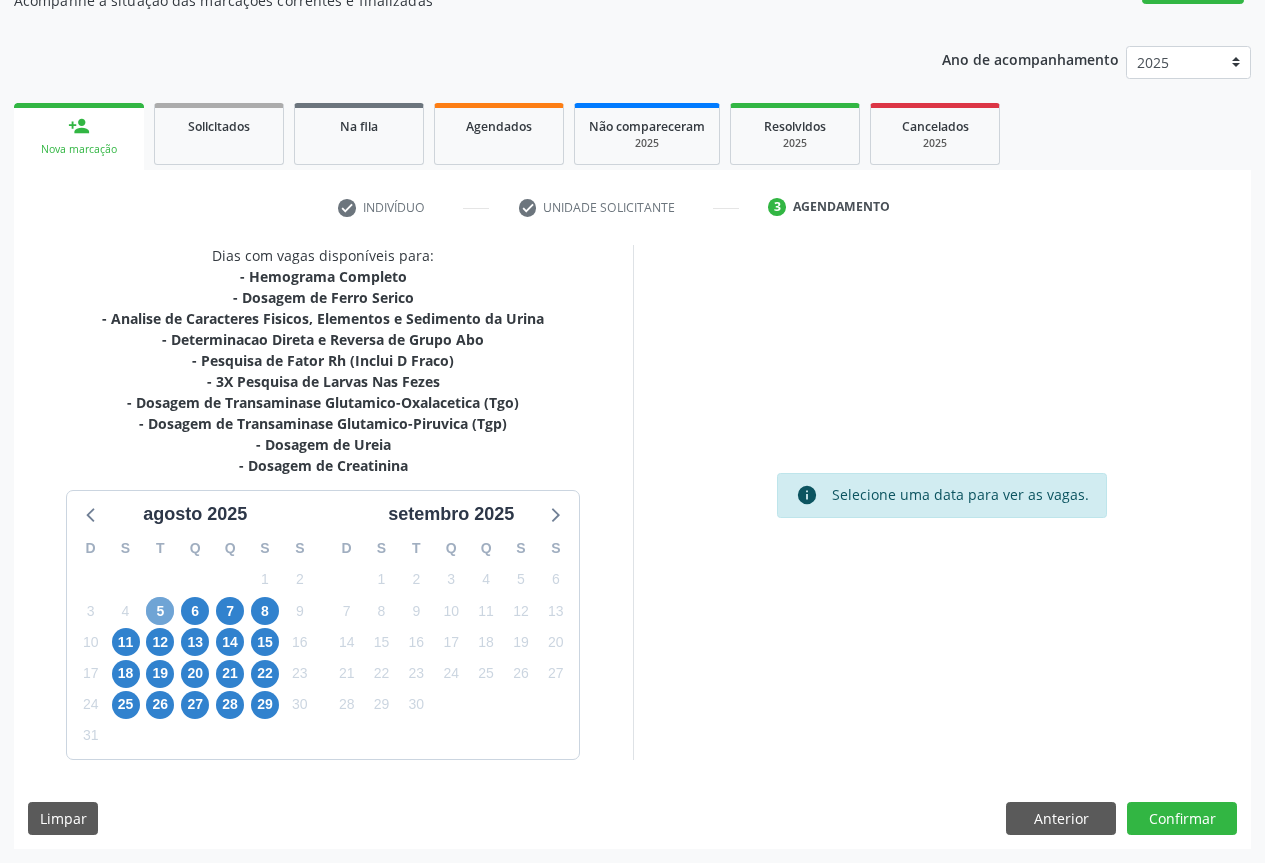 click on "5" at bounding box center [160, 611] 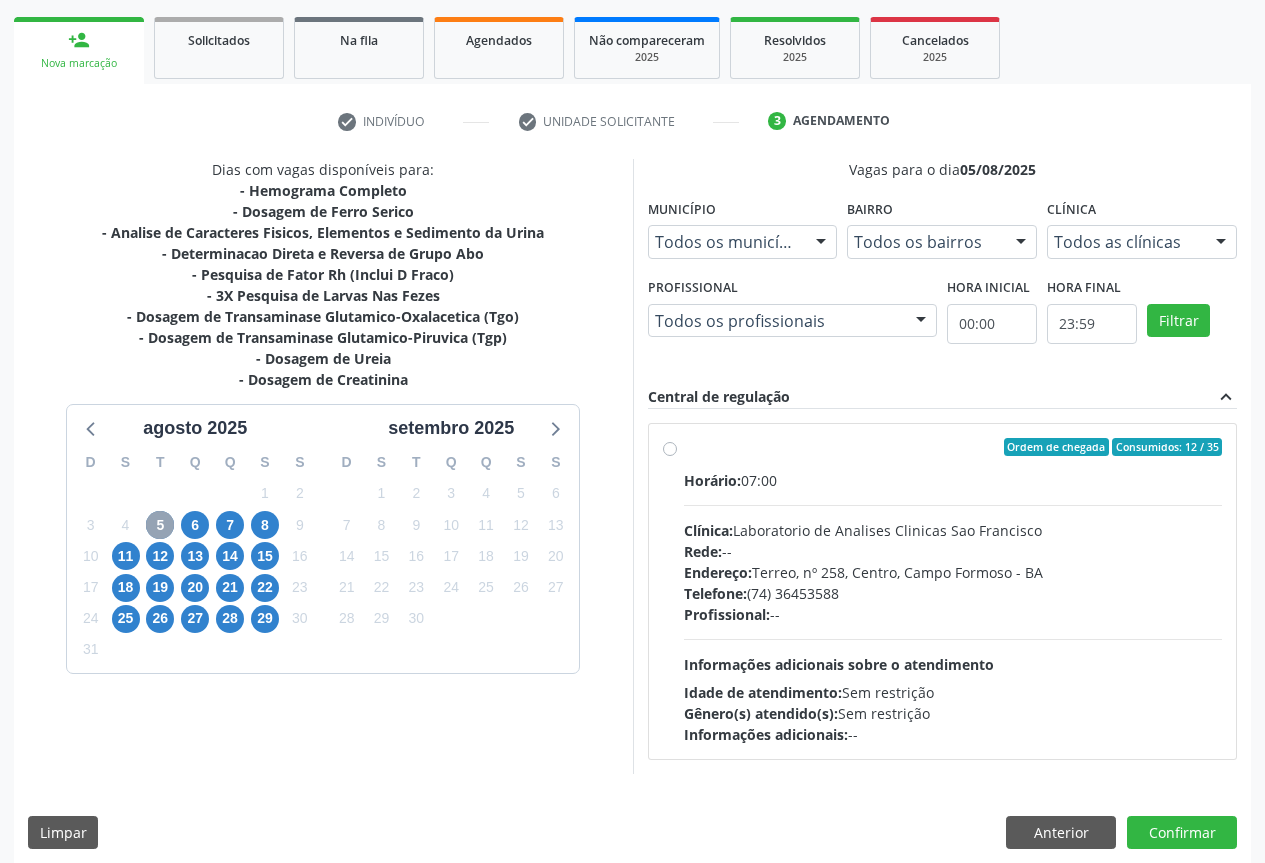 scroll, scrollTop: 296, scrollLeft: 0, axis: vertical 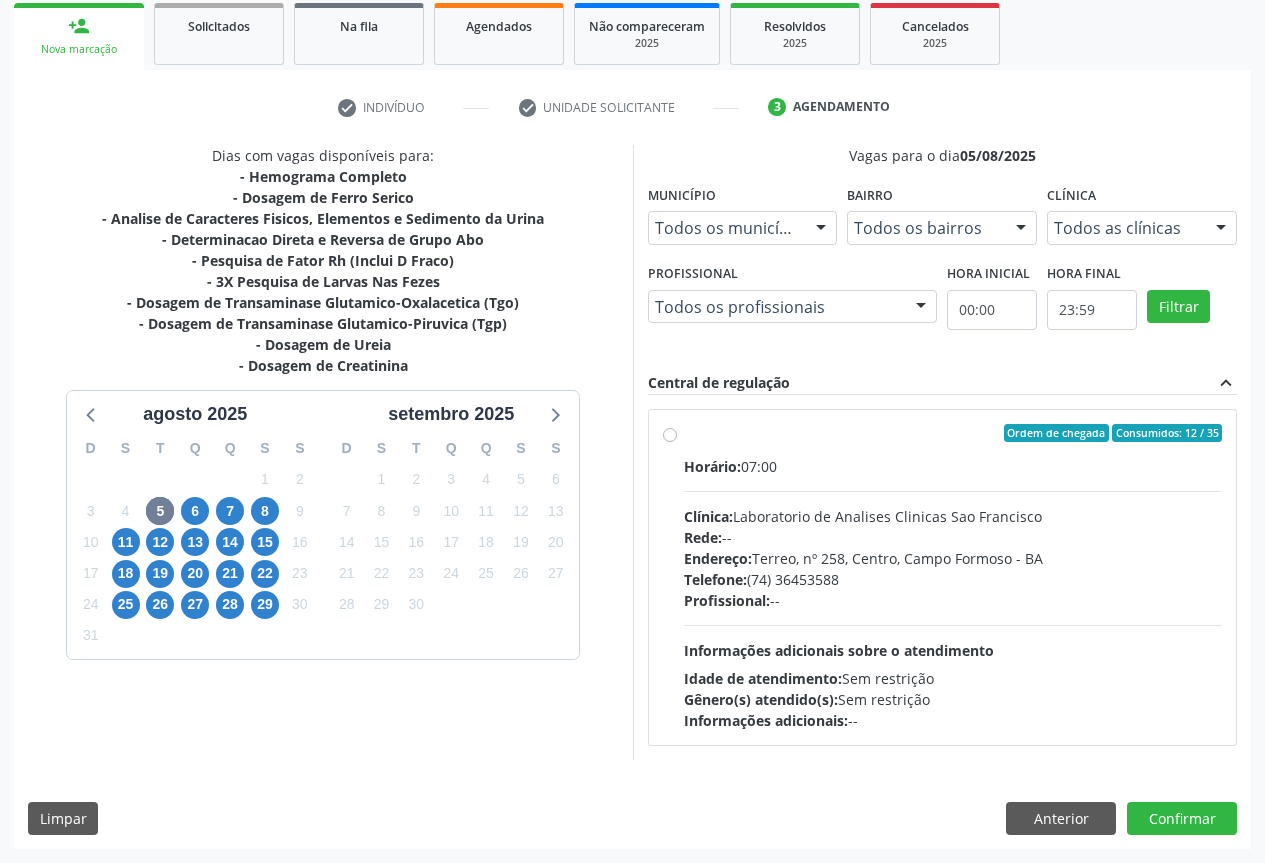 click on "Ordem de chegada
Consumidos: 12 / 35
Horário:   07:00
Clínica:  Laboratorio de Analises Clinicas Sao Francisco
Rede:
--
Endereço:   Terreo, nº 258, Centro, Campo Formoso - BA
Telefone:   (74) 36453588
Profissional:
--
Informações adicionais sobre o atendimento
Idade de atendimento:
Sem restrição
Gênero(s) atendido(s):
Sem restrição
Informações adicionais:
--" at bounding box center (953, 577) 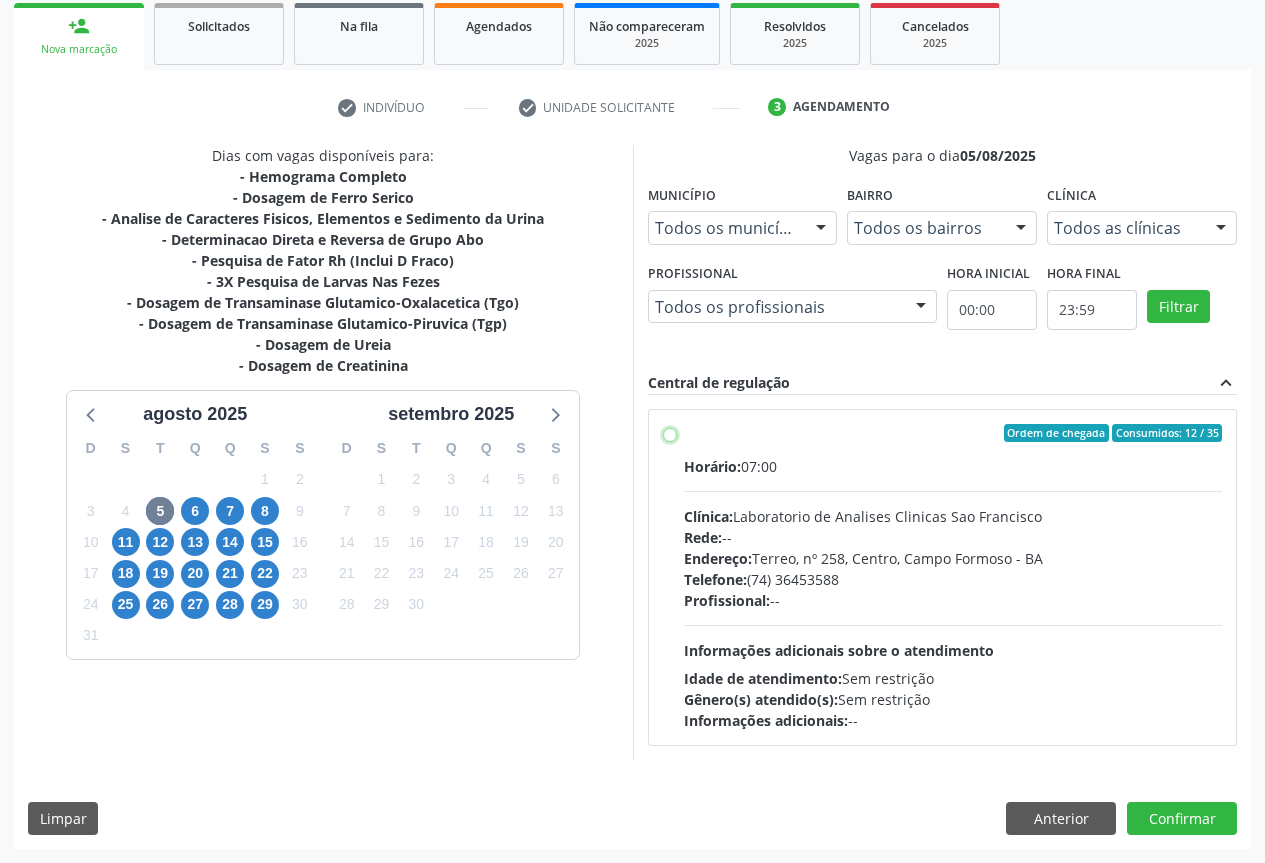 click on "Ordem de chegada
Consumidos: 12 / 35
Horário:   07:00
Clínica:  Laboratorio de Analises Clinicas Sao Francisco
Rede:
--
Endereço:   Terreo, nº 258, Centro, Campo Formoso - BA
Telefone:   (74) 36453588
Profissional:
--
Informações adicionais sobre o atendimento
Idade de atendimento:
Sem restrição
Gênero(s) atendido(s):
Sem restrição
Informações adicionais:
--" at bounding box center [670, 433] 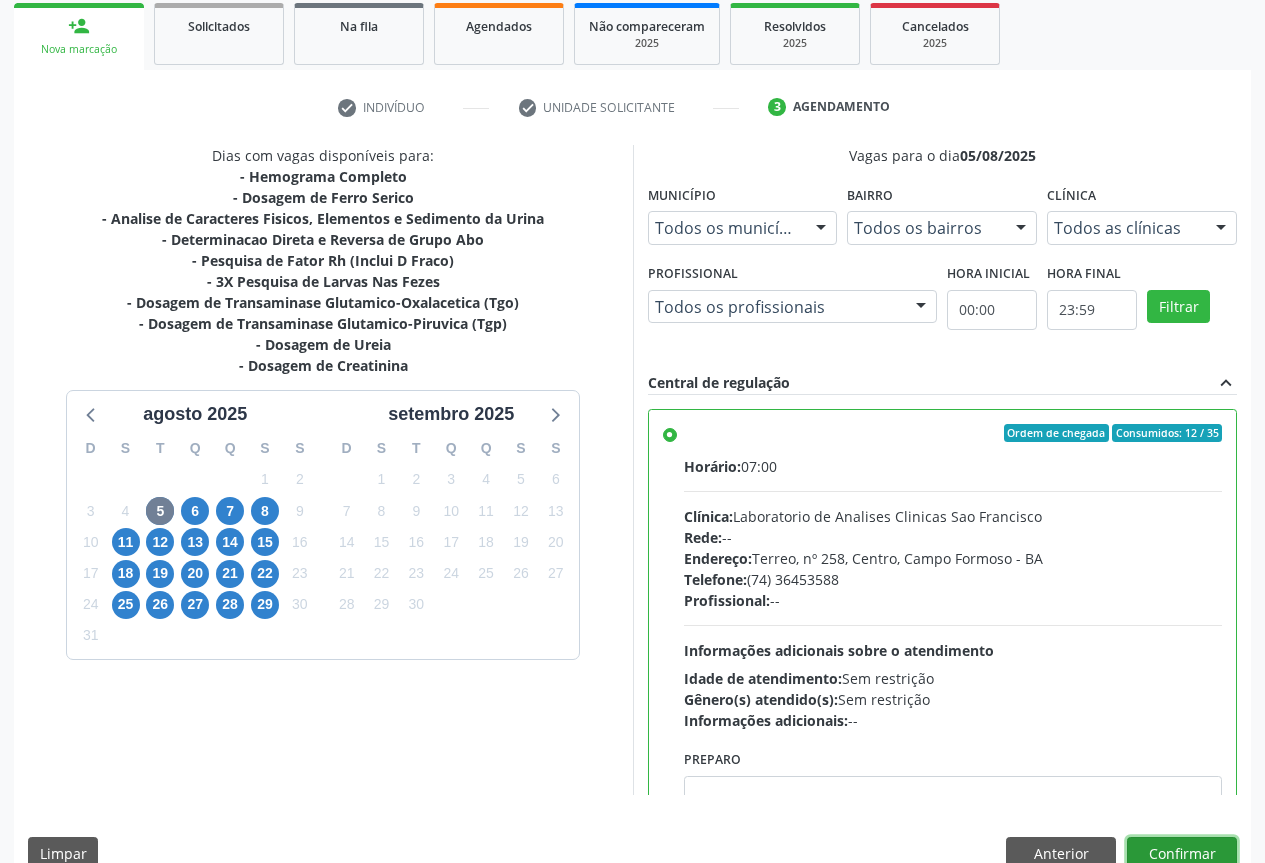 click on "Confirmar" at bounding box center (1182, 854) 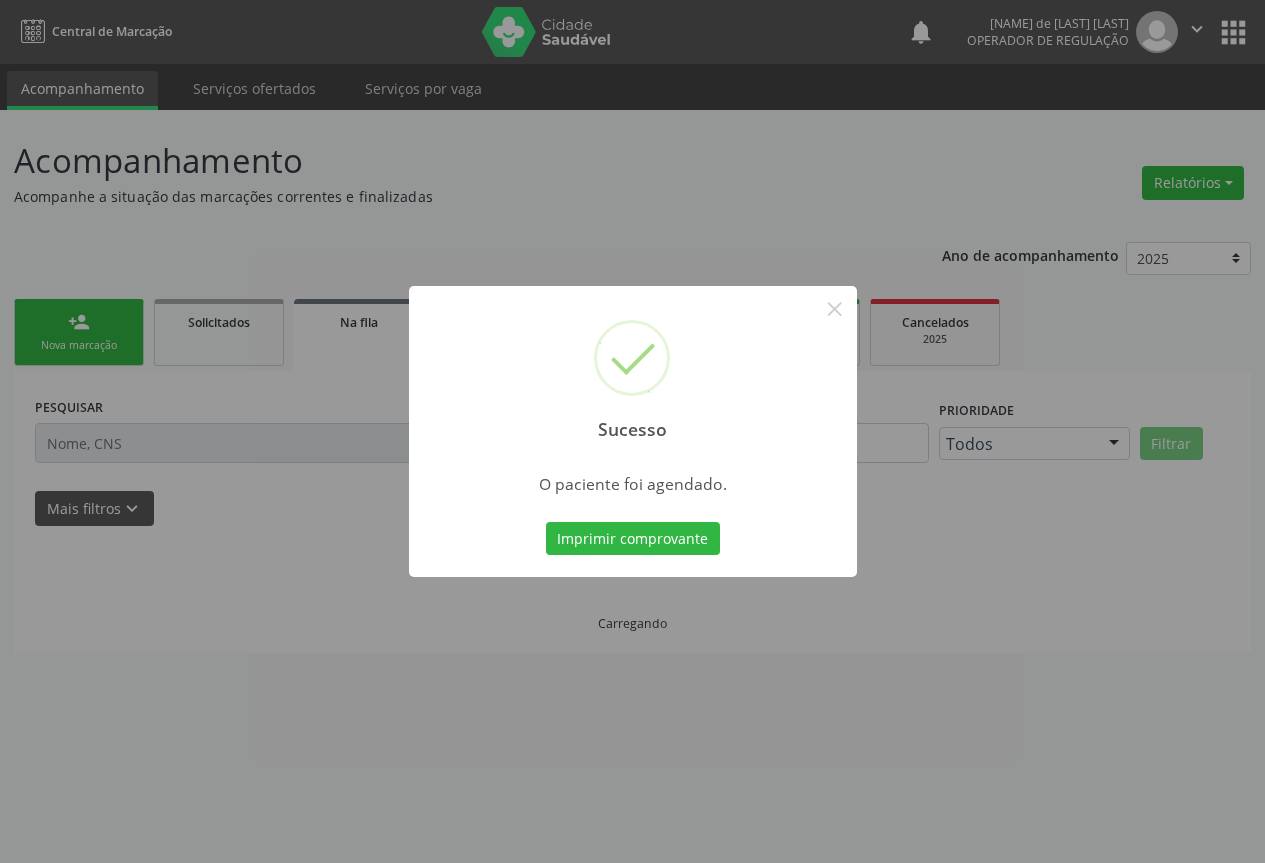 scroll, scrollTop: 0, scrollLeft: 0, axis: both 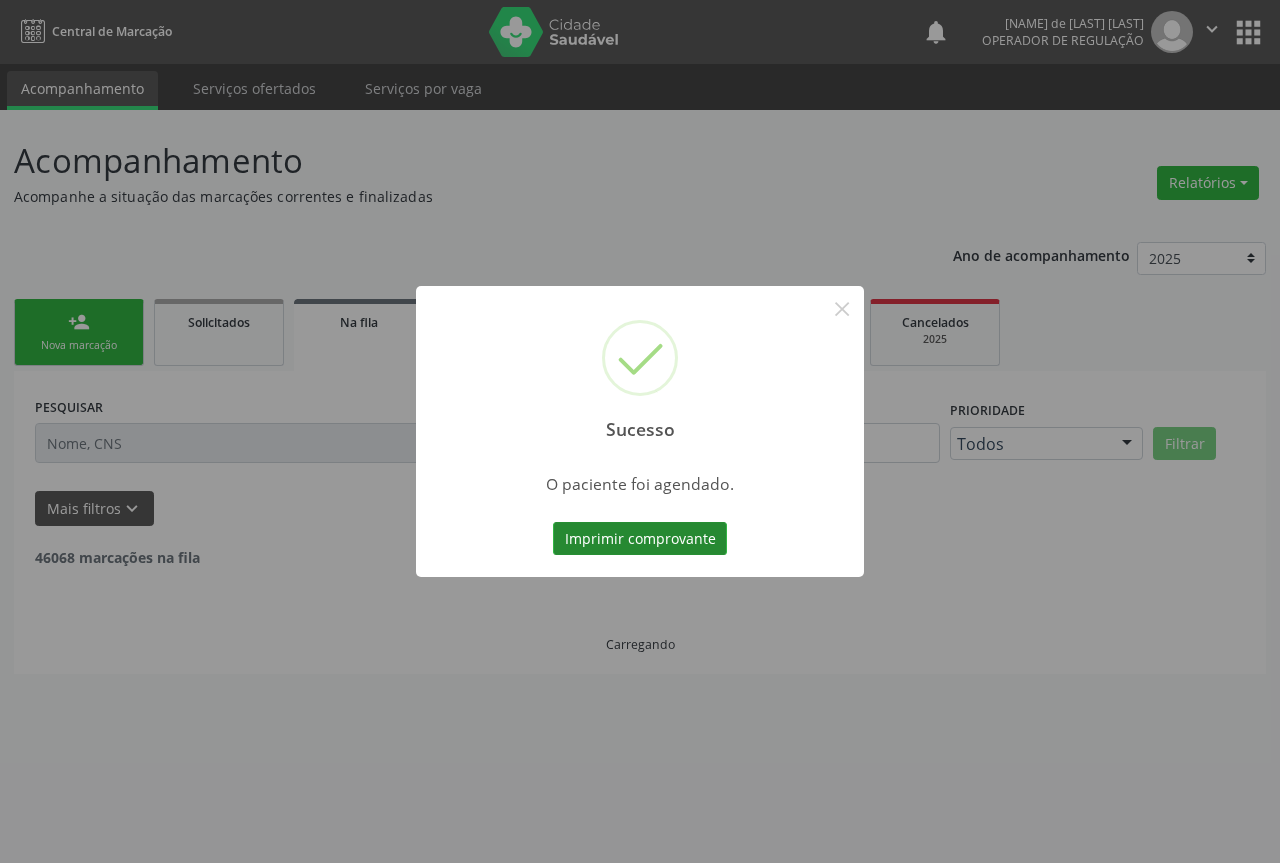 click on "Imprimir comprovante" at bounding box center (640, 539) 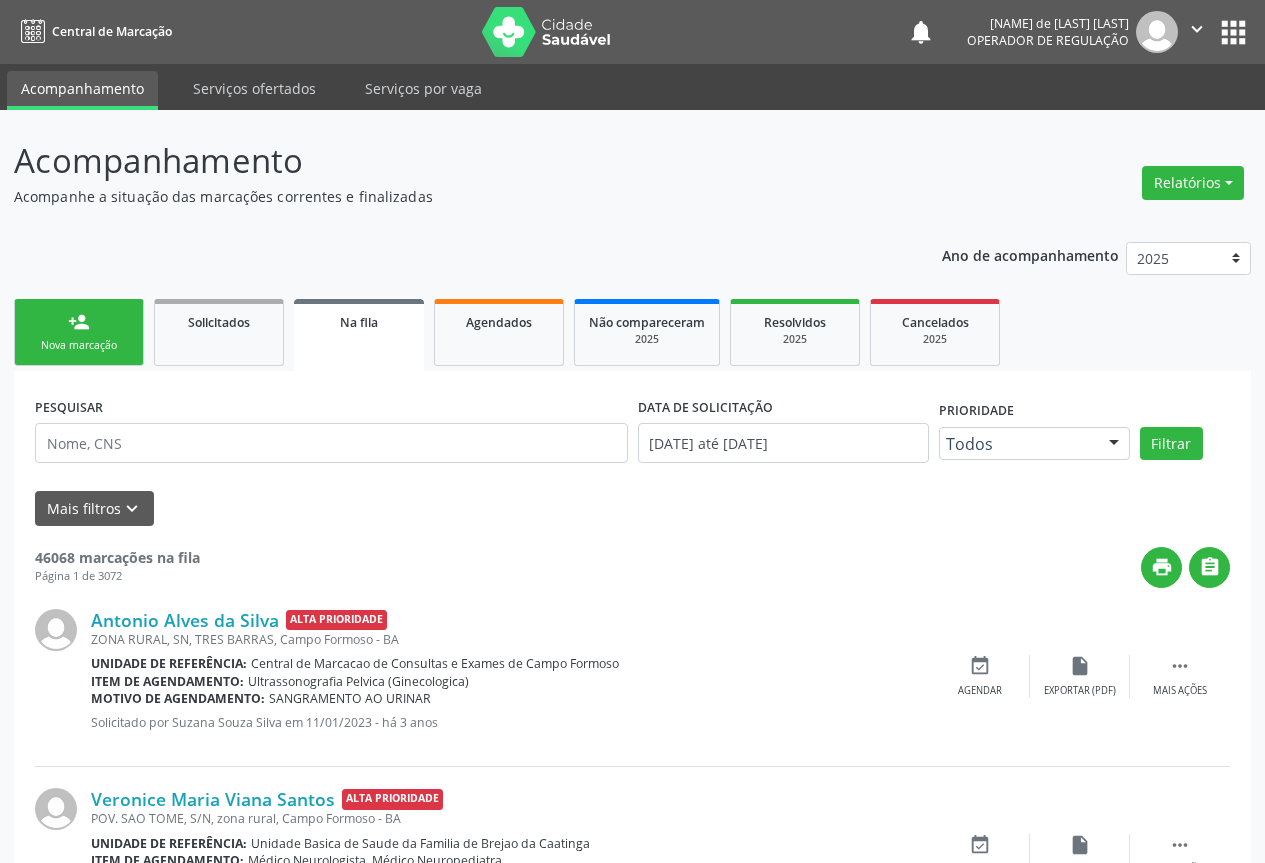 click on "person_add" at bounding box center (79, 322) 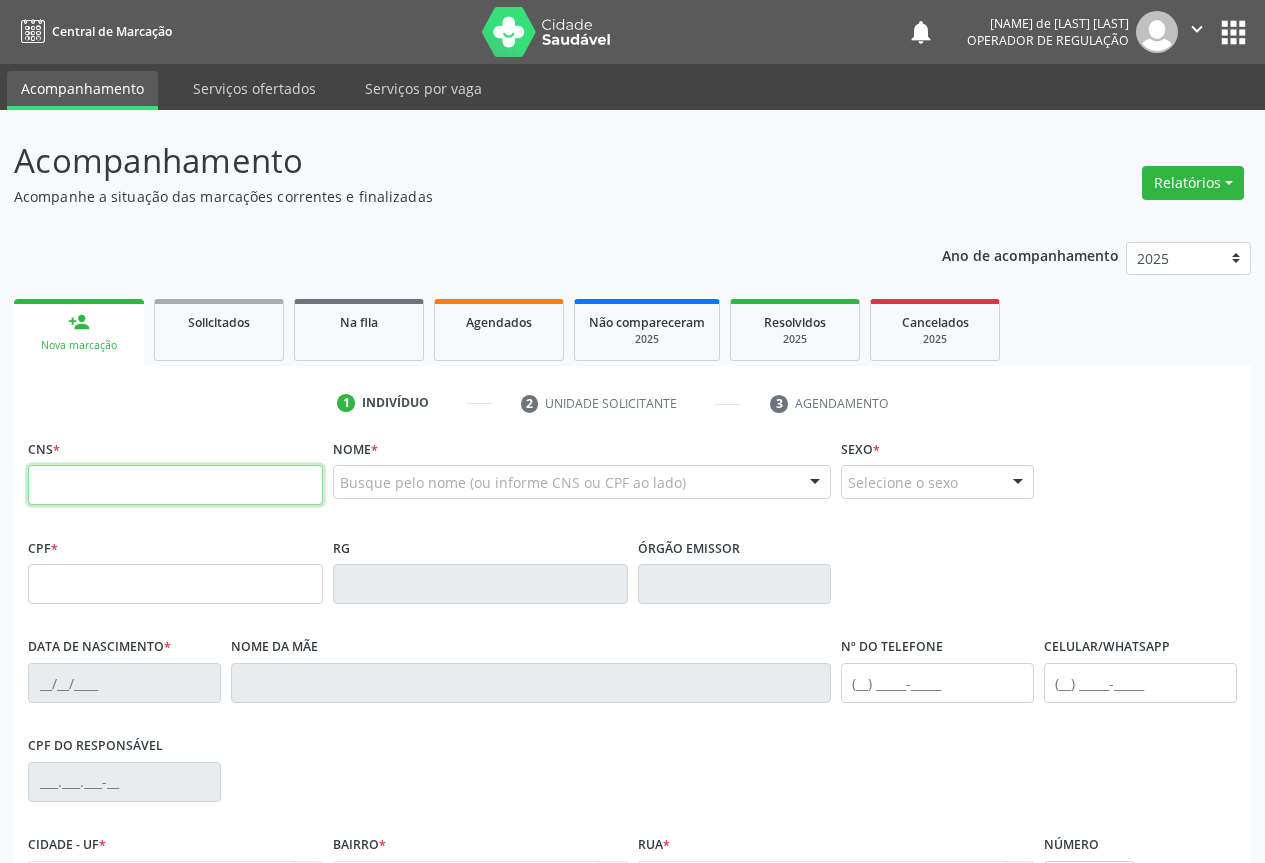 paste on "705 2064 2084 9571" 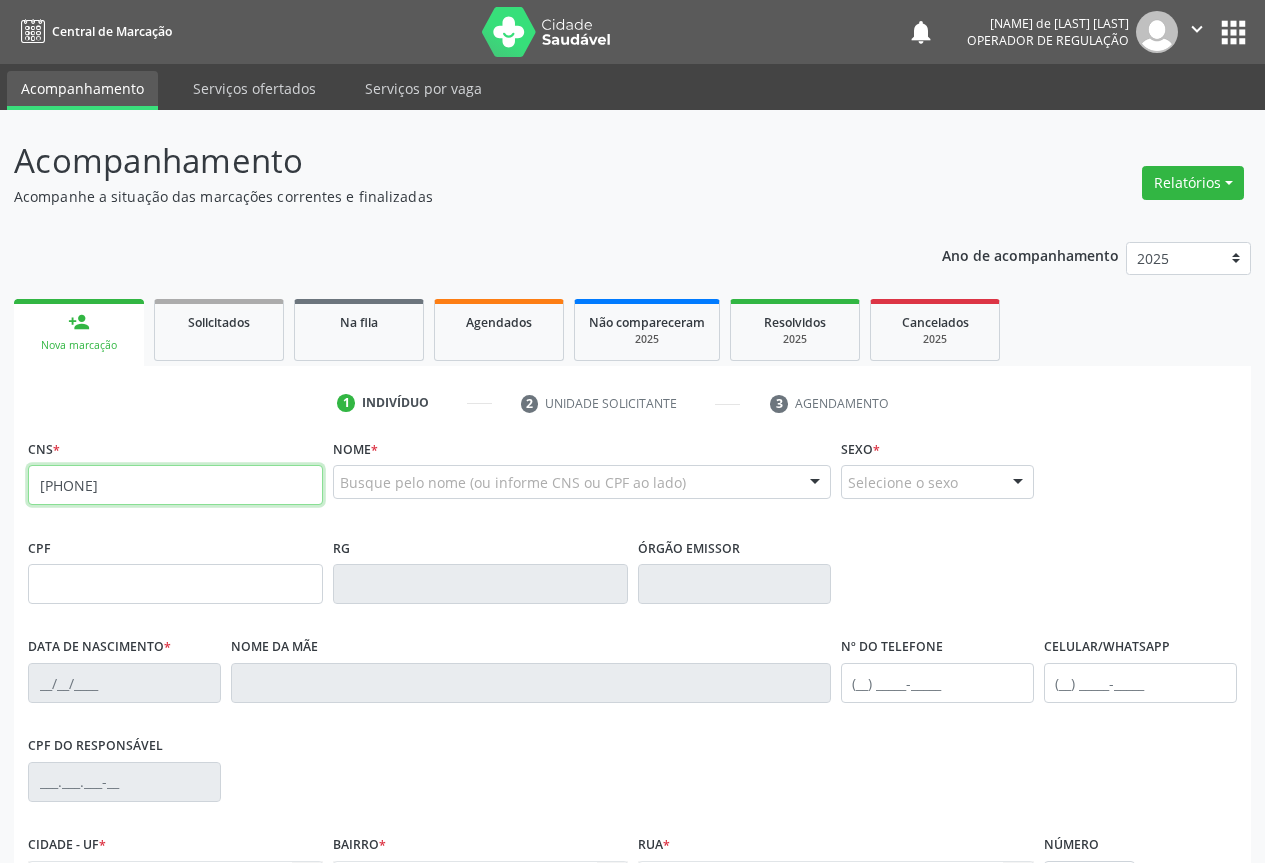 type on "705 2064 2084 9571" 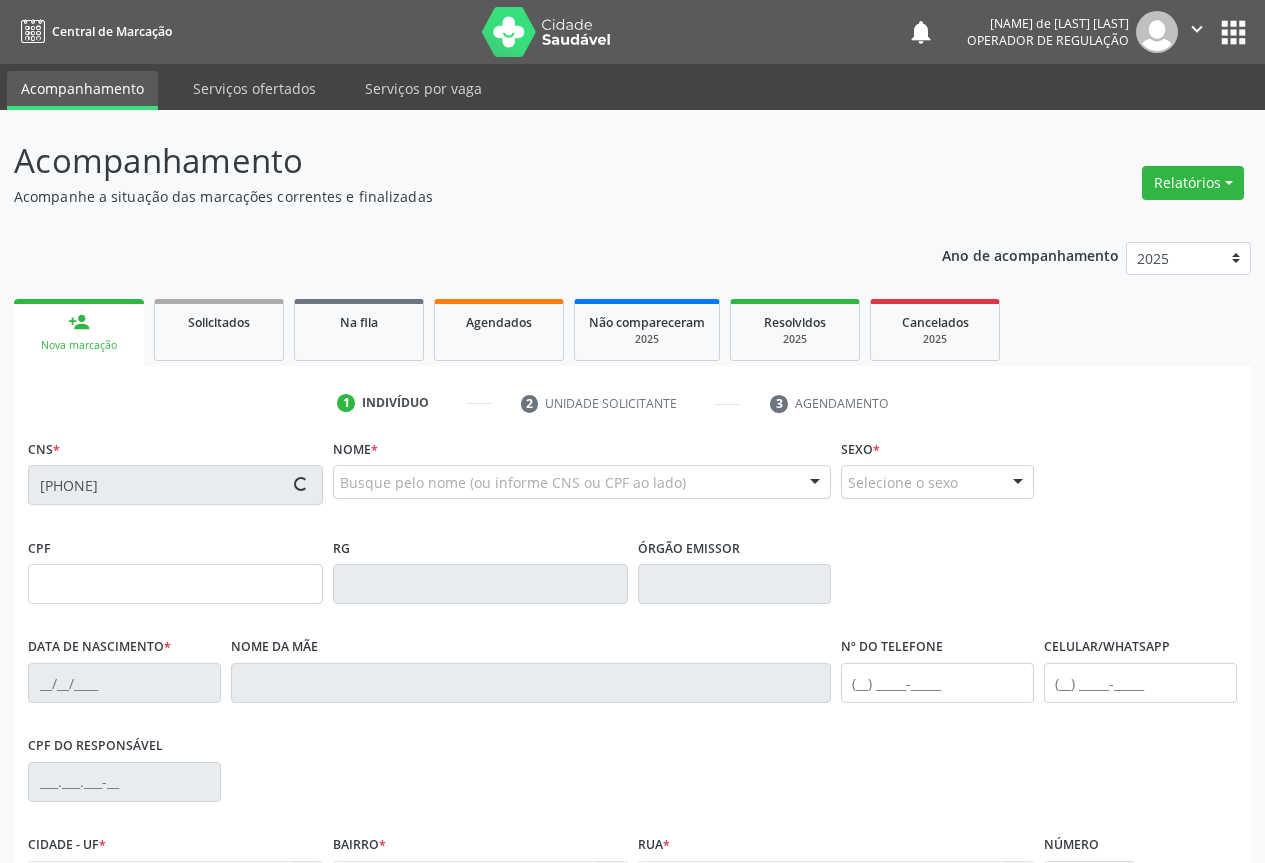 type on "30/08/2023" 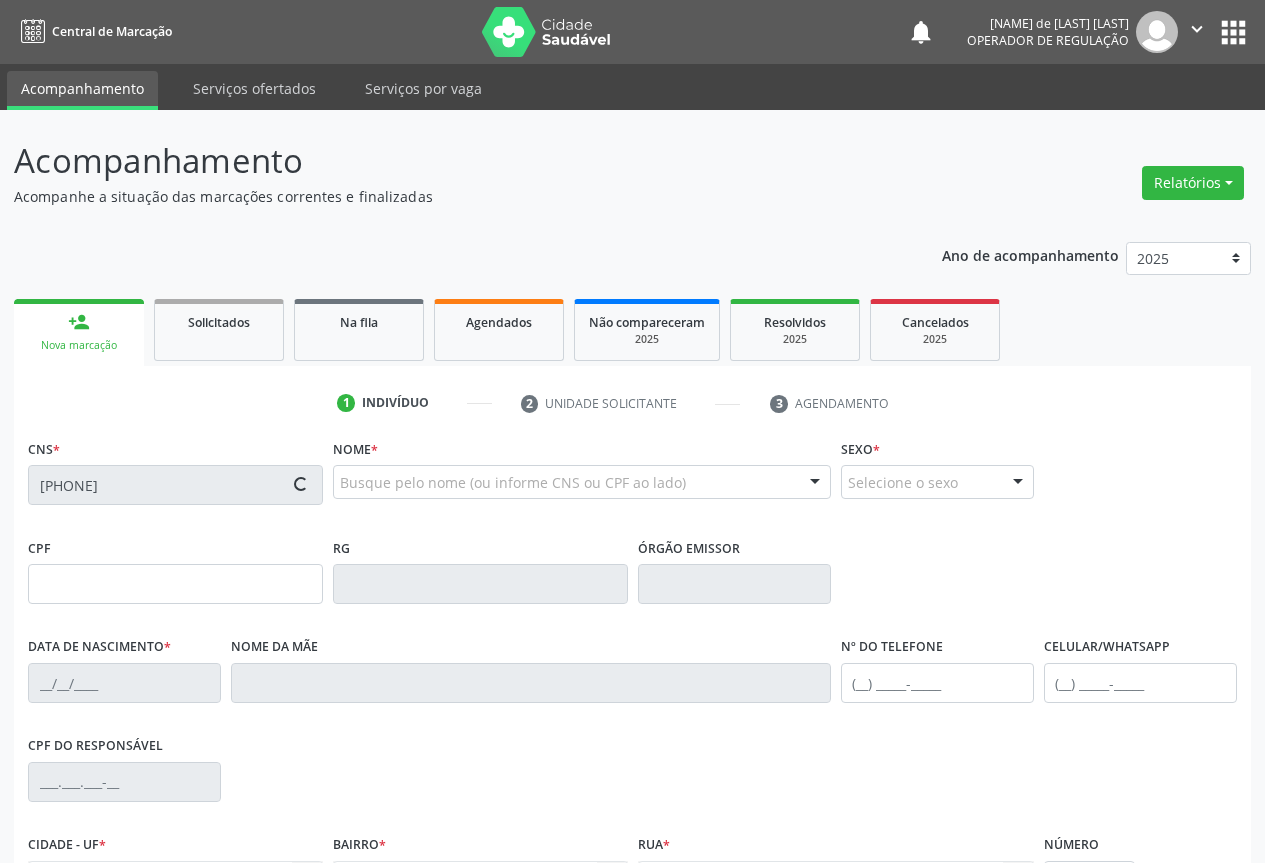 type on "(74) 9919-6823" 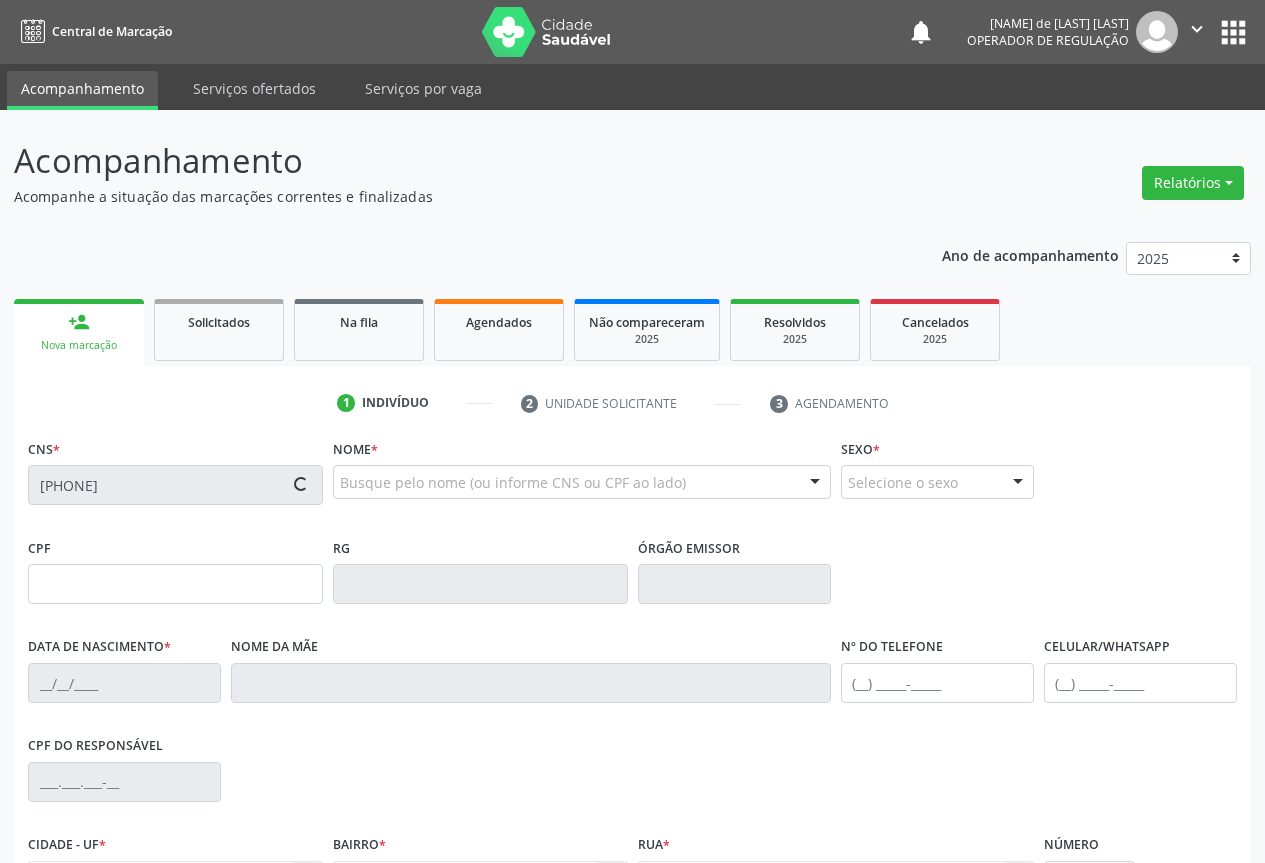 type on "(74) 9919-6823" 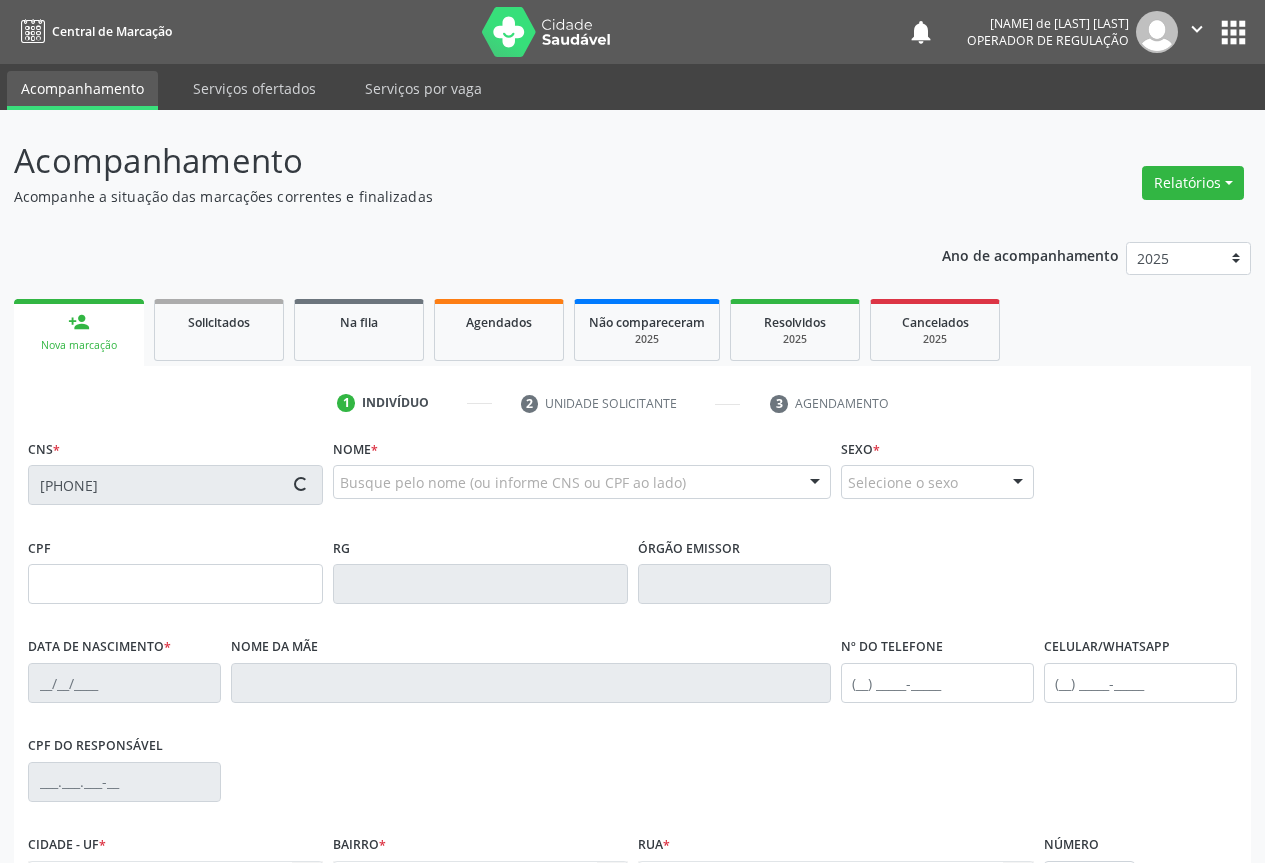 type on "S/N" 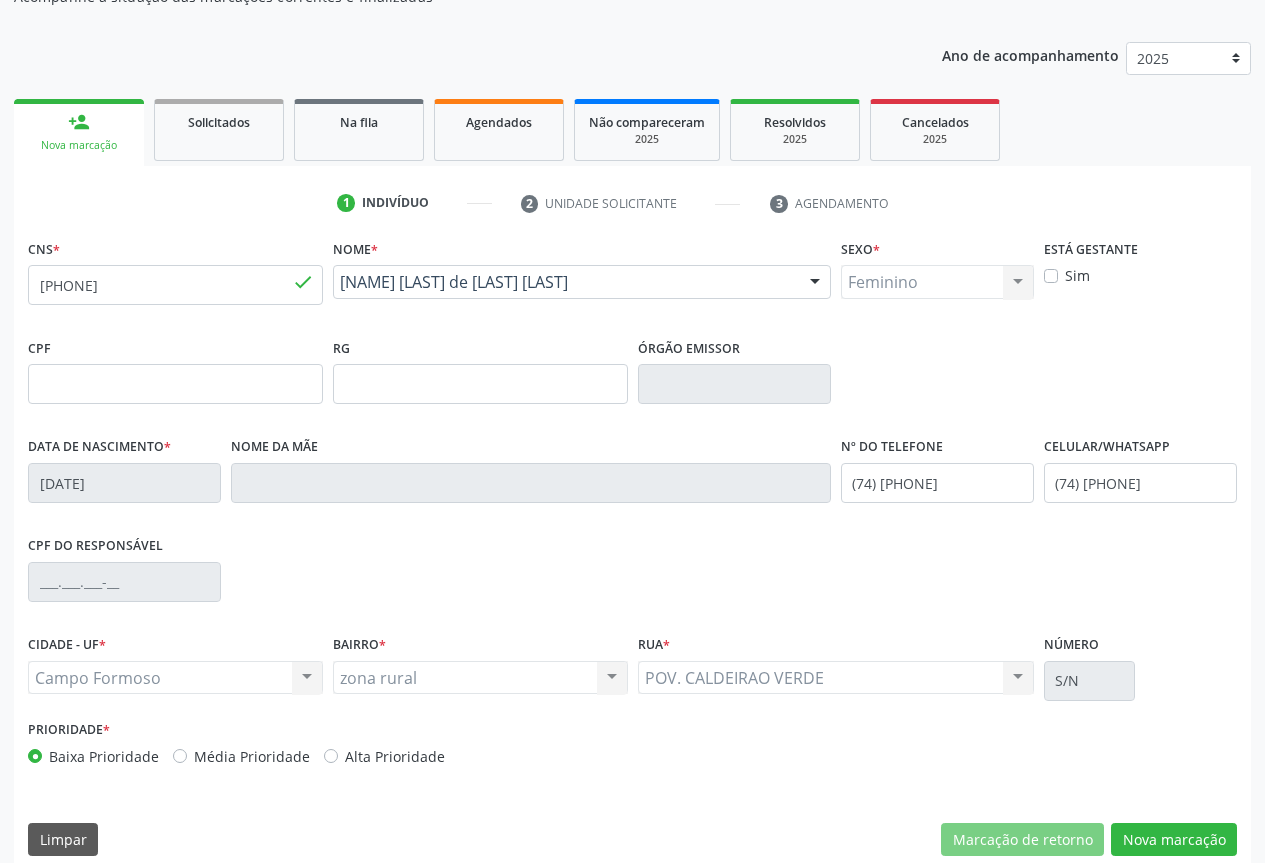 scroll, scrollTop: 221, scrollLeft: 0, axis: vertical 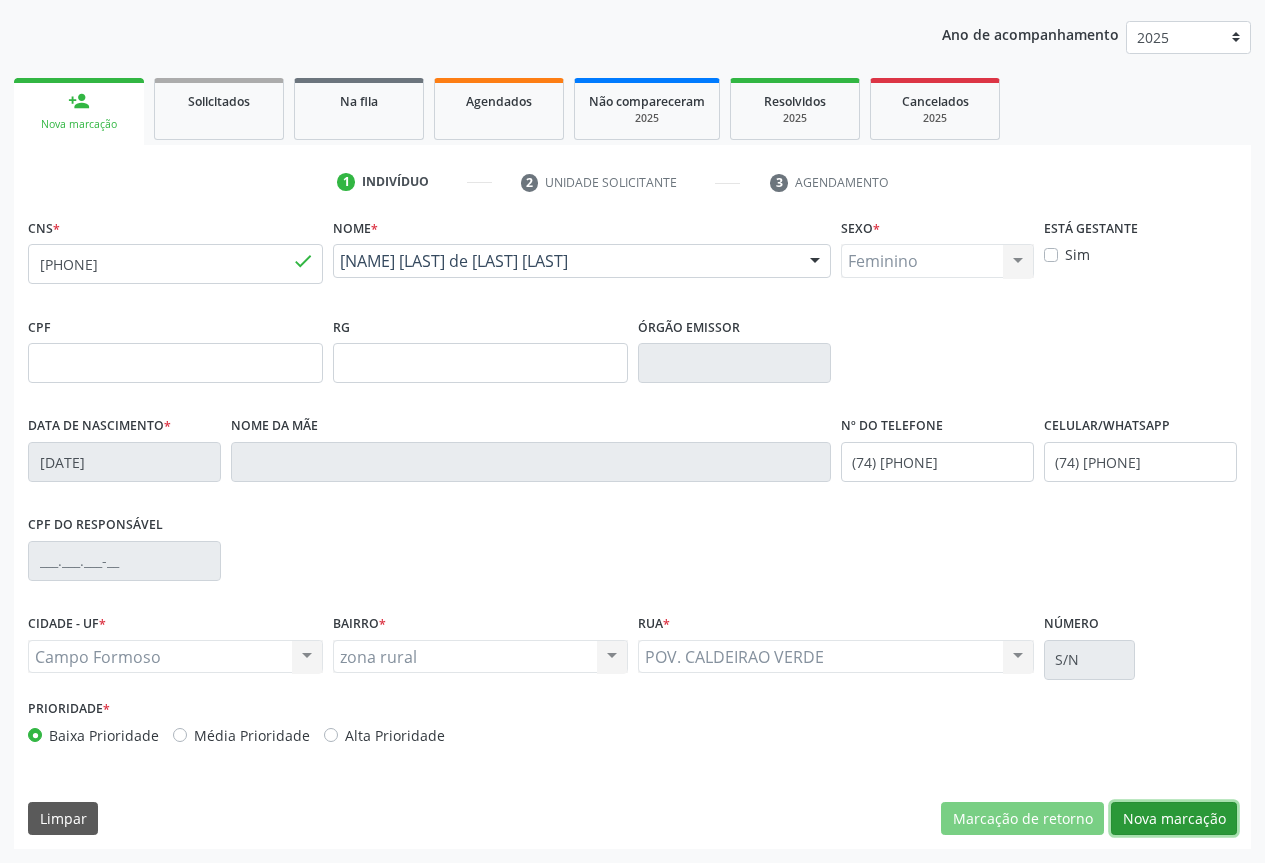 click on "Nova marcação" at bounding box center (1174, 819) 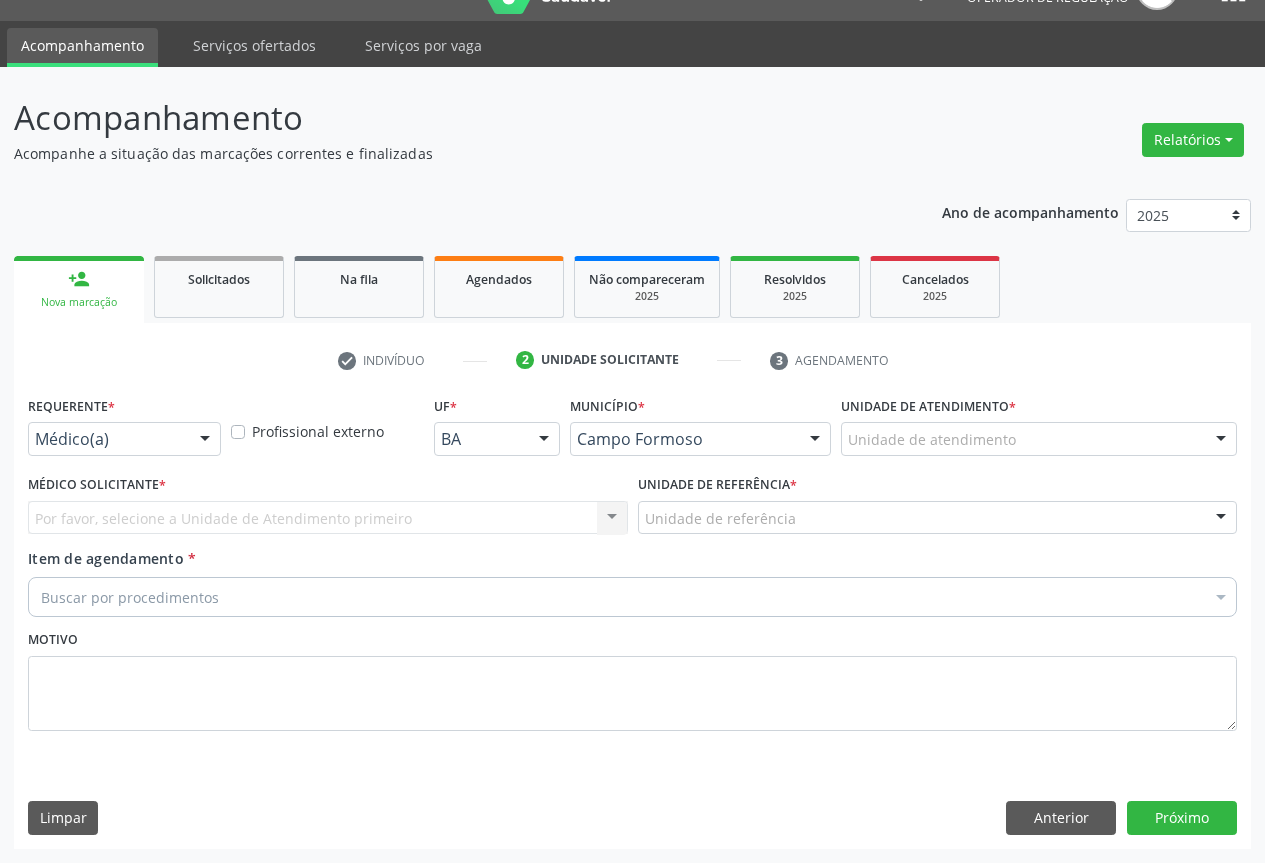 scroll, scrollTop: 43, scrollLeft: 0, axis: vertical 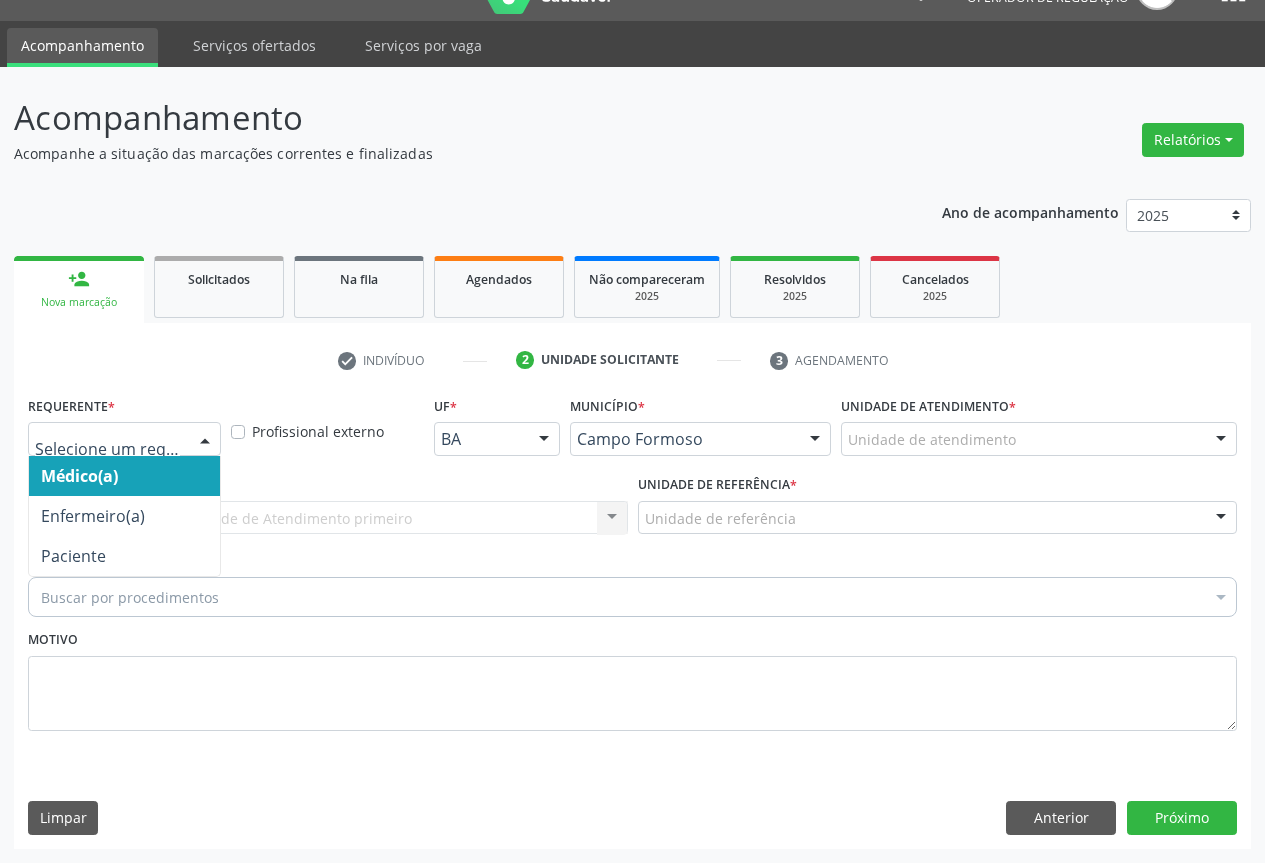 click at bounding box center [205, 440] 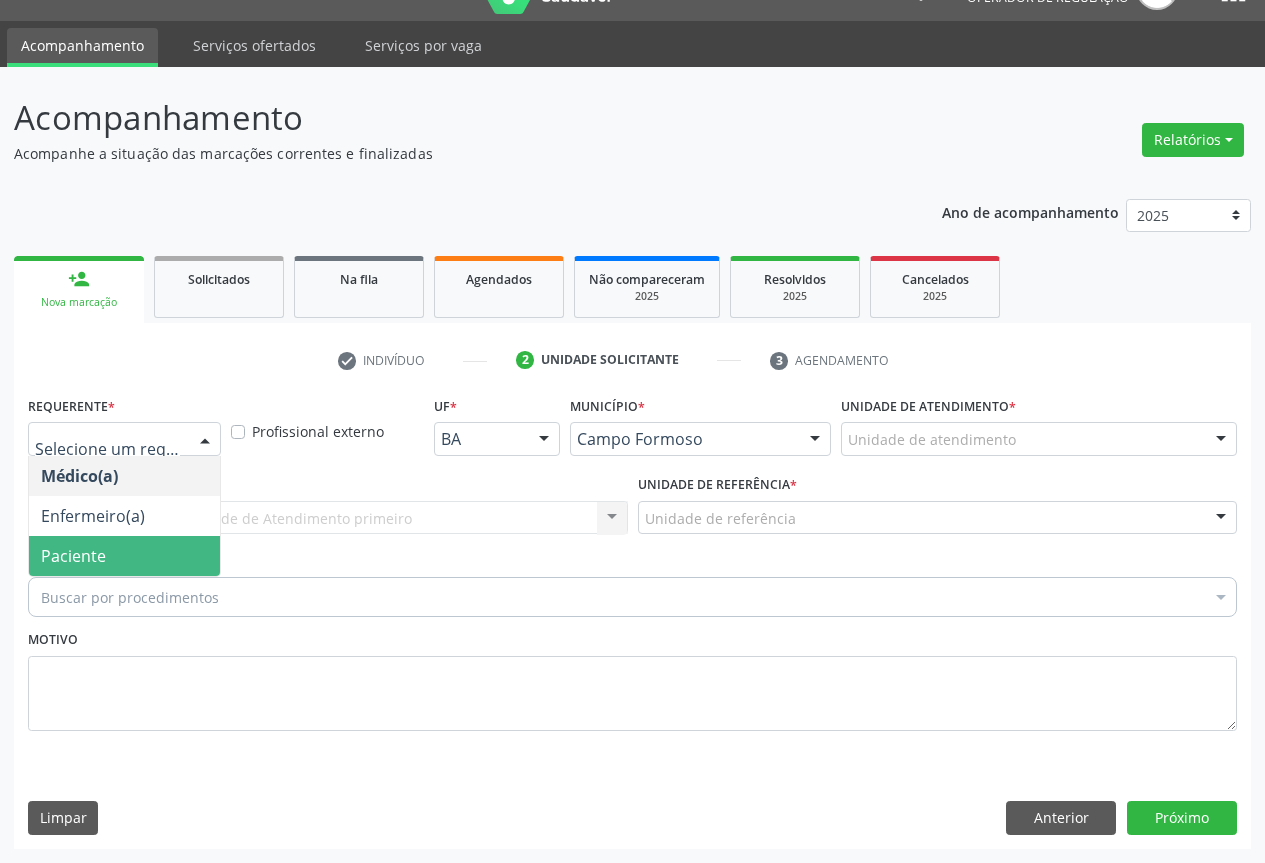click on "Paciente" at bounding box center [73, 556] 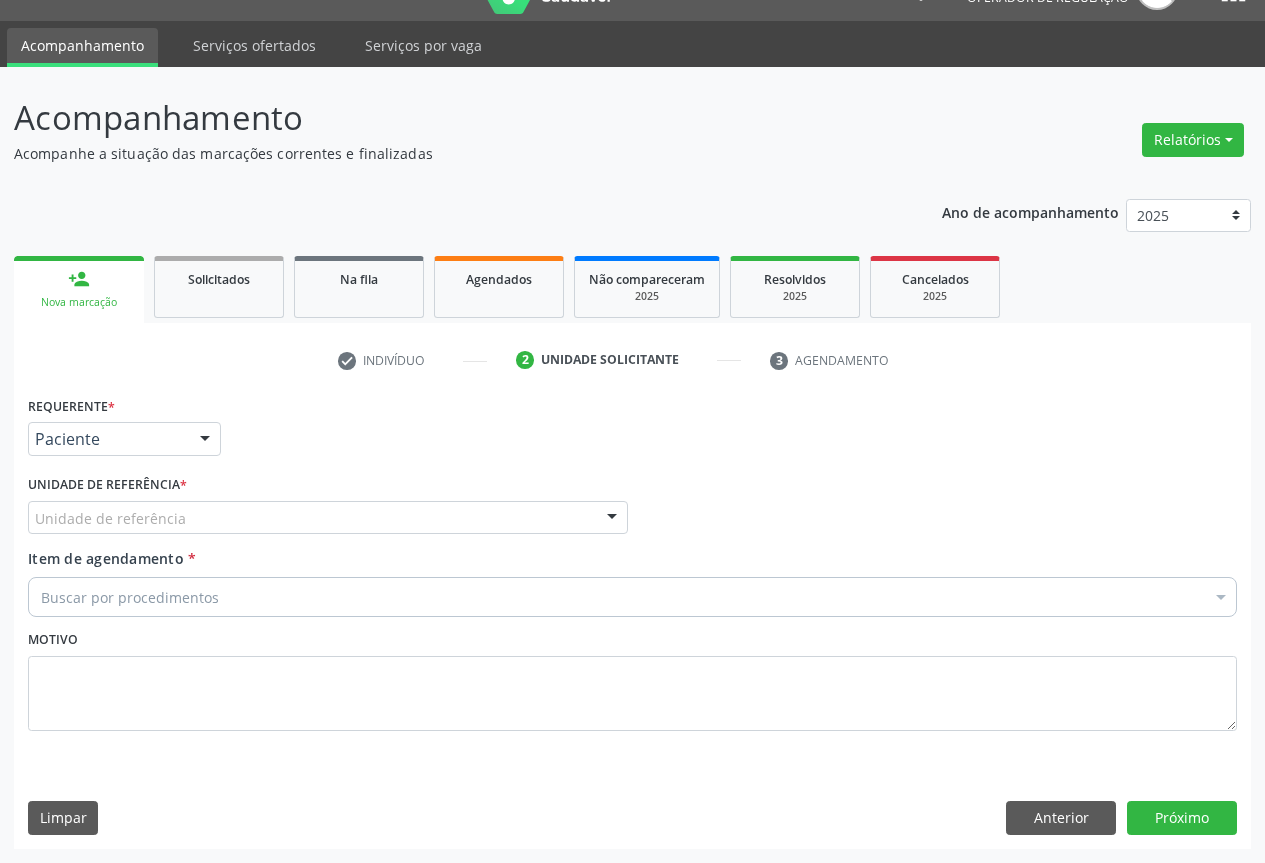 click at bounding box center (612, 519) 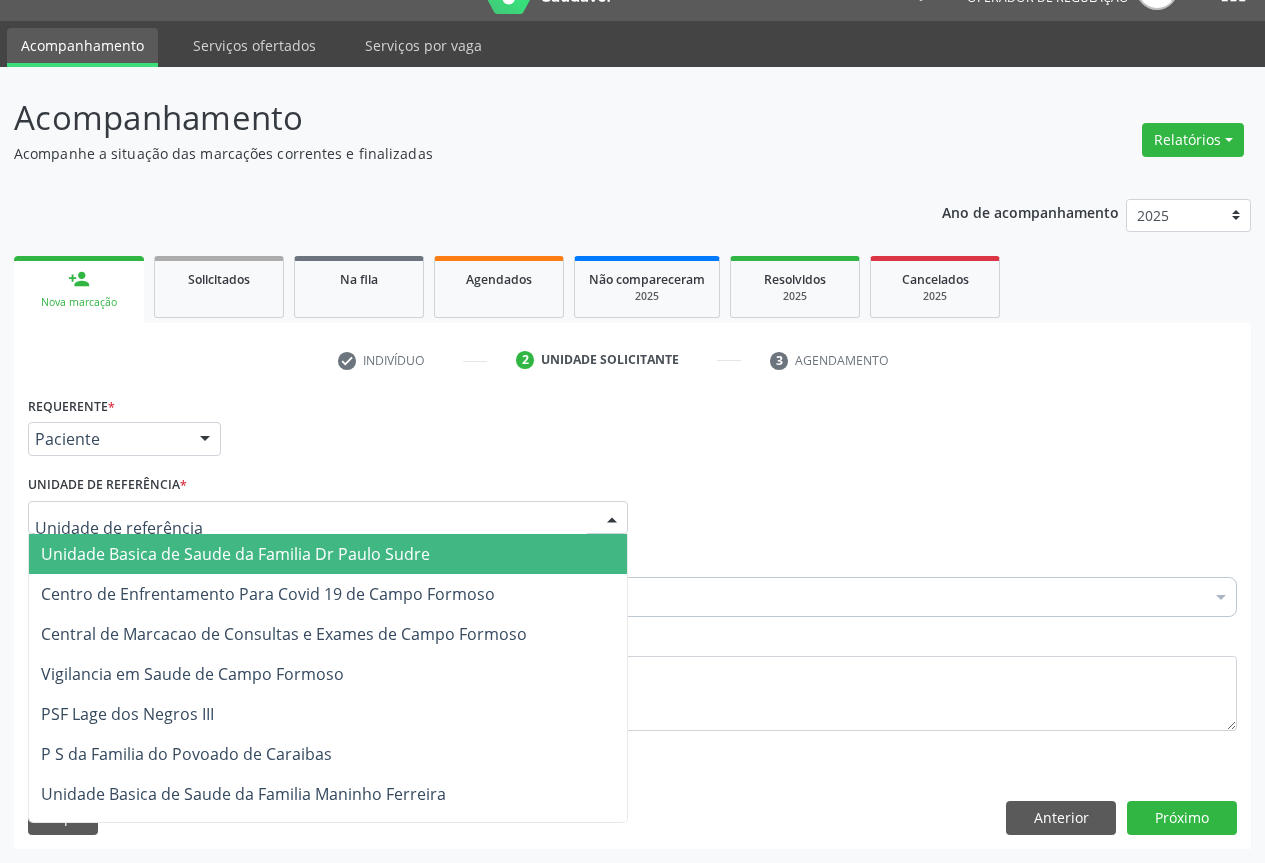 click on "Unidade Basica de Saude da Familia Dr Paulo Sudre" at bounding box center (328, 554) 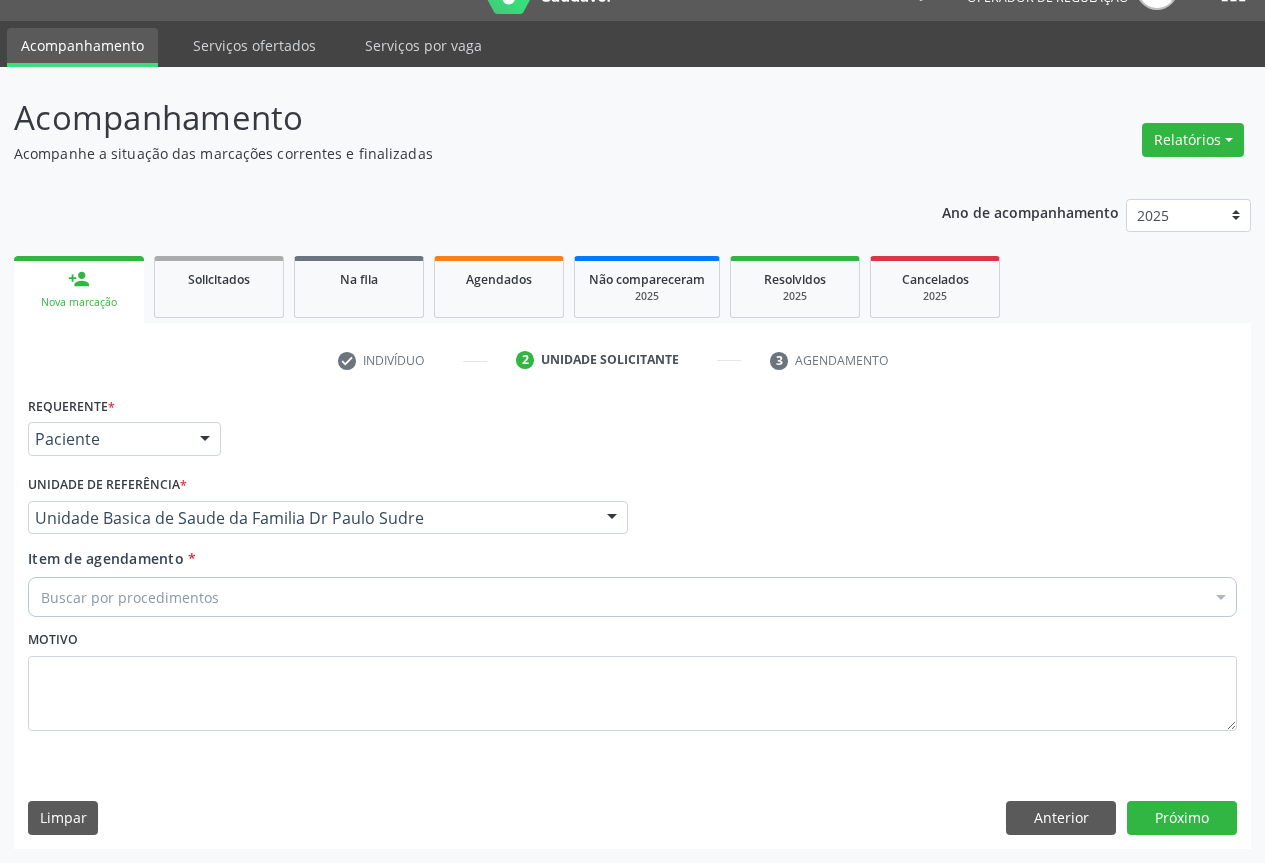 click on "Buscar por procedimentos" at bounding box center [632, 597] 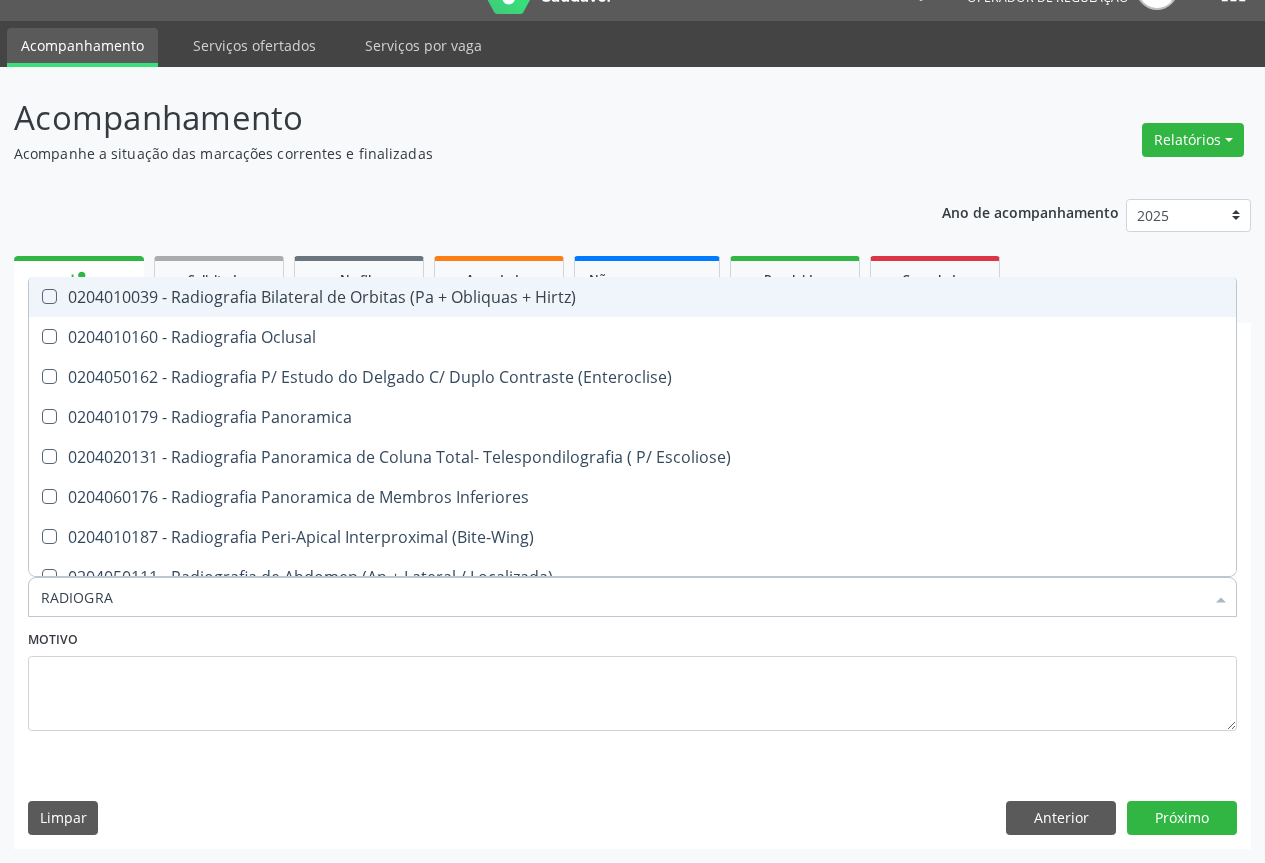 type on "RADIOGRAF" 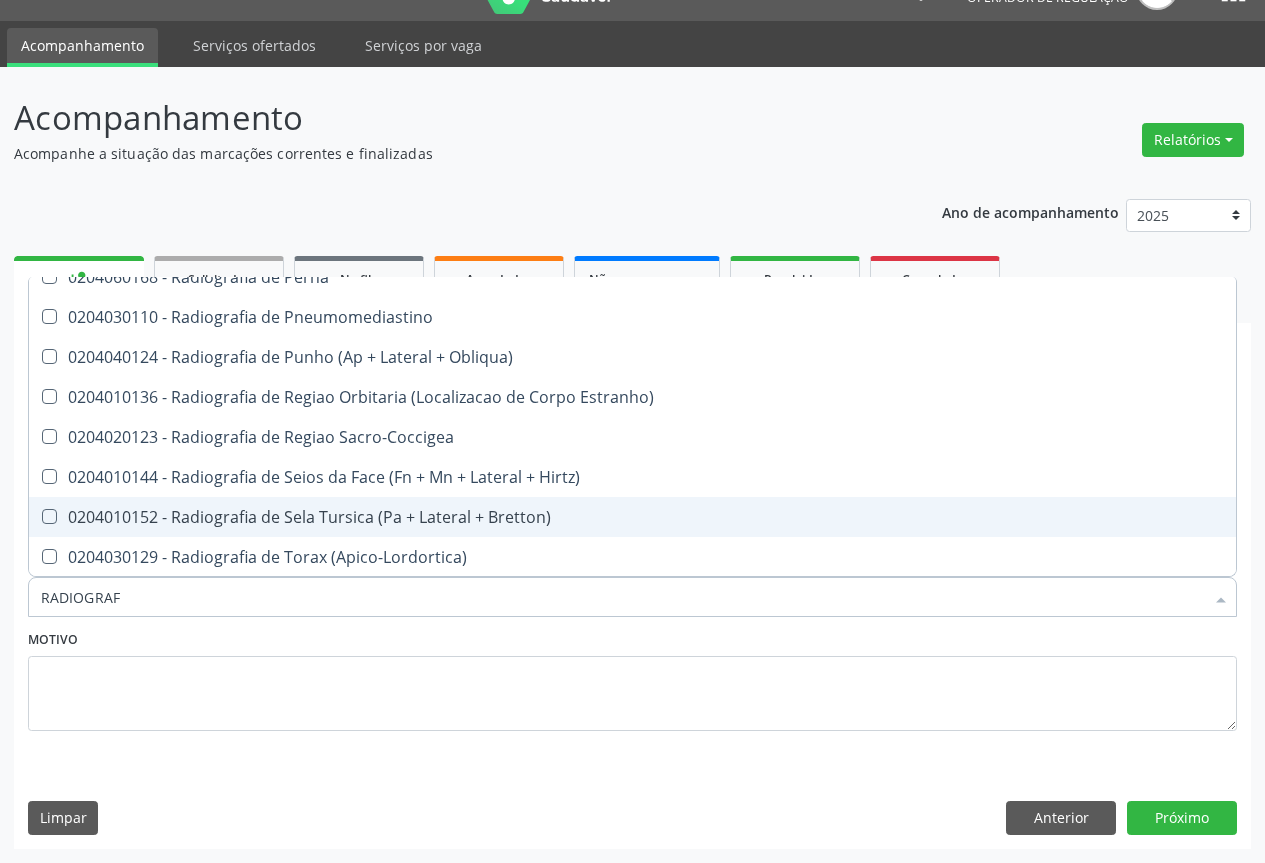 scroll, scrollTop: 2500, scrollLeft: 0, axis: vertical 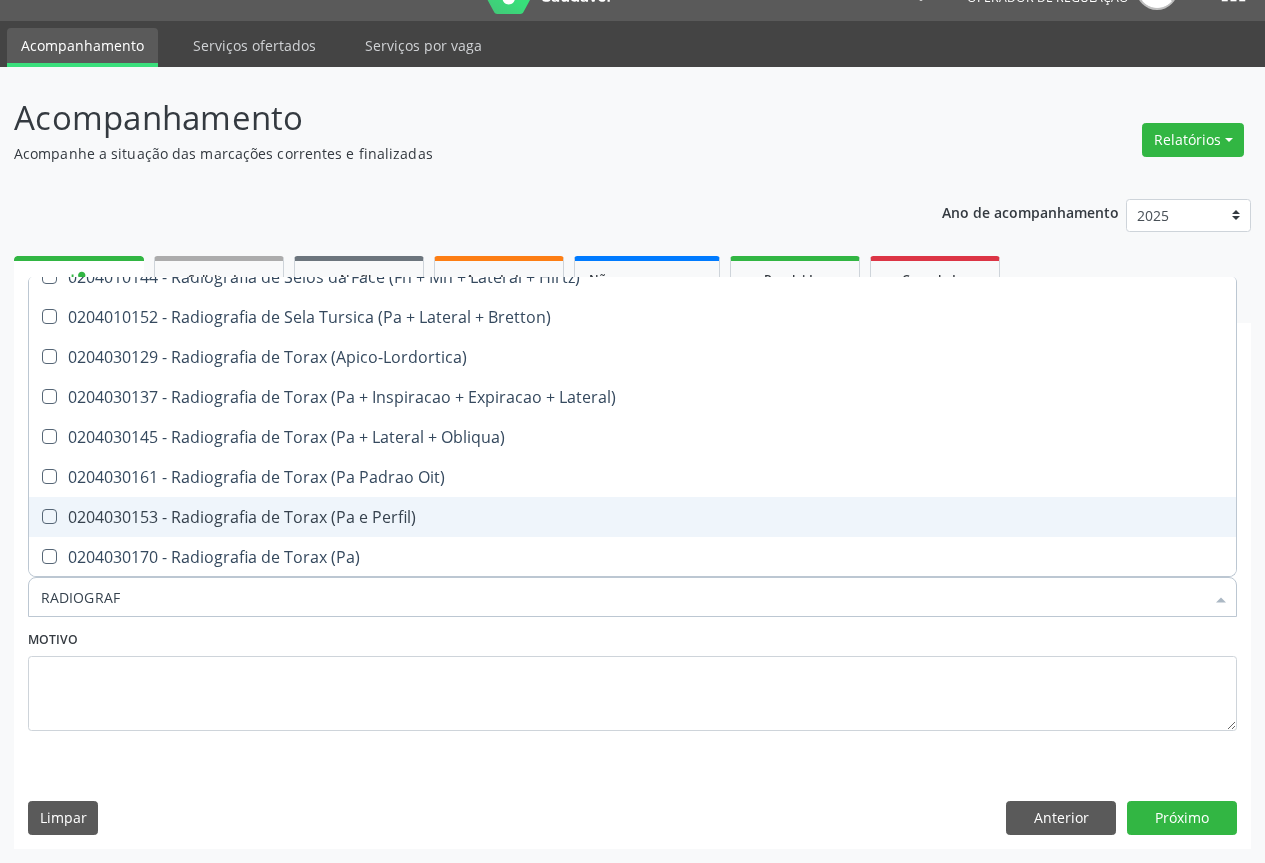 click on "0204030153 - Radiografia de Torax (Pa e Perfil)" at bounding box center (632, 517) 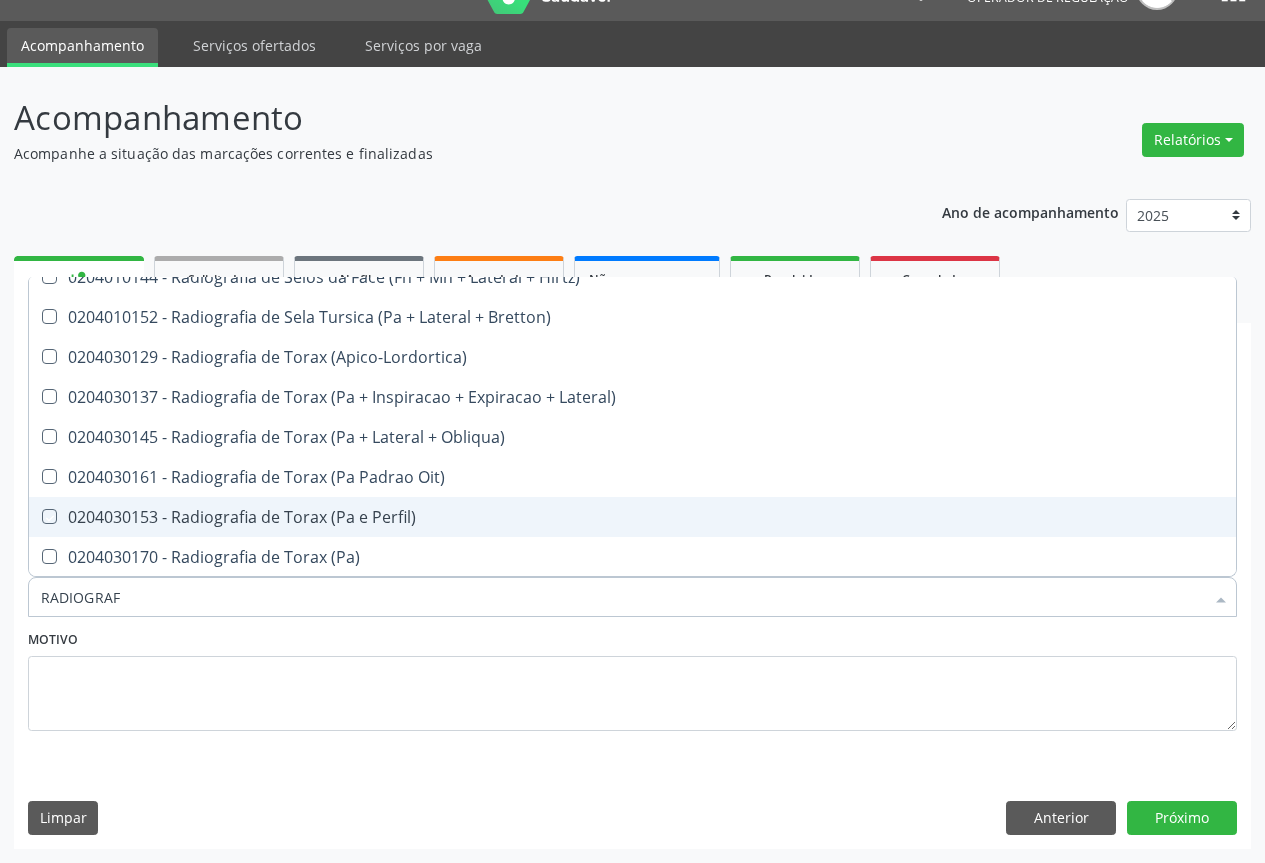checkbox on "true" 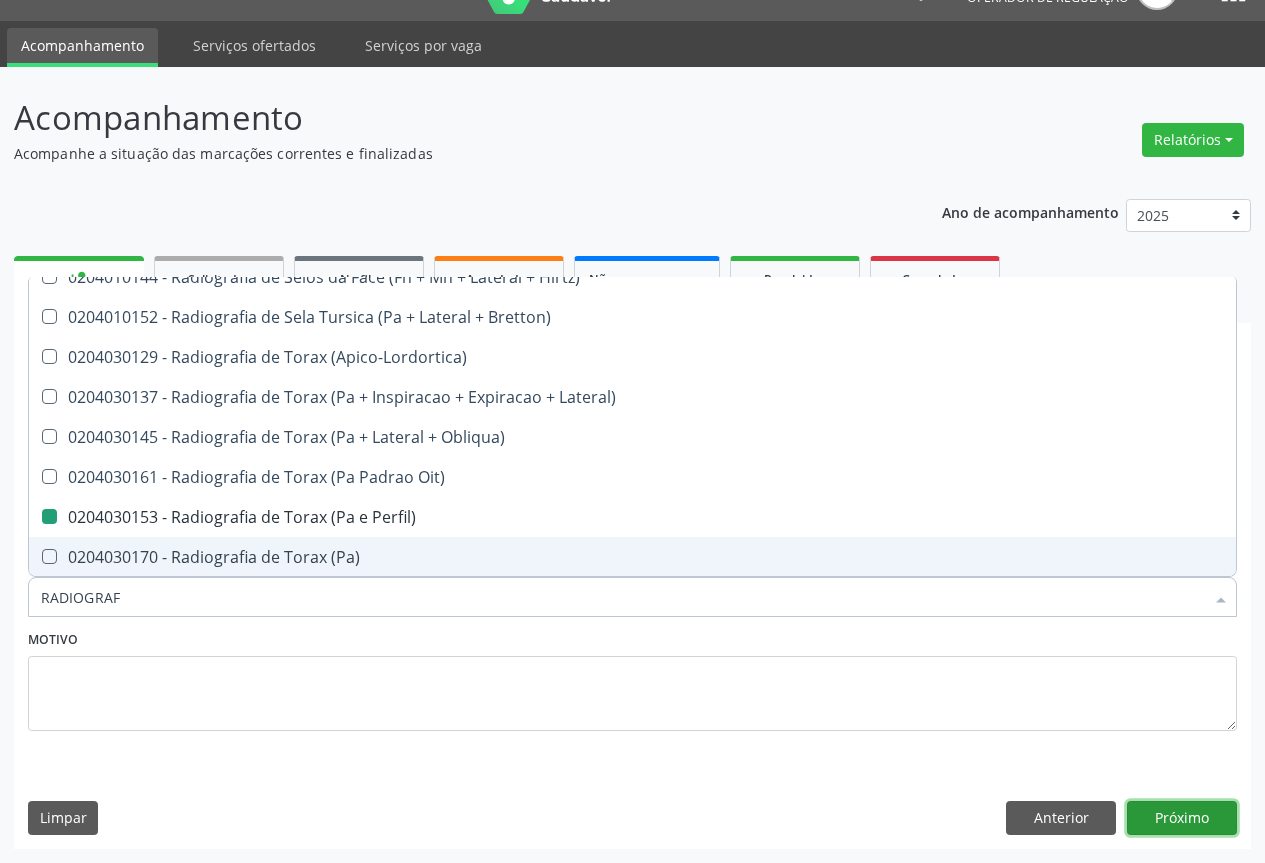 click on "Próximo" at bounding box center (1182, 818) 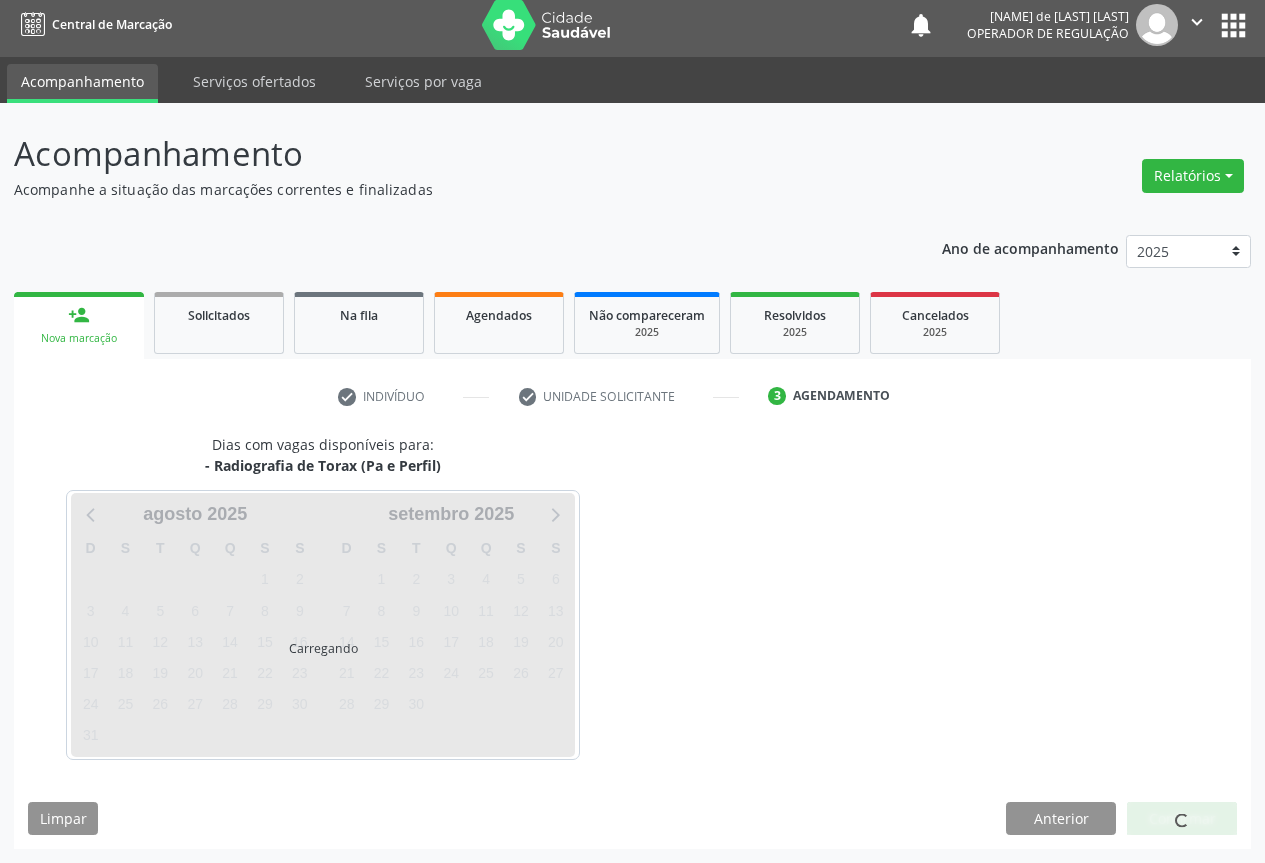 scroll, scrollTop: 7, scrollLeft: 0, axis: vertical 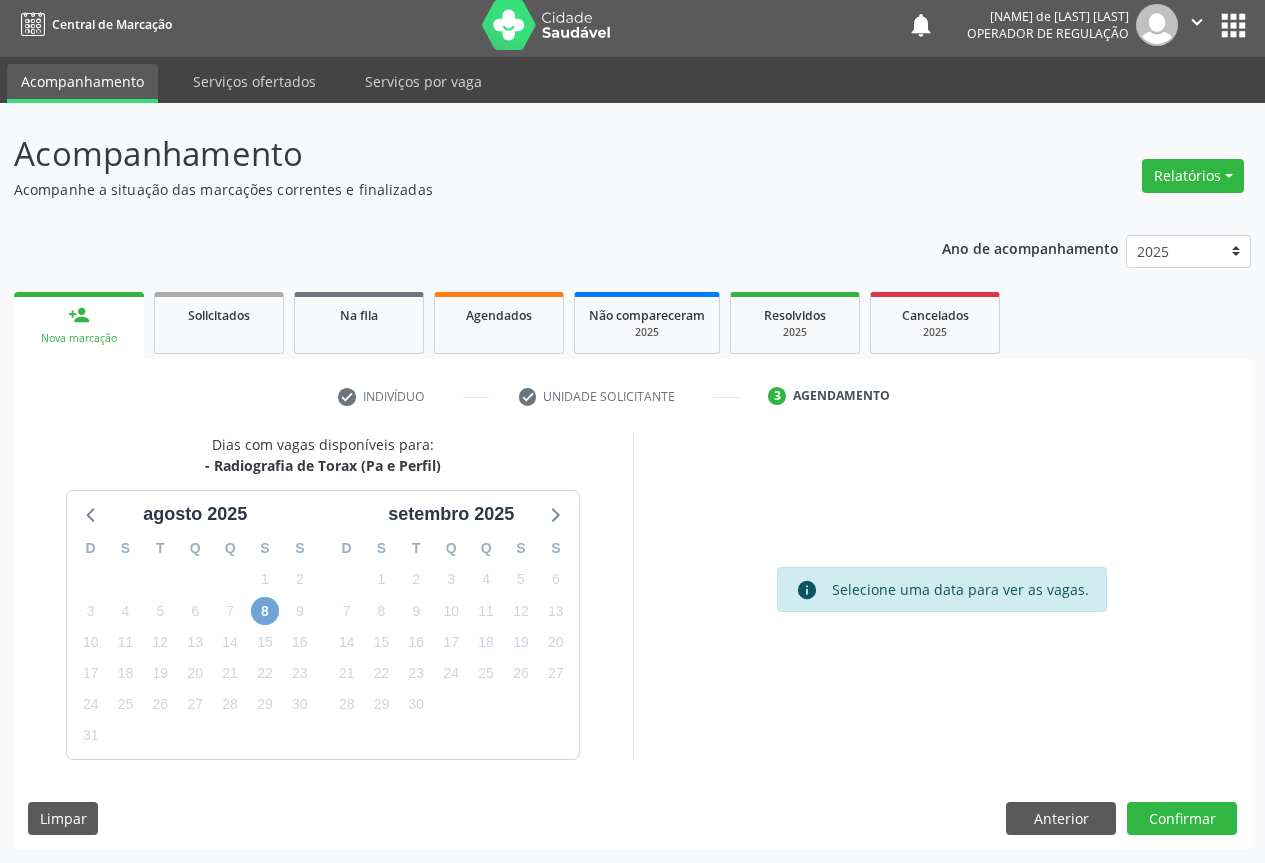 click on "8" at bounding box center [265, 611] 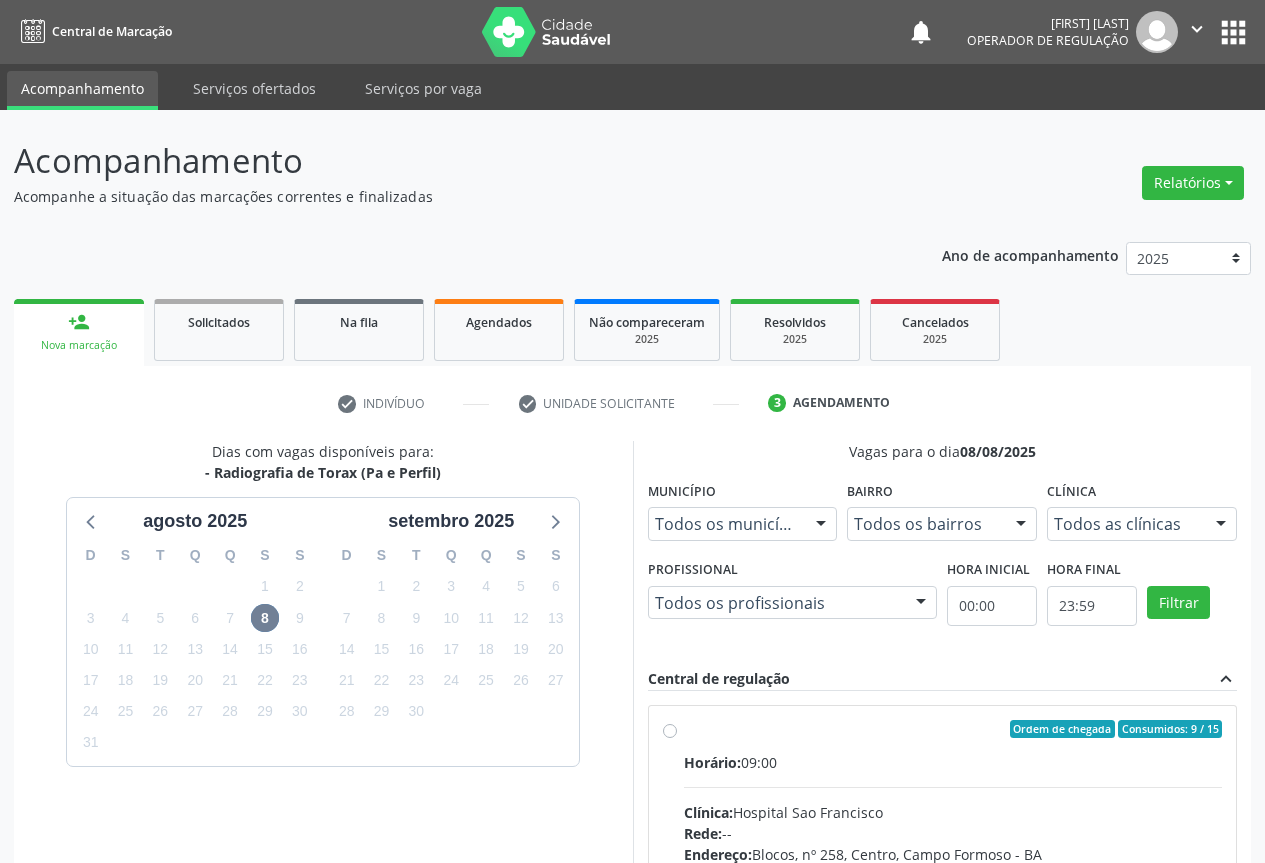 scroll, scrollTop: 235, scrollLeft: 0, axis: vertical 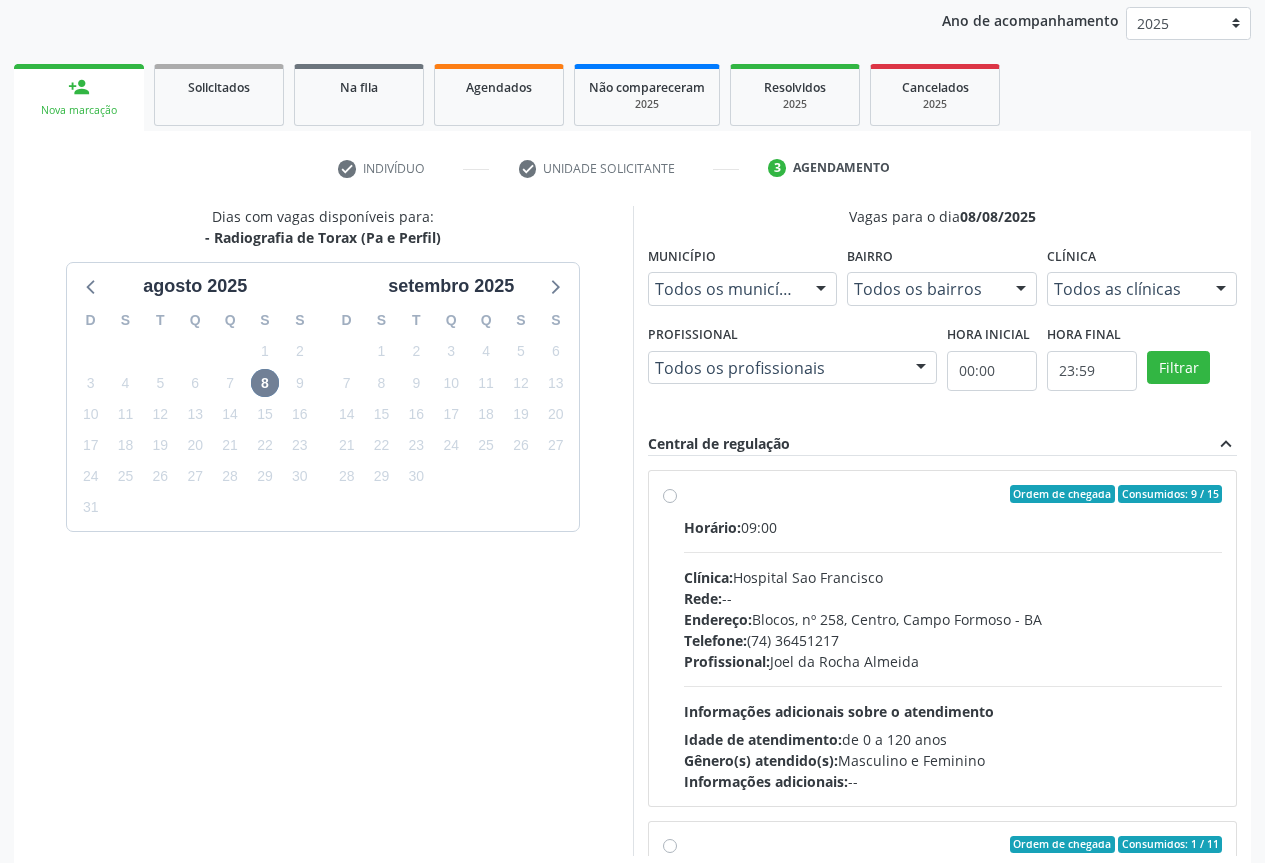 click on "Ordem de chegada
Consumidos: 9 / 15
Horário:   09:00
Clínica:  Hospital Sao Francisco
Rede:
--
Endereço:   Blocos, nº 258, Centro, Campo Formoso - BA
Telefone:   (74) 36451217
Profissional:
Joel da Rocha Almeida
Informações adicionais sobre o atendimento
Idade de atendimento:
de 0 a 120 anos
Gênero(s) atendido(s):
Masculino e Feminino
Informações adicionais:
--" at bounding box center (953, 638) 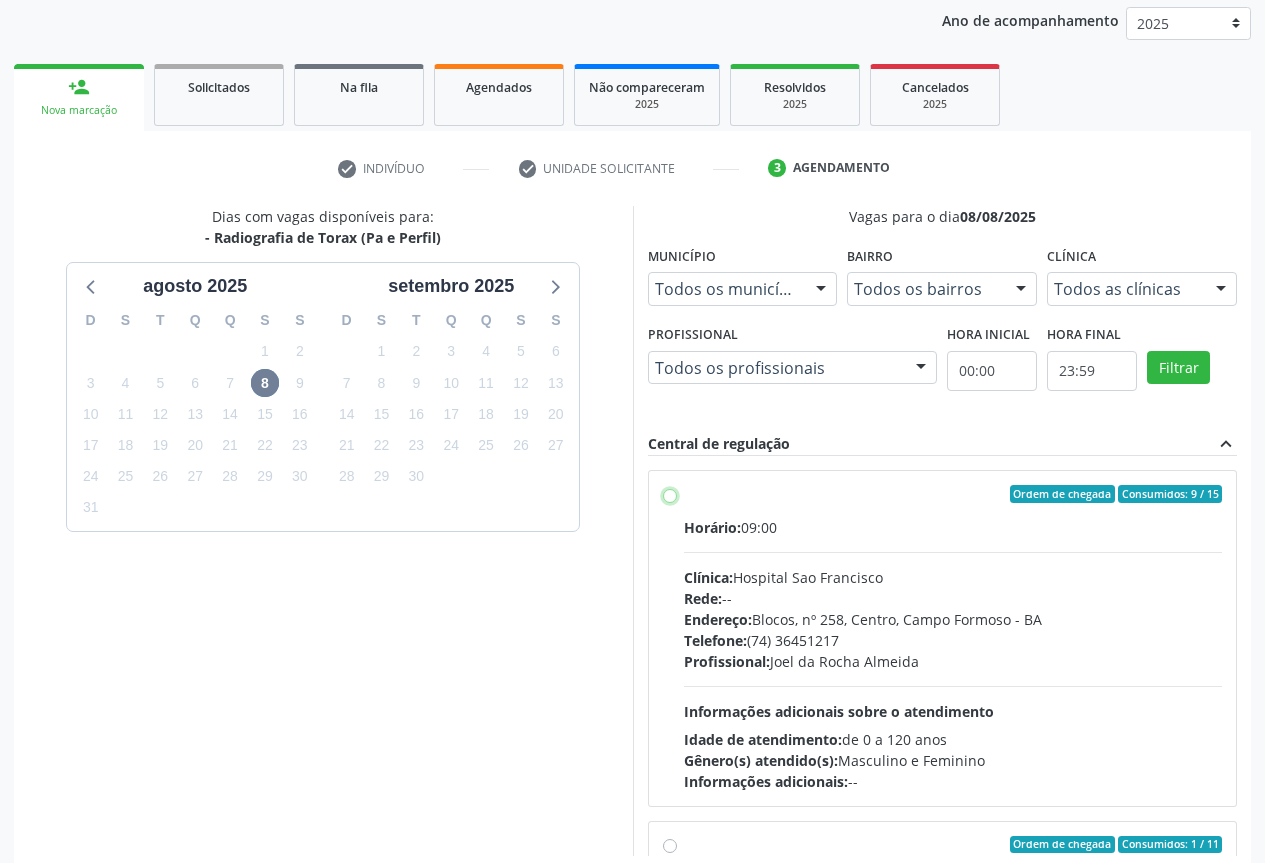 click on "Ordem de chegada
Consumidos: 9 / 15
Horário:   09:00
Clínica:  Hospital Sao Francisco
Rede:
--
Endereço:   Blocos, nº 258, Centro, Campo Formoso - BA
Telefone:   (74) 36451217
Profissional:
Joel da Rocha Almeida
Informações adicionais sobre o atendimento
Idade de atendimento:
de 0 a 120 anos
Gênero(s) atendido(s):
Masculino e Feminino
Informações adicionais:
--" at bounding box center [670, 494] 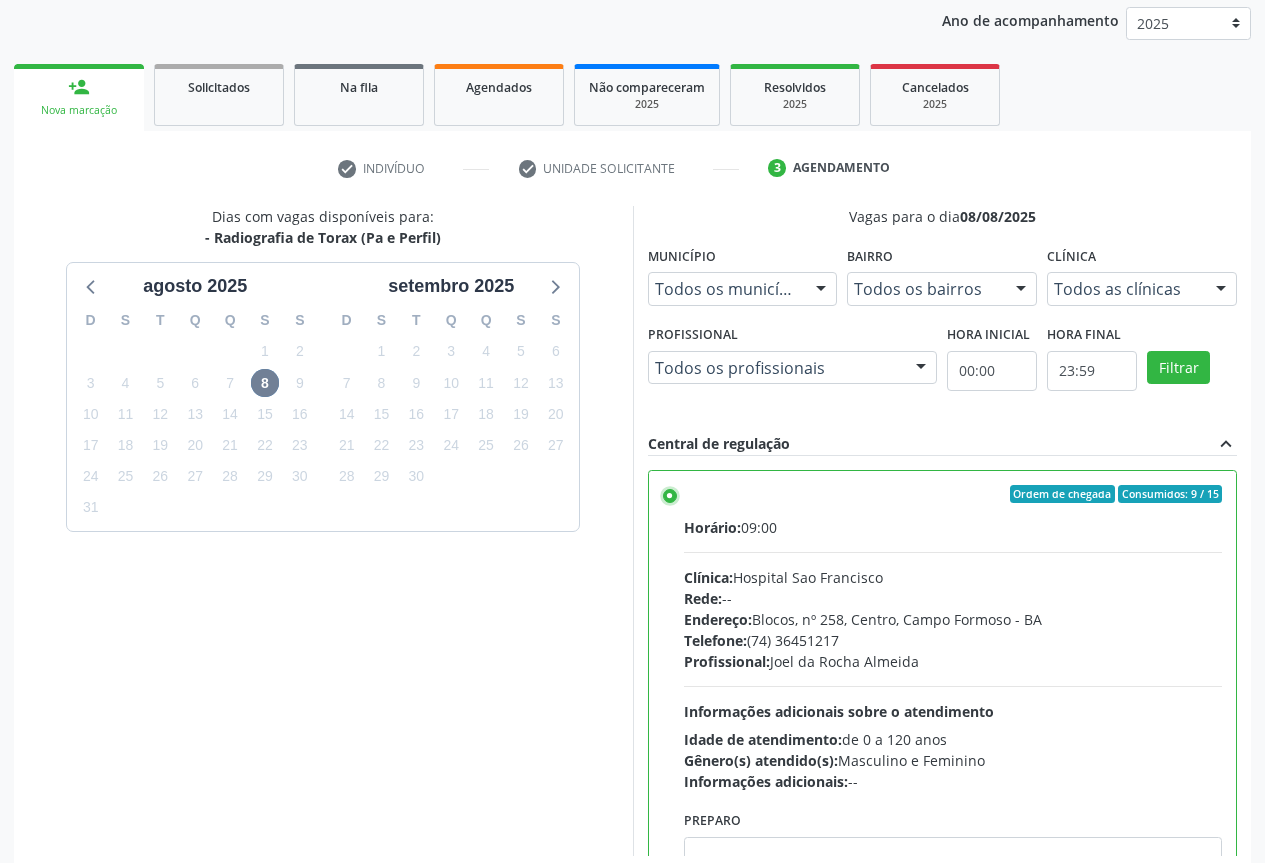 scroll, scrollTop: 332, scrollLeft: 0, axis: vertical 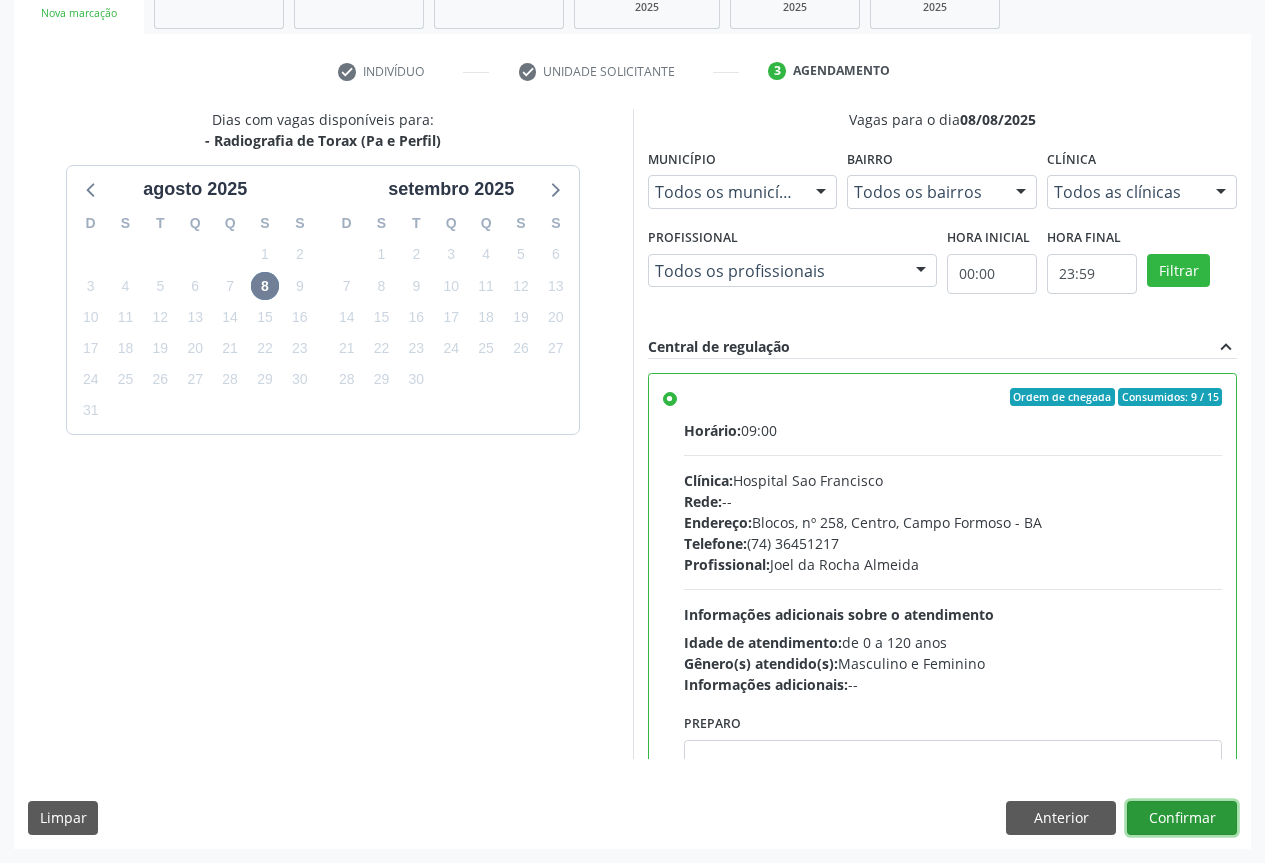 click on "Confirmar" at bounding box center (1182, 818) 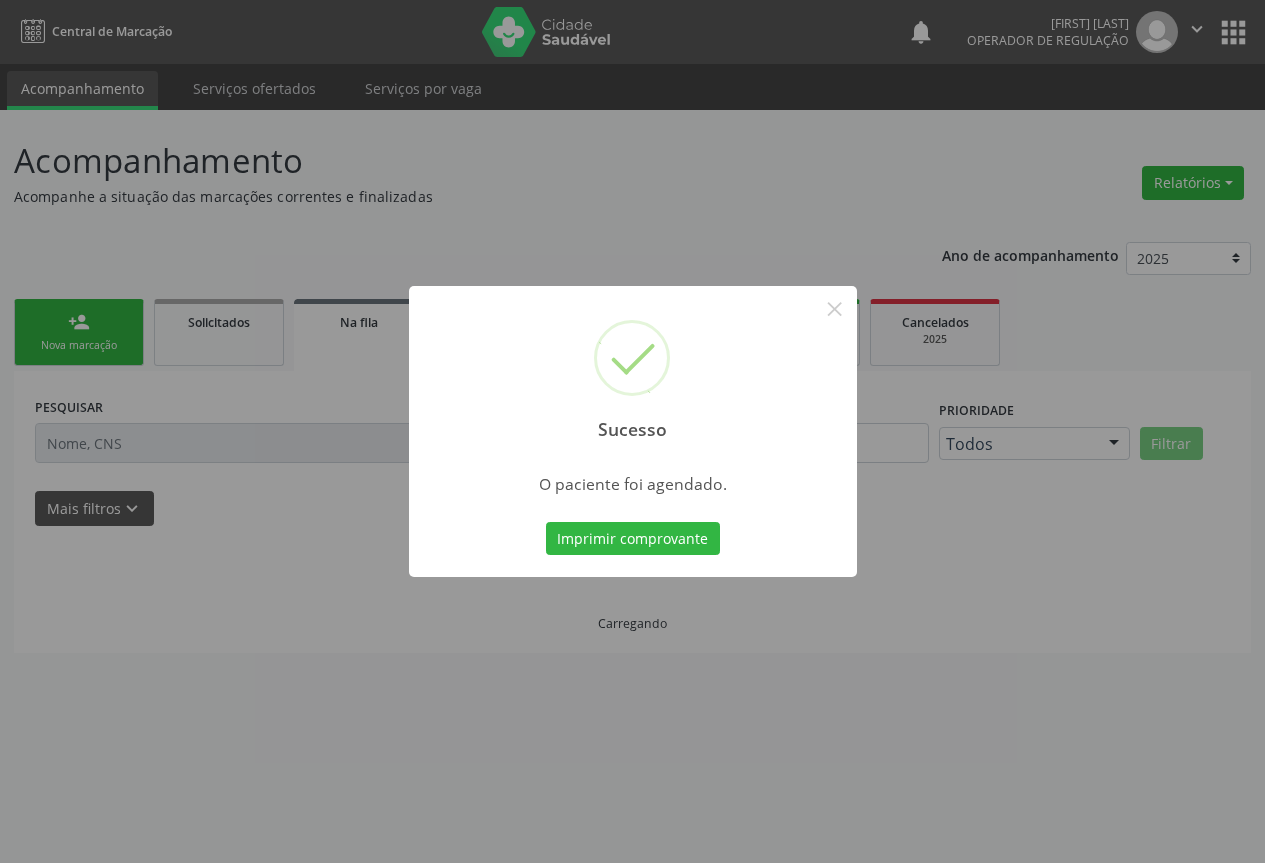 scroll, scrollTop: 0, scrollLeft: 0, axis: both 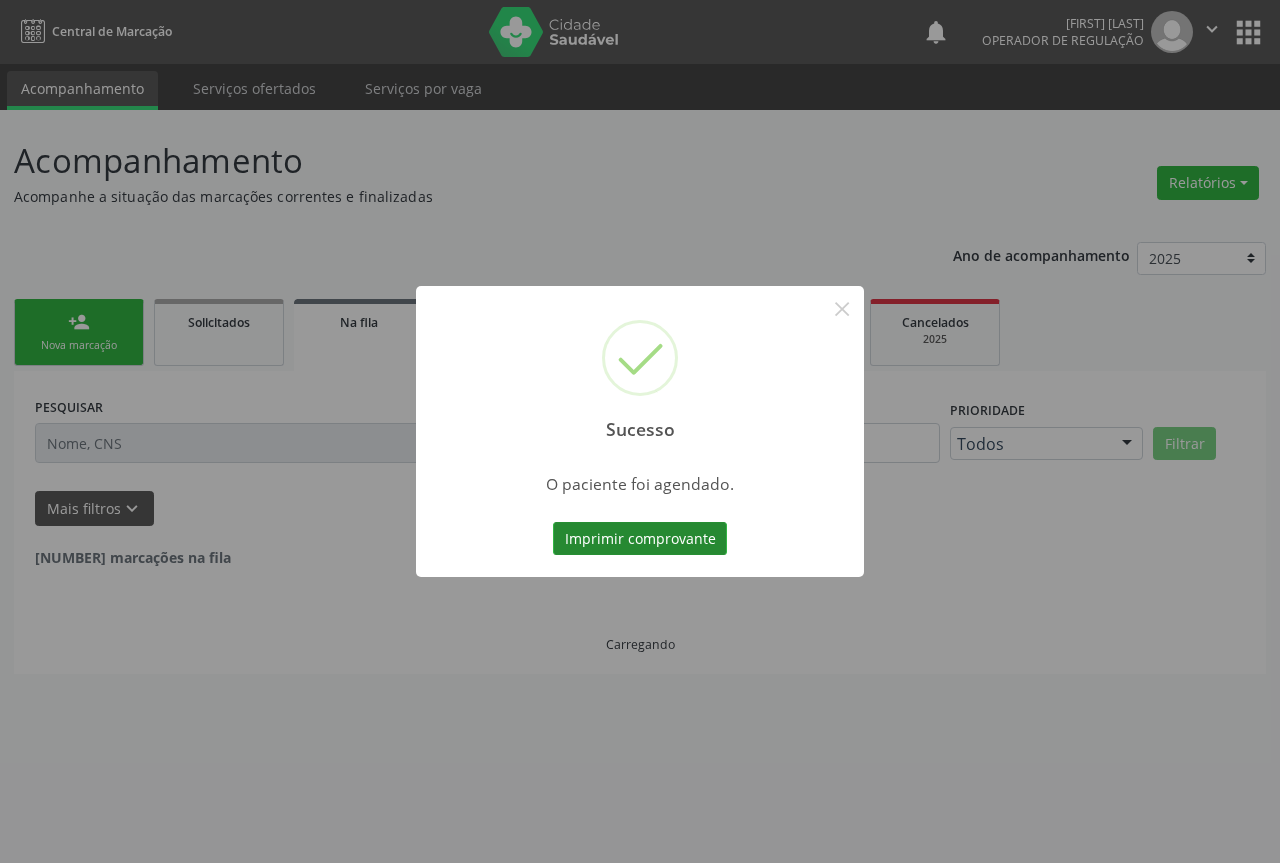 click on "Imprimir comprovante" at bounding box center (640, 539) 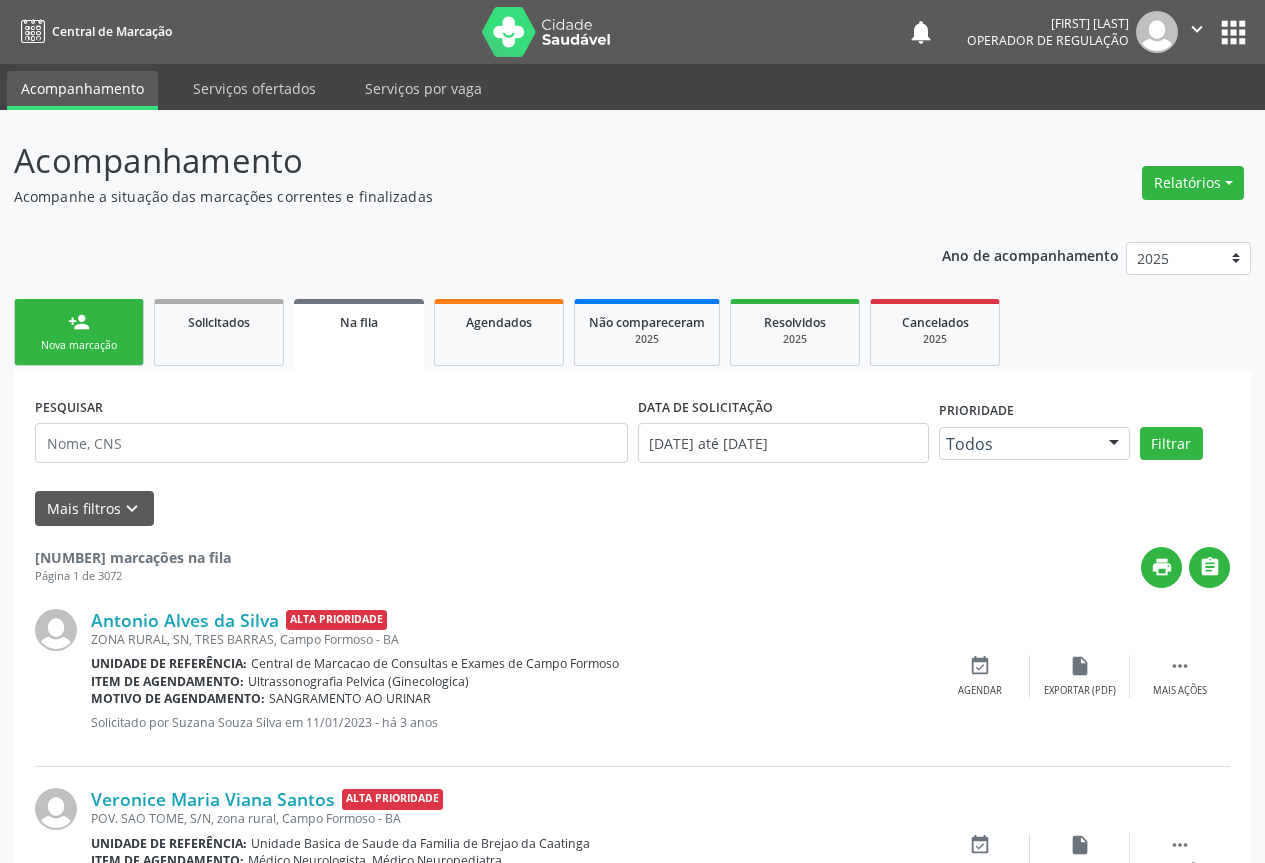 click on "person_add
Nova marcação" at bounding box center [79, 332] 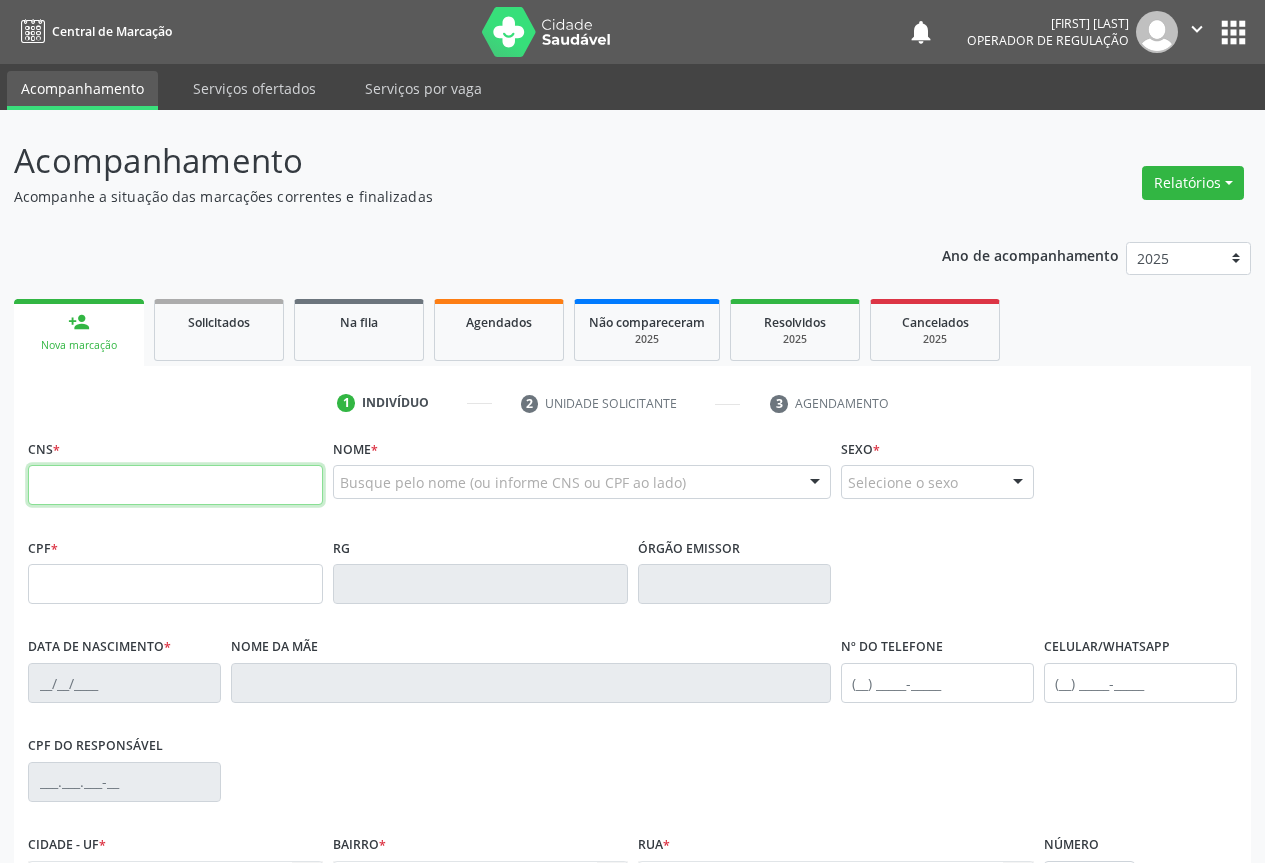 click at bounding box center (175, 485) 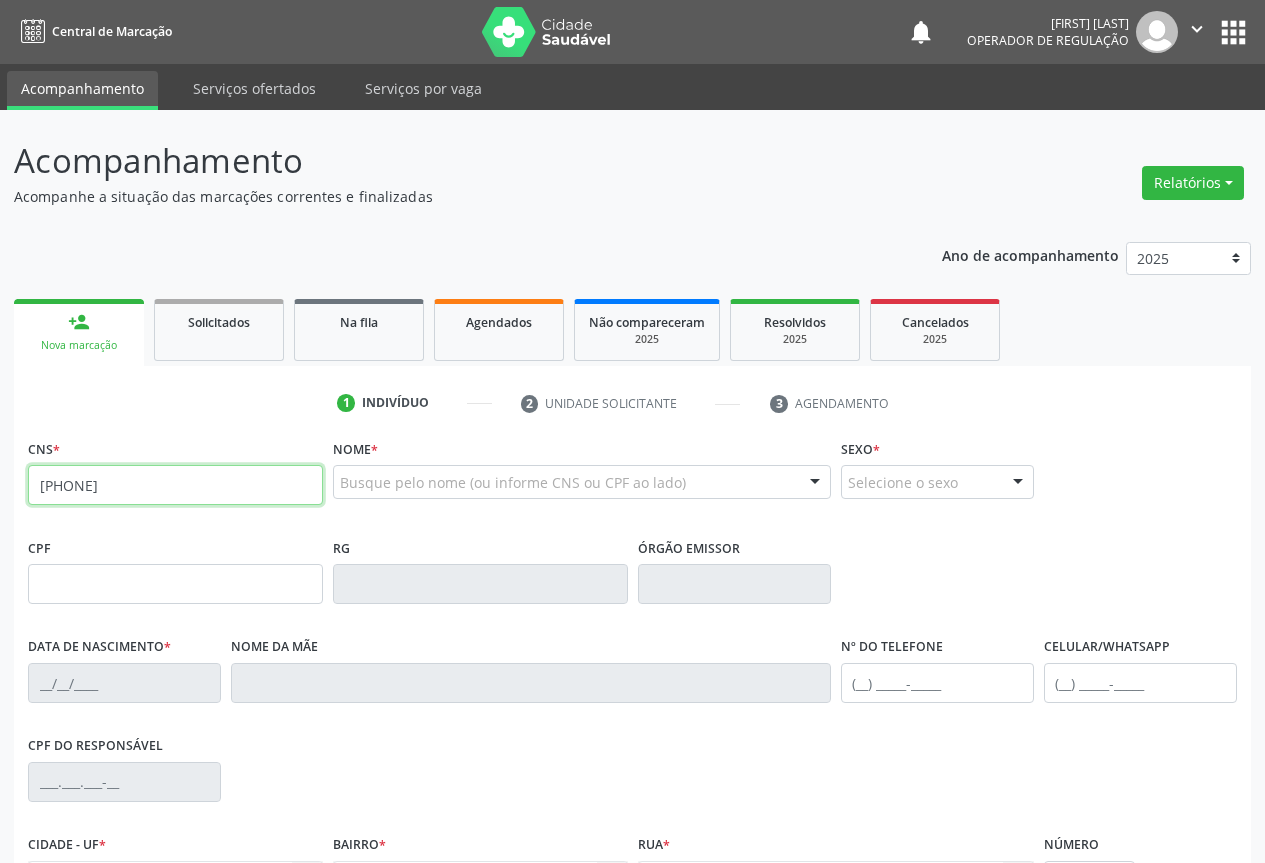 type on "700 9039 9066 0094" 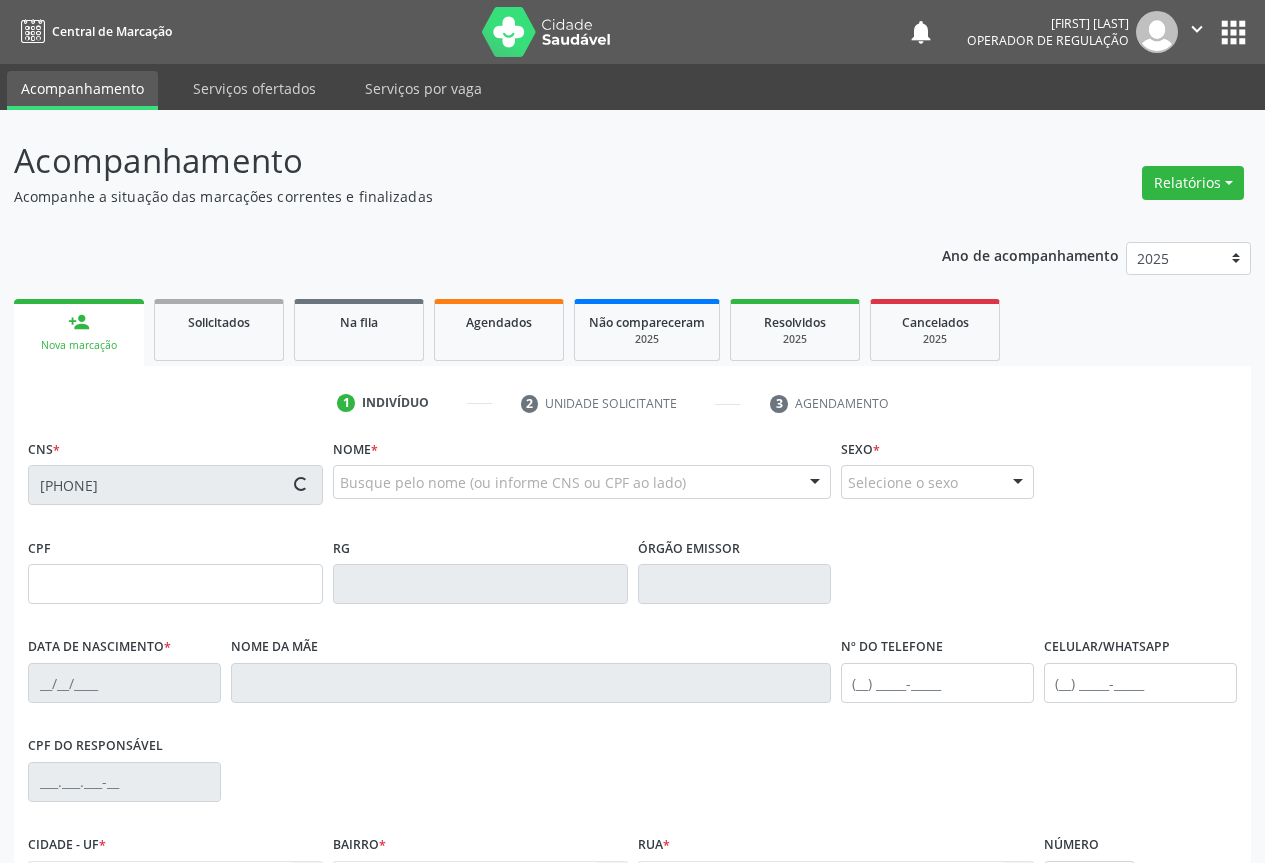 type on "1117664198" 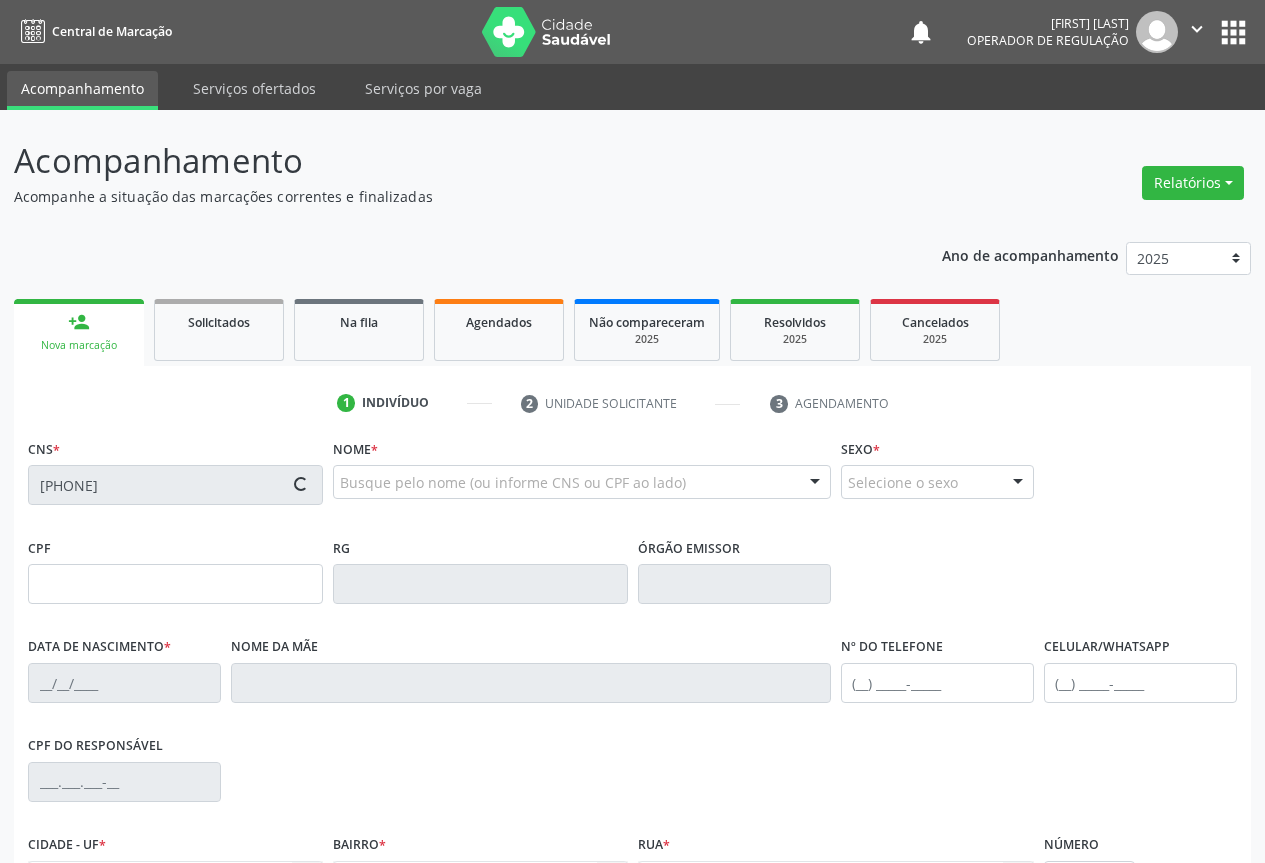 type on "10/01/1979" 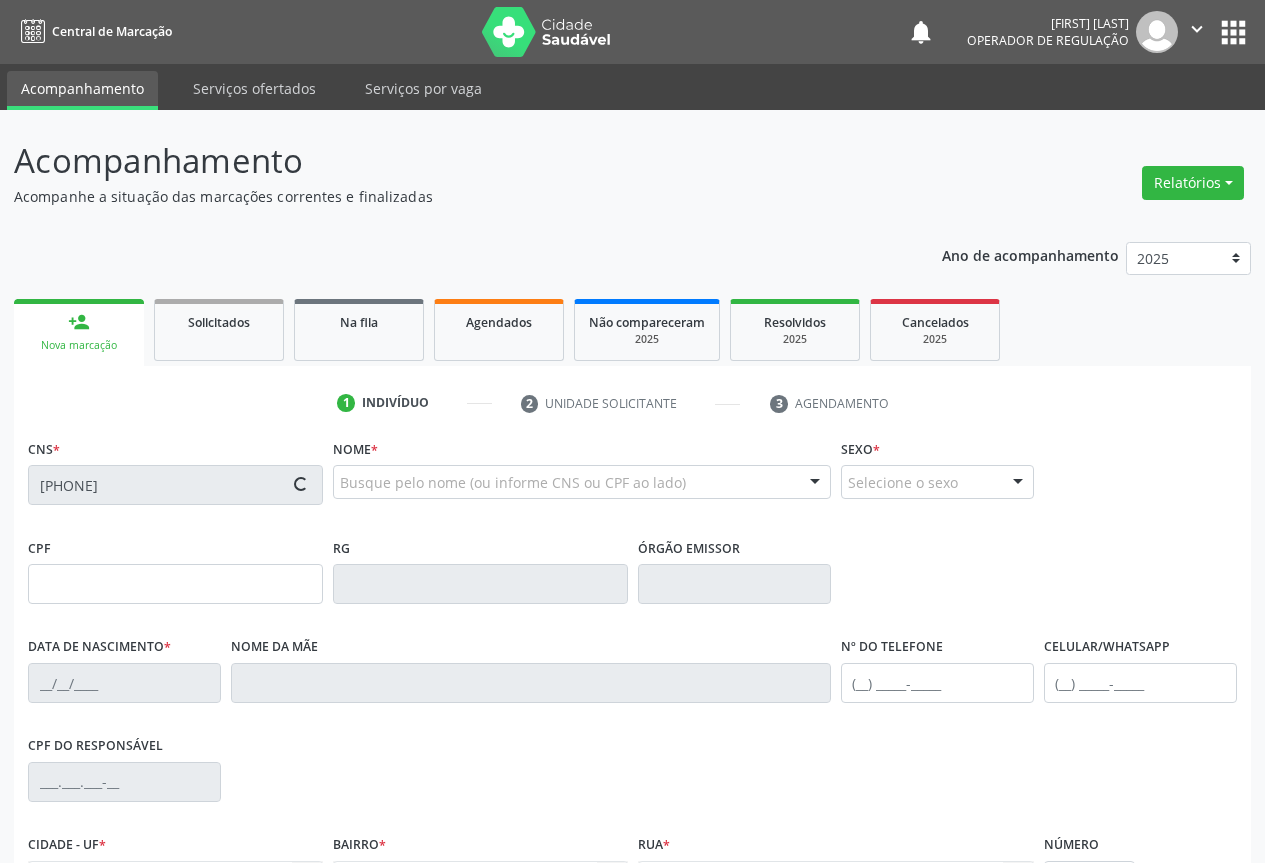 type on "(74) 98111-8449" 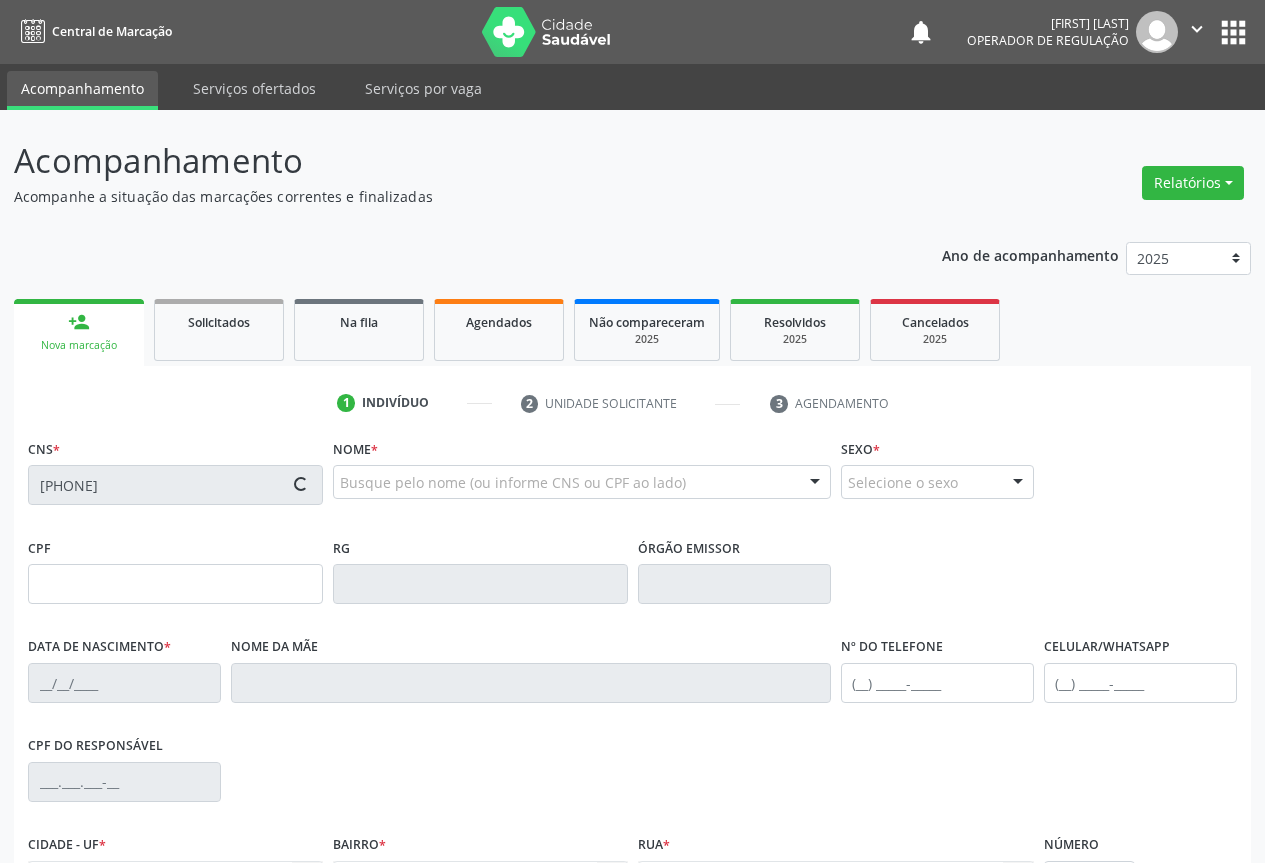 type on "027.723.245-75" 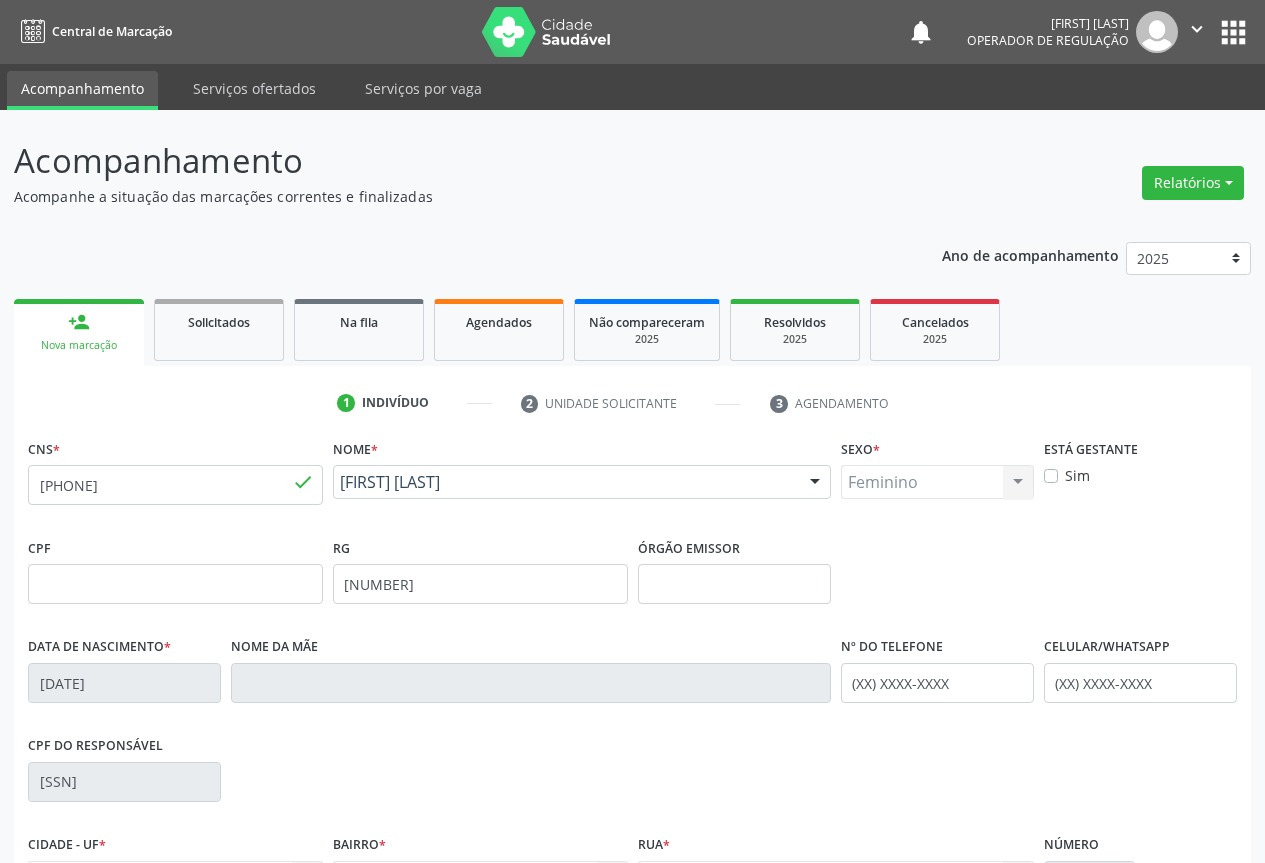 scroll, scrollTop: 221, scrollLeft: 0, axis: vertical 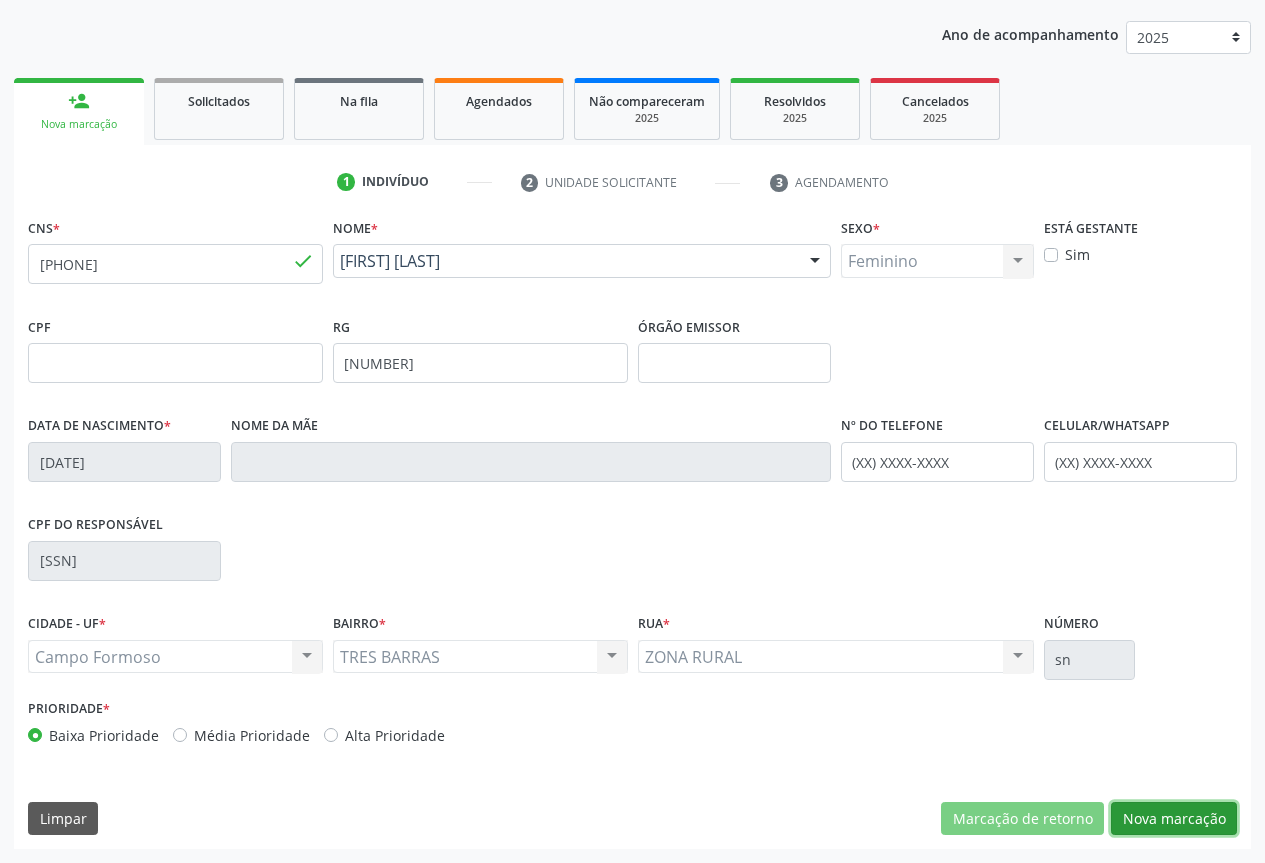 click on "Nova marcação" at bounding box center (1174, 819) 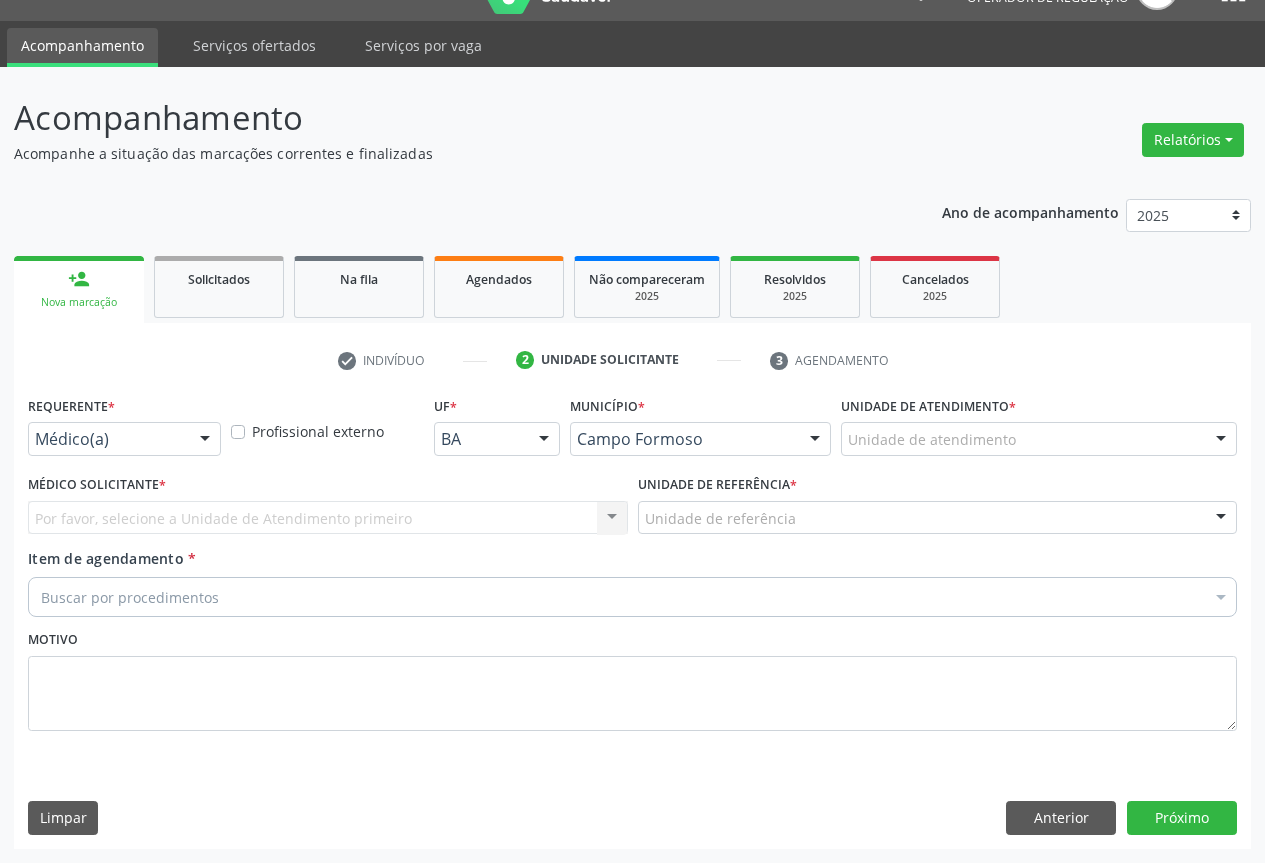 scroll, scrollTop: 43, scrollLeft: 0, axis: vertical 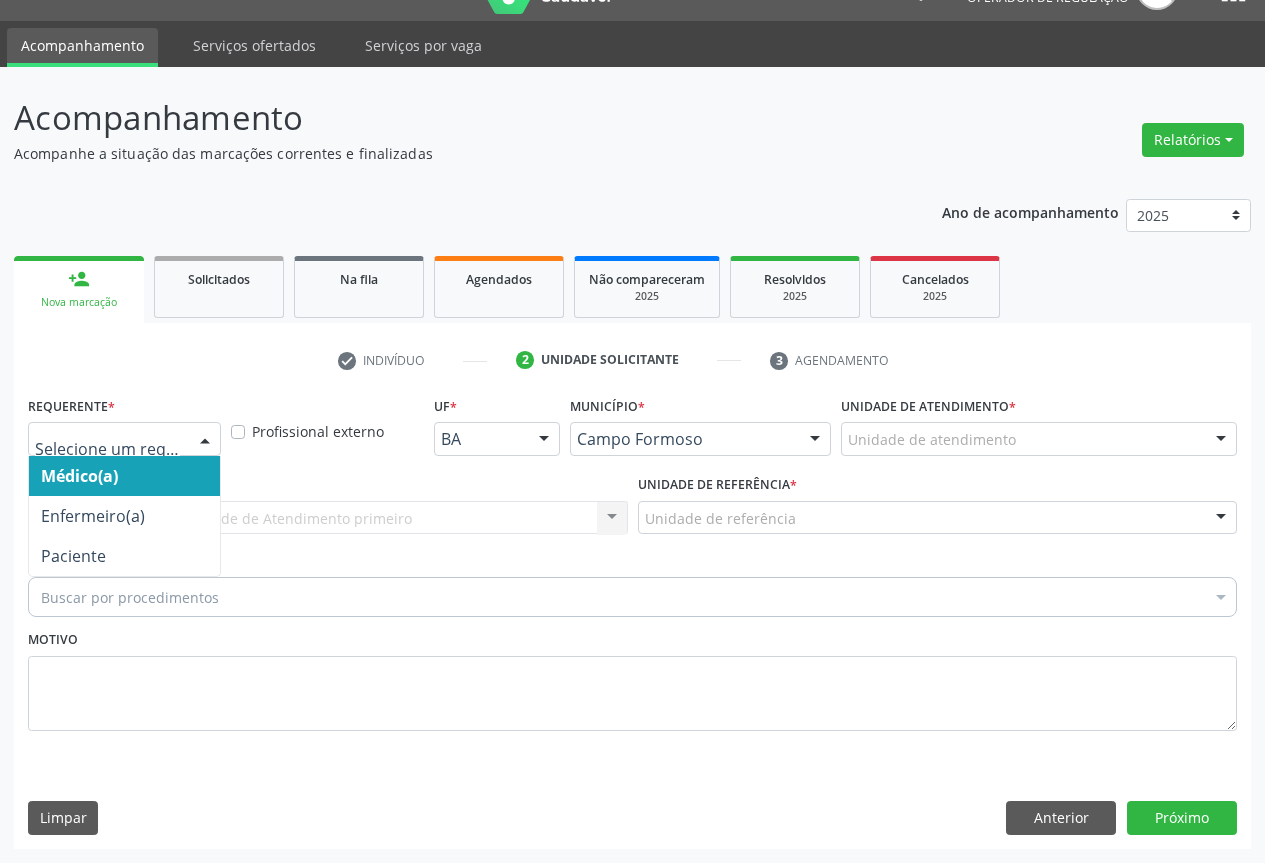 click at bounding box center (205, 440) 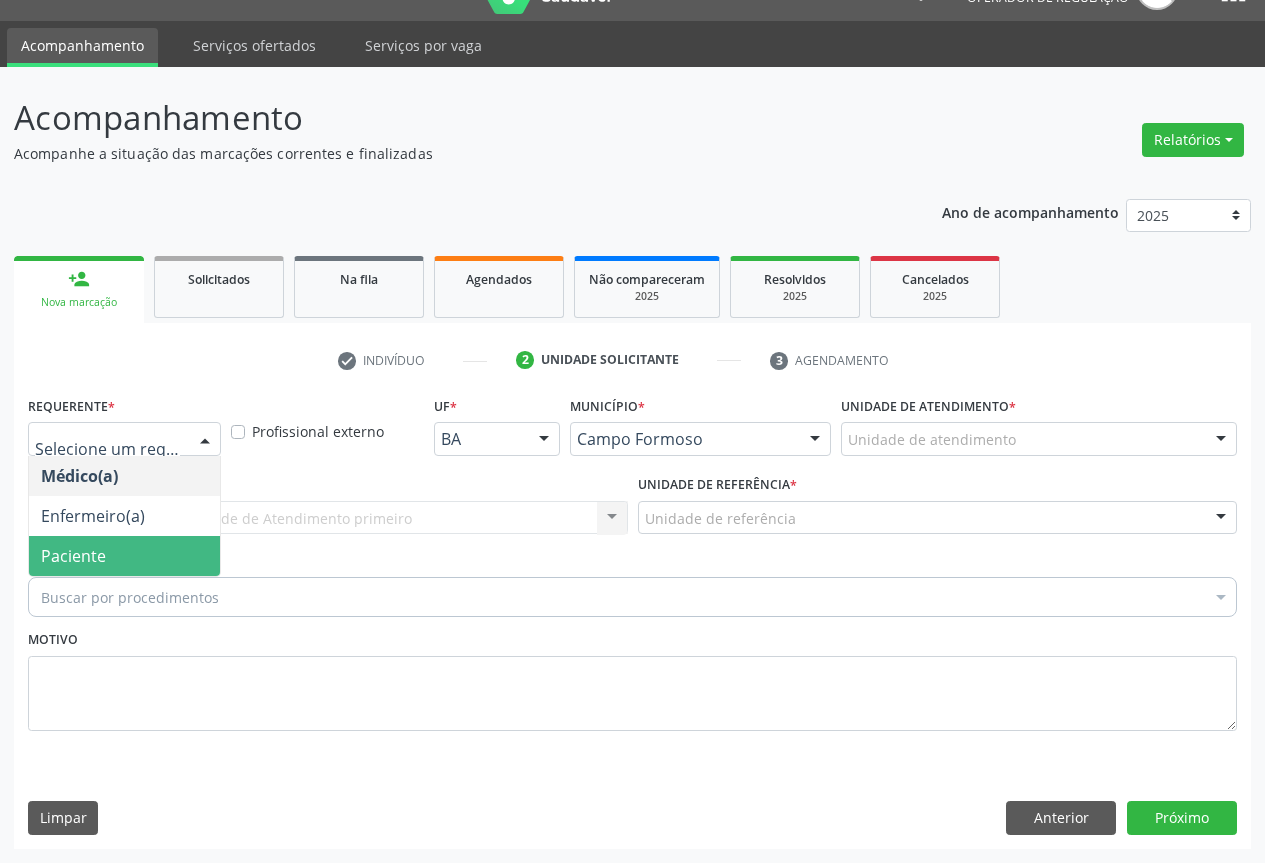 click on "Paciente" at bounding box center (124, 556) 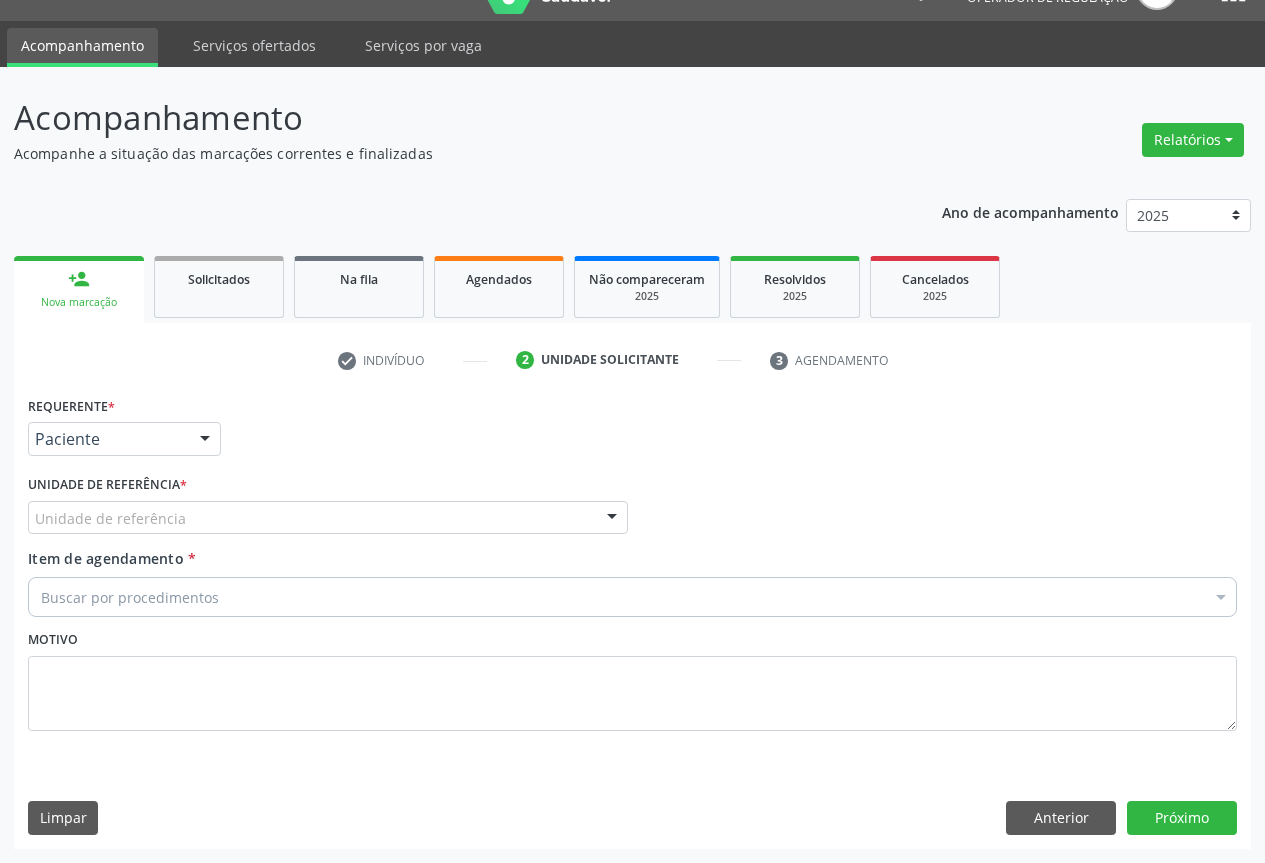 click at bounding box center [612, 519] 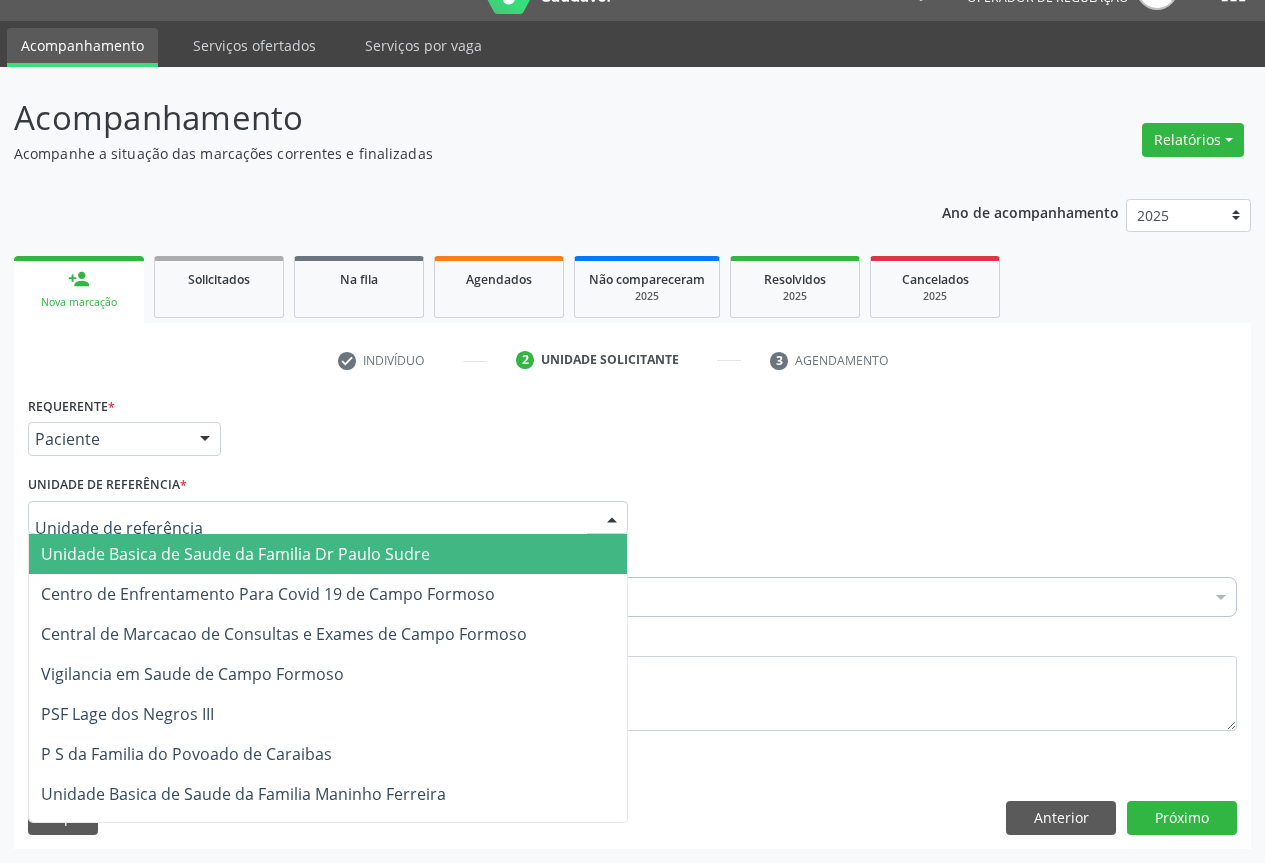 drag, startPoint x: 487, startPoint y: 556, endPoint x: 440, endPoint y: 586, distance: 55.758408 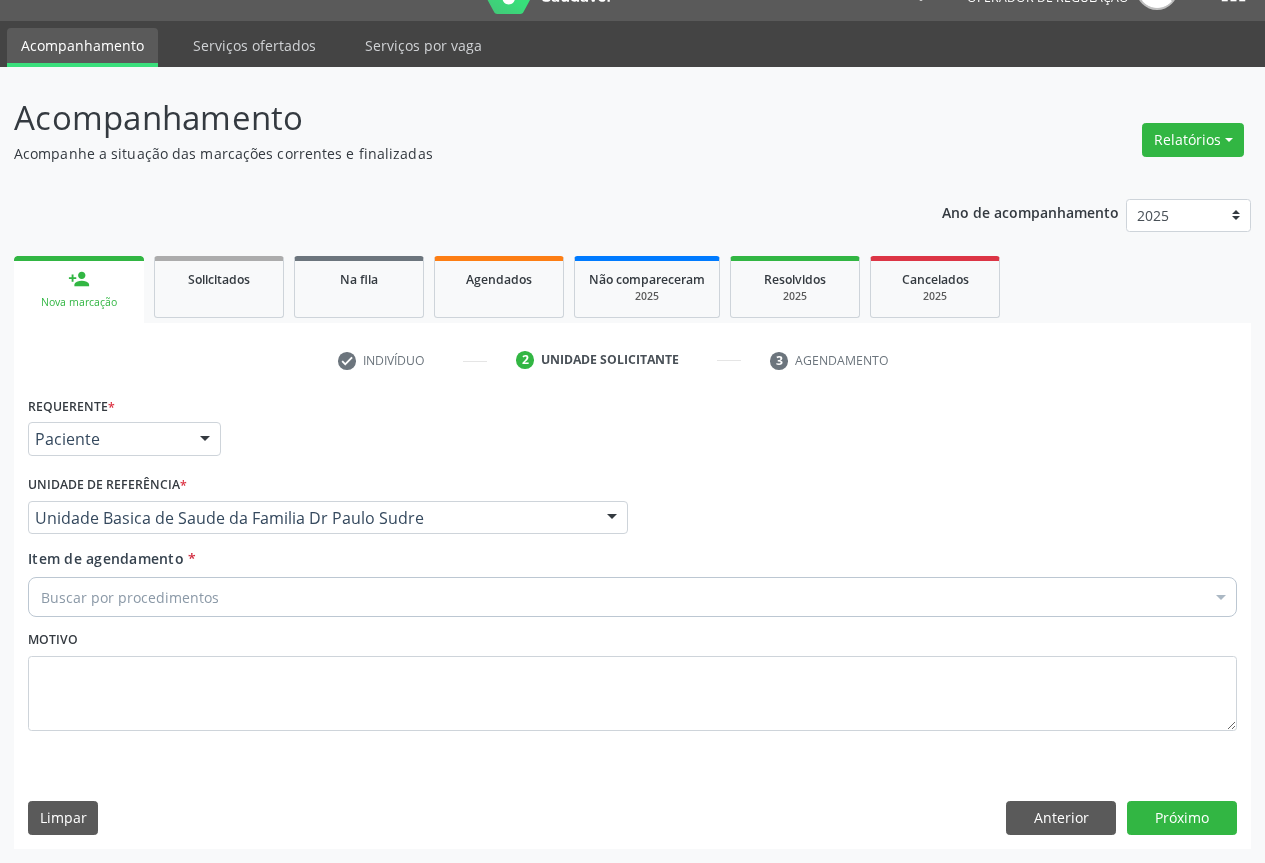 click on "Buscar por procedimentos" at bounding box center (632, 597) 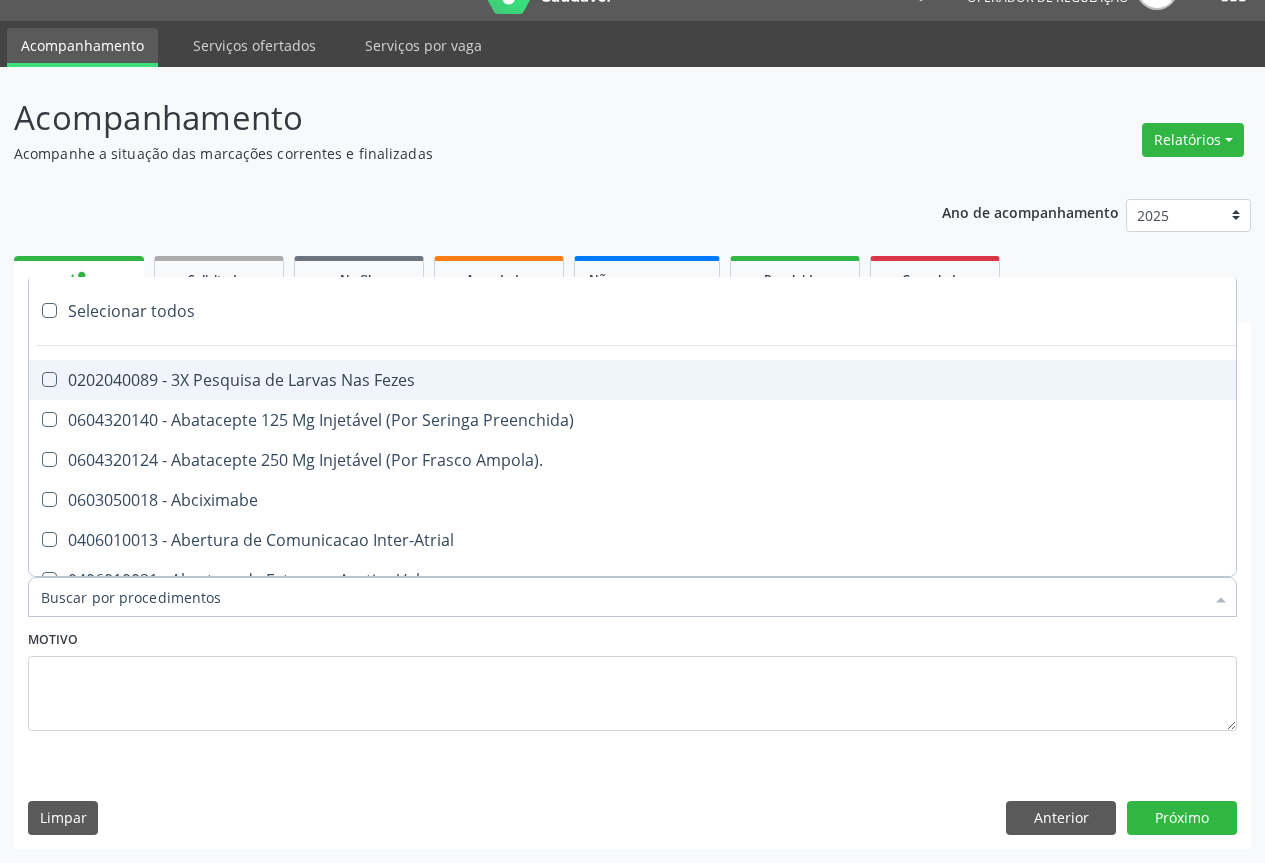 type on "T" 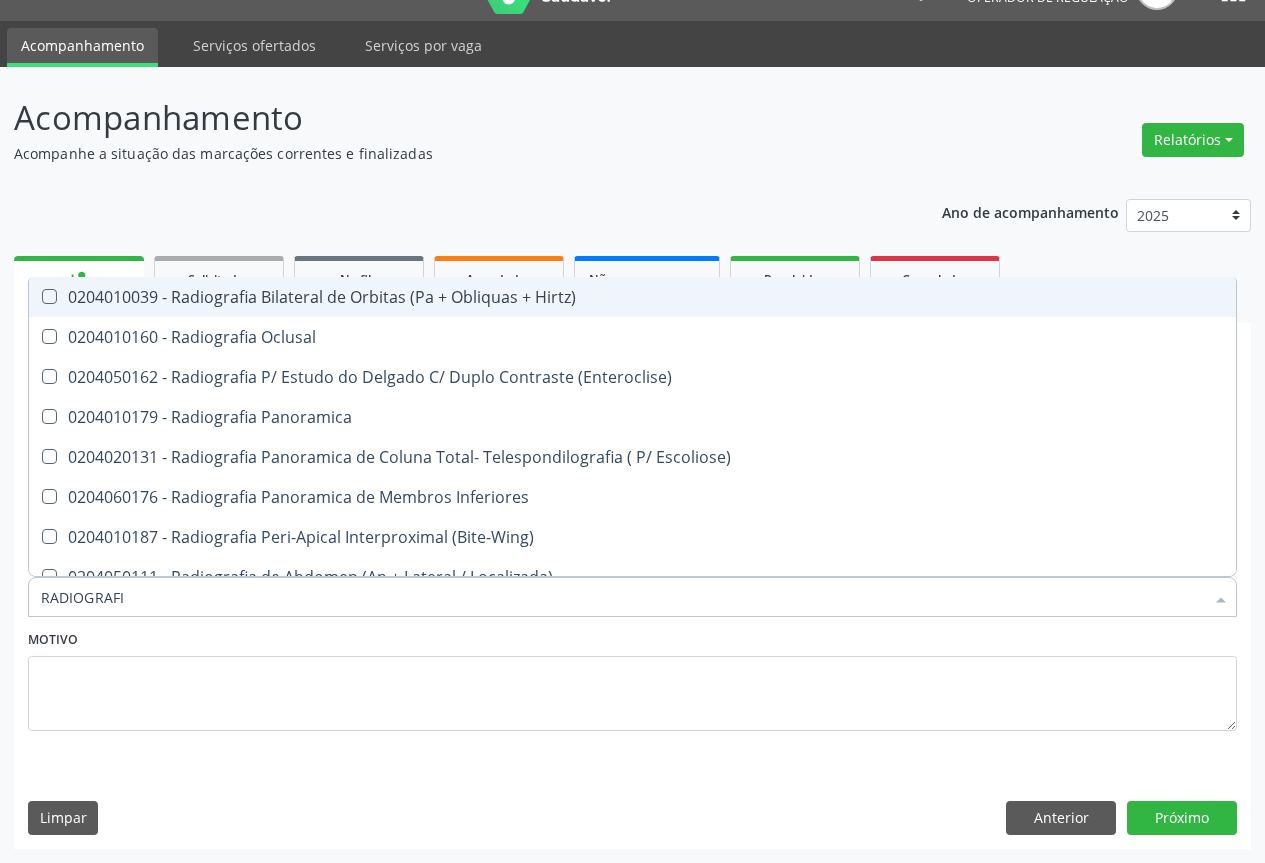 type on "RADIOGRAFIA" 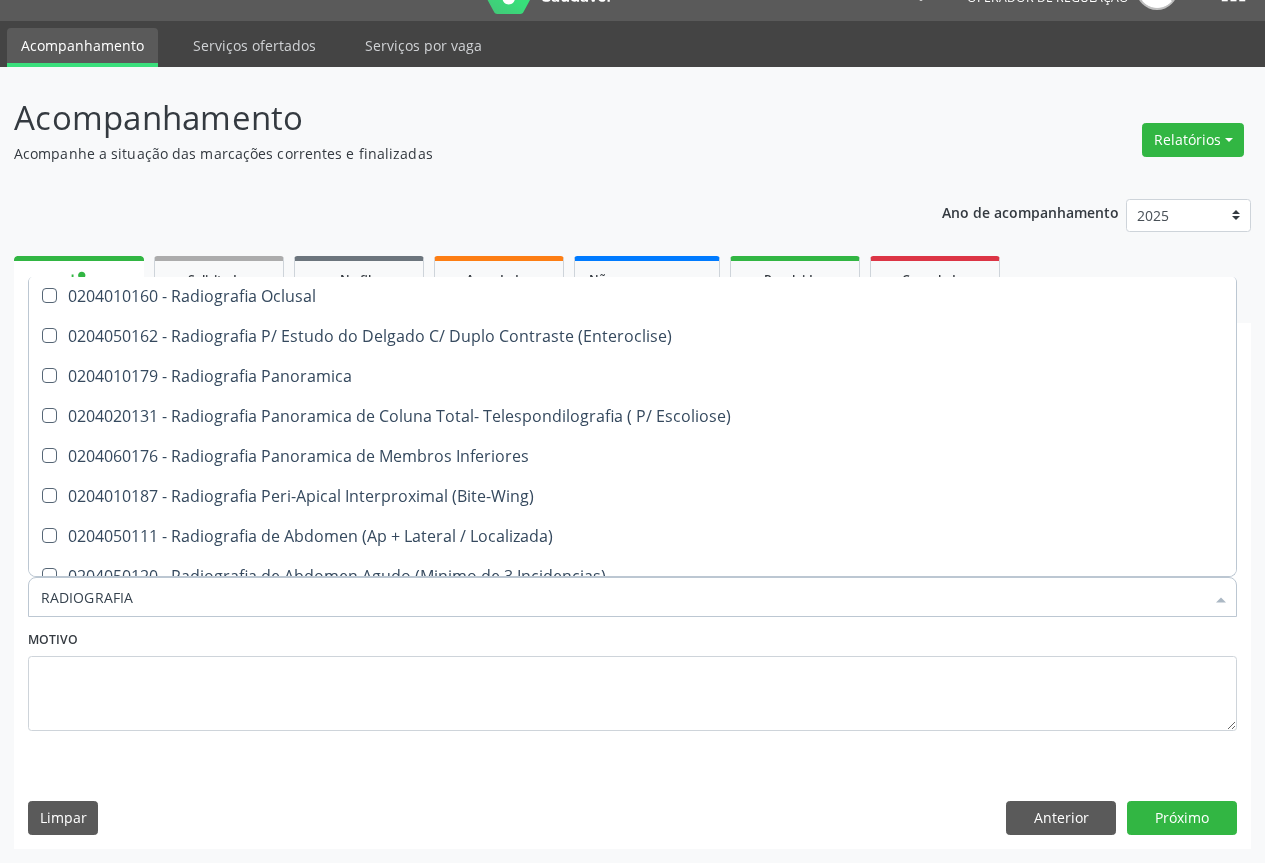 scroll, scrollTop: 0, scrollLeft: 0, axis: both 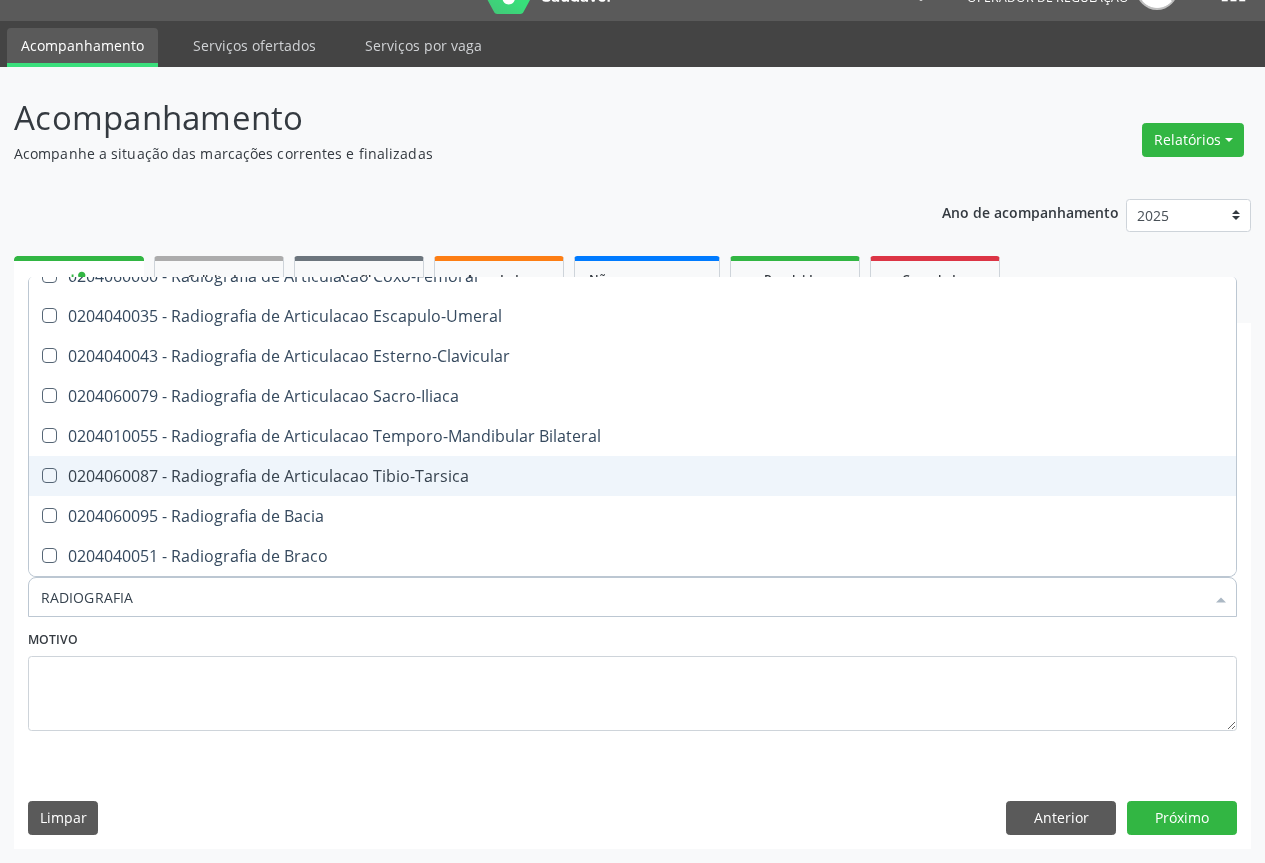 click on "0204060087 - Radiografia de Articulacao Tibio-Tarsica" at bounding box center (632, 476) 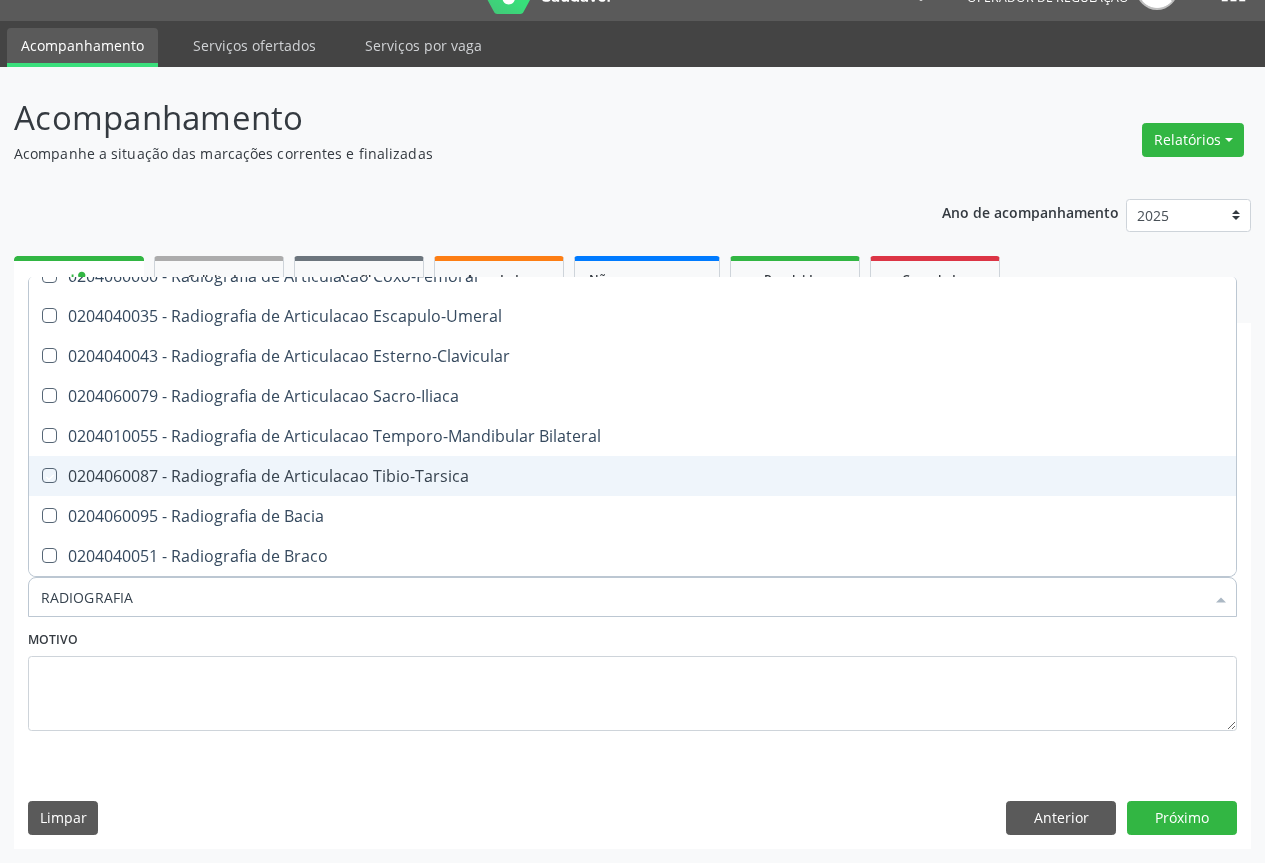 checkbox on "true" 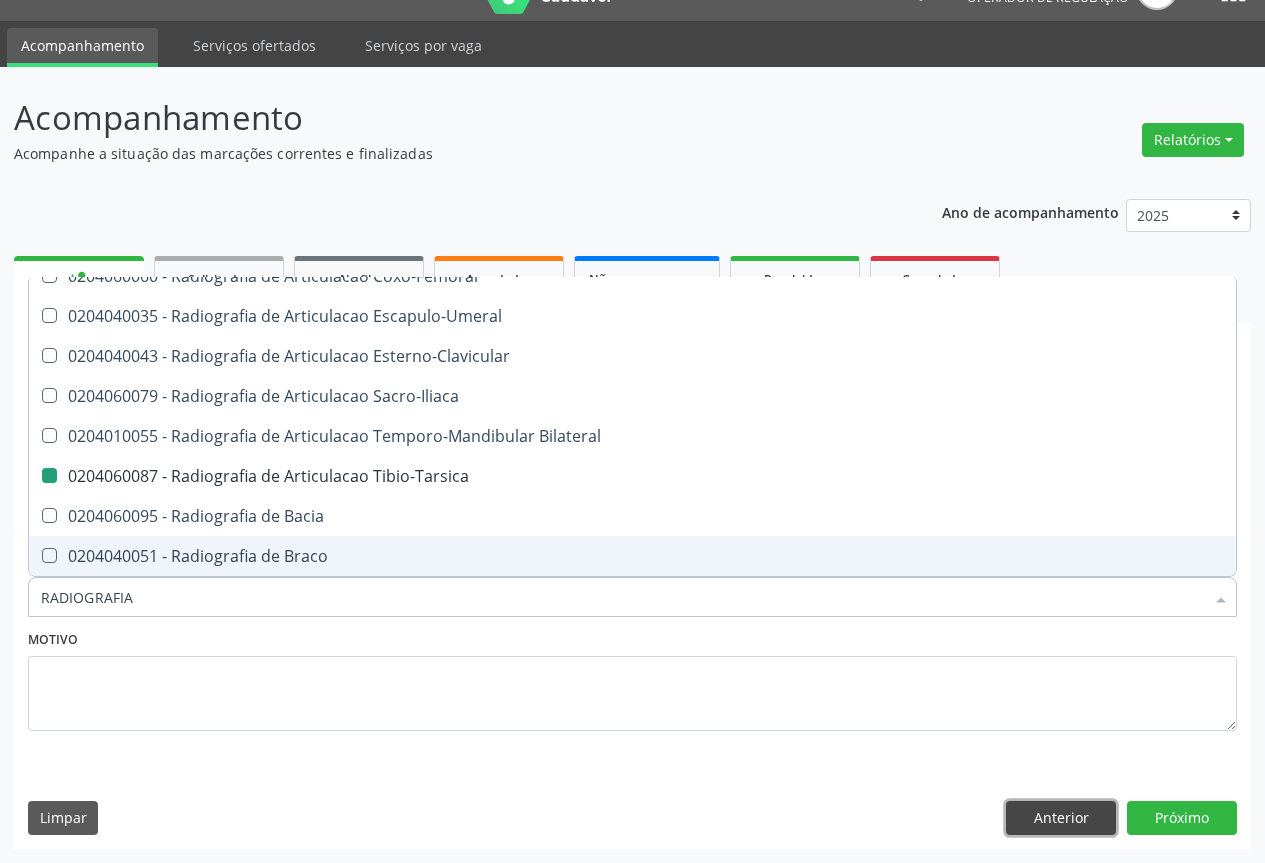 click on "Anterior" at bounding box center [1061, 818] 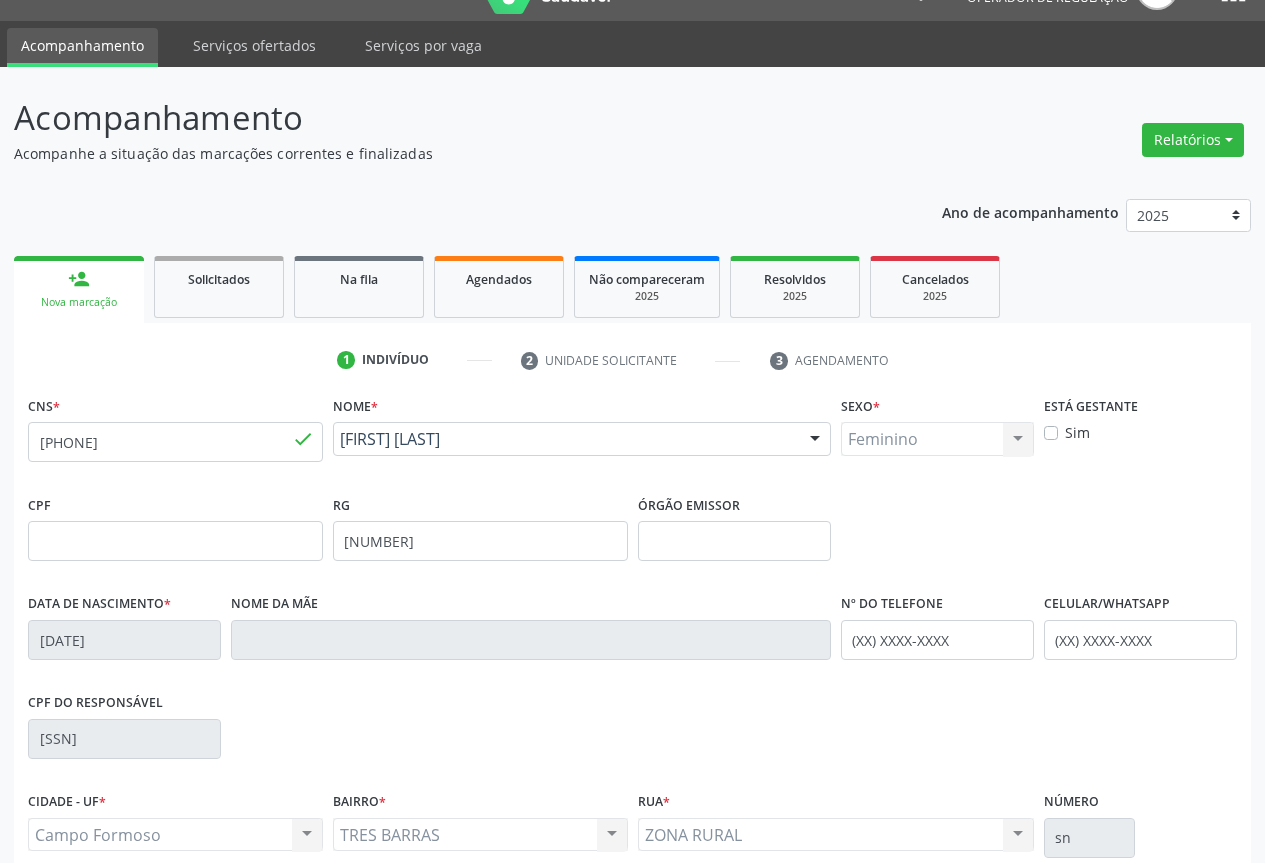 scroll, scrollTop: 0, scrollLeft: 0, axis: both 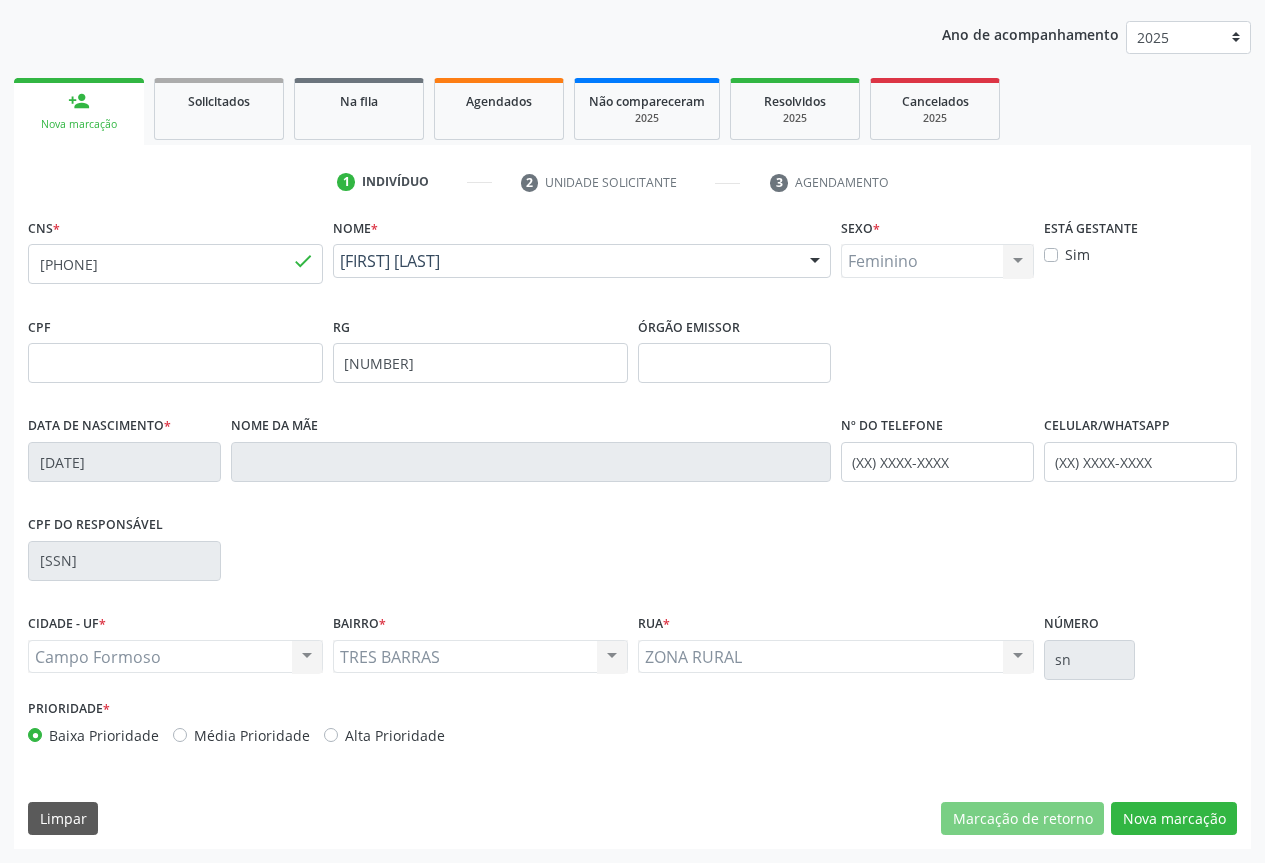 type 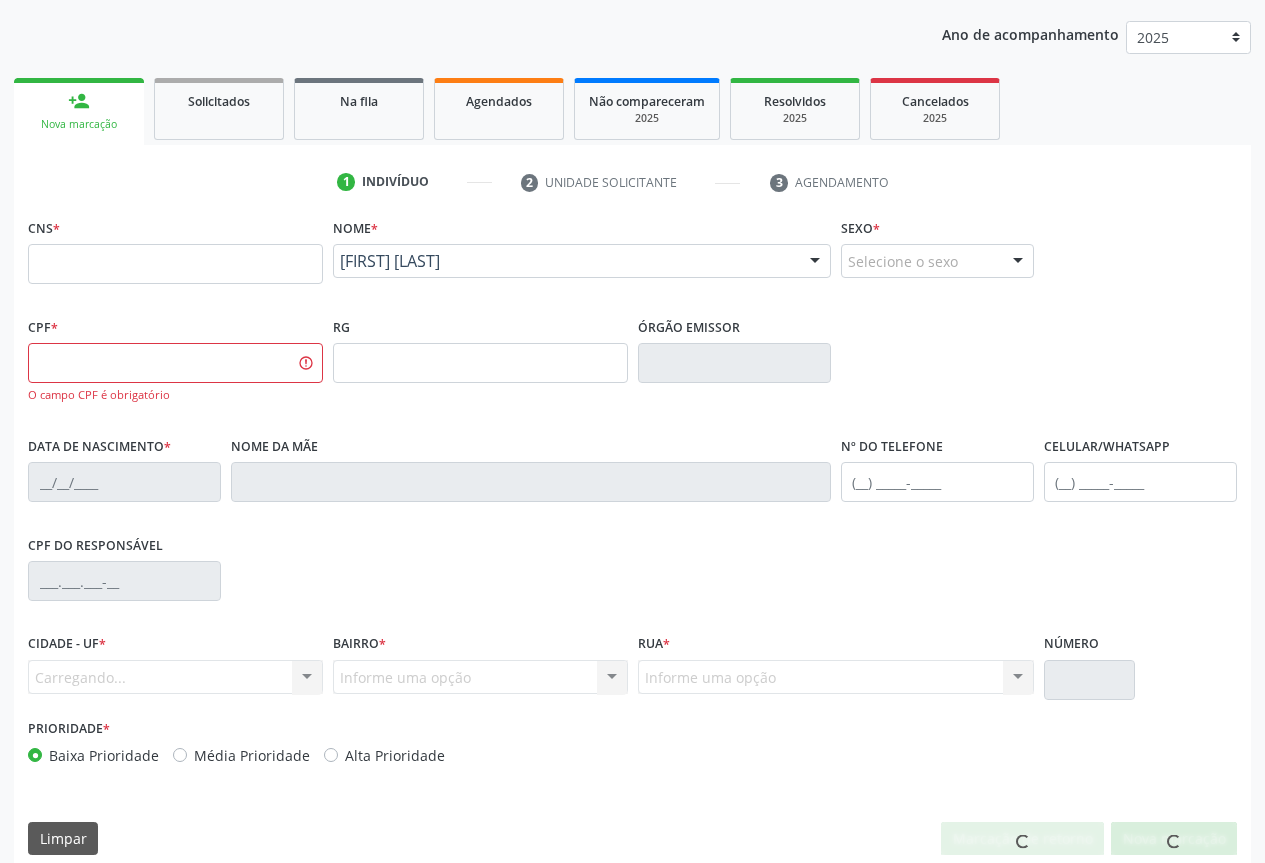 scroll, scrollTop: 0, scrollLeft: 0, axis: both 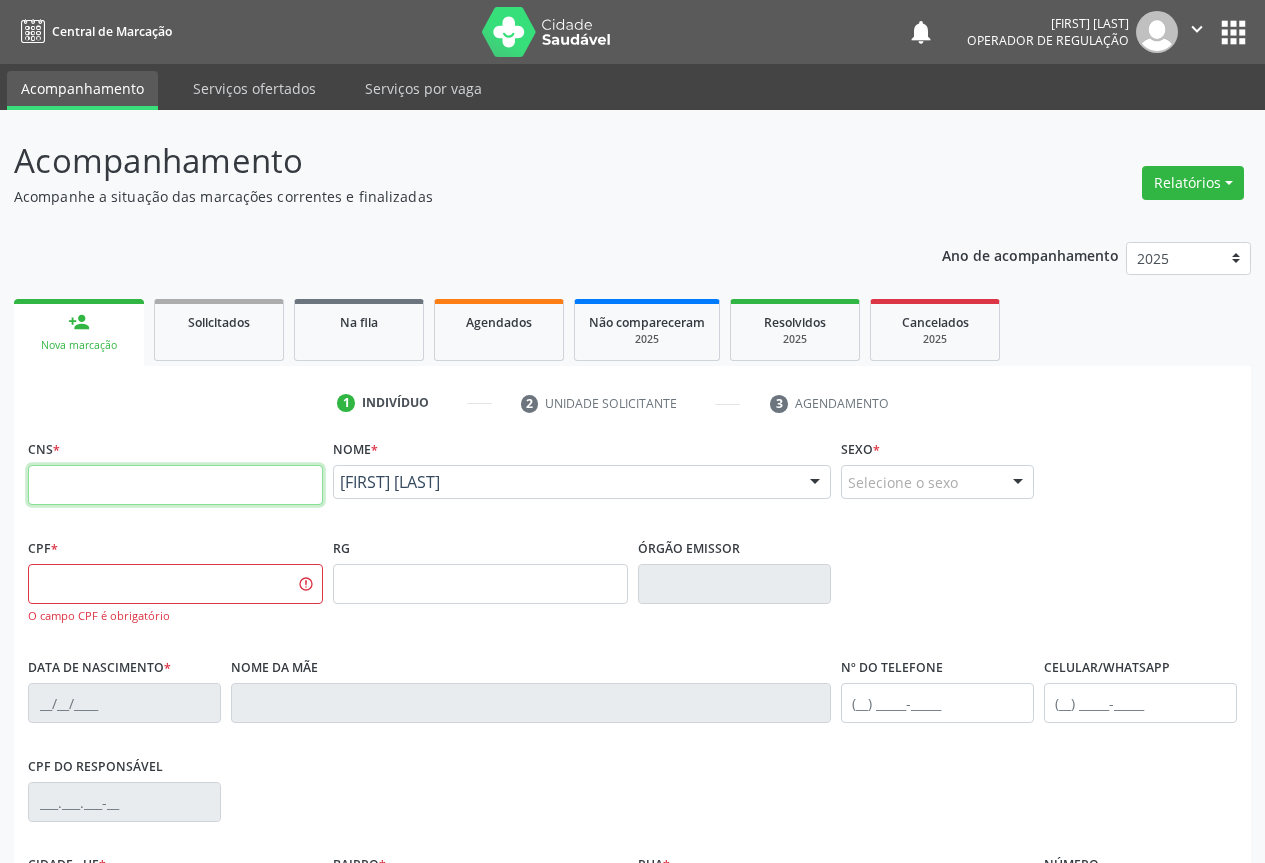 click at bounding box center (175, 485) 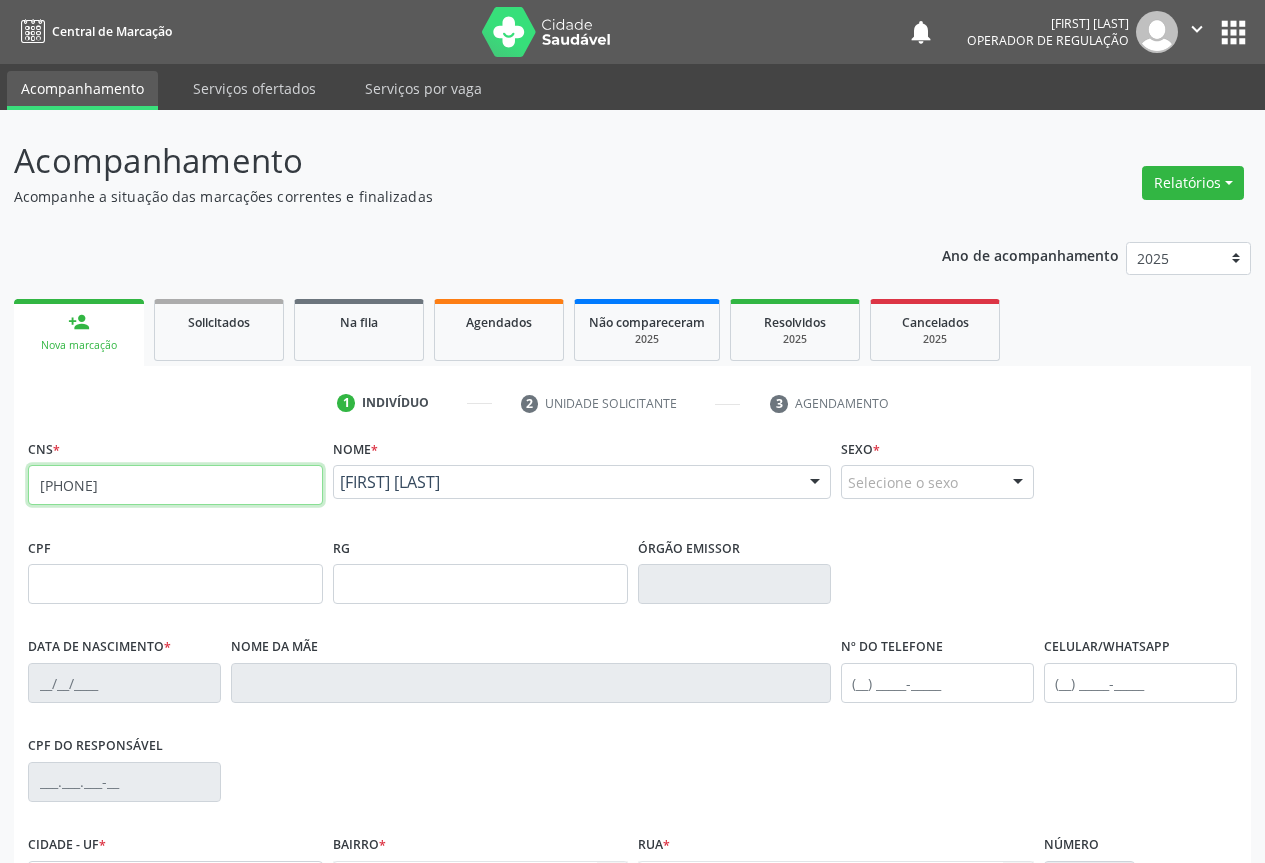 type on "700 4034 2316 7042" 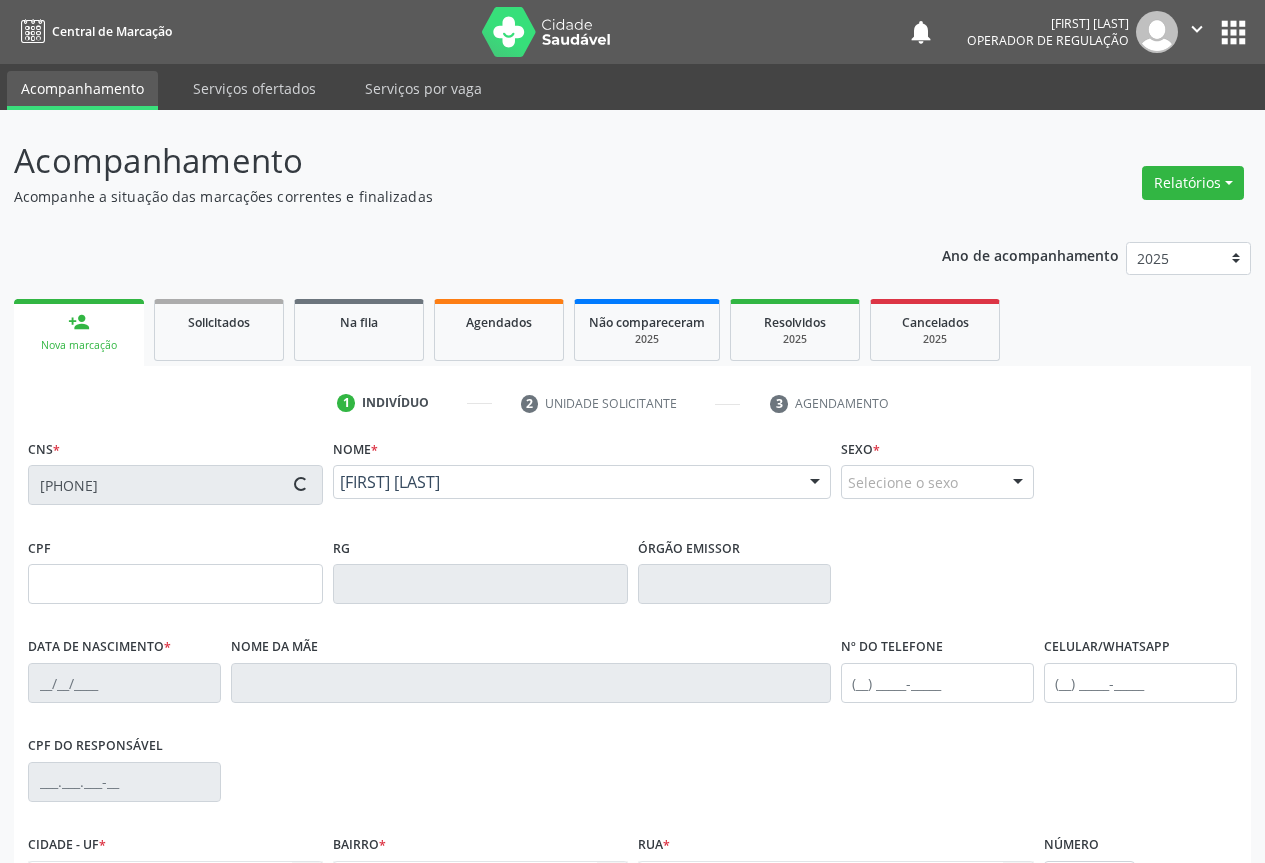 type on "030.757.185-80" 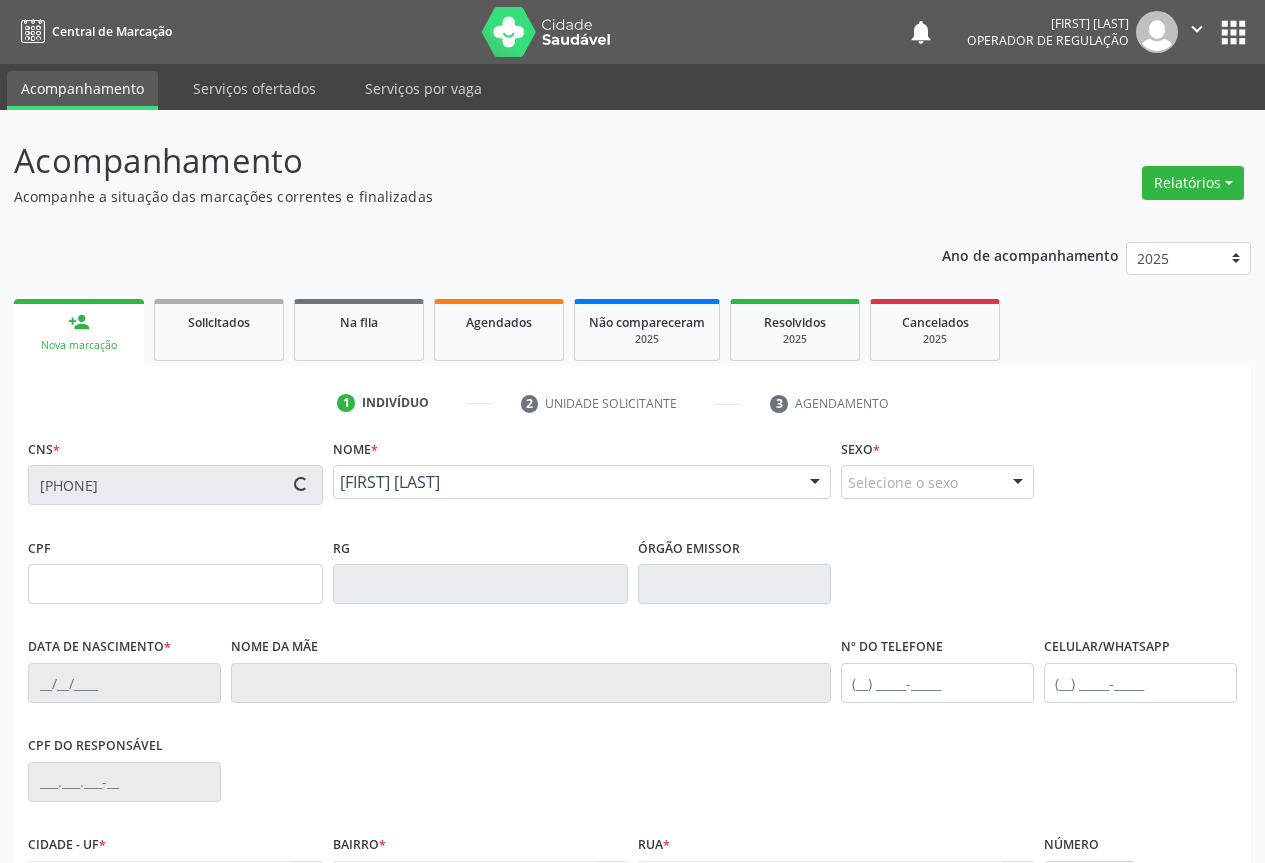 type on "1169525717" 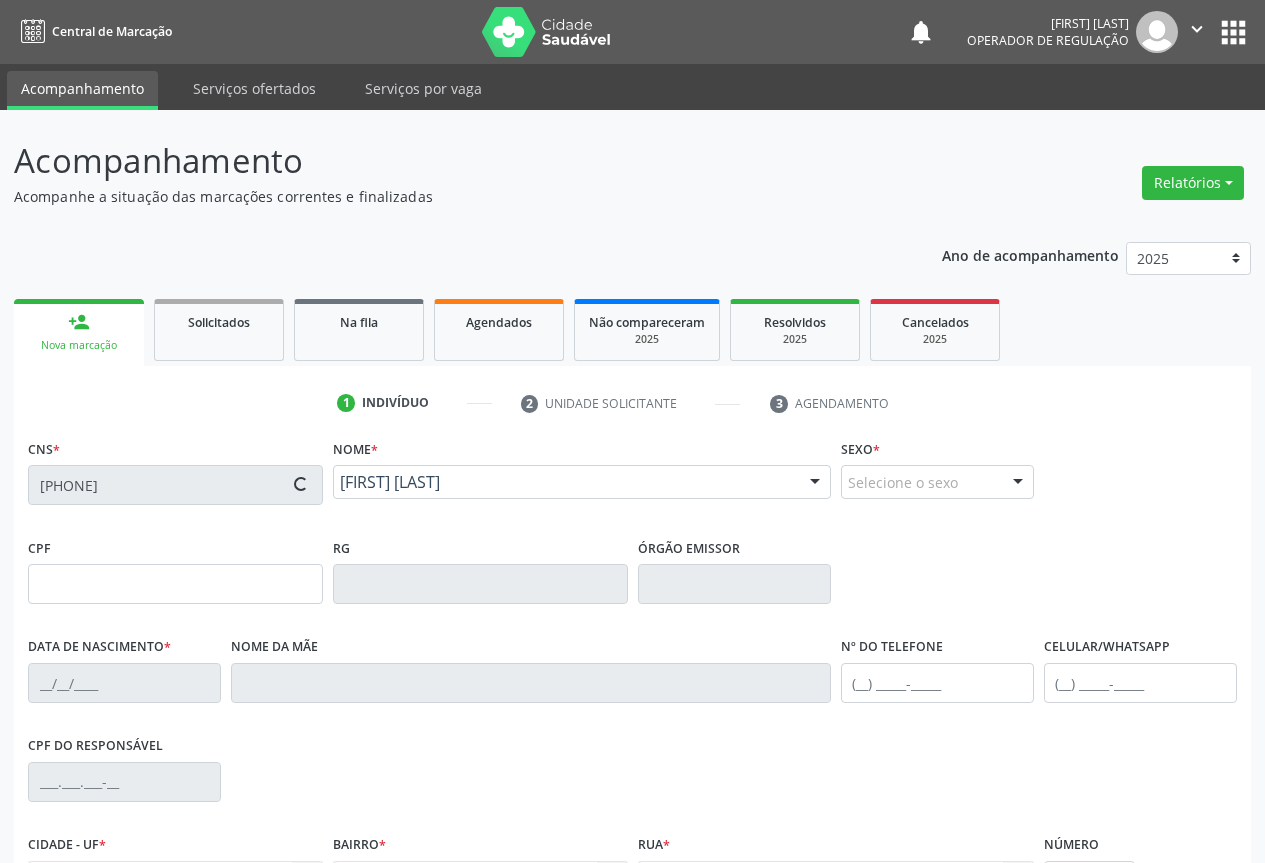 type on "16/12/1975" 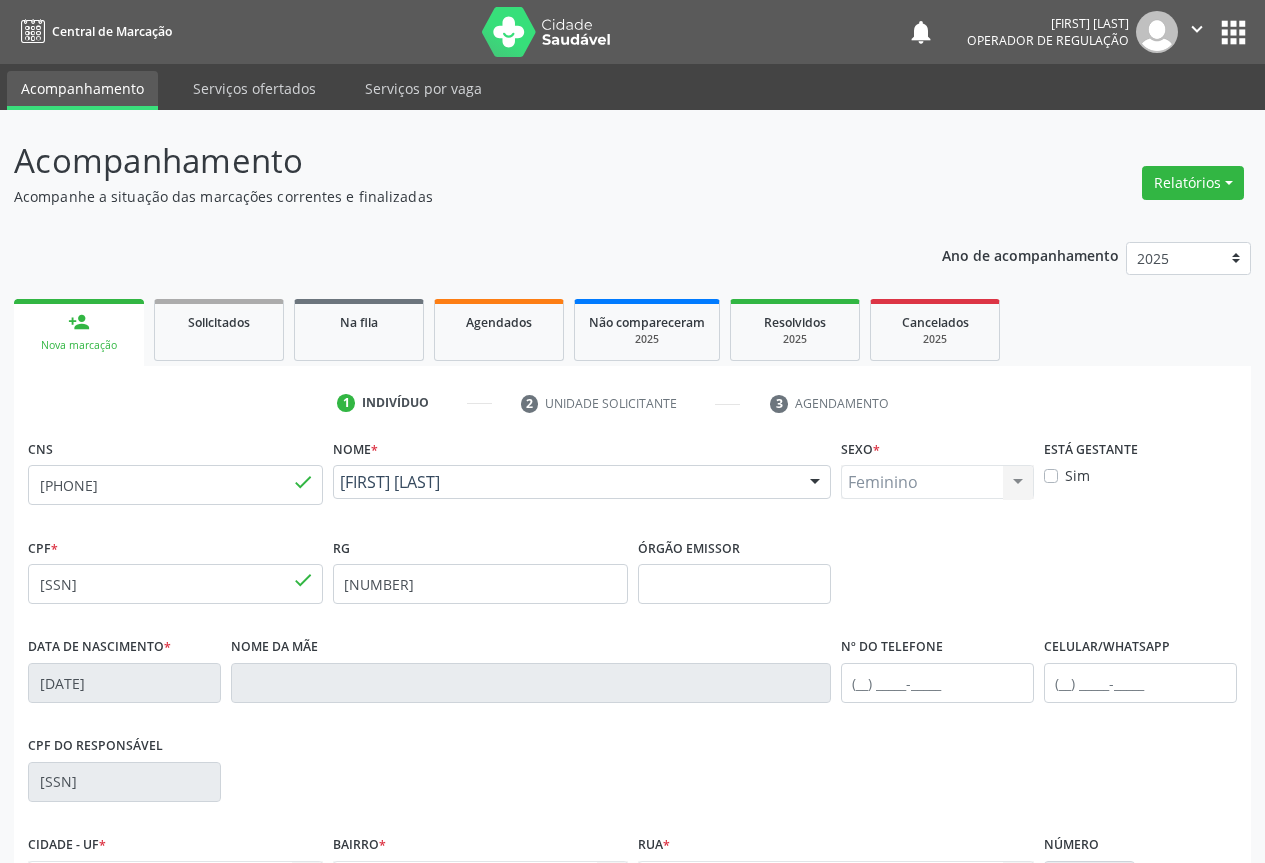 scroll, scrollTop: 221, scrollLeft: 0, axis: vertical 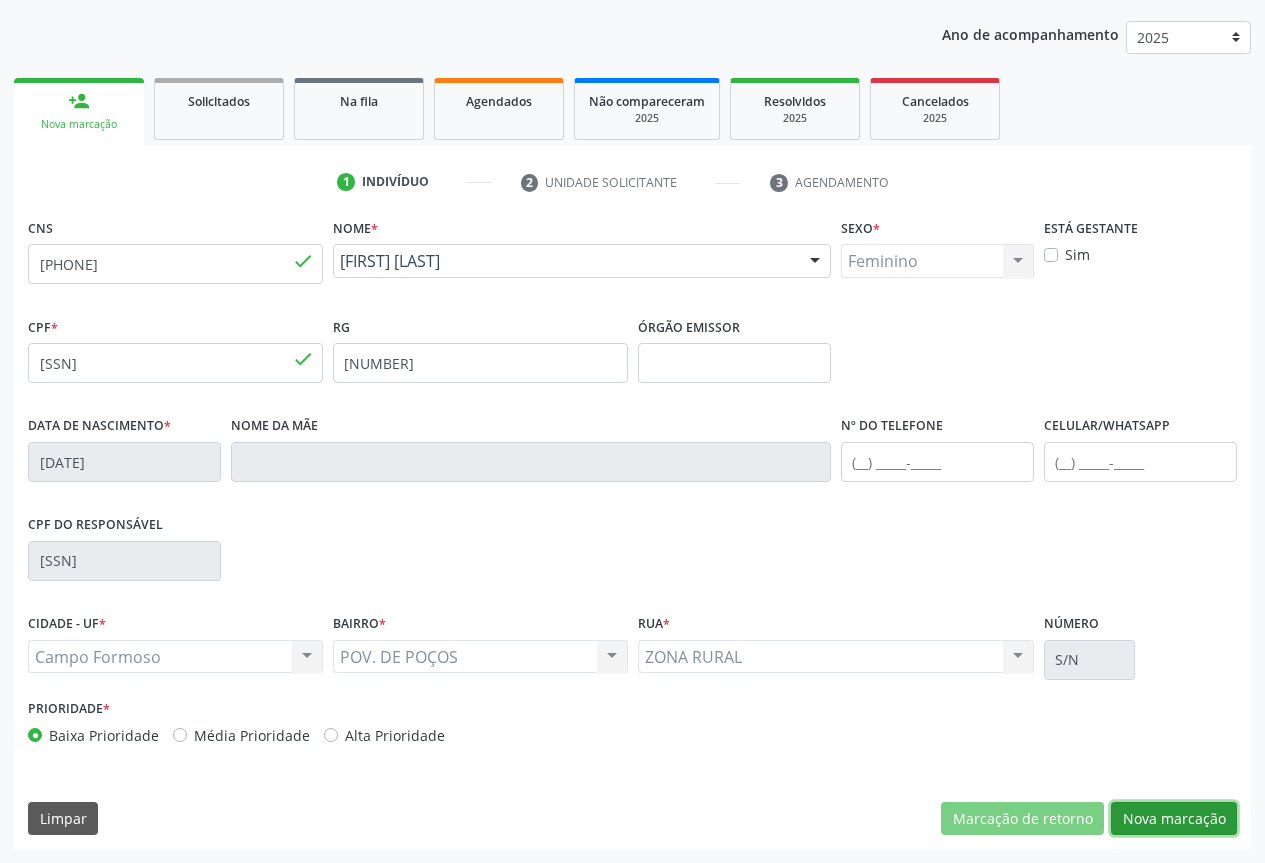 drag, startPoint x: 1138, startPoint y: 815, endPoint x: 1132, endPoint y: 803, distance: 13.416408 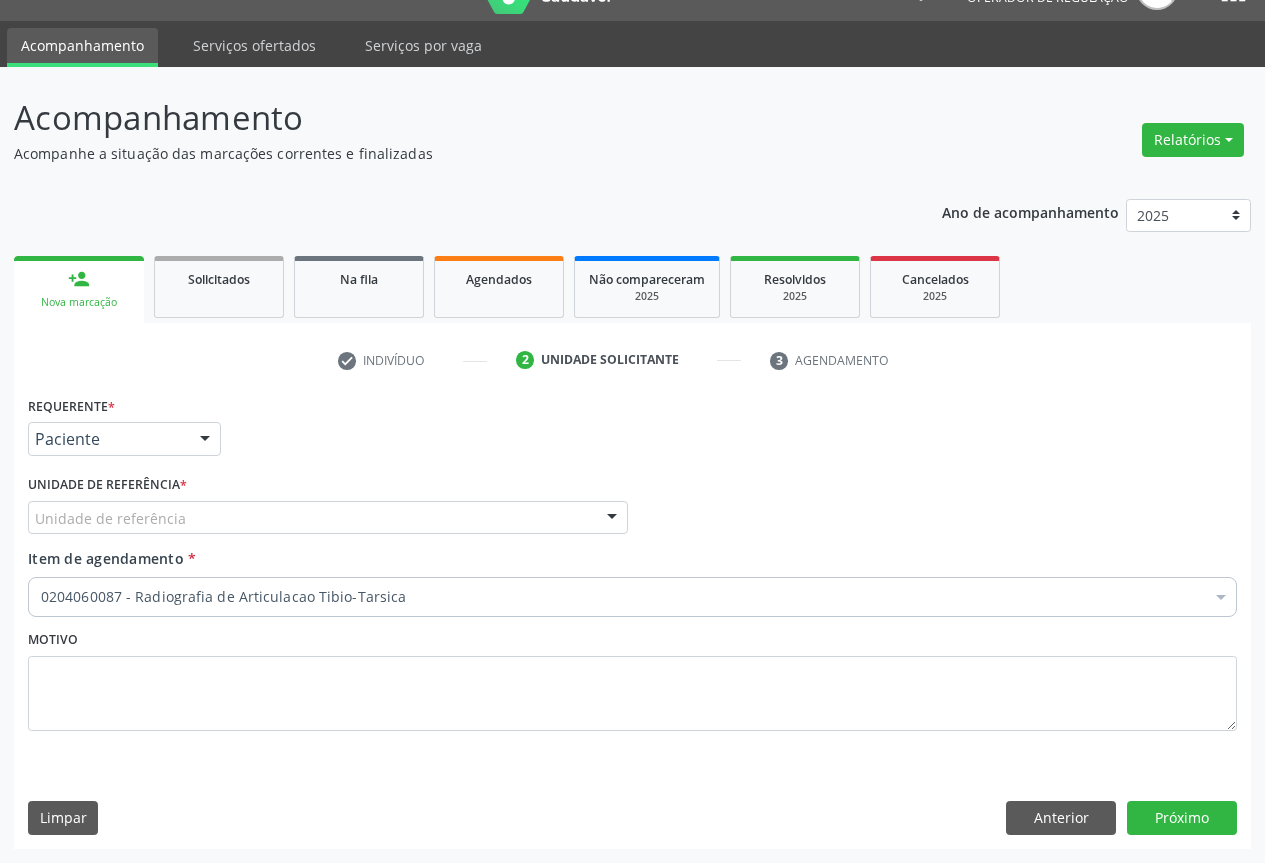 scroll, scrollTop: 43, scrollLeft: 0, axis: vertical 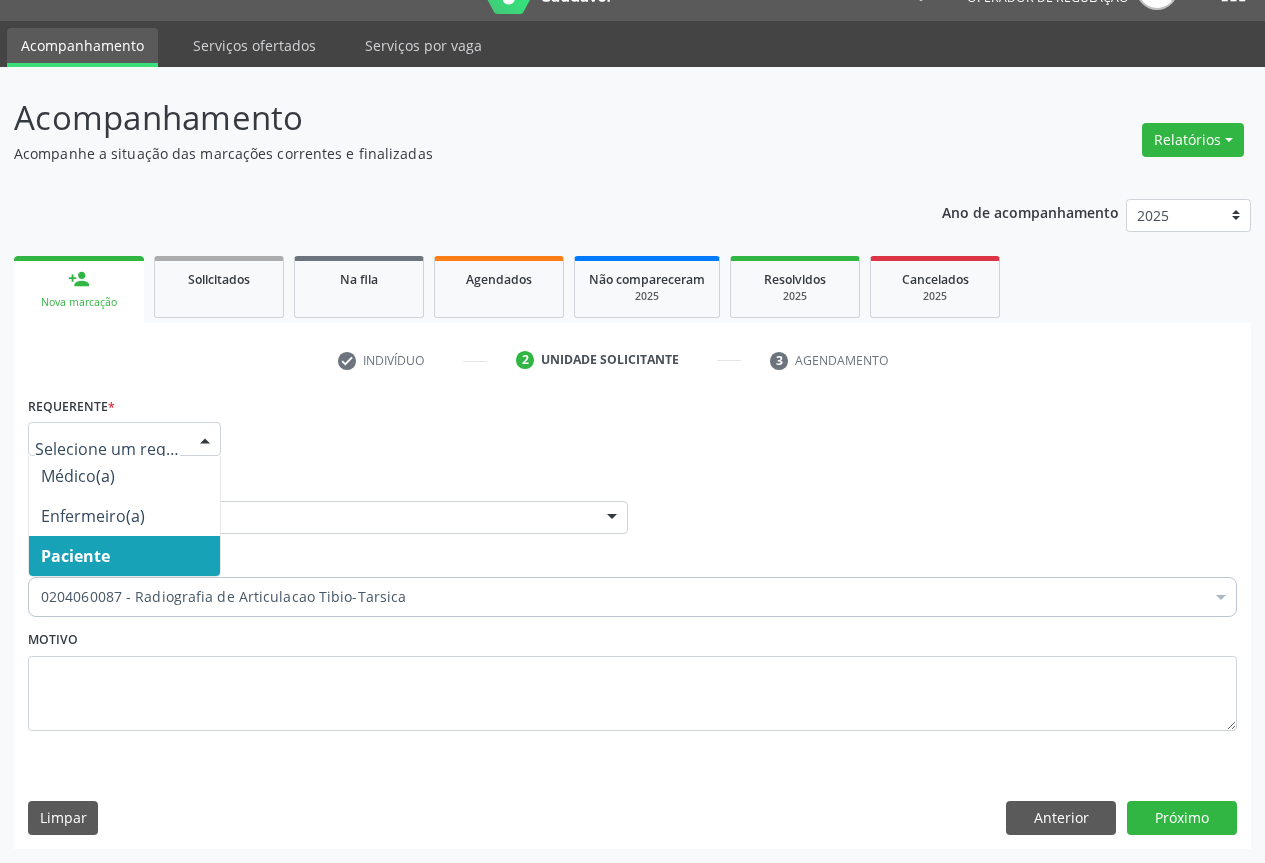 click on "Paciente" at bounding box center [124, 556] 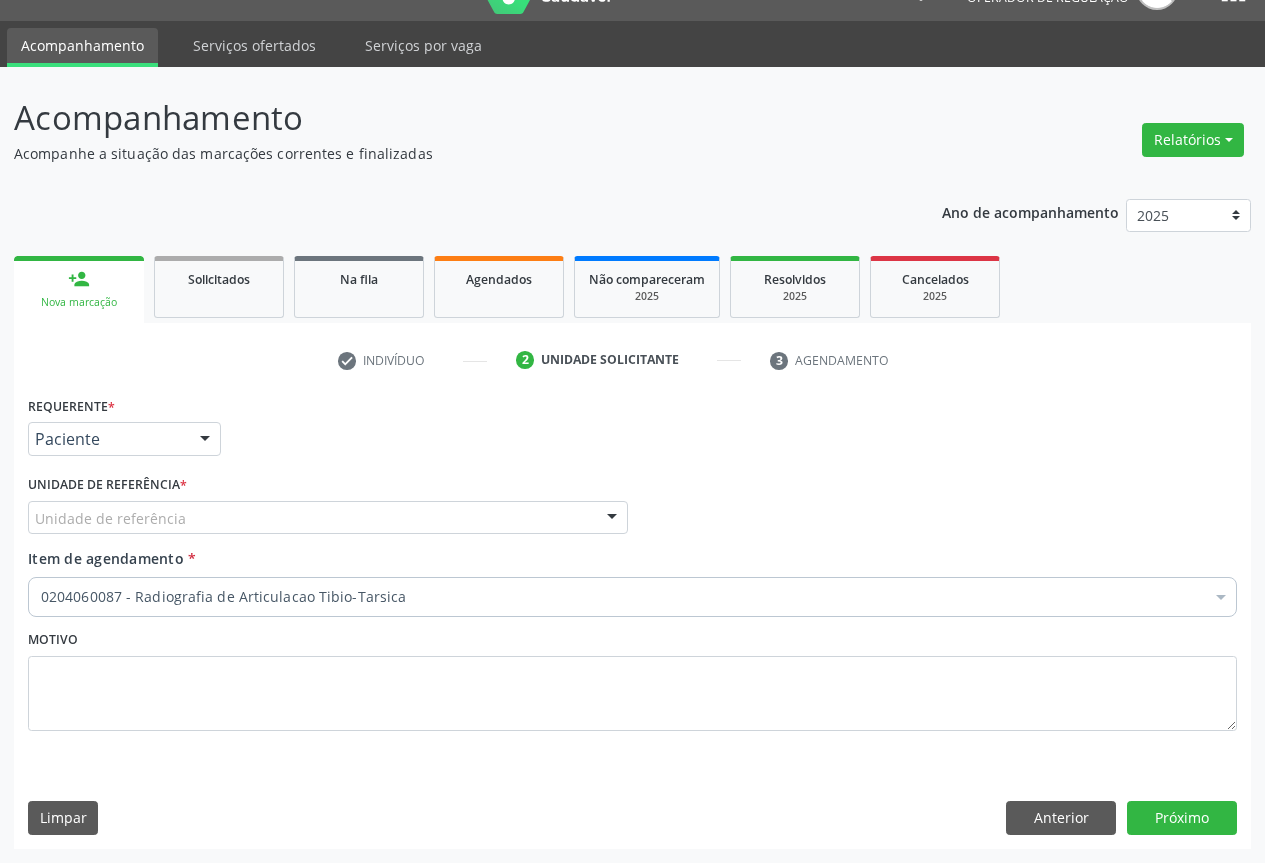 click at bounding box center (612, 519) 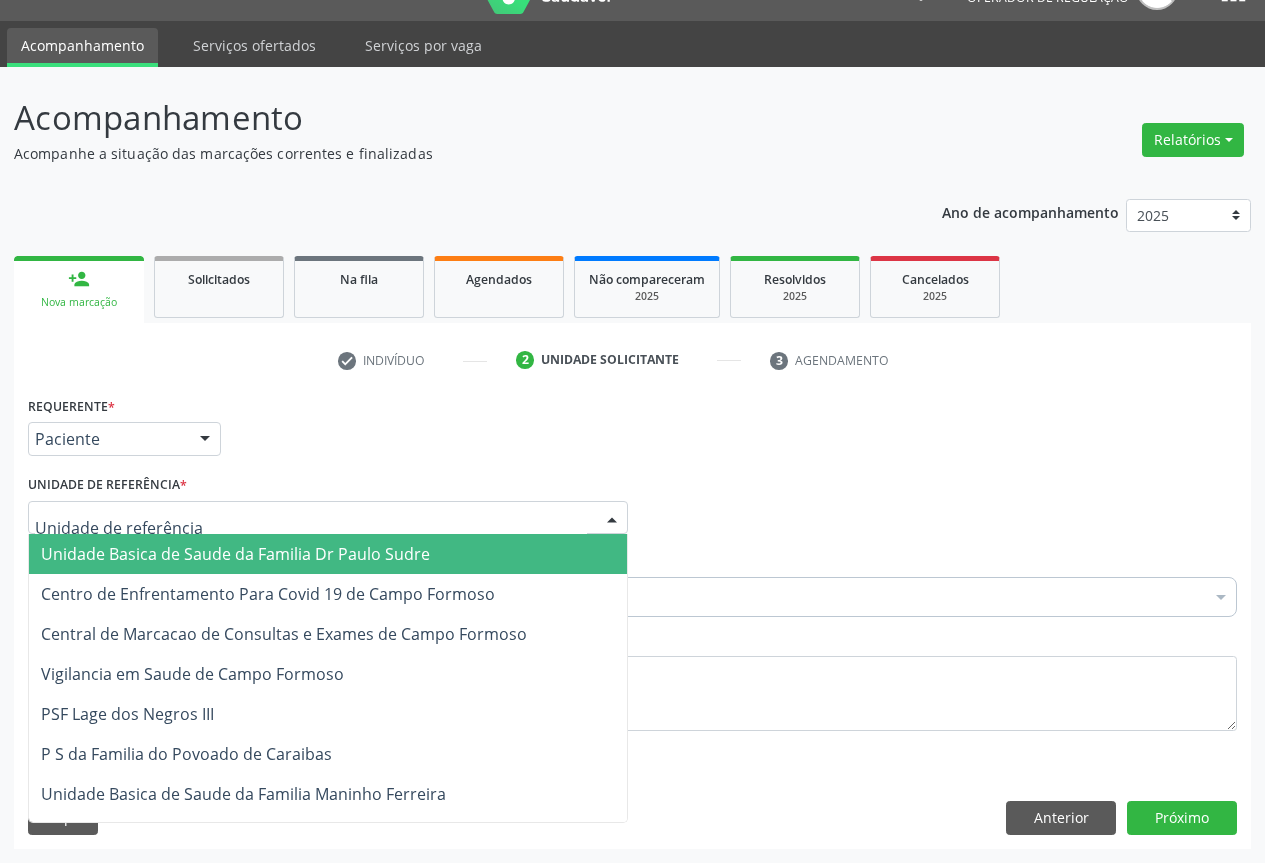 click on "Unidade Basica de Saude da Familia Dr Paulo Sudre" at bounding box center [235, 554] 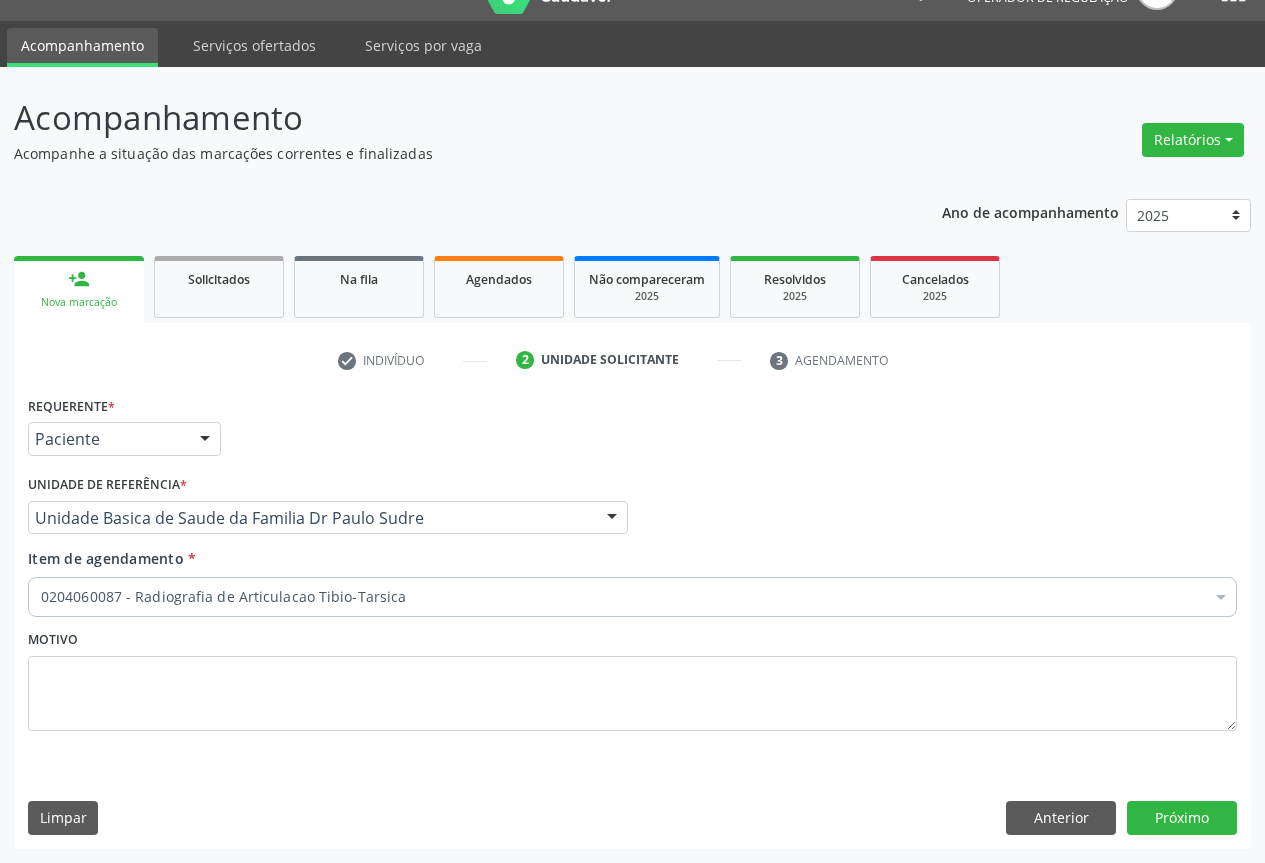 click on "Item de agendamento
*
0204060087 - Radiografia de Articulacao Tibio-Tarsica
Desfazer seleção
Selecionados
0204060087 - Radiografia de Articulacao Tibio-Tarsica
Não selecionados
0202040089 - 3X Pesquisa de Larvas Nas Fezes
0604320140 - Abatacepte 125 Mg Injetável (Por Seringa Preenchida)
0604320124 - Abatacepte 250 Mg Injetável (Por Frasco Ampola).
0603050018 - Abciximabe
0406010013 - Abertura de Comunicacao Inter-Atrial
0406010021 - Abertura de Estenose Aortica Valvar
0406011265 - Abertura de Estenose Aortica Valvar (Criança e Adolescente)
0406010030 - Abertura de Estenose Pulmonar Valvar
0406011273 - Abertura de Estenose Pulmonar Valvar (Criança e Adolescente)
0301080011 - Abordagem Cognitiva Comportamental do Fumante (Por Atendimento / Paciente)" at bounding box center [632, 579] 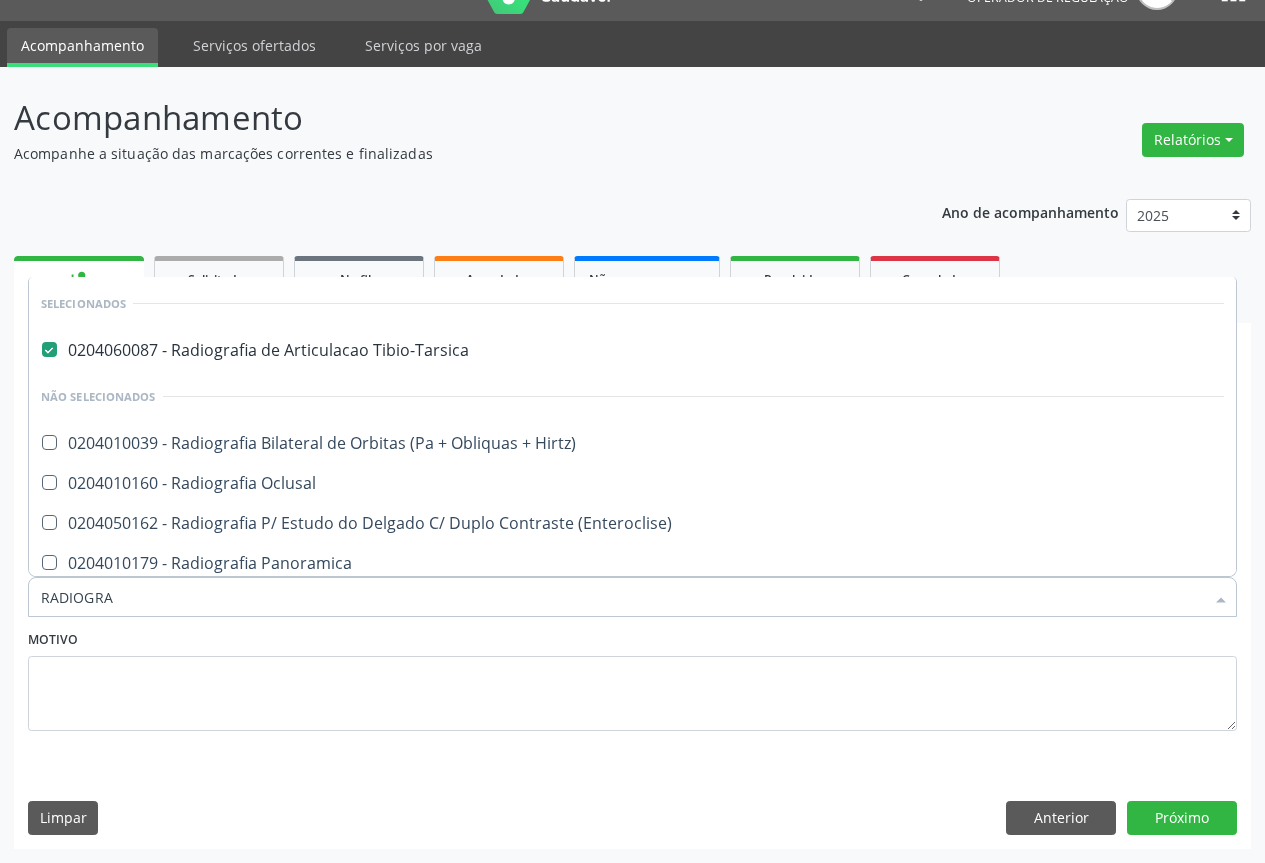 type on "RADIOGRAF" 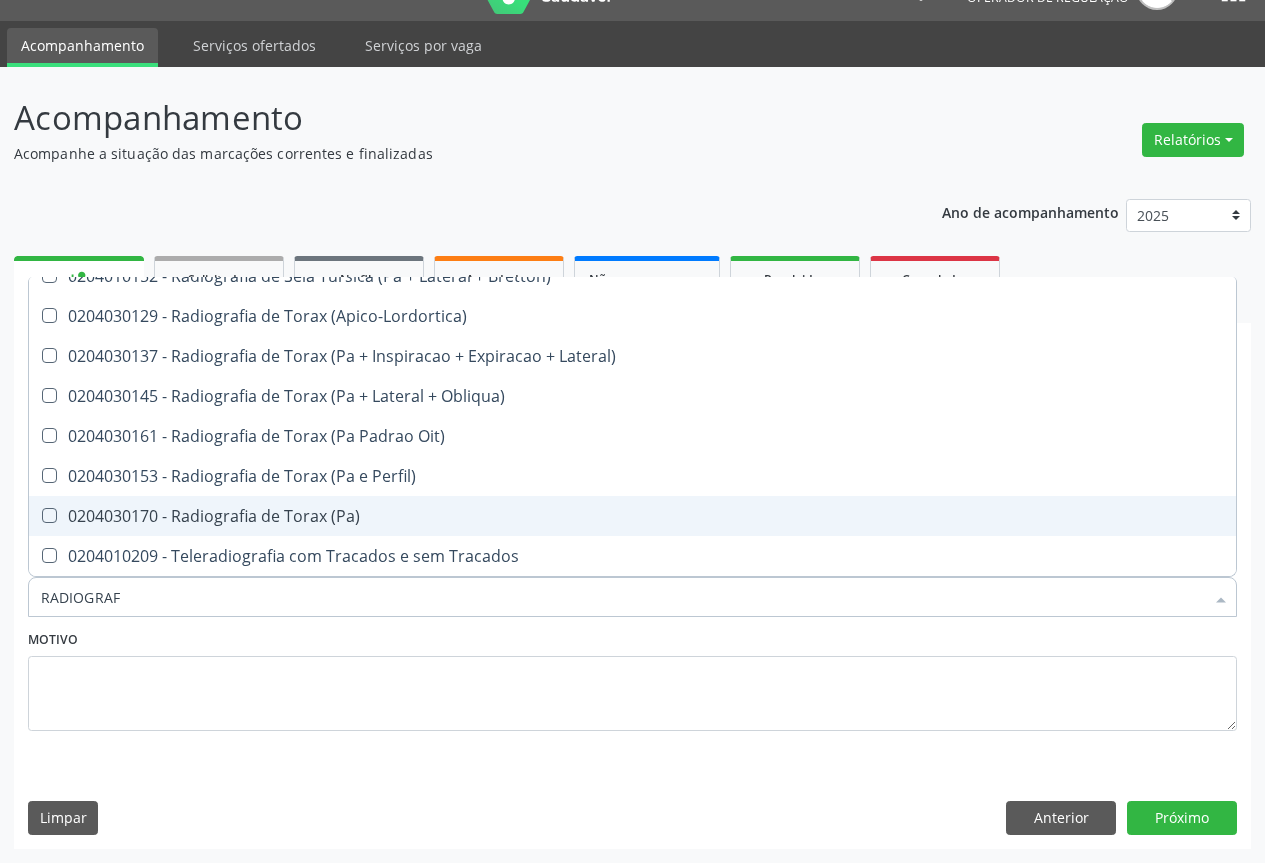 scroll, scrollTop: 2347, scrollLeft: 0, axis: vertical 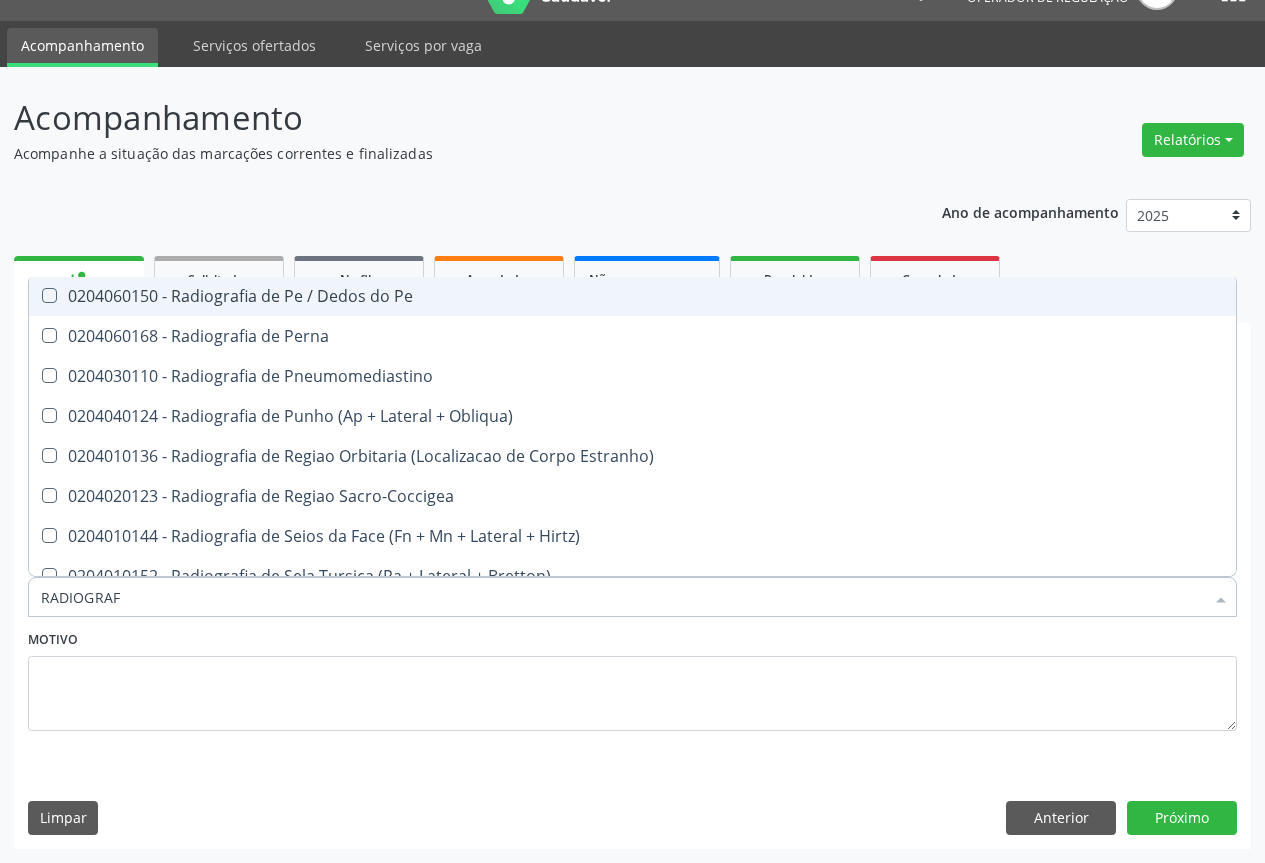 click on "0204060150 - Radiografia de Pe / Dedos do Pe" at bounding box center [632, 296] 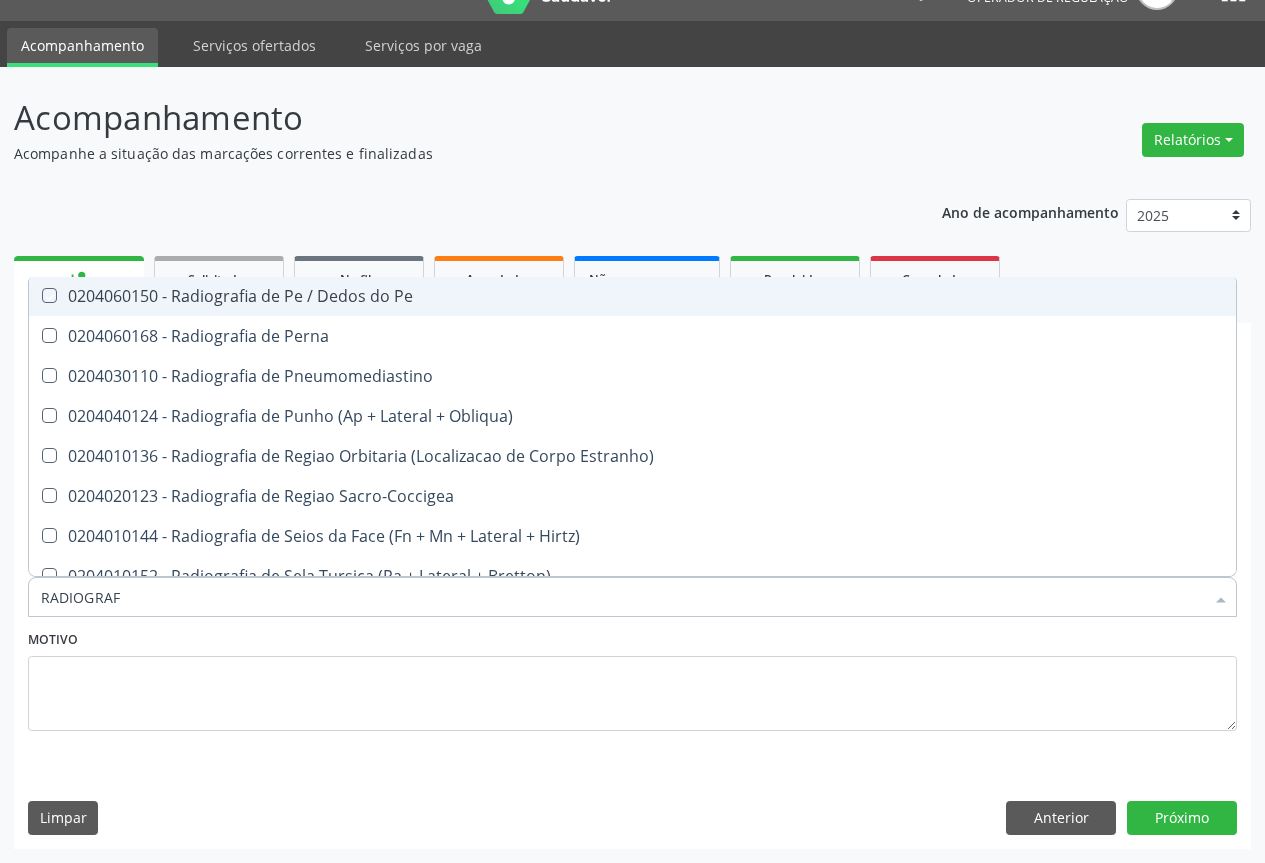 checkbox on "true" 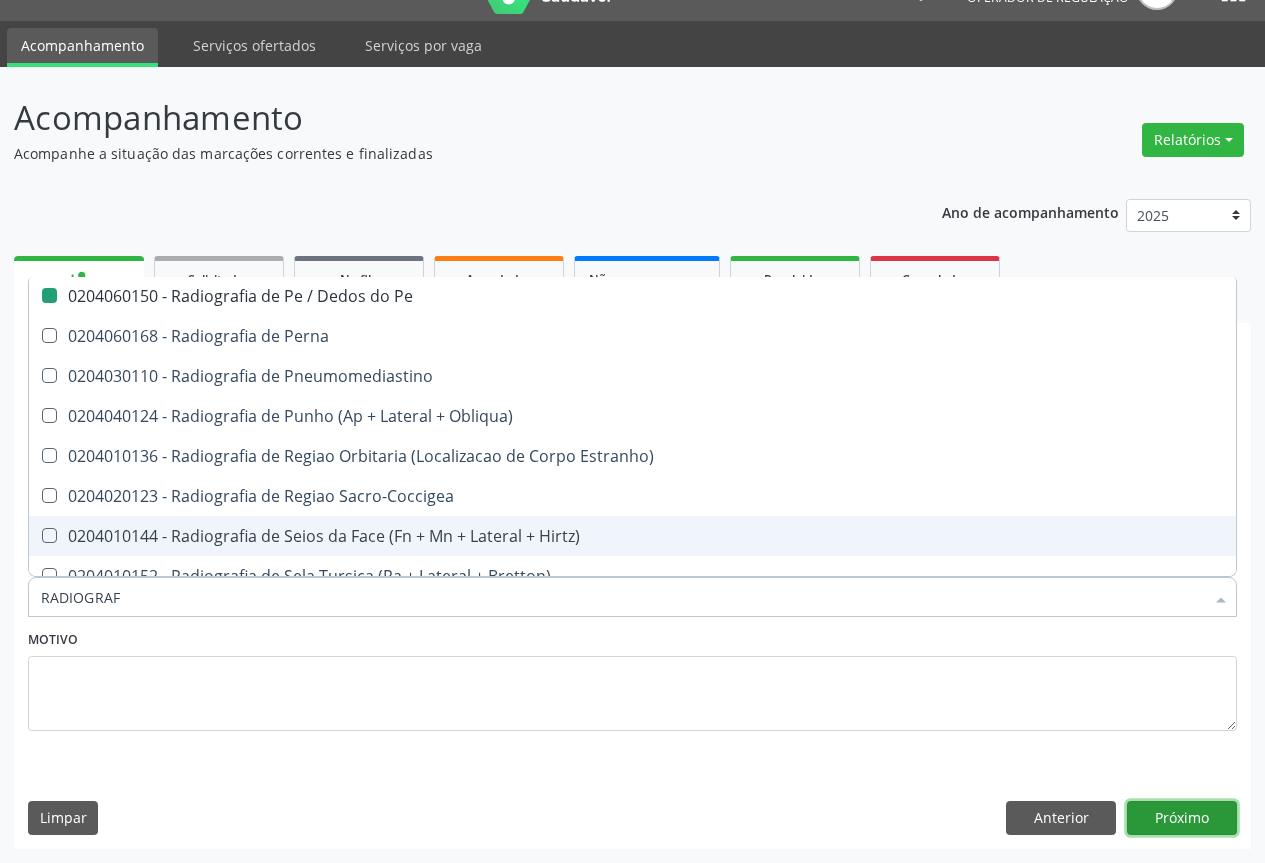click on "Próximo" at bounding box center (1182, 818) 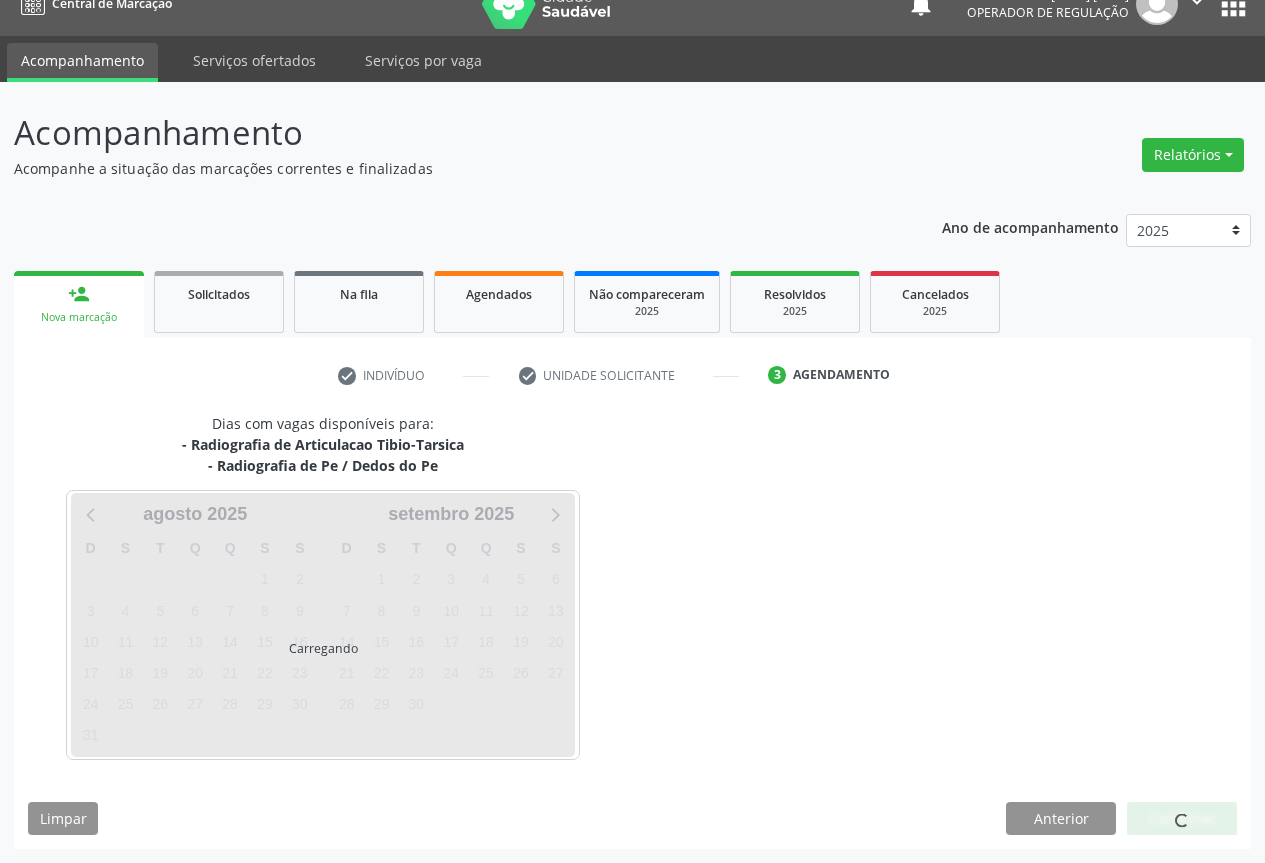 scroll, scrollTop: 28, scrollLeft: 0, axis: vertical 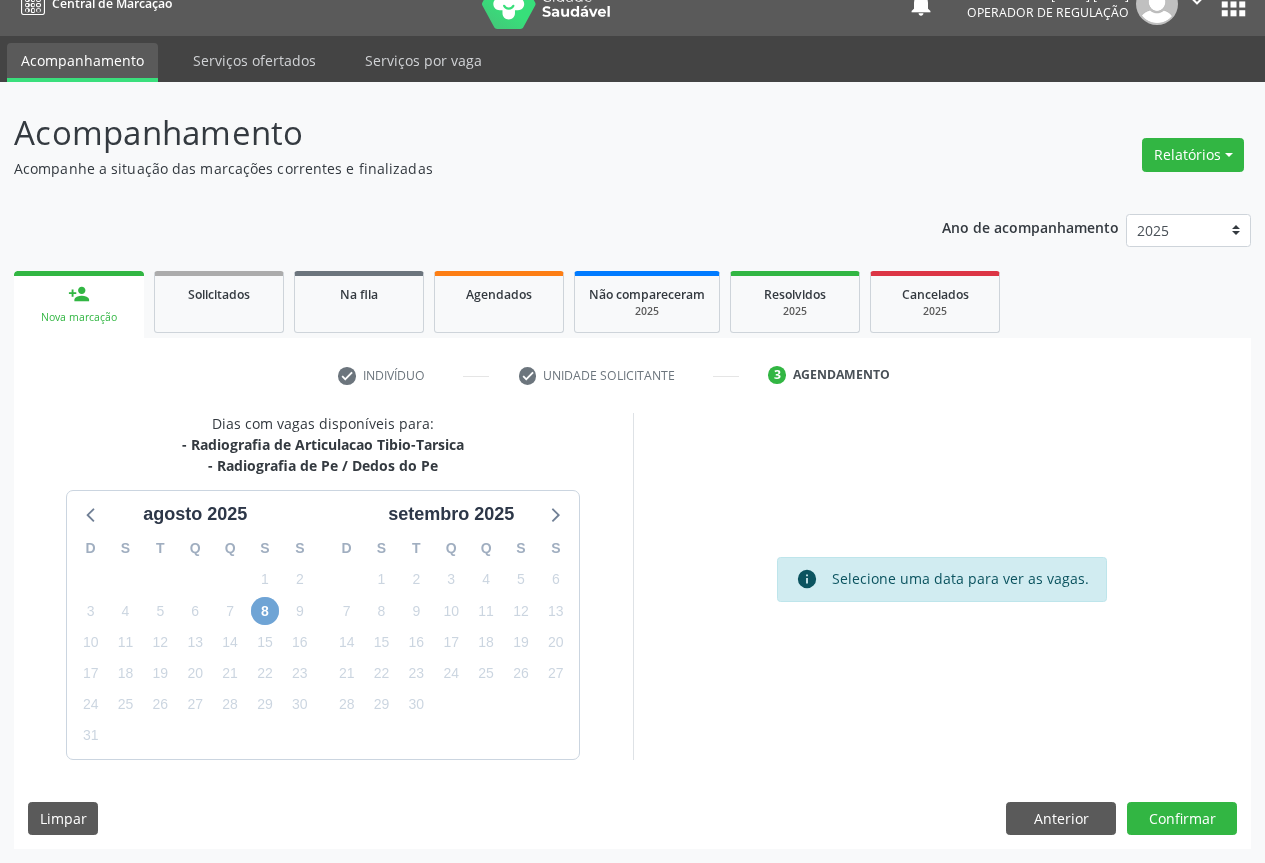 click on "8" at bounding box center (265, 611) 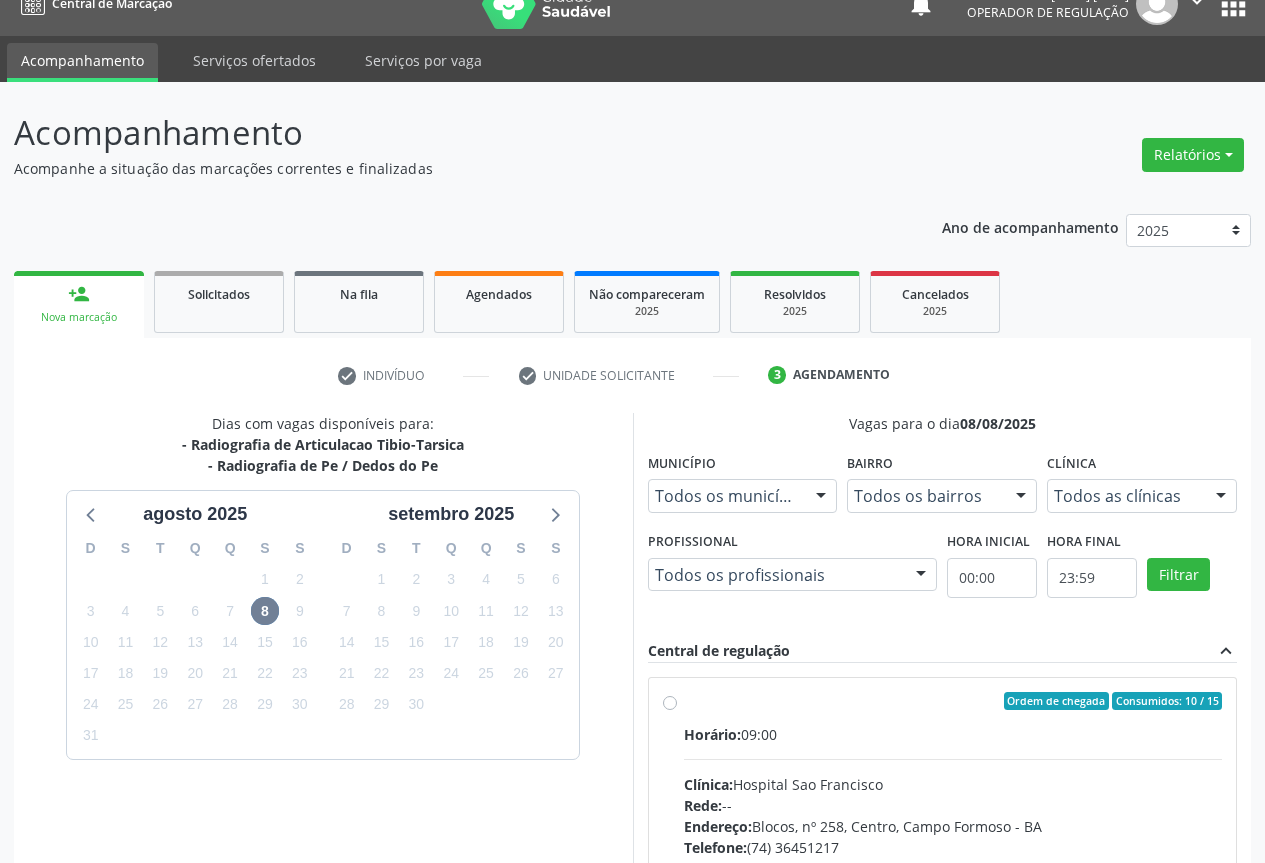 click on "Ordem de chegada
Consumidos: 10 / 15
Horário:   09:00
Clínica:  Hospital Sao Francisco
Rede:
--
Endereço:   Blocos, nº 258, Centro, Campo Formoso - BA
Telefone:   (74) 36451217
Profissional:
Joel da Rocha Almeida
Informações adicionais sobre o atendimento
Idade de atendimento:
de 0 a 120 anos
Gênero(s) atendido(s):
Masculino e Feminino
Informações adicionais:
--" at bounding box center (953, 845) 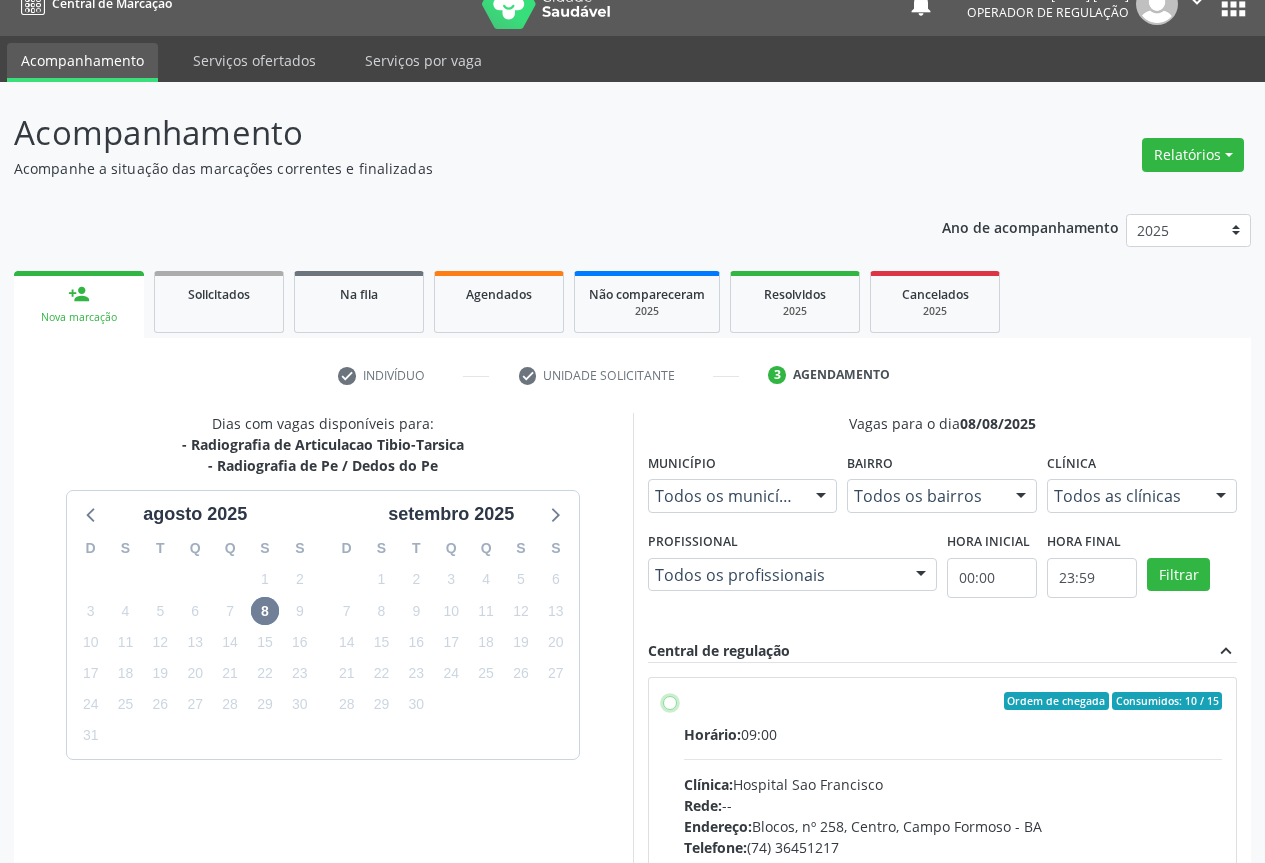 radio on "true" 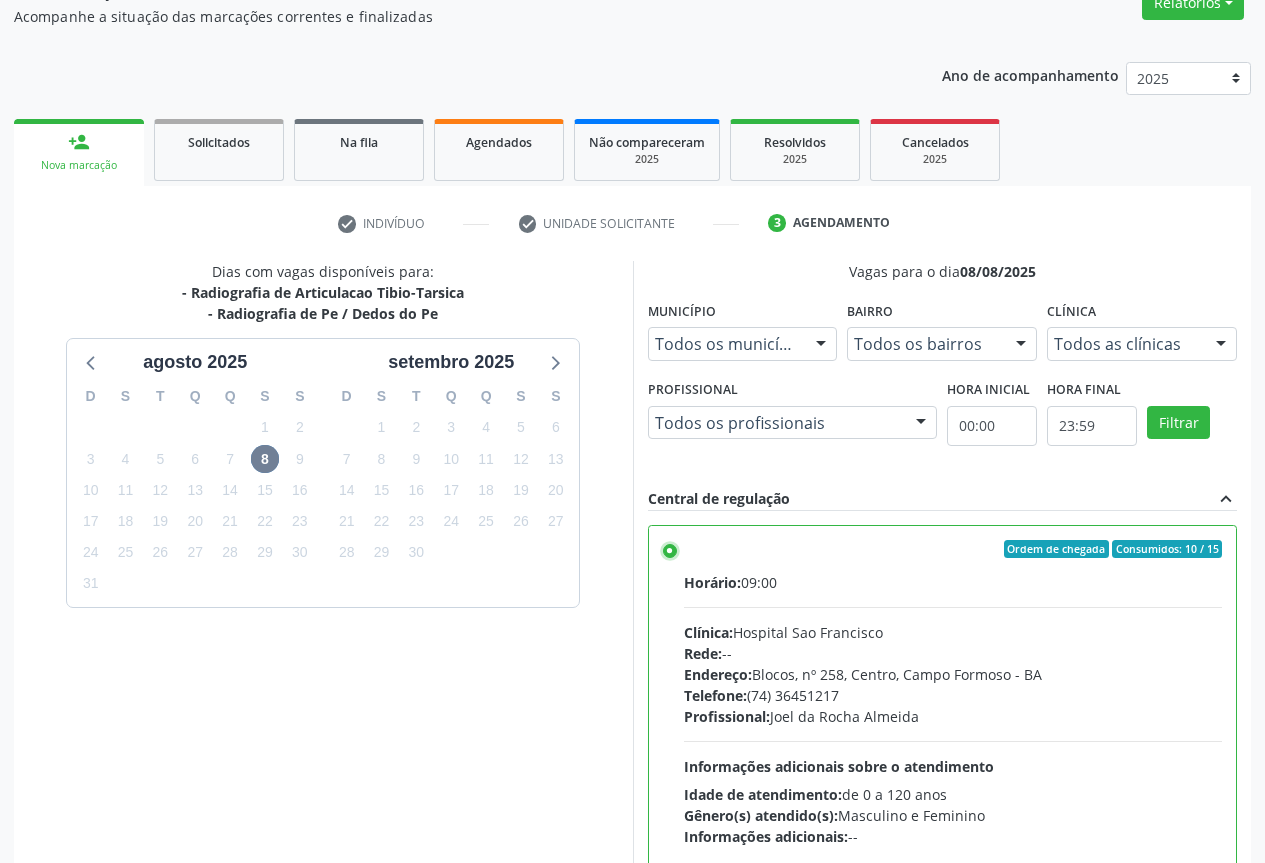scroll, scrollTop: 332, scrollLeft: 0, axis: vertical 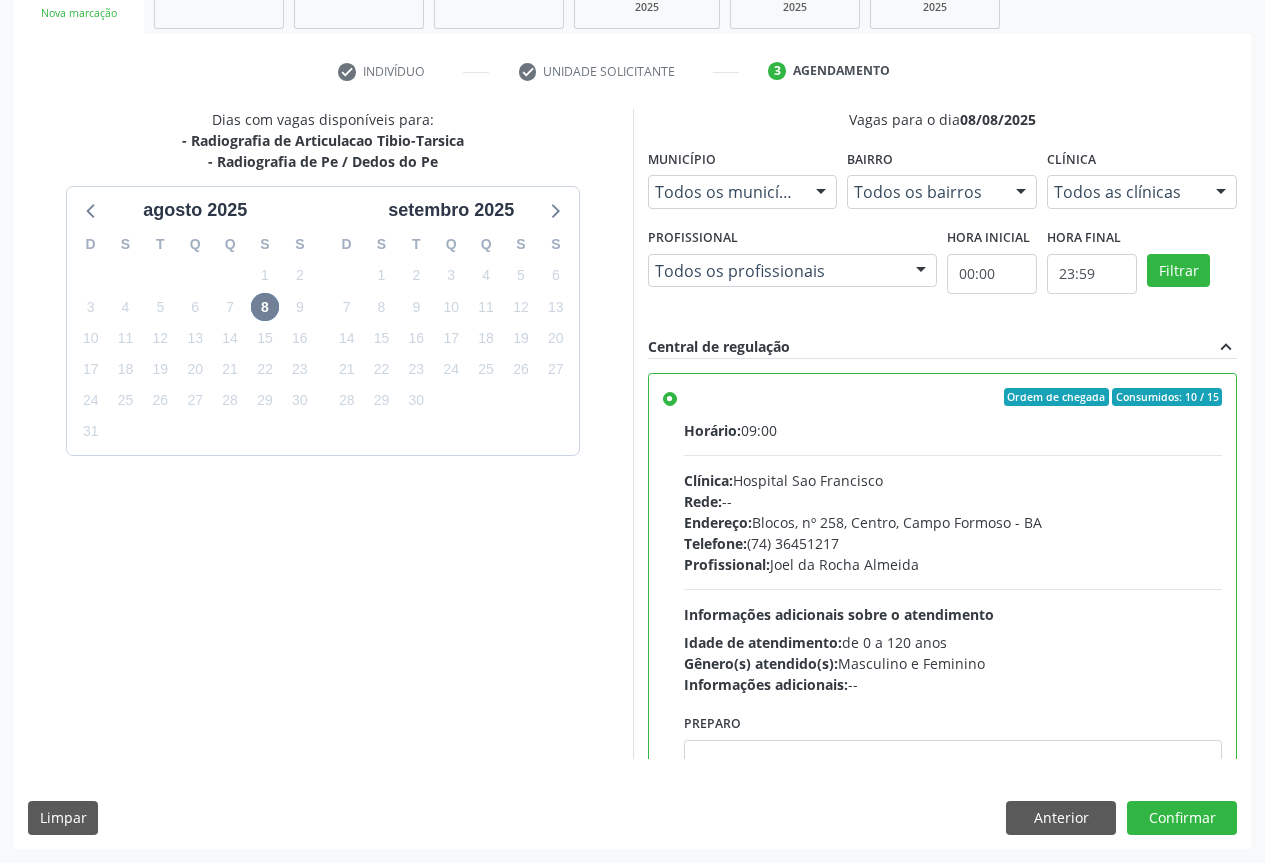 click on "Dias com vagas disponíveis para:
- Radiografia de Articulacao Tibio-Tarsica
- Radiografia de Pe / Dedos do Pe
agosto 2025 D S T Q Q S S 27 28 29 30 31 1 2 3 4 5 6 7 8 9 10 11 12 13 14 15 16 17 18 19 20 21 22 23 24 25 26 27 28 29 30 31 1 2 3 4 5 6 setembro 2025 D S T Q Q S S 31 1 2 3 4 5 6 7 8 9 10 11 12 13 14 15 16 17 18 19 20 21 22 23 24 25 26 27 28 29 30 1 2 3 4 5 6 7 8 9 10 11
Vagas para o dia
08/08/2025
Município
Todos os municípios         Todos os municípios   Campo Formoso - BA
Nenhum resultado encontrado para: "   "
Não há nenhuma opção para ser exibida.
Bairro
Todos os bairros         Todos os bairros   Centro
Nenhum resultado encontrado para: "   "
Não há nenhuma opção para ser exibida.
Clínica
Todos as clínicas         Todos as clínicas   Hospital Sao Francisco       "" at bounding box center [632, 478] 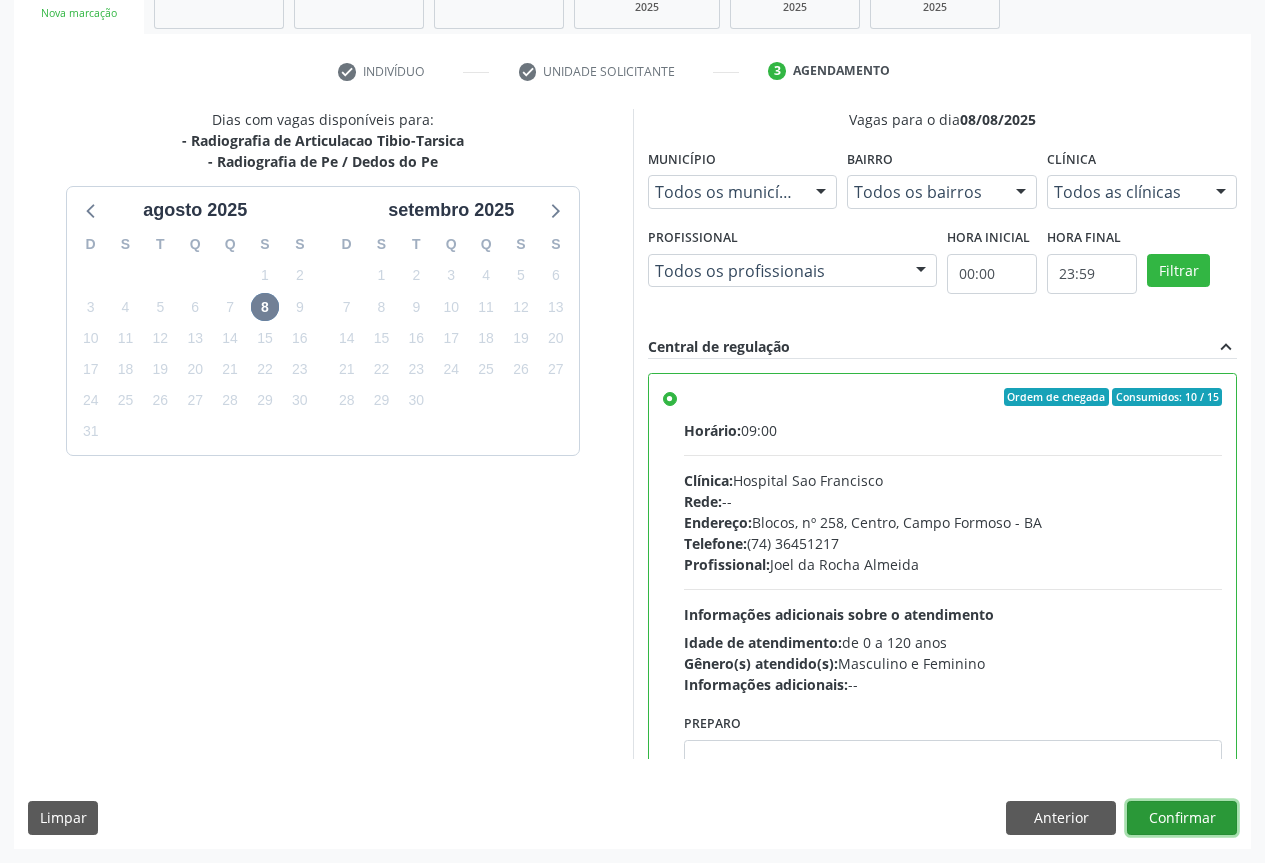 click on "Confirmar" at bounding box center [1182, 818] 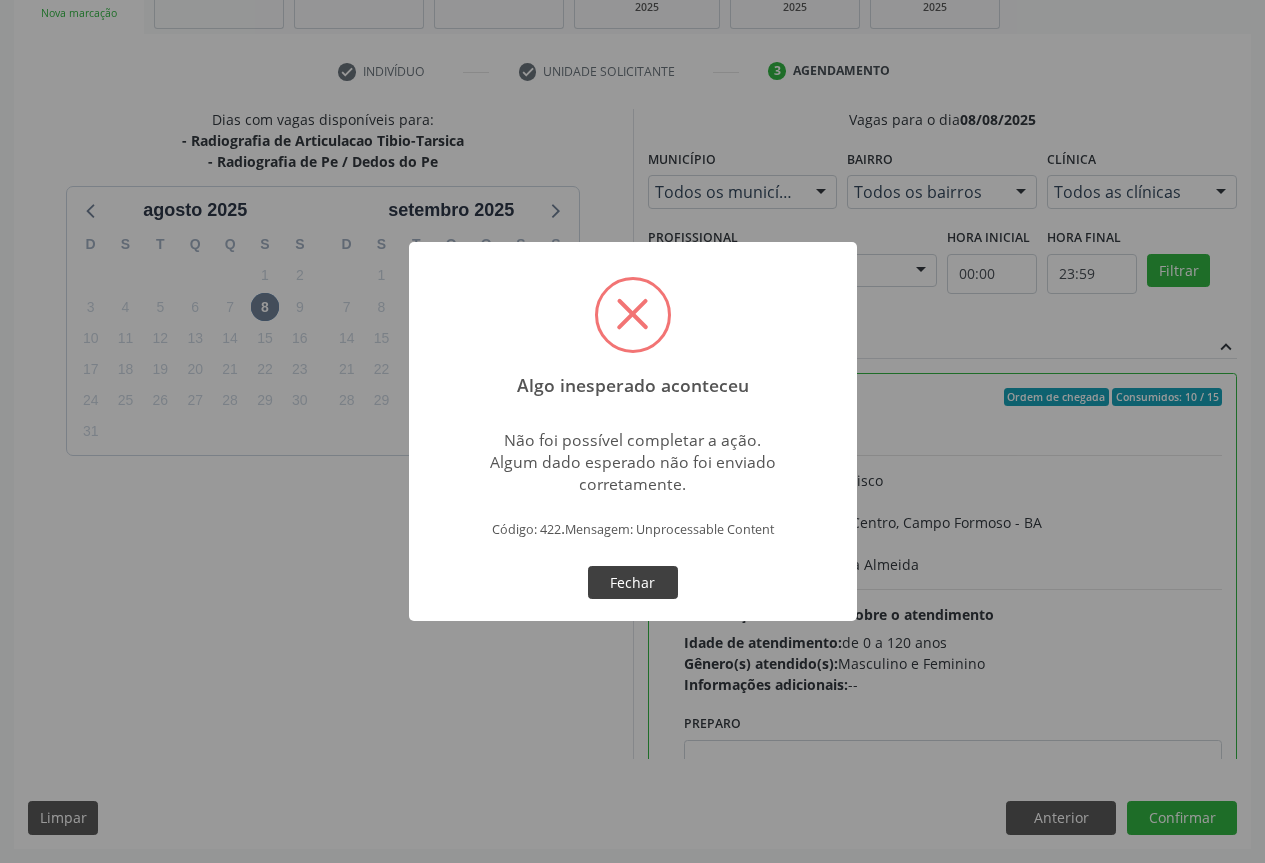 click on "Fechar" at bounding box center [633, 583] 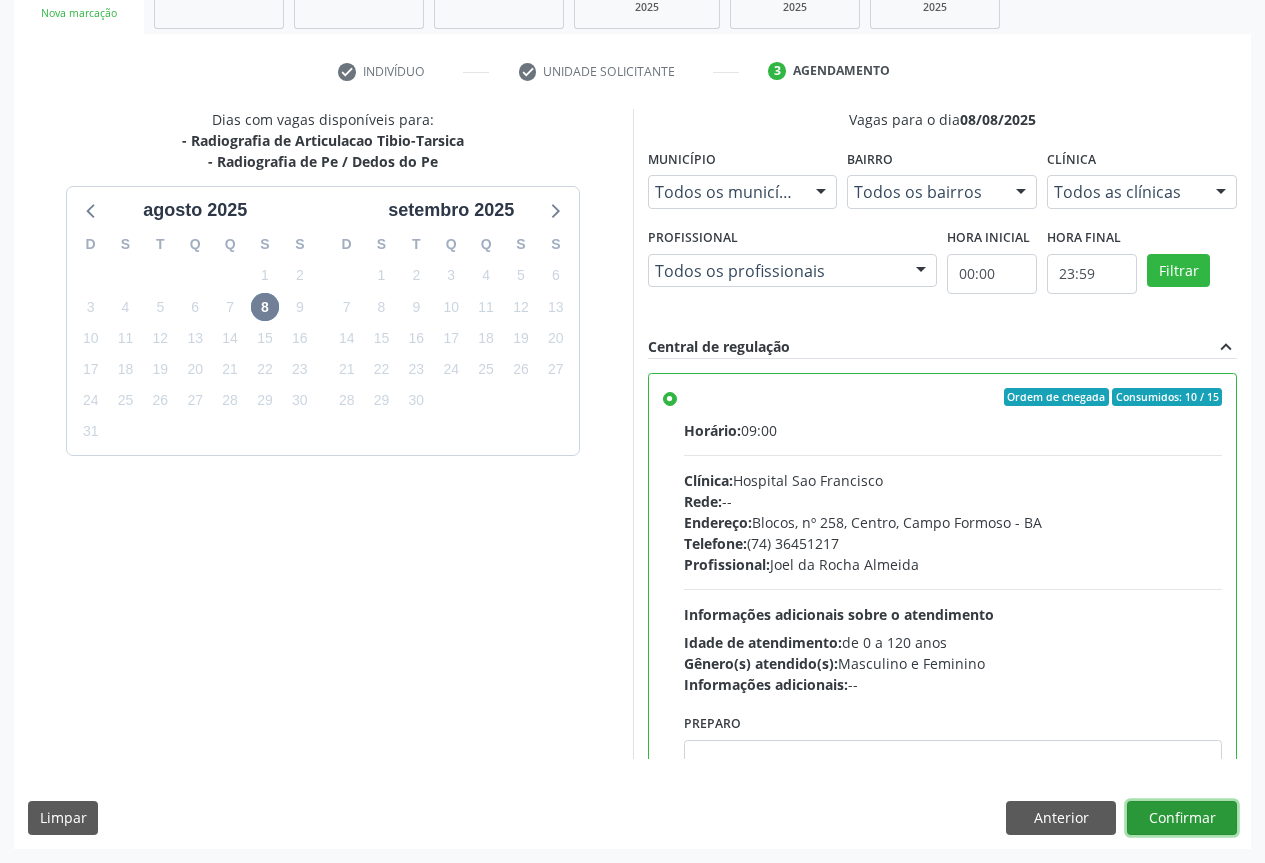 click on "Confirmar" at bounding box center [1182, 818] 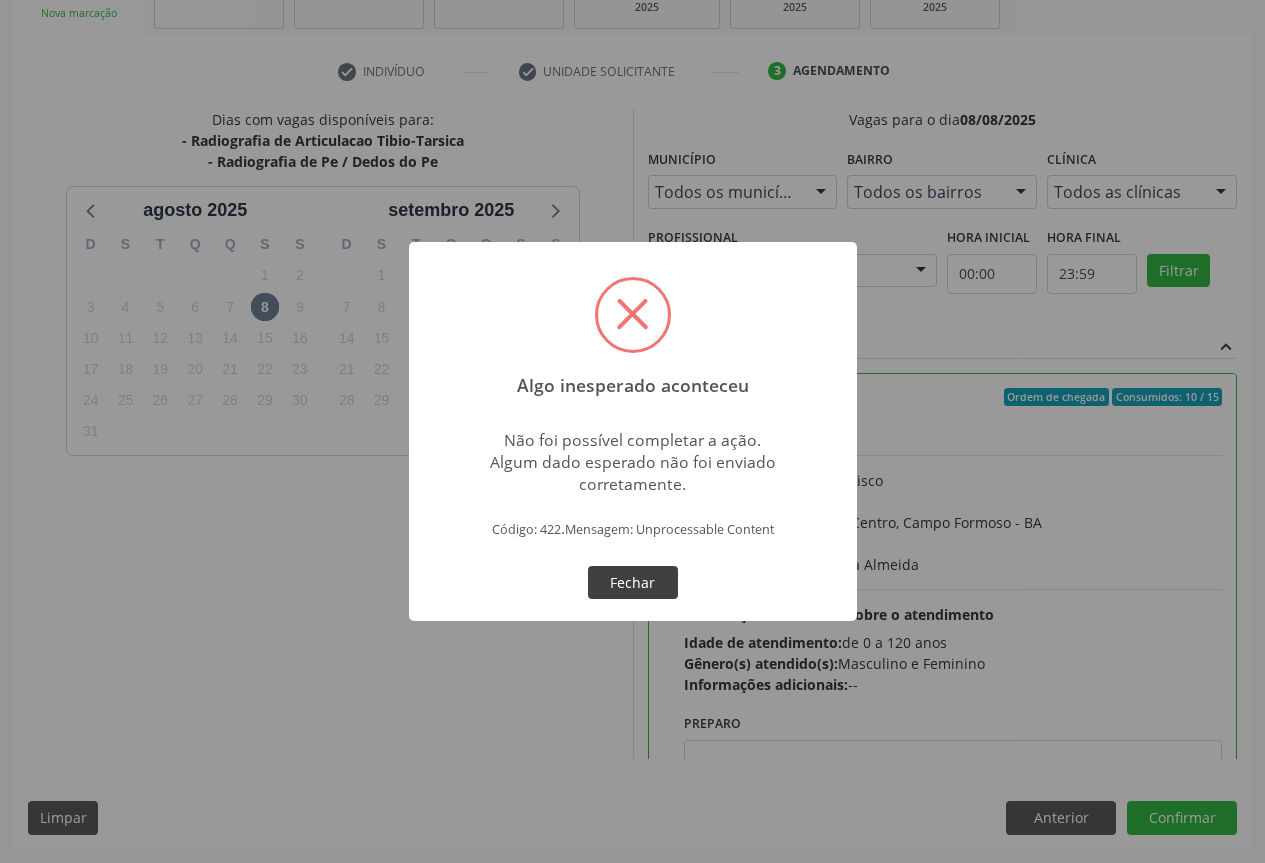 click on "Fechar" at bounding box center (633, 583) 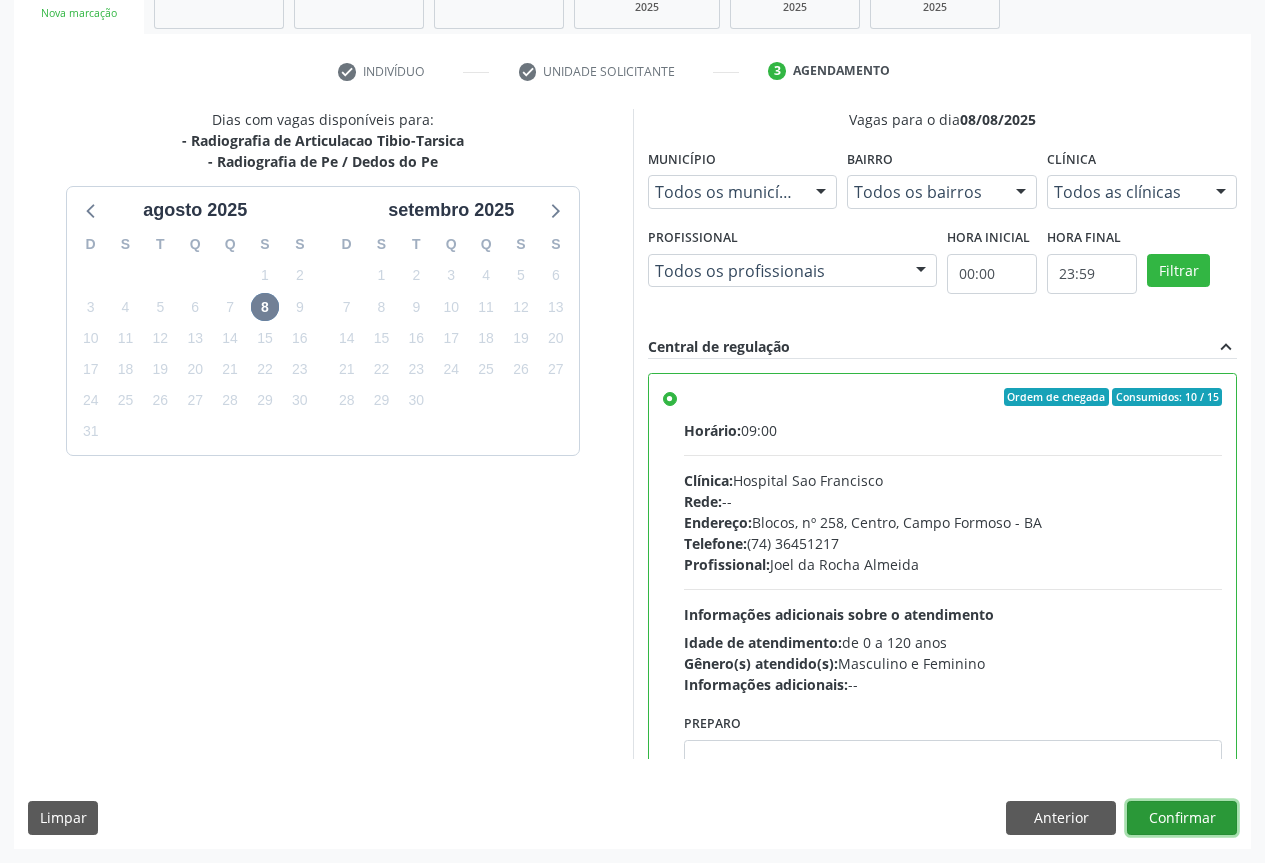 click on "Confirmar" at bounding box center (1182, 818) 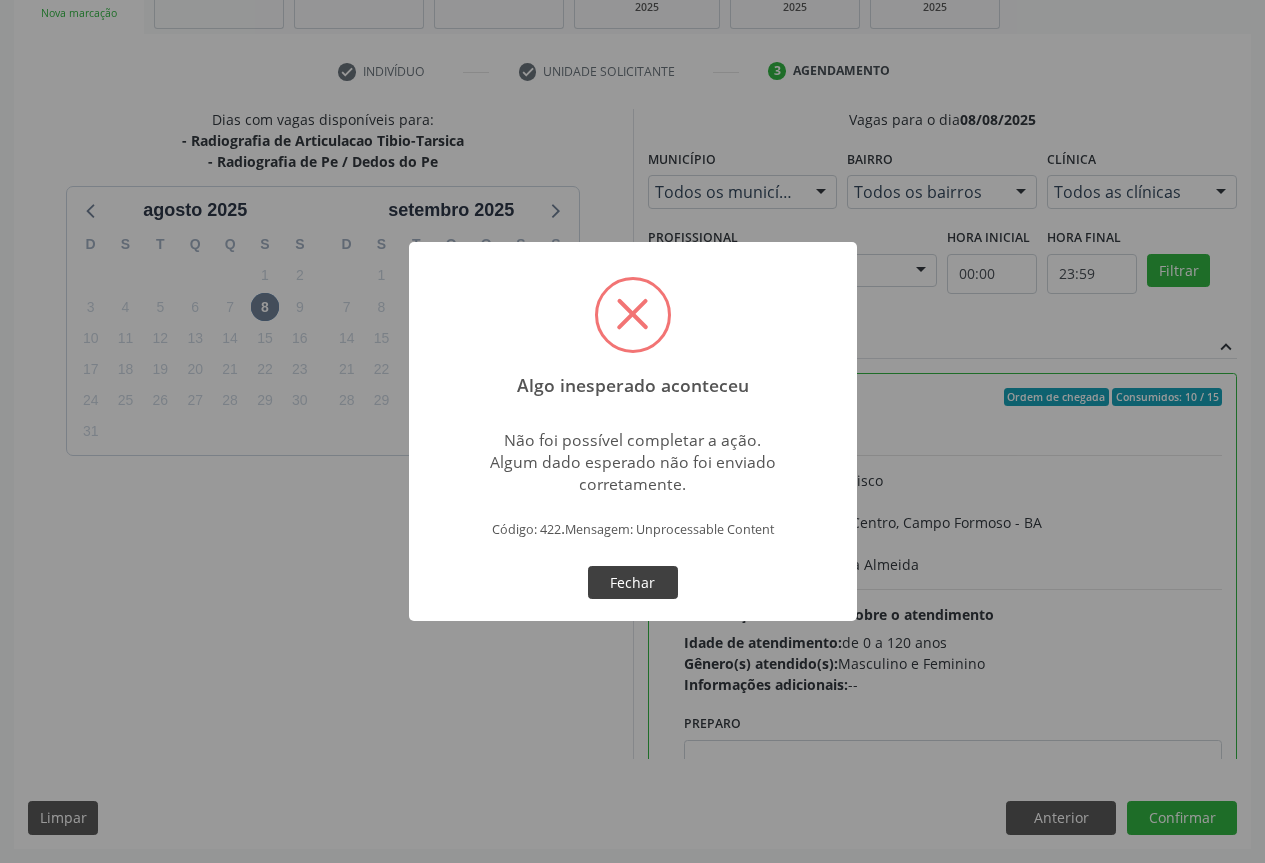 click on "Fechar" at bounding box center (633, 583) 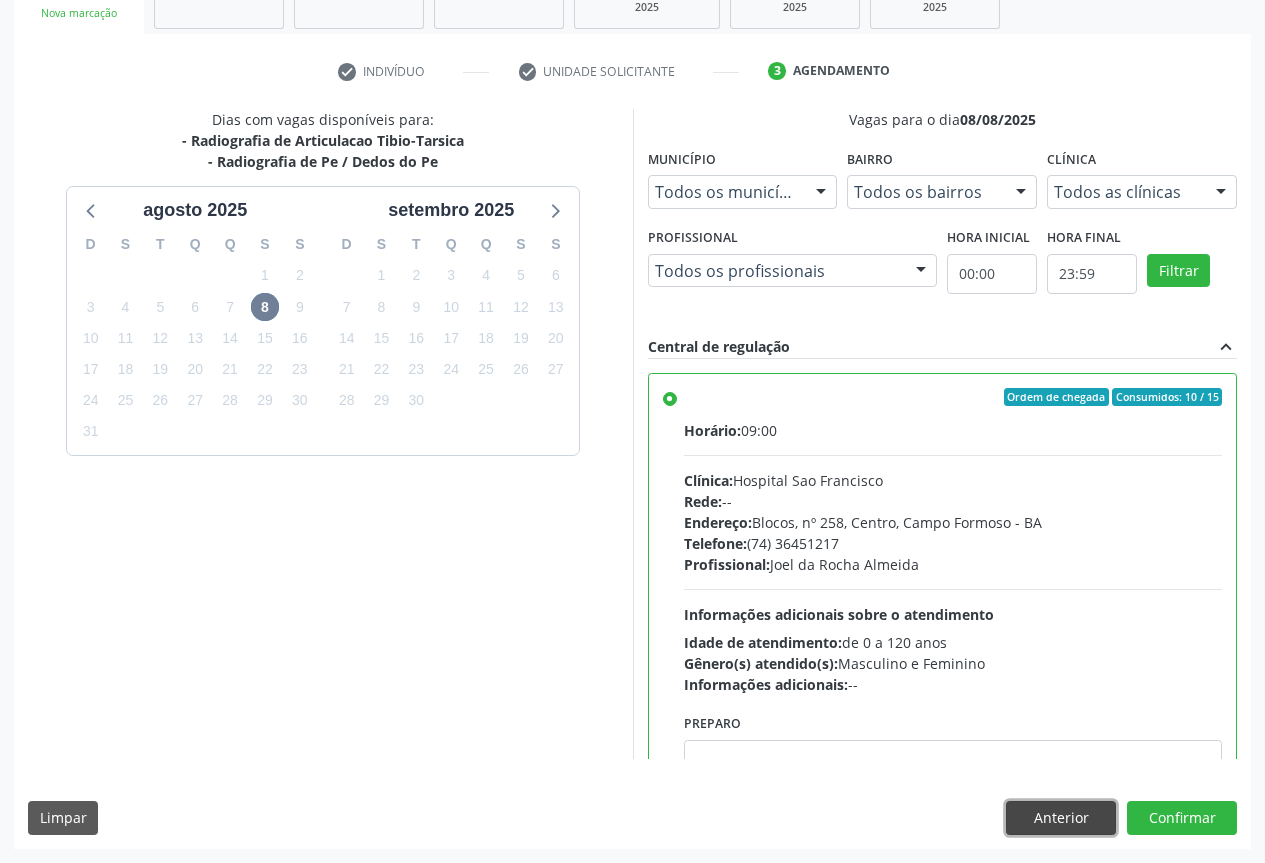 click on "Anterior" at bounding box center [1061, 818] 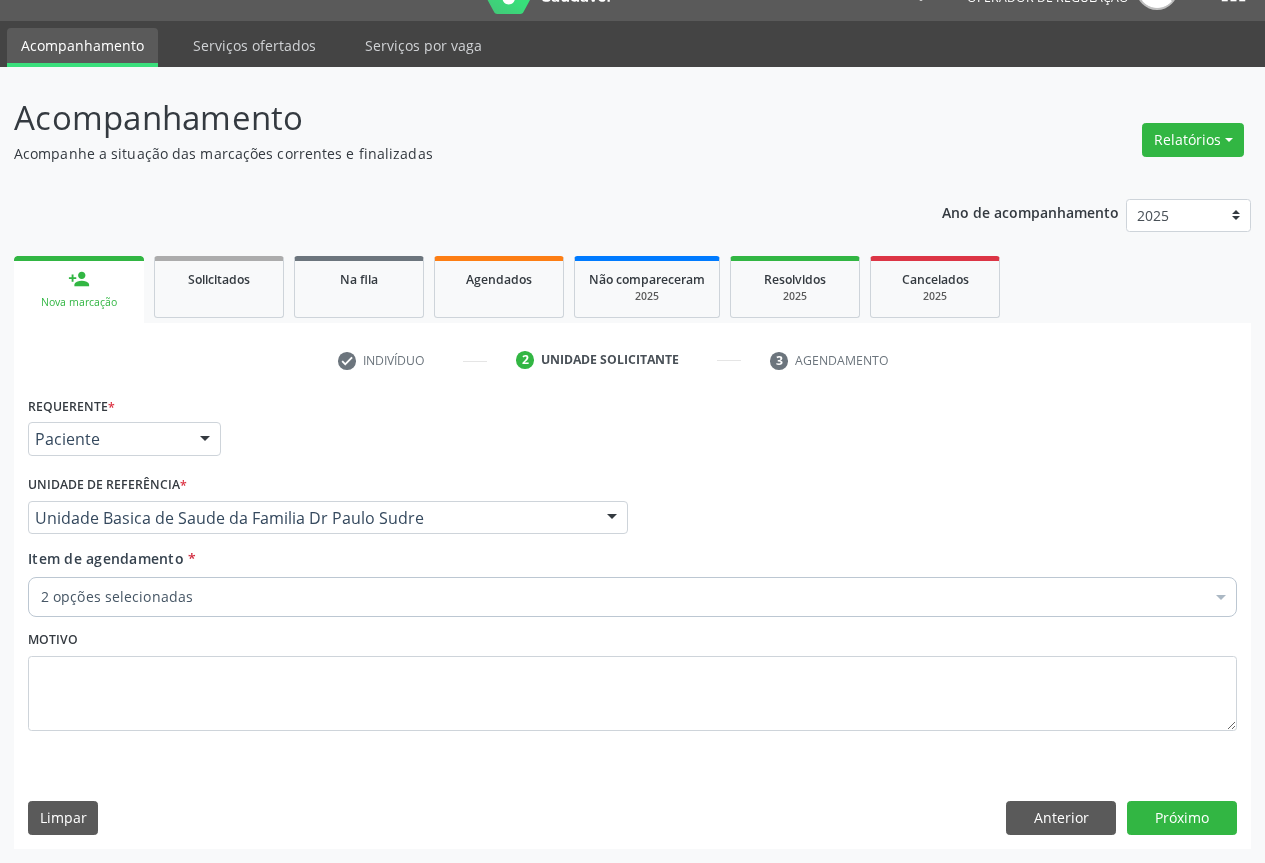 scroll, scrollTop: 43, scrollLeft: 0, axis: vertical 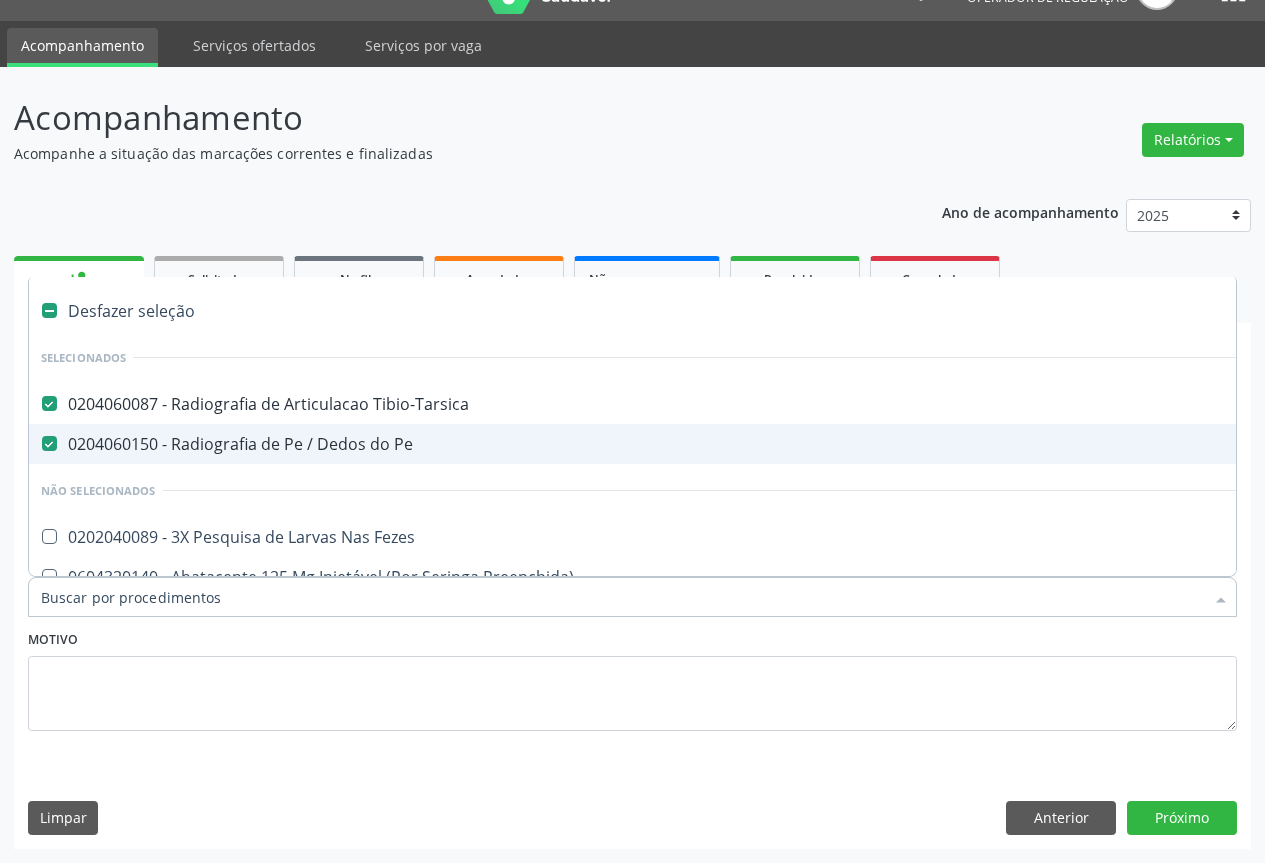 click on "0204060150 - Radiografia de Pe / Dedos do Pe" at bounding box center [819, 444] 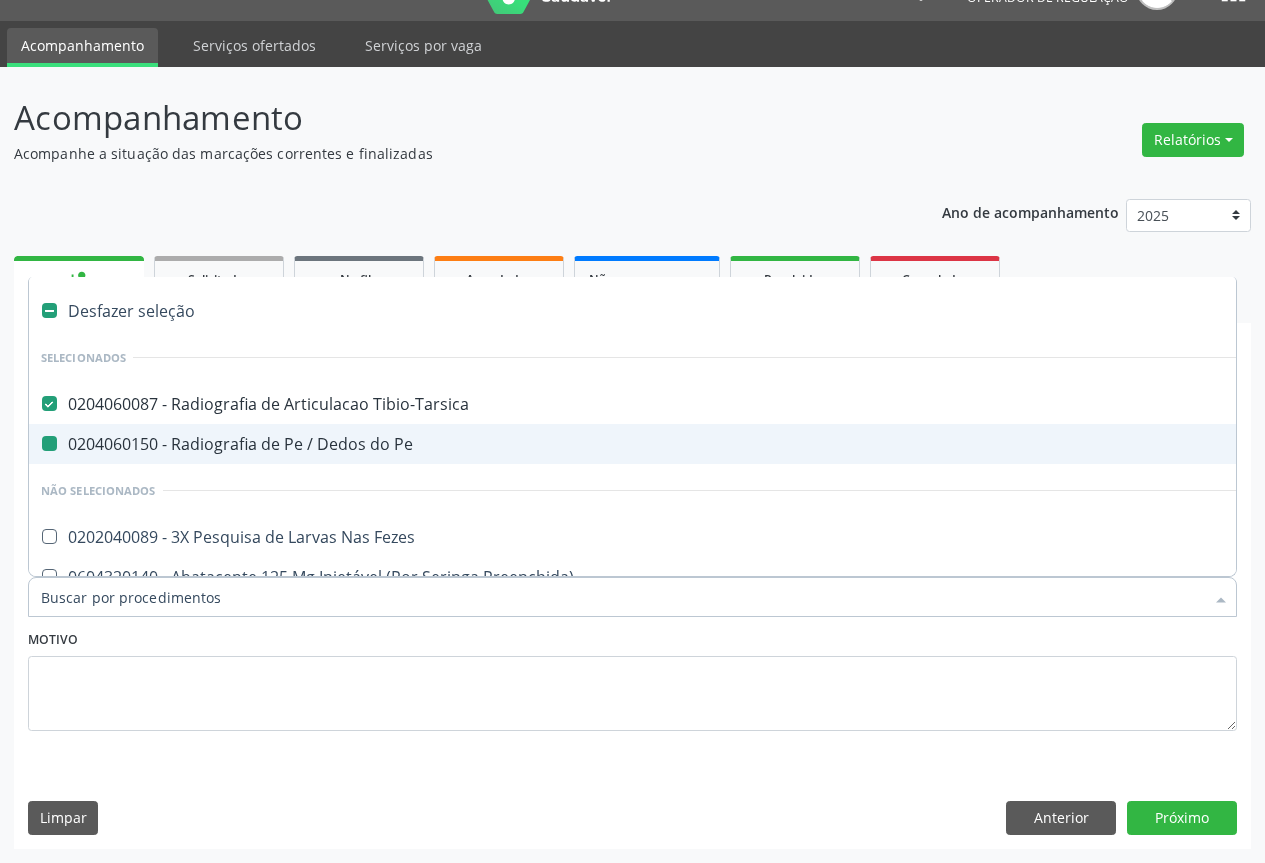 checkbox on "false" 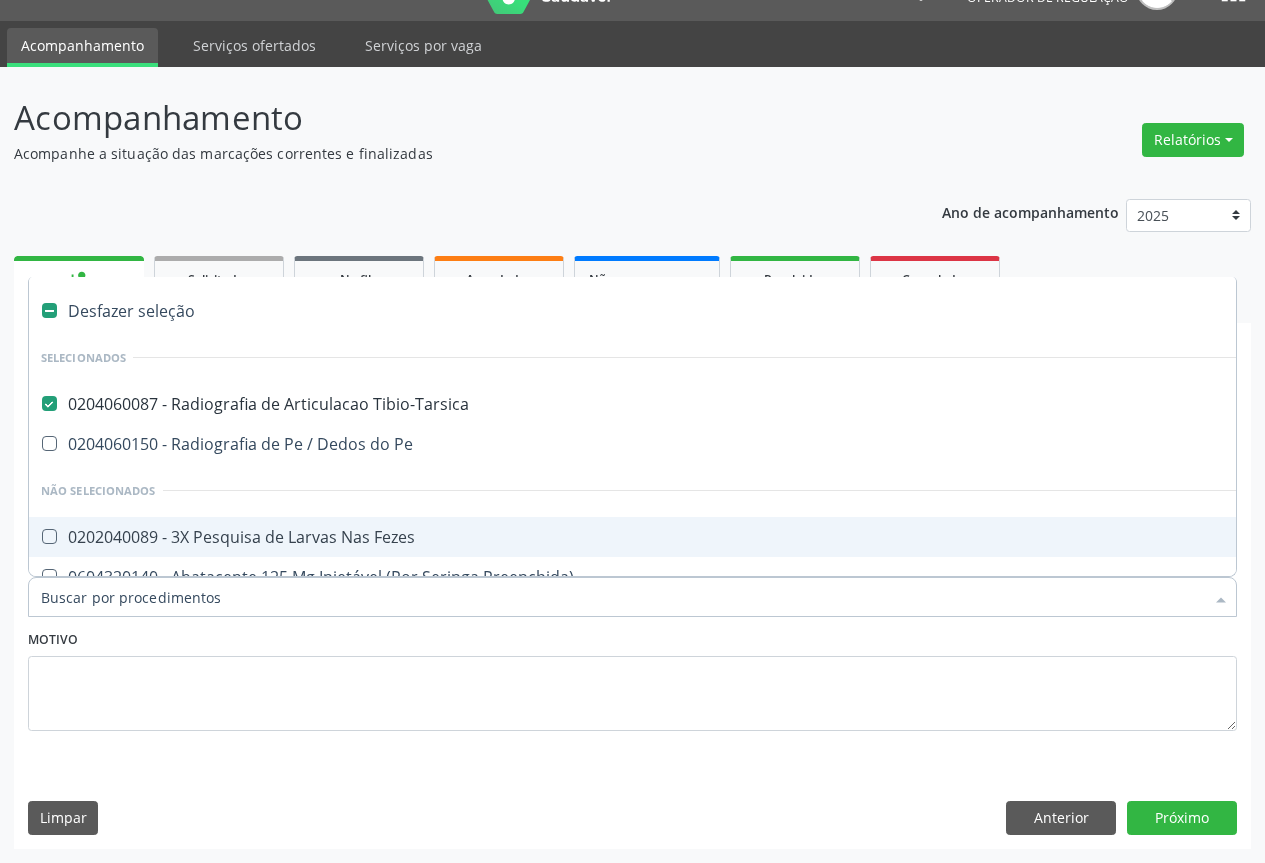 click on "Anterior
Próximo" at bounding box center [1121, 818] 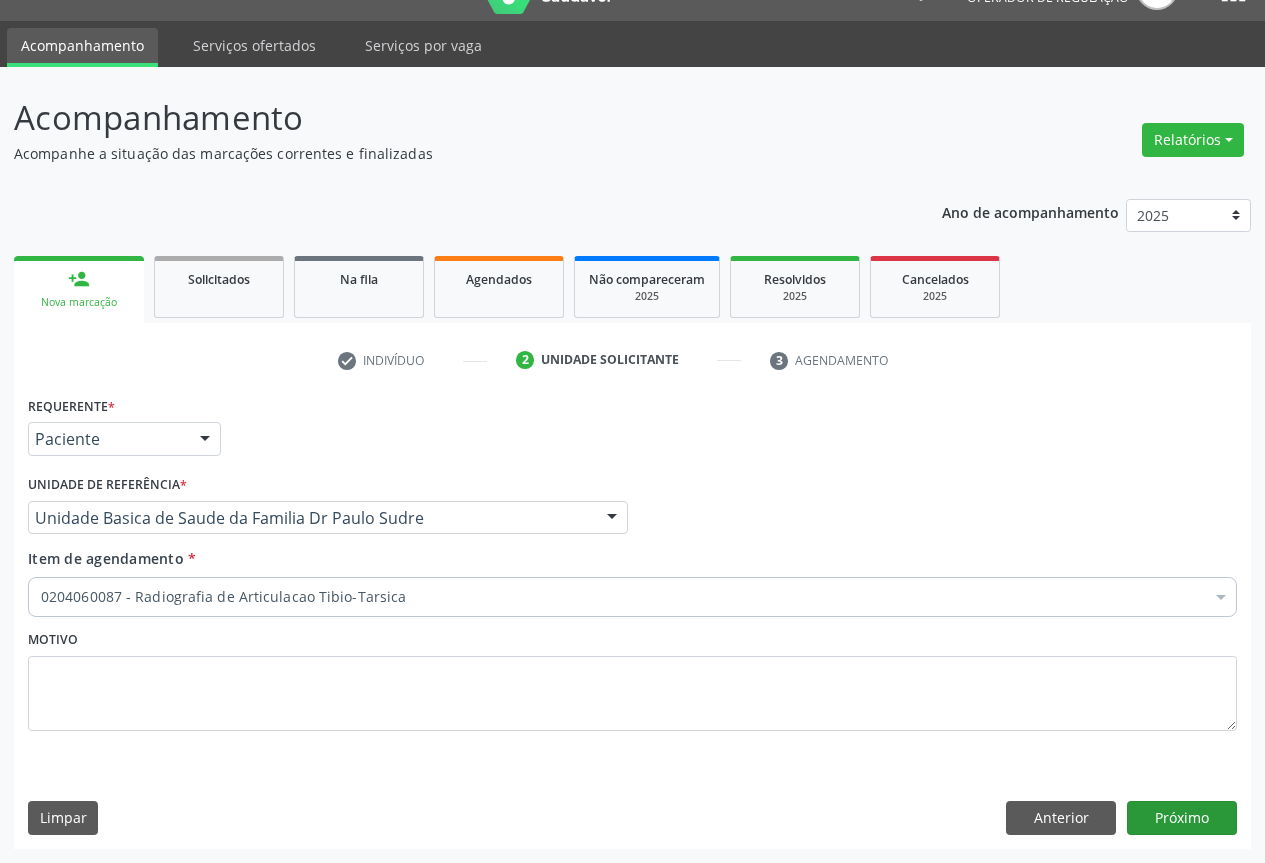 drag, startPoint x: 1180, startPoint y: 798, endPoint x: 1176, endPoint y: 813, distance: 15.524175 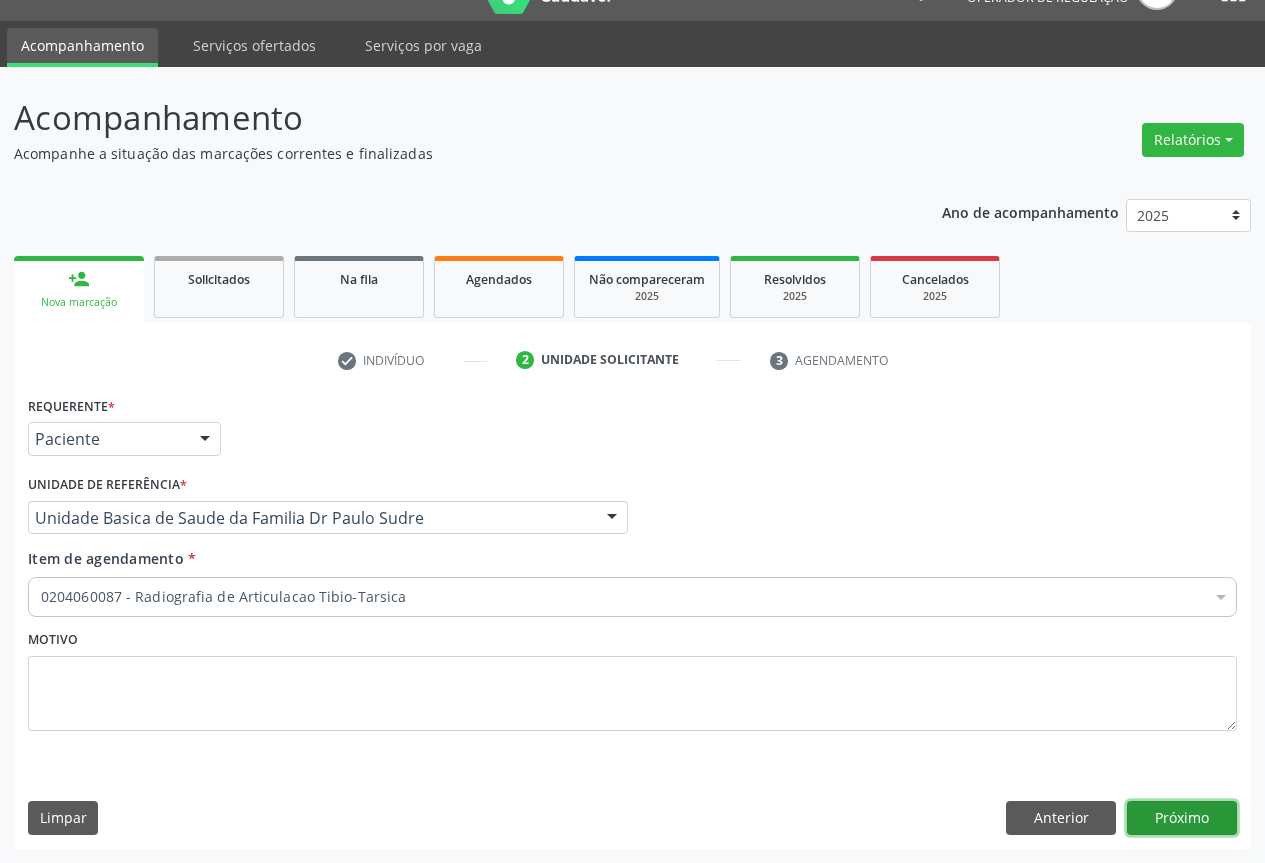 click on "Próximo" at bounding box center (1182, 818) 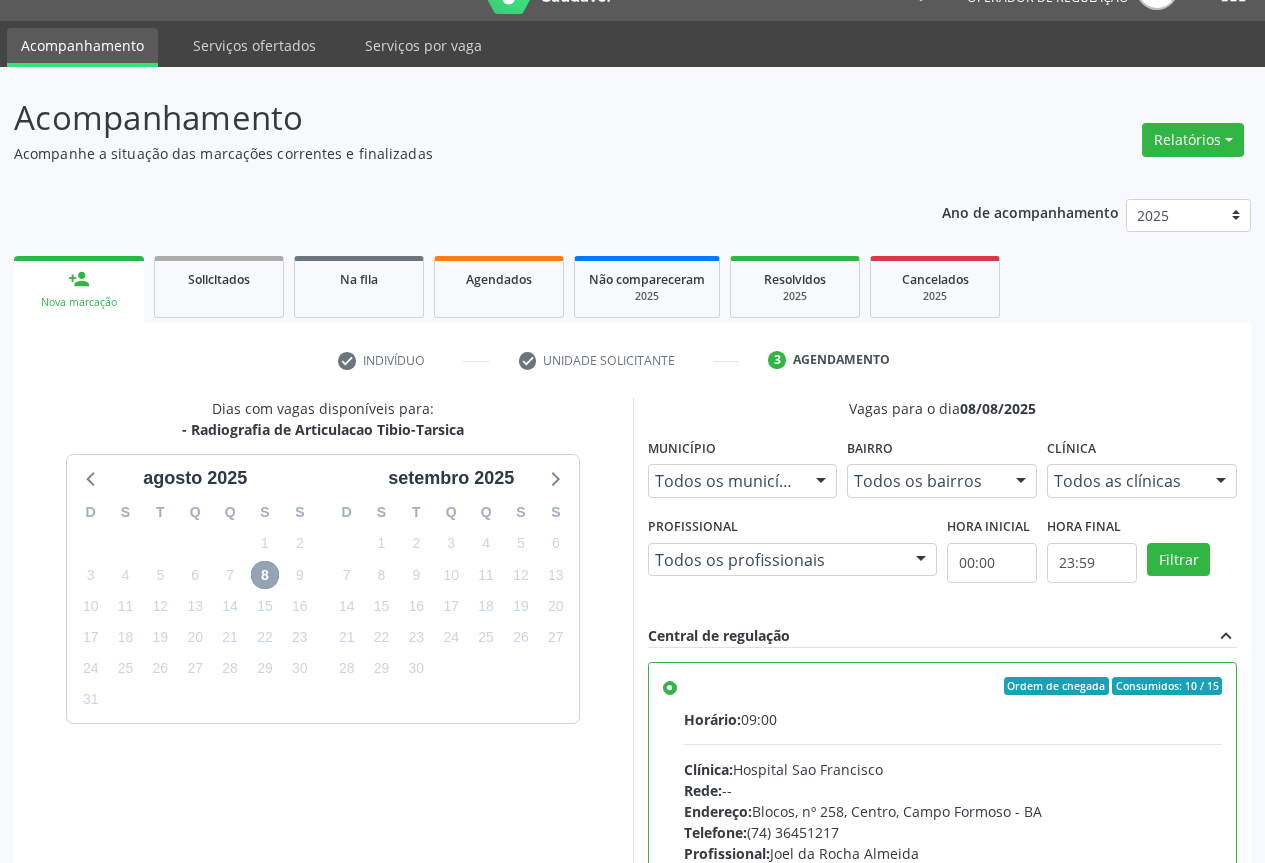click on "8" at bounding box center [265, 575] 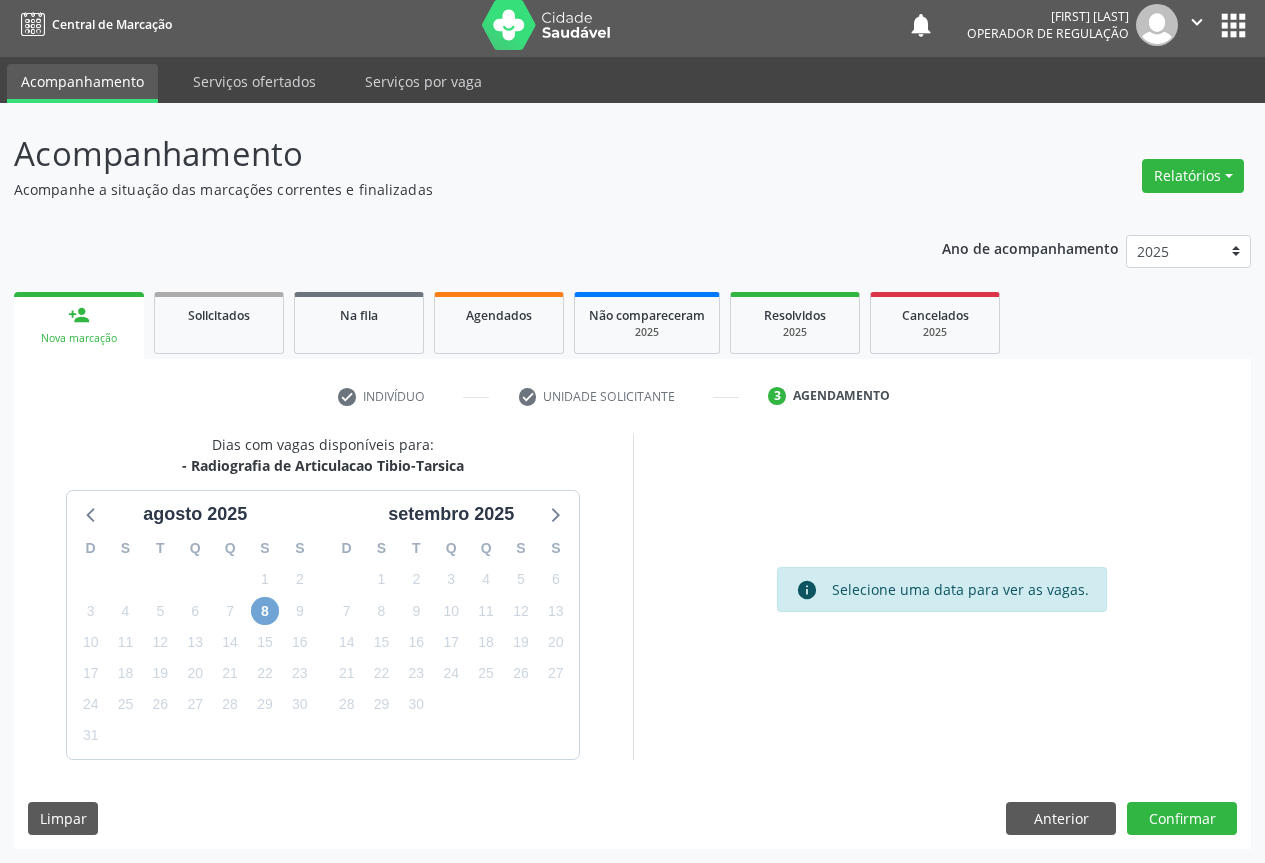 scroll, scrollTop: 7, scrollLeft: 0, axis: vertical 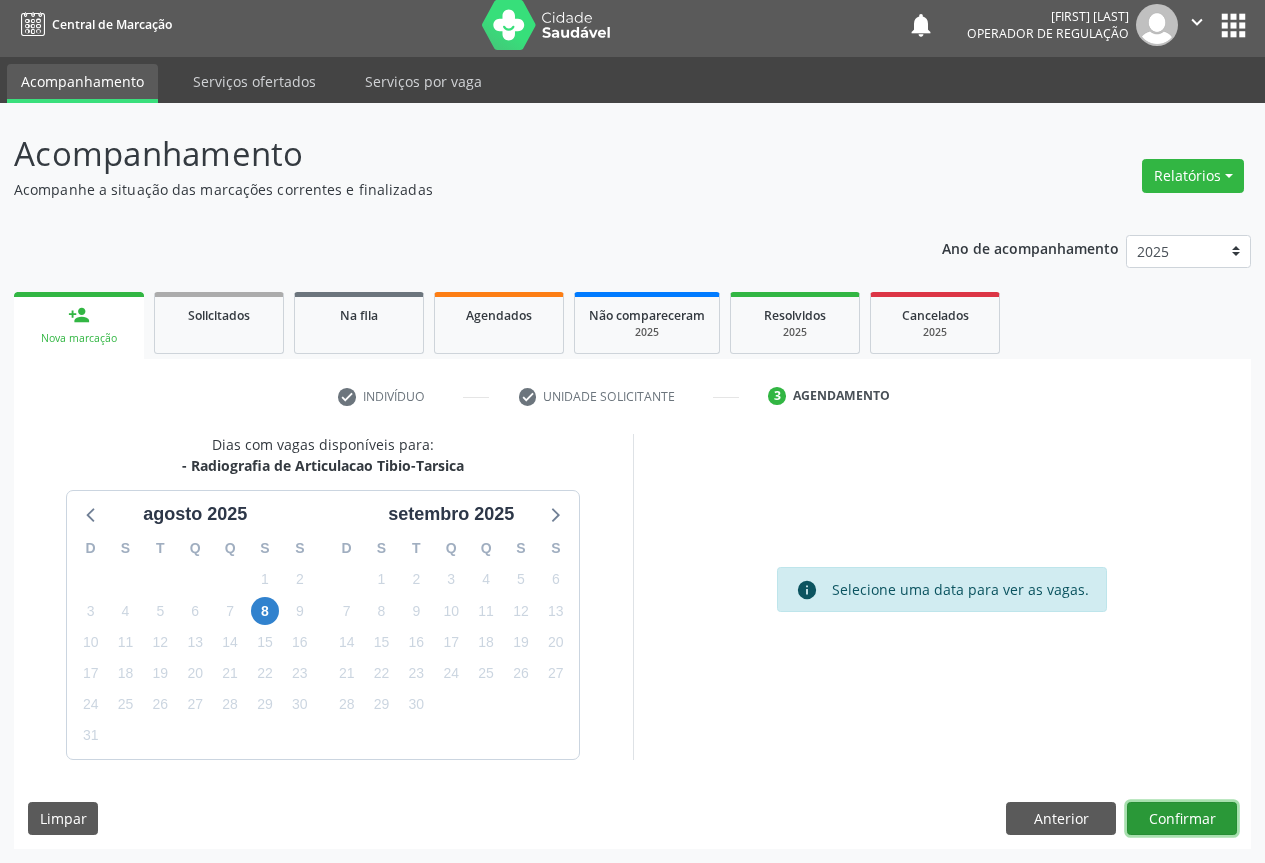 click on "Confirmar" at bounding box center (1182, 819) 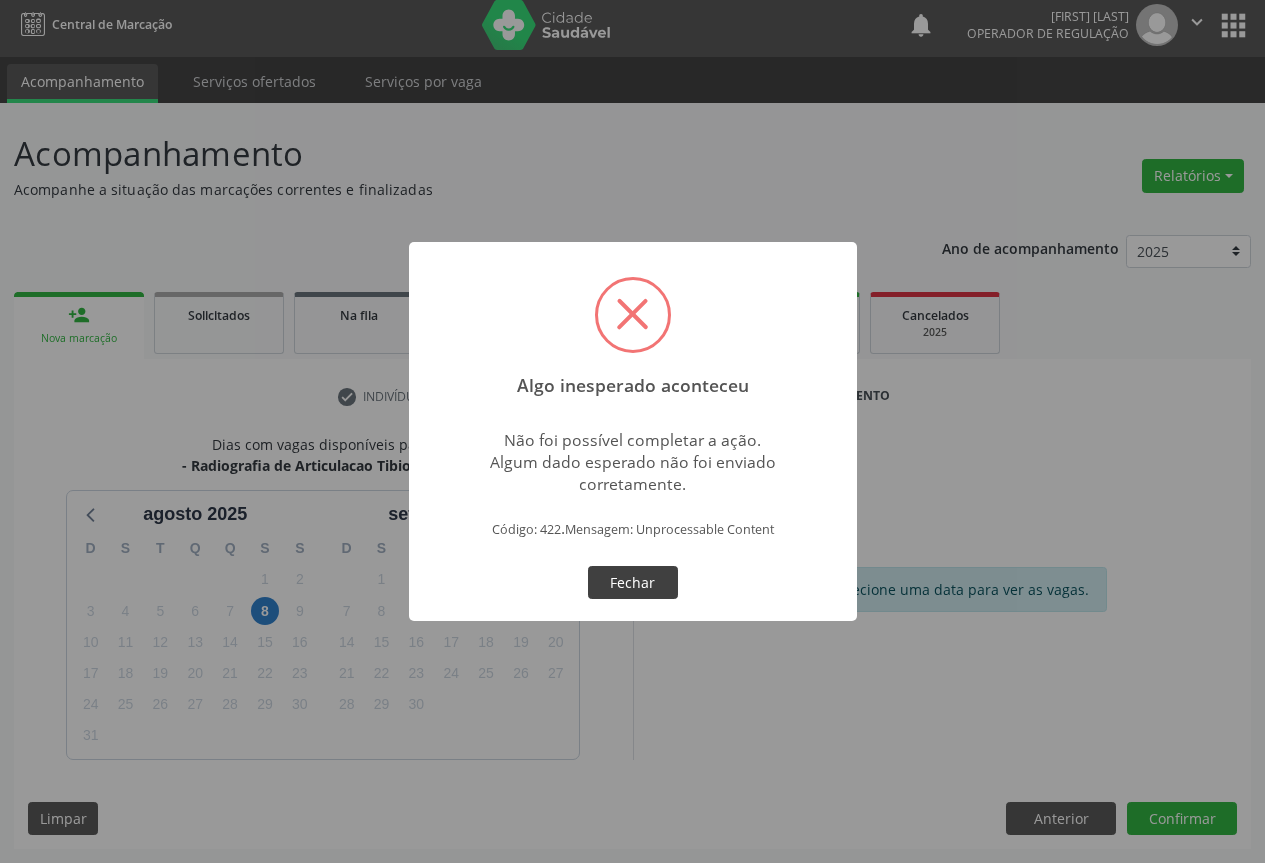 click on "Fechar" at bounding box center [633, 583] 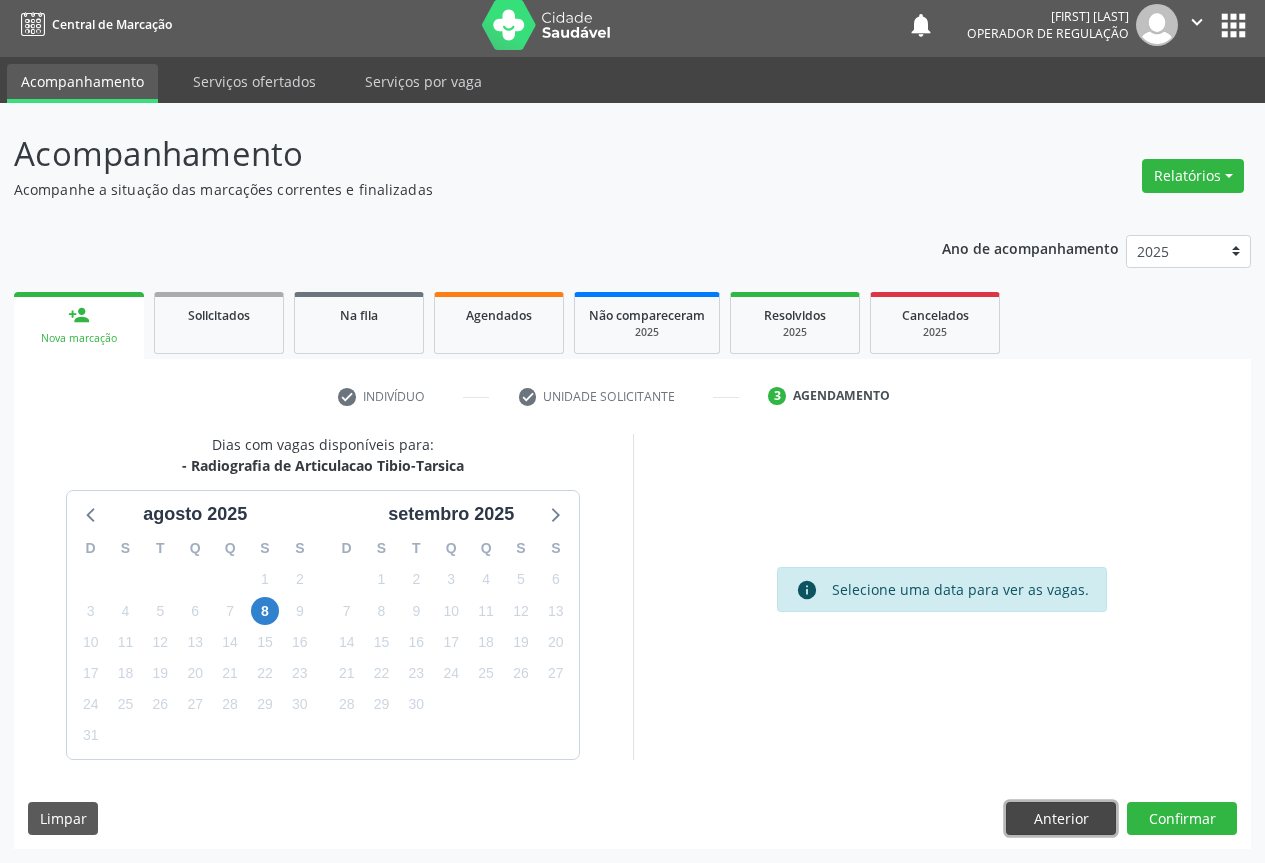 click on "Anterior" at bounding box center (1061, 819) 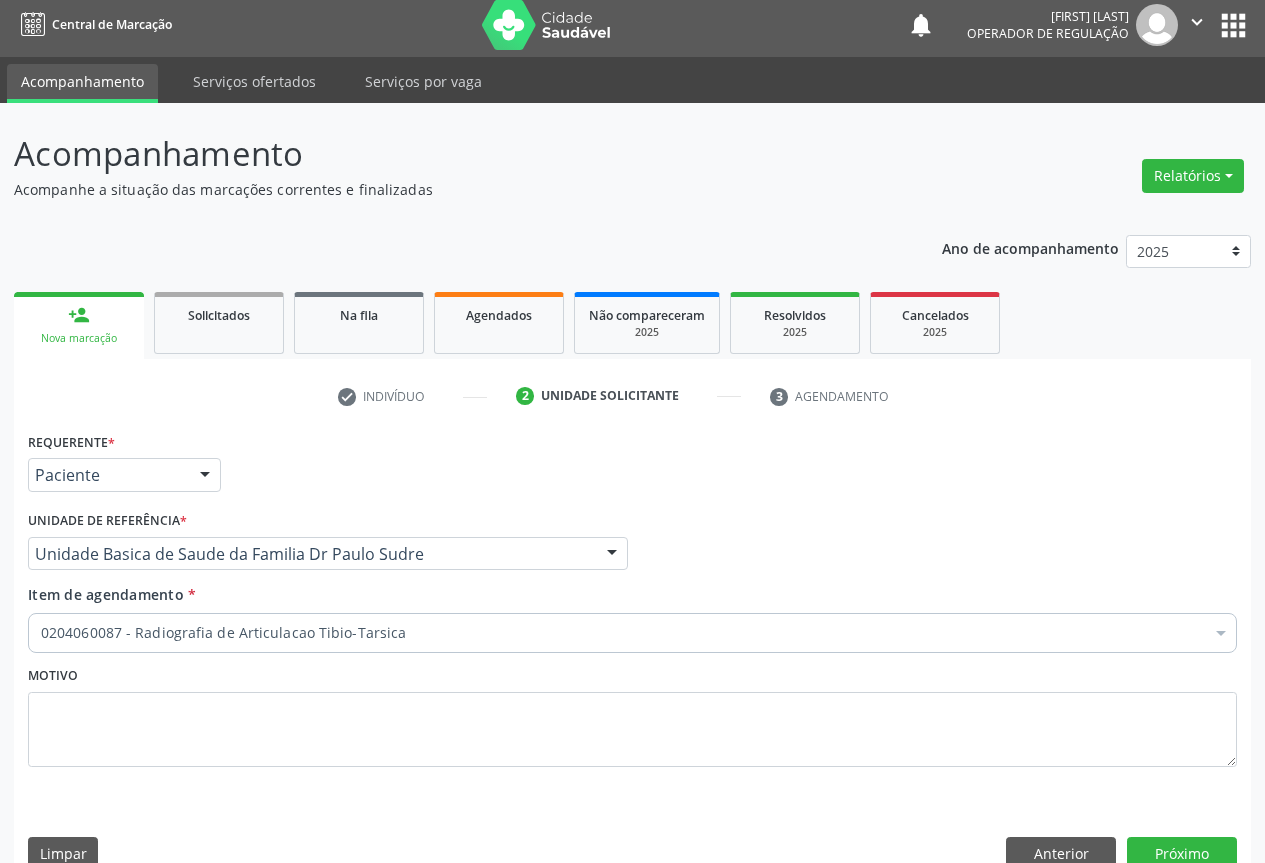 scroll, scrollTop: 43, scrollLeft: 0, axis: vertical 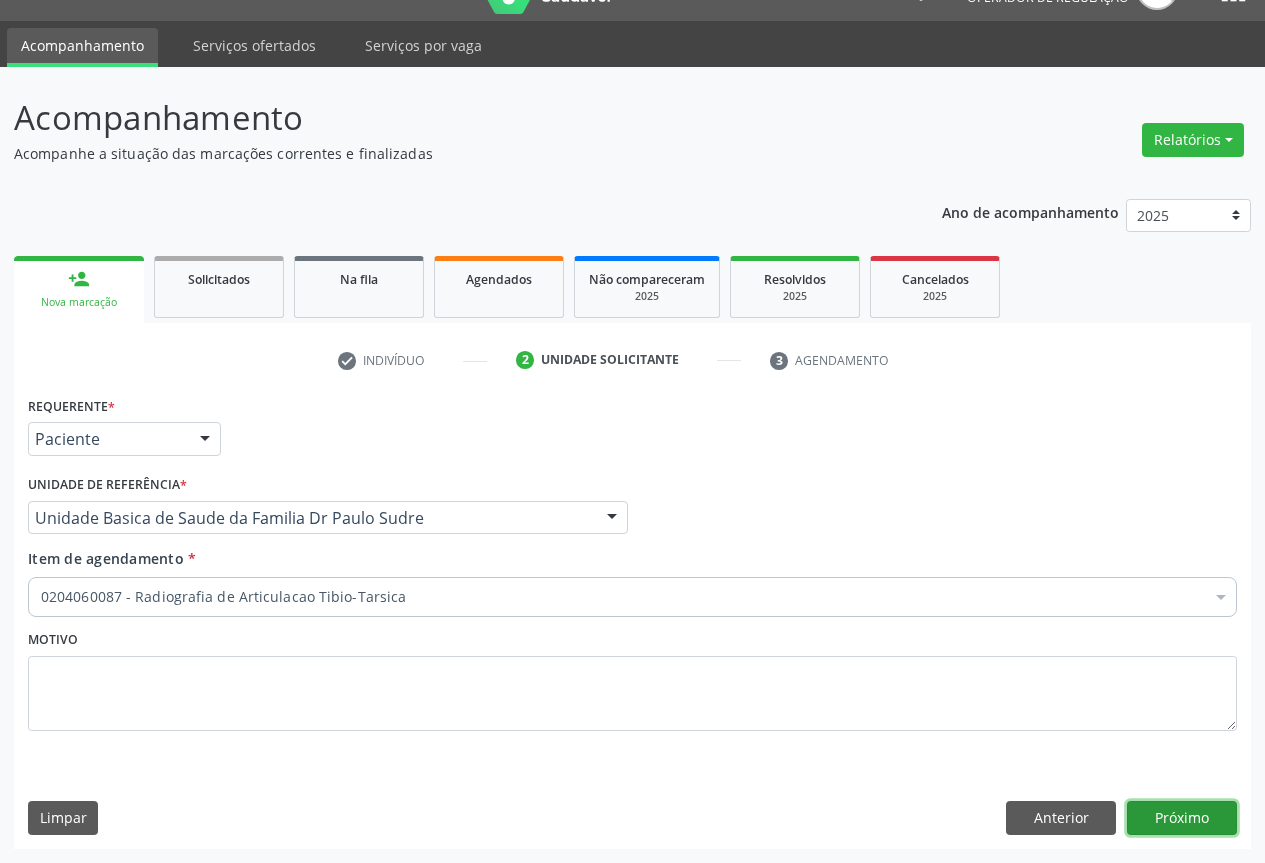 click on "Próximo" at bounding box center [1182, 818] 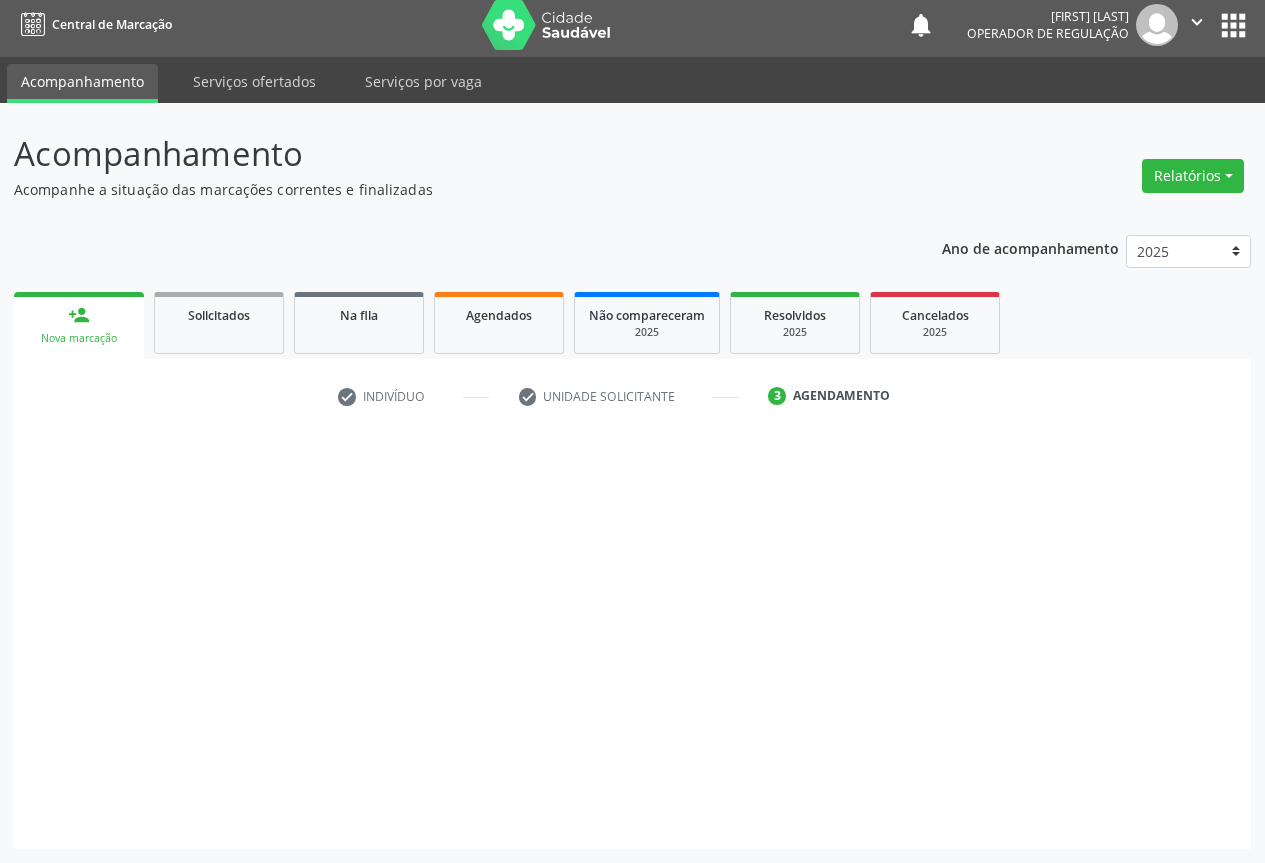 scroll, scrollTop: 7, scrollLeft: 0, axis: vertical 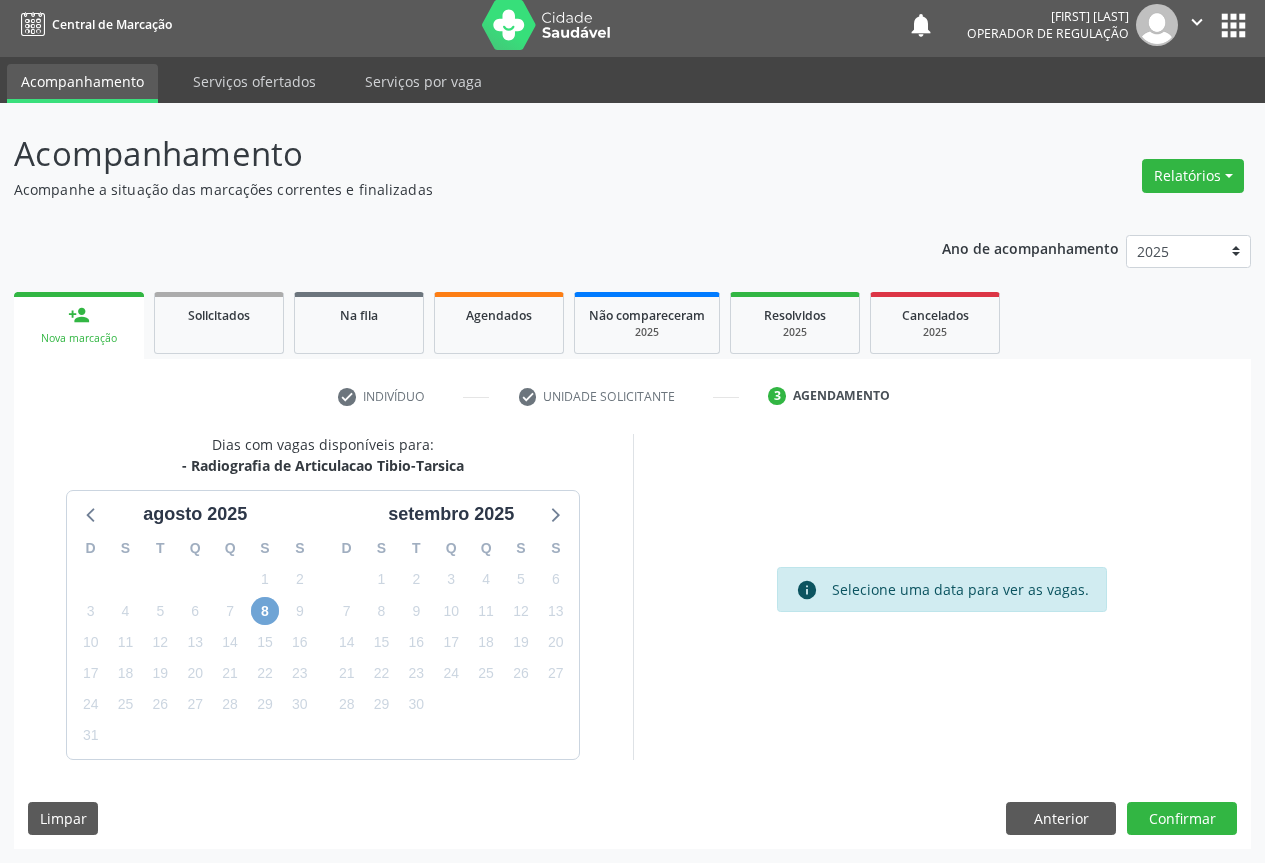 click on "8" at bounding box center (265, 611) 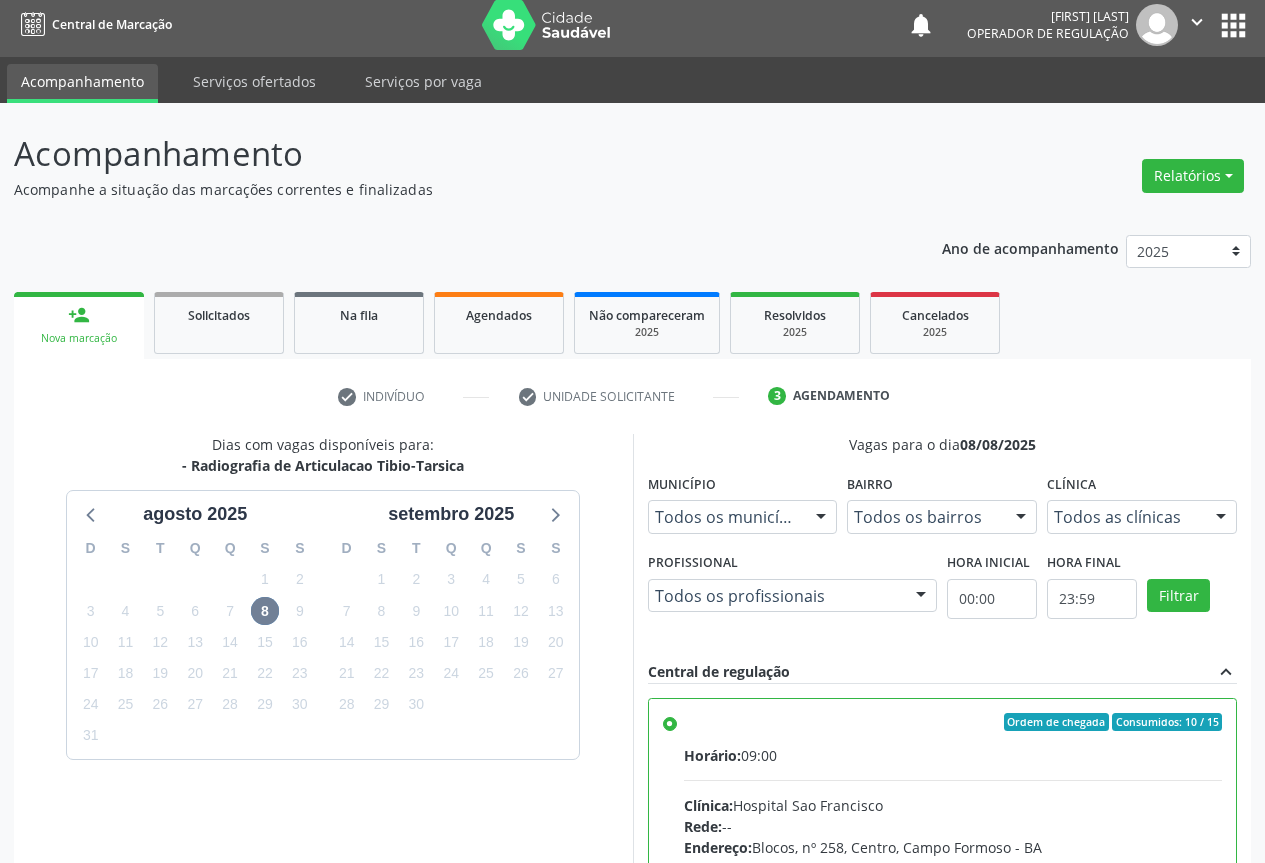 click on "check
Indivíduo
check
Unidade solicitante
3
Agendamento" at bounding box center (632, 396) 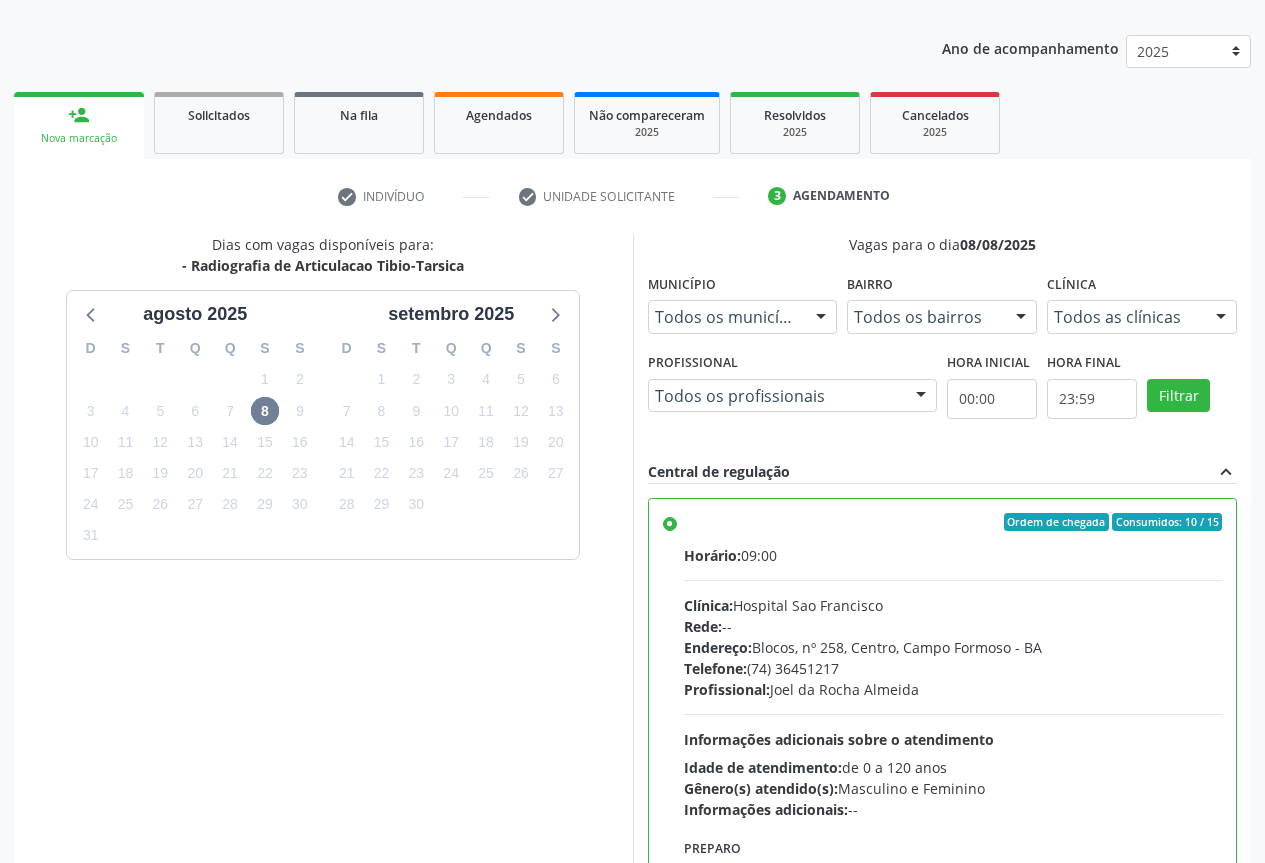 scroll, scrollTop: 332, scrollLeft: 0, axis: vertical 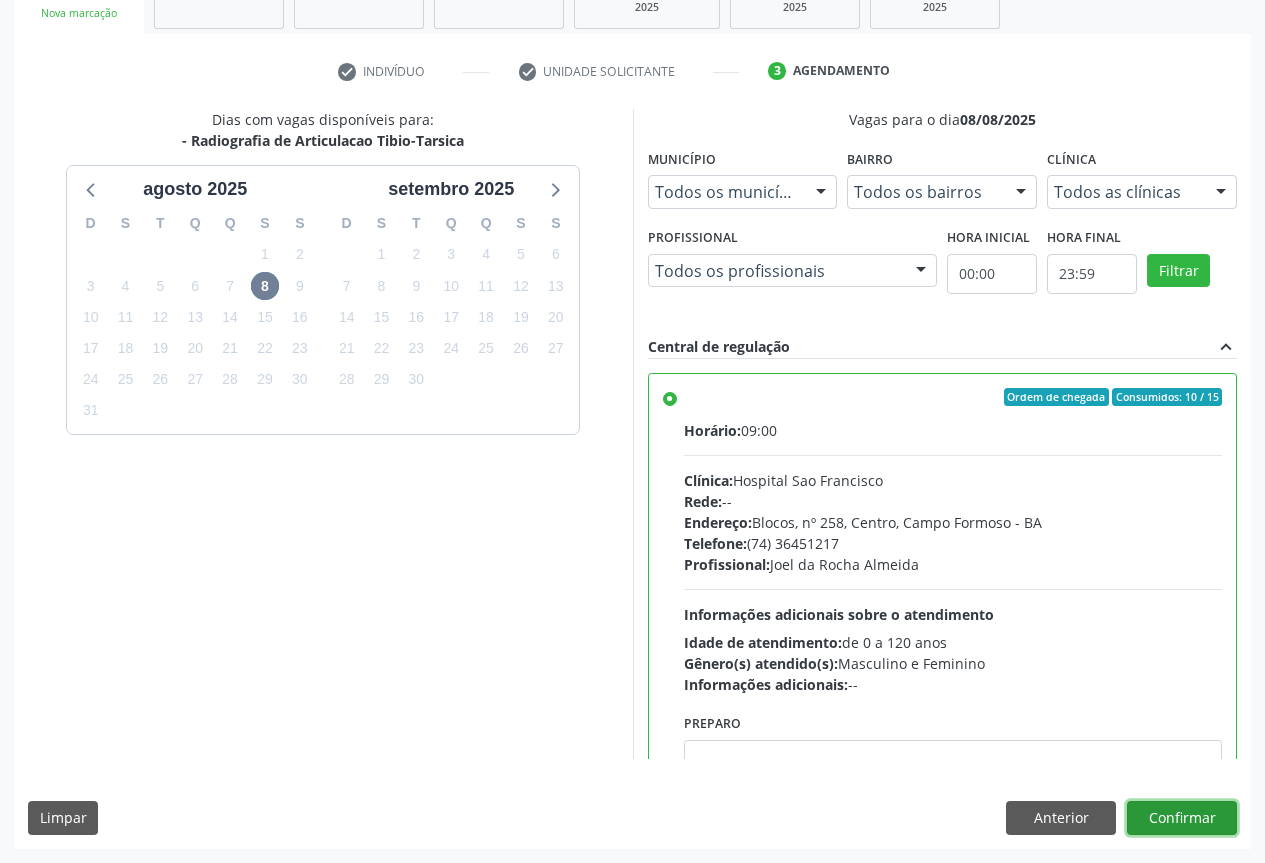 click on "Confirmar" at bounding box center (1182, 818) 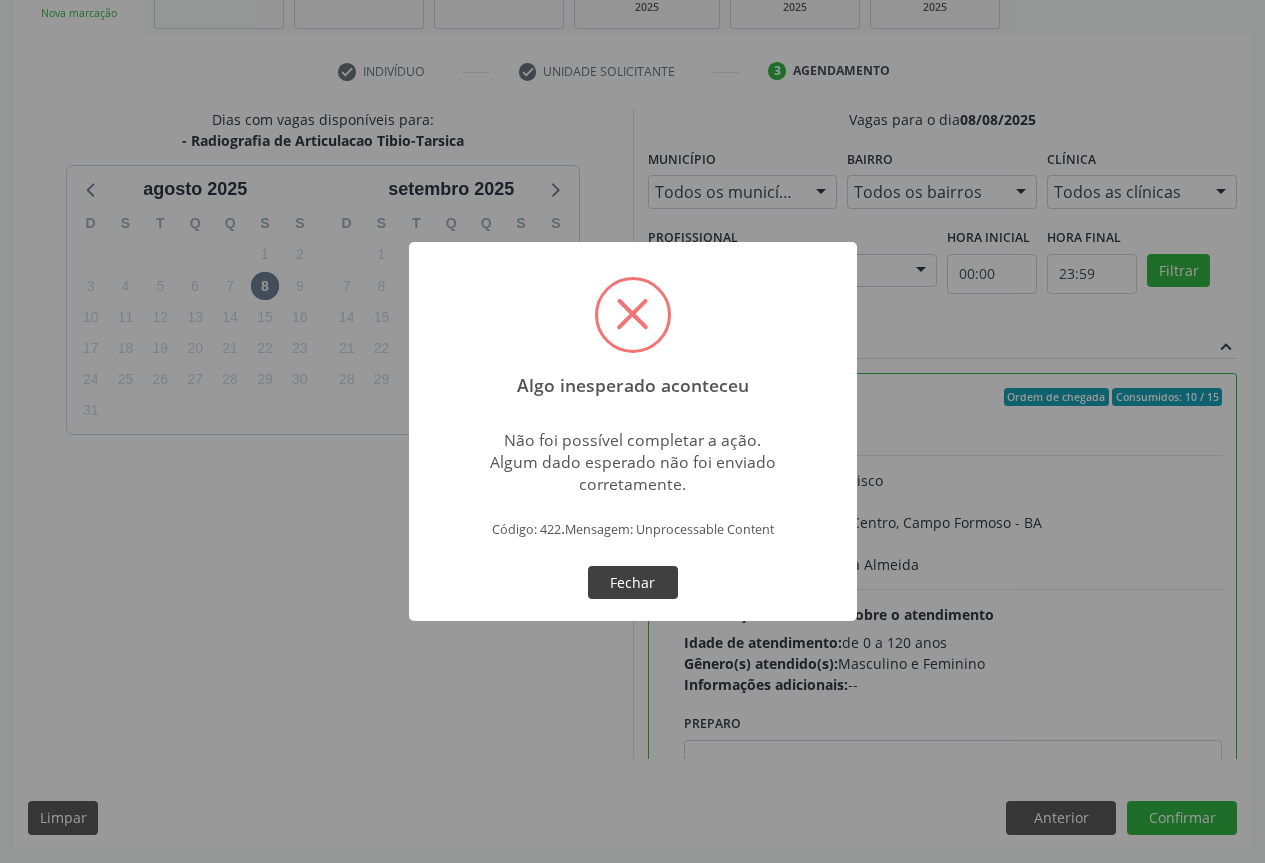 click on "Fechar" at bounding box center [633, 583] 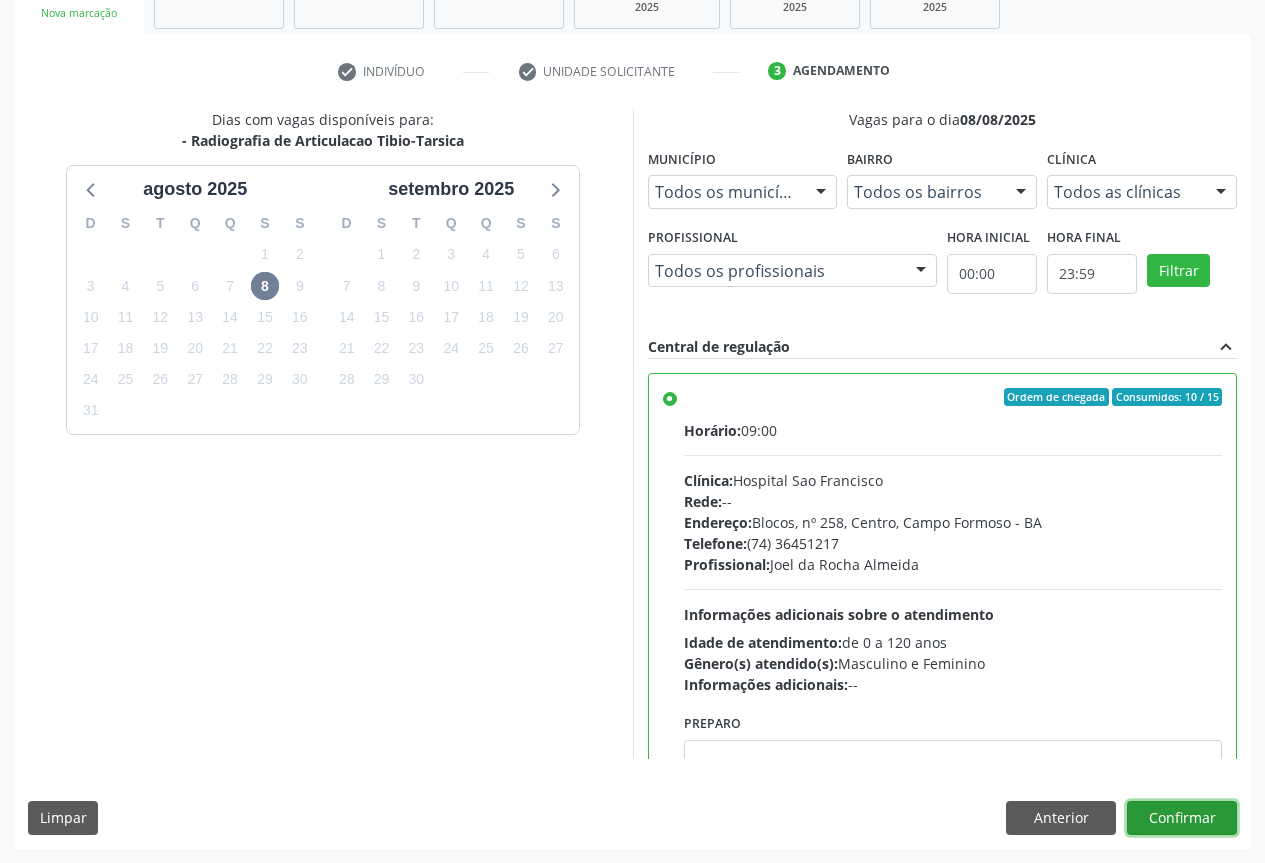 click on "Confirmar" at bounding box center (1182, 818) 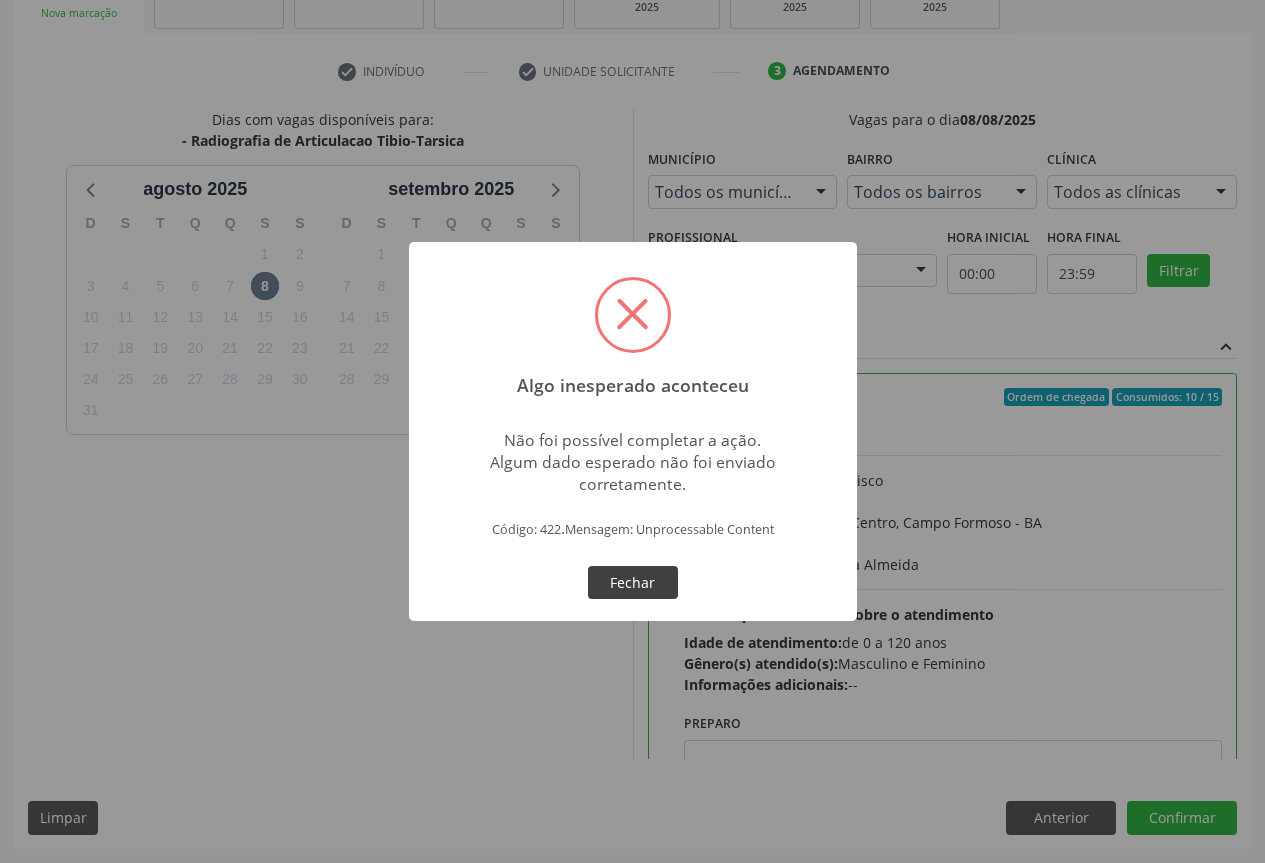 click on "Fechar" at bounding box center (633, 583) 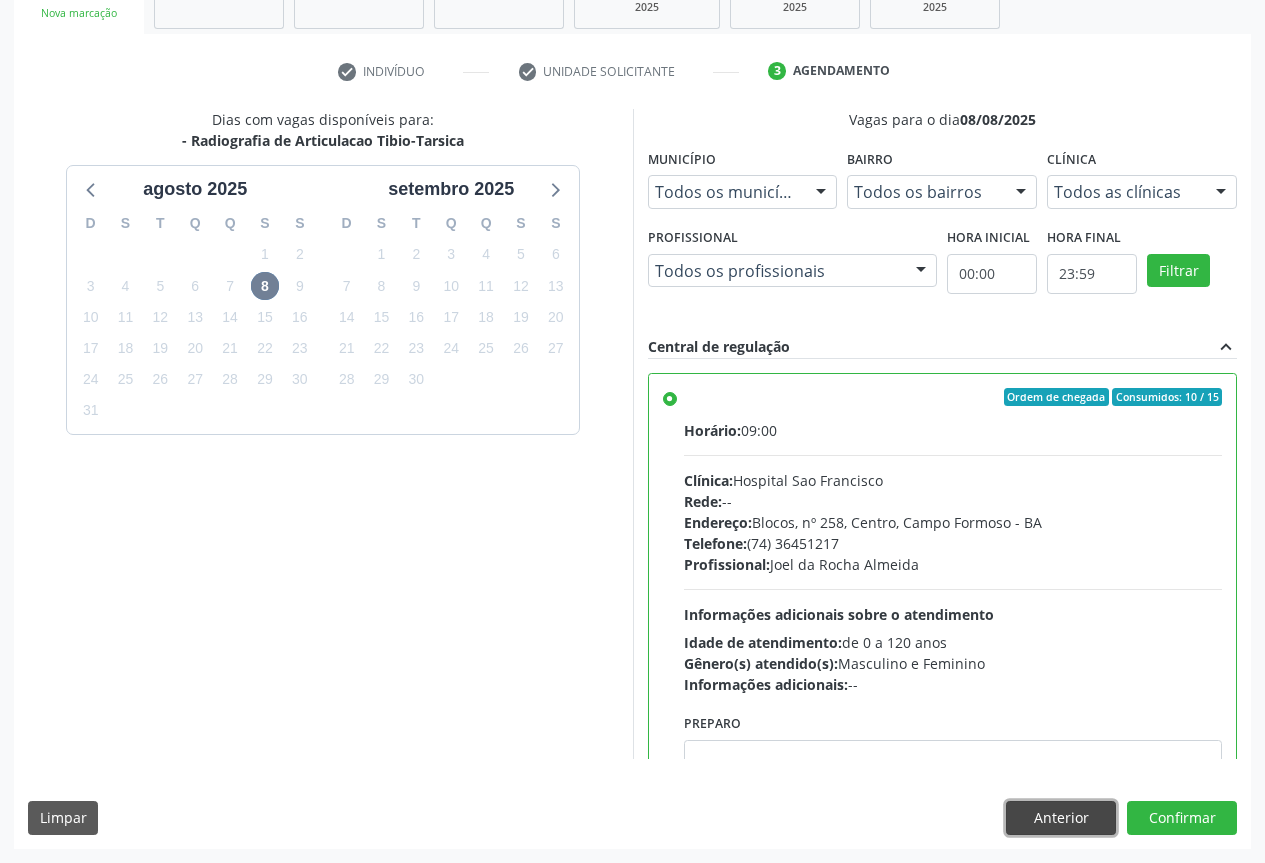 click on "Anterior" at bounding box center (1061, 818) 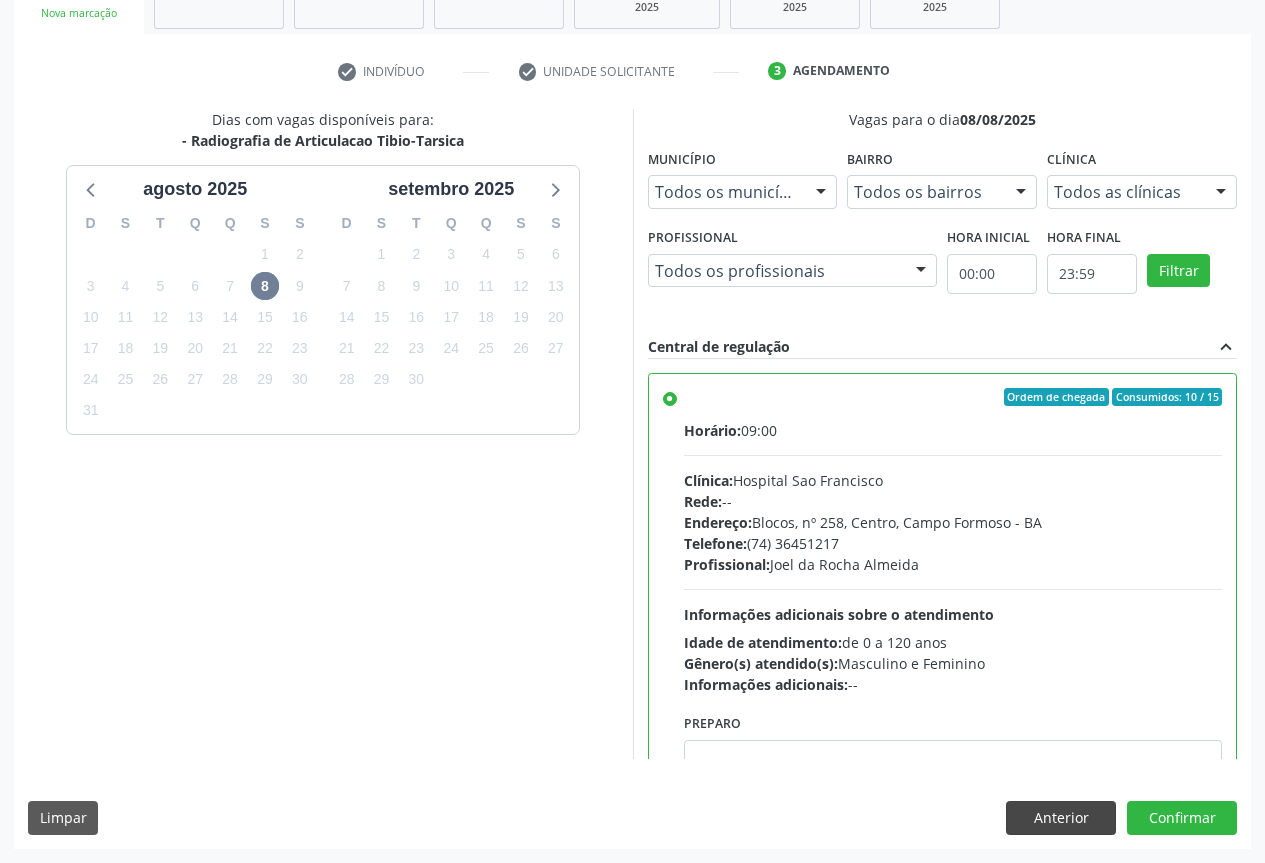 scroll, scrollTop: 43, scrollLeft: 0, axis: vertical 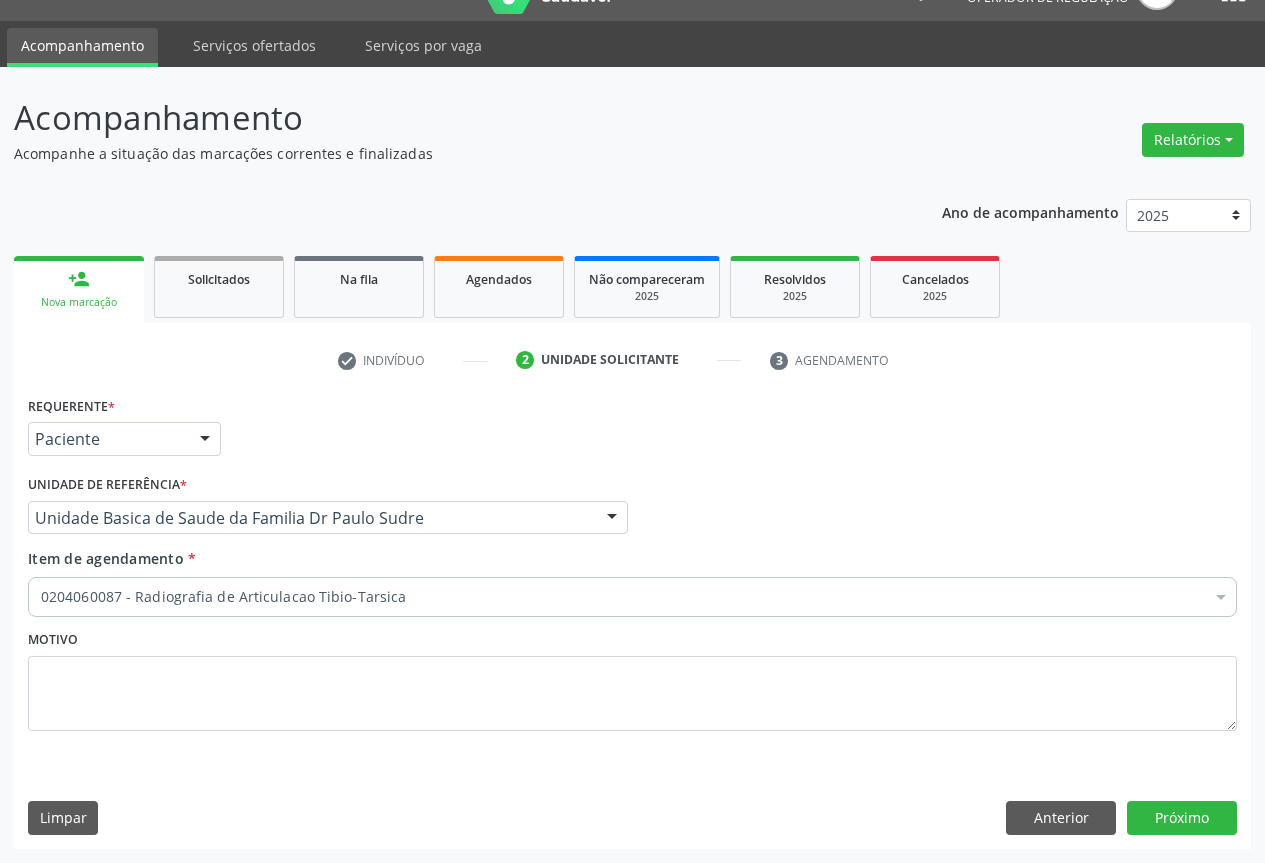 click on "0204060087 - Radiografia de Articulacao Tibio-Tarsica" at bounding box center (632, 597) 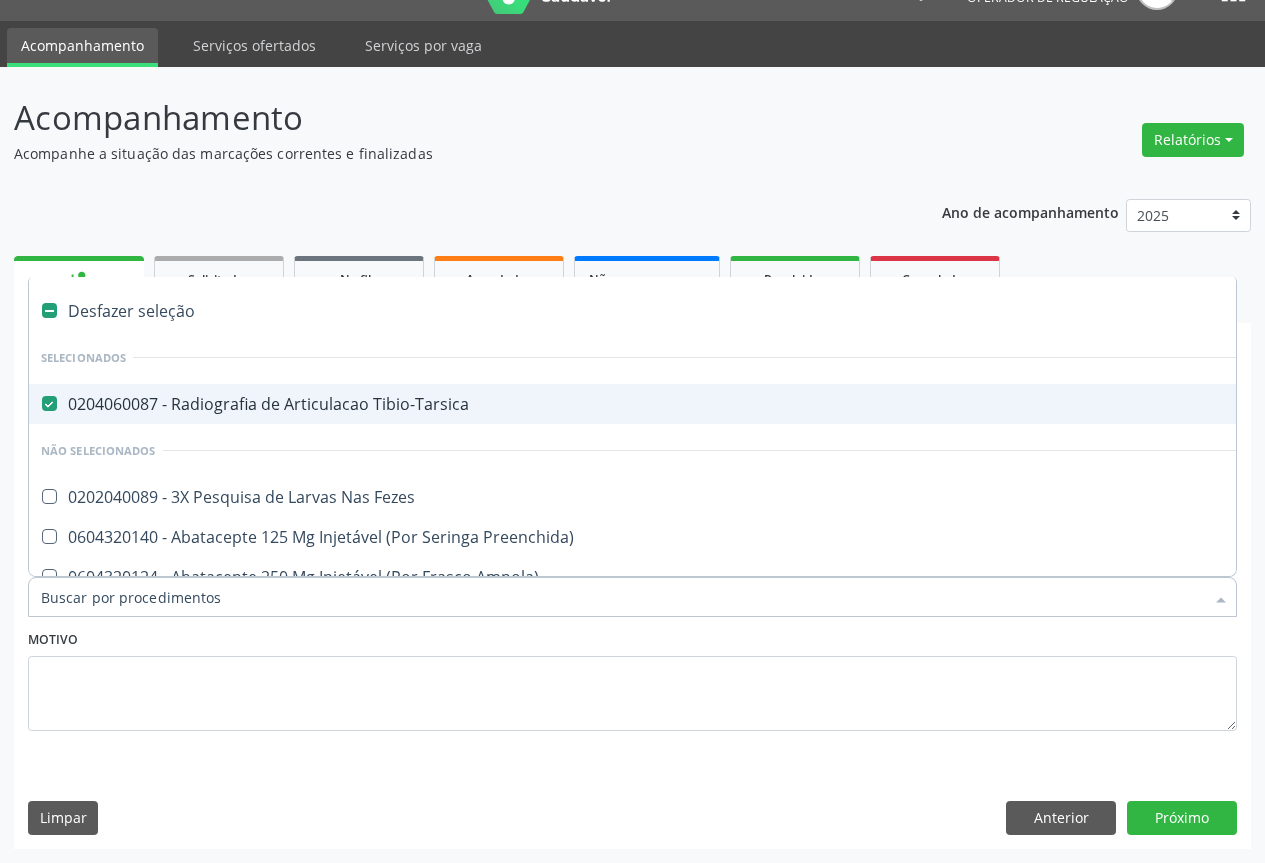 click at bounding box center [49, 403] 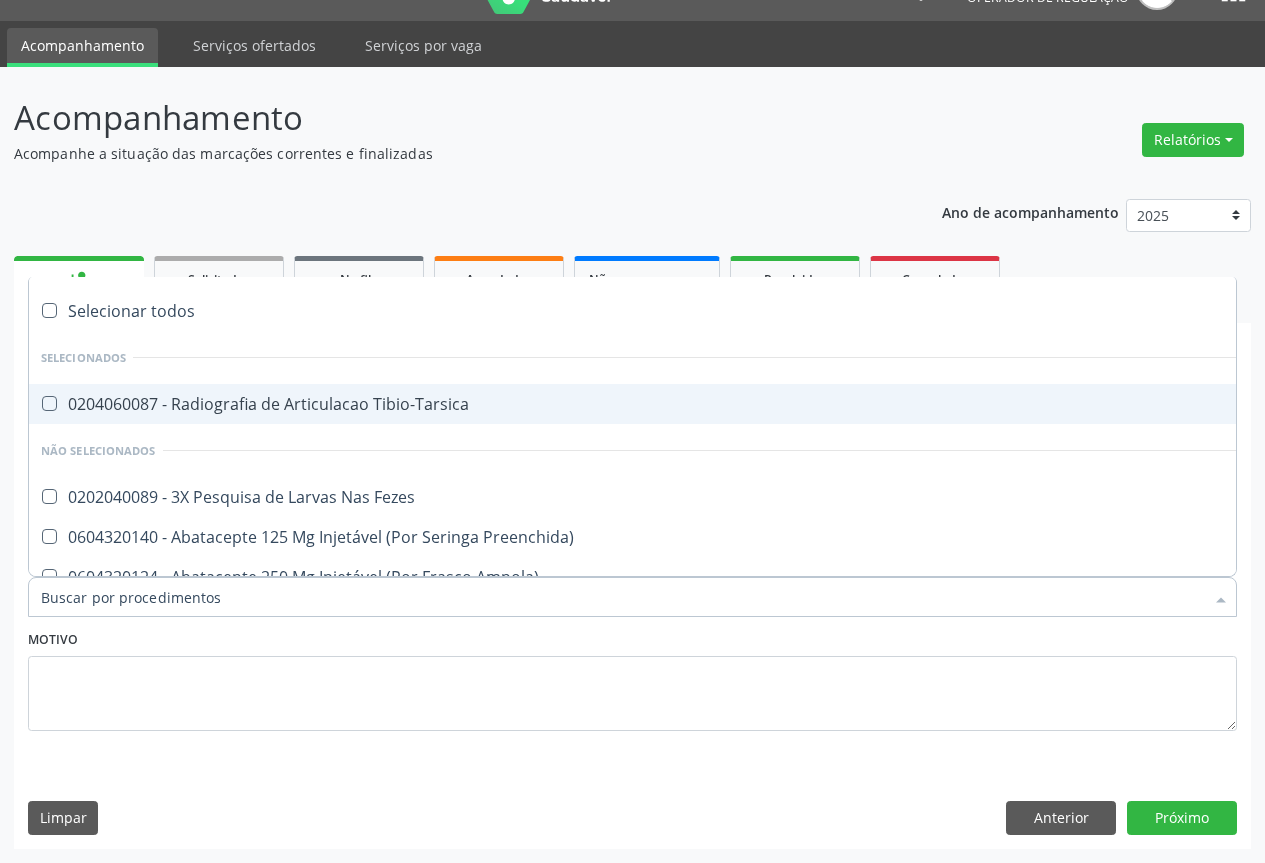 click at bounding box center [49, 403] 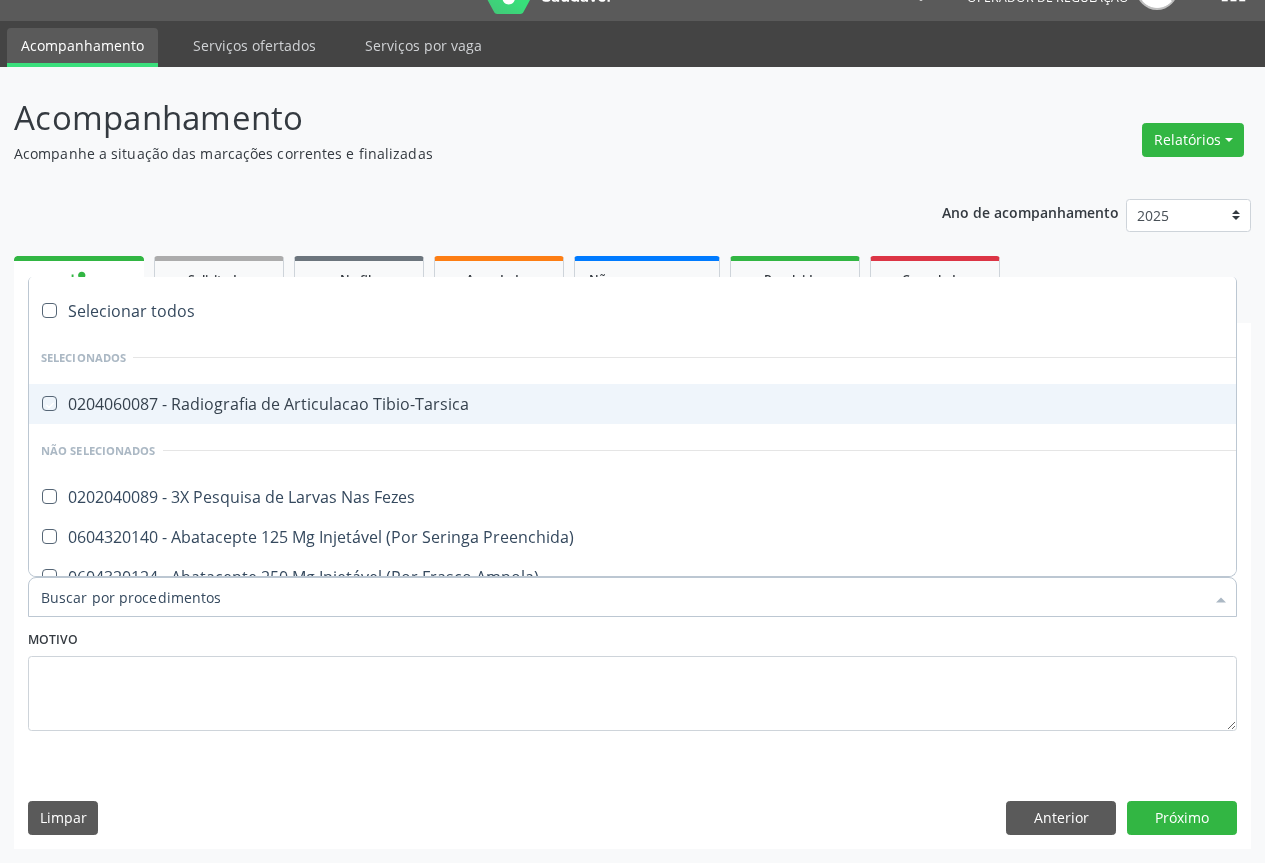 checkbox on "true" 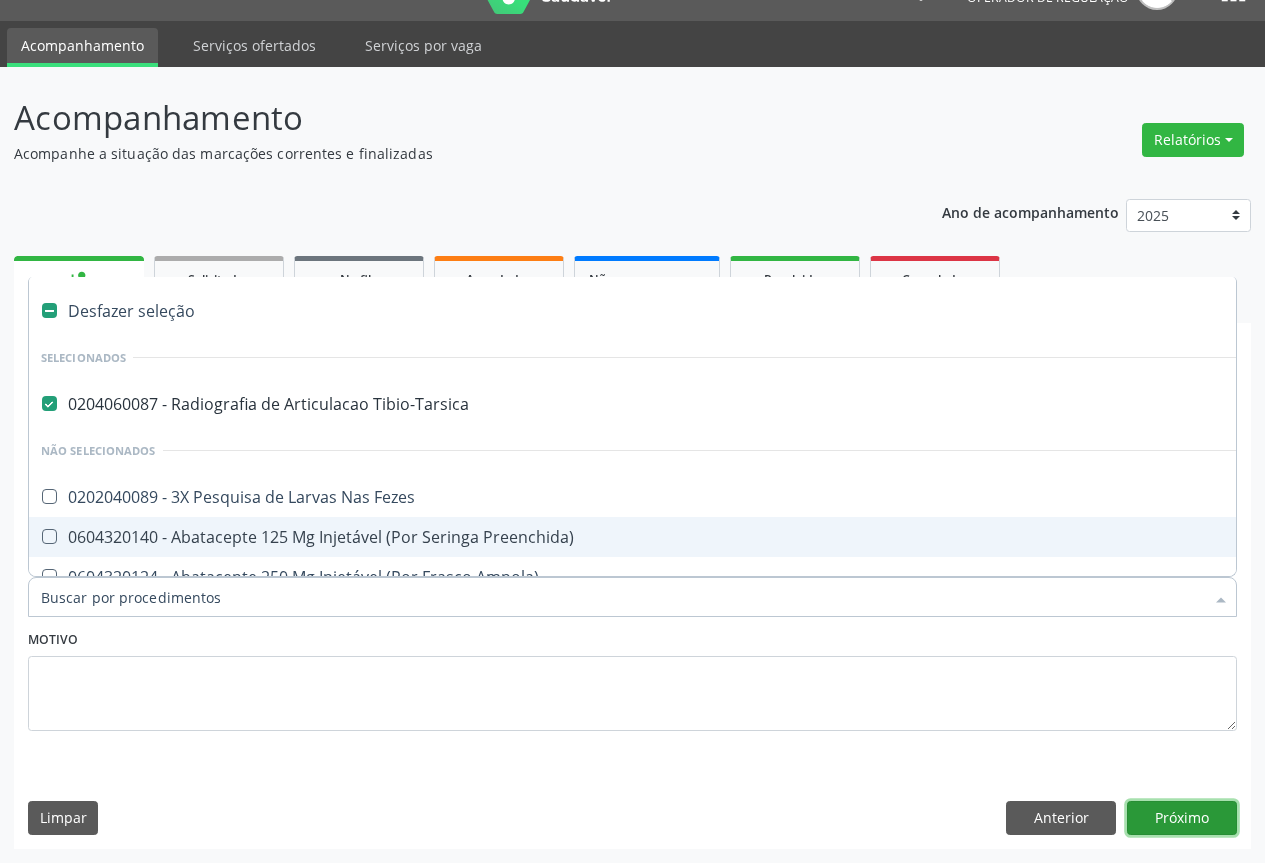 click on "Próximo" at bounding box center [1182, 818] 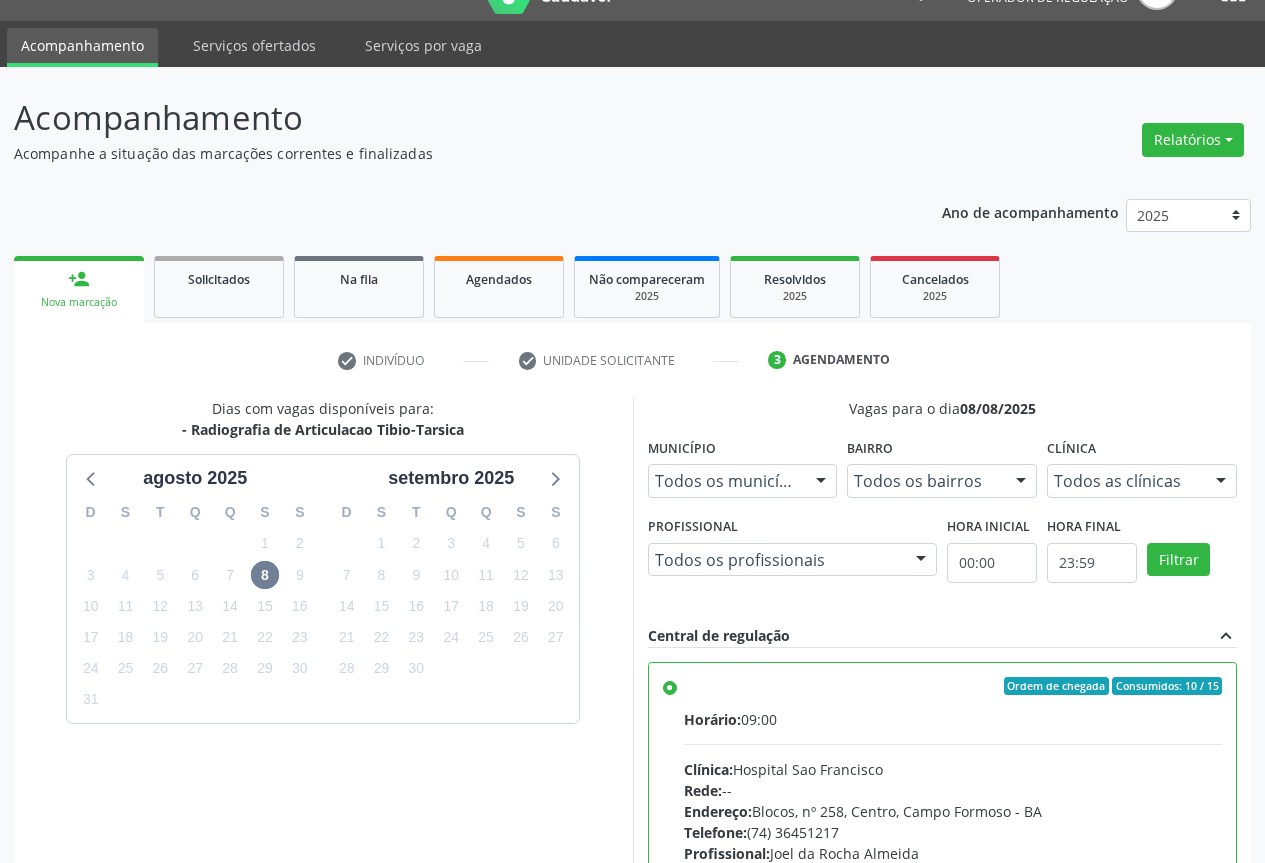 scroll, scrollTop: 450, scrollLeft: 0, axis: vertical 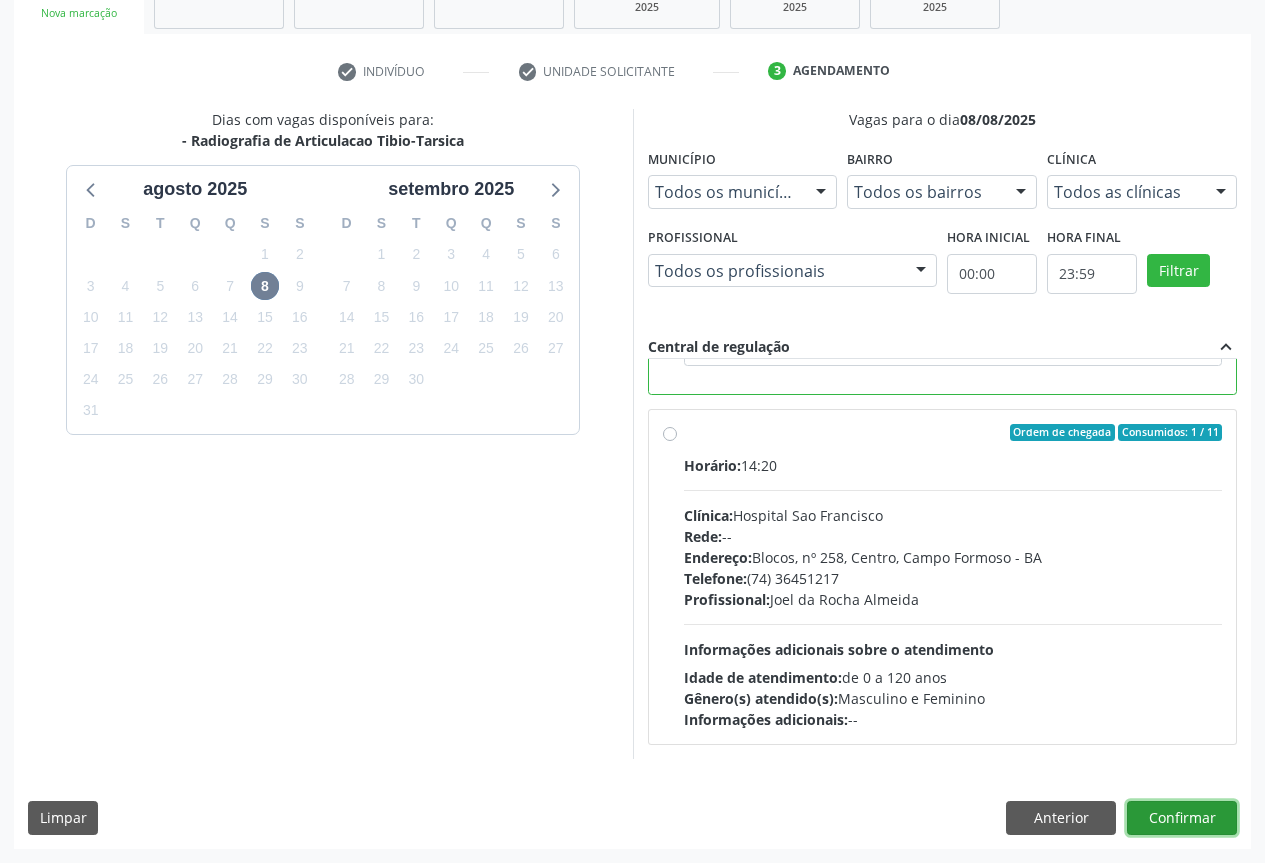 click on "Confirmar" at bounding box center [1182, 818] 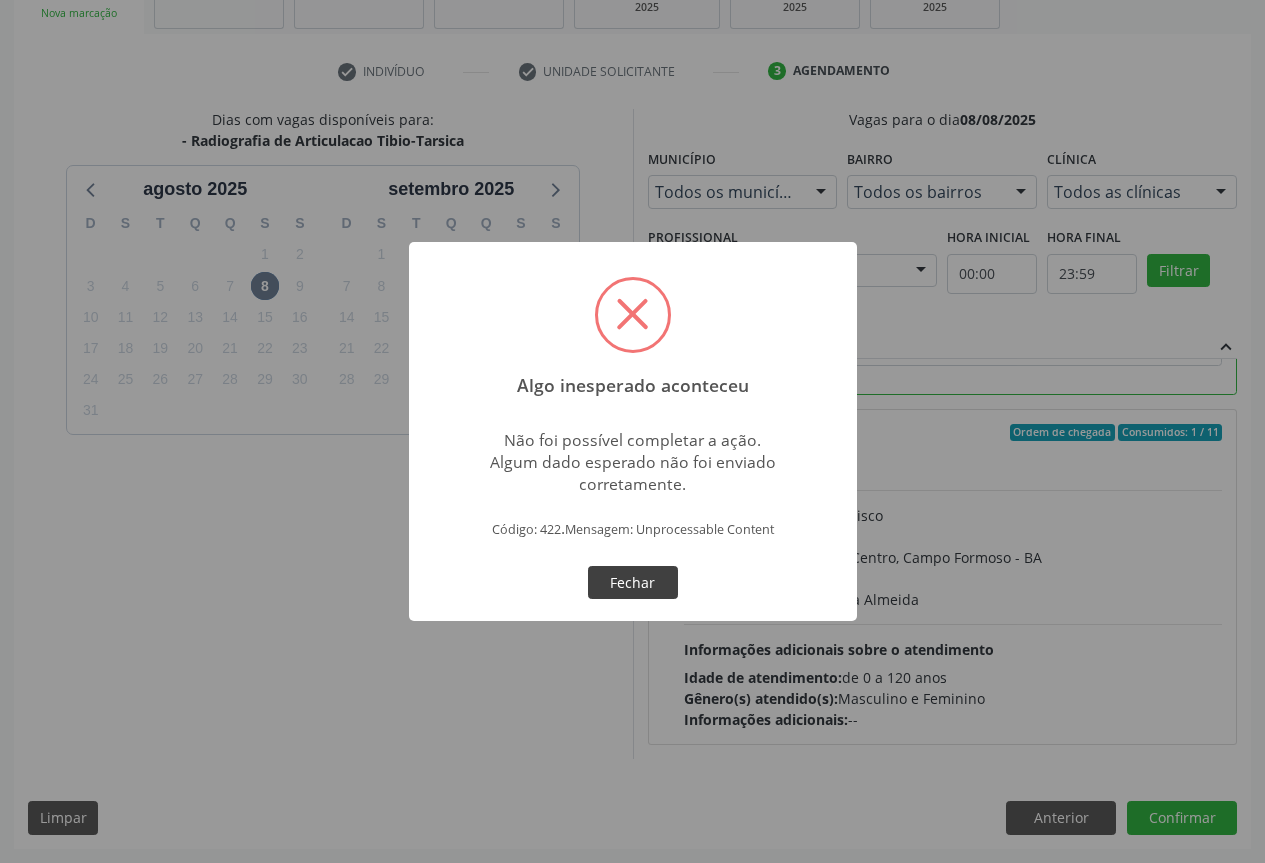 click on "Fechar" at bounding box center [633, 583] 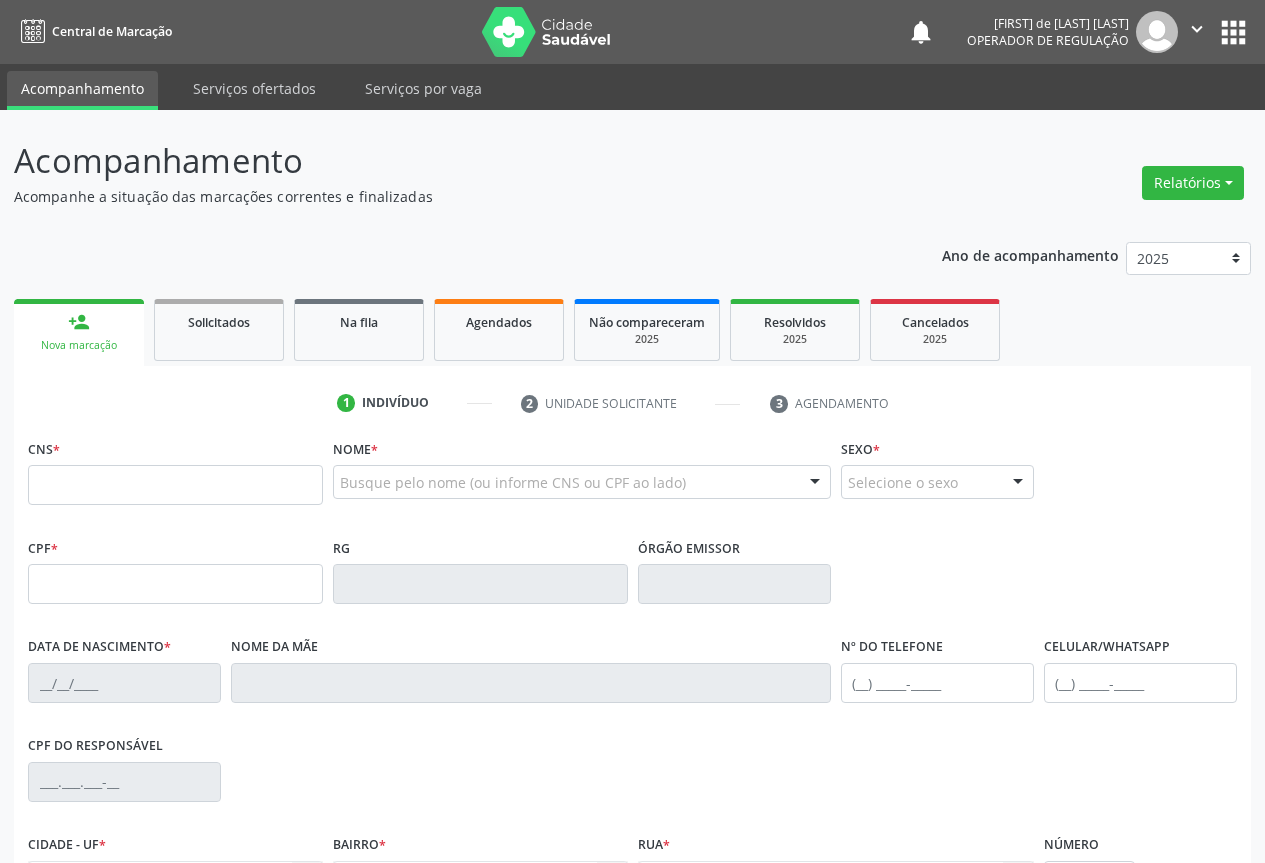 scroll, scrollTop: 0, scrollLeft: 0, axis: both 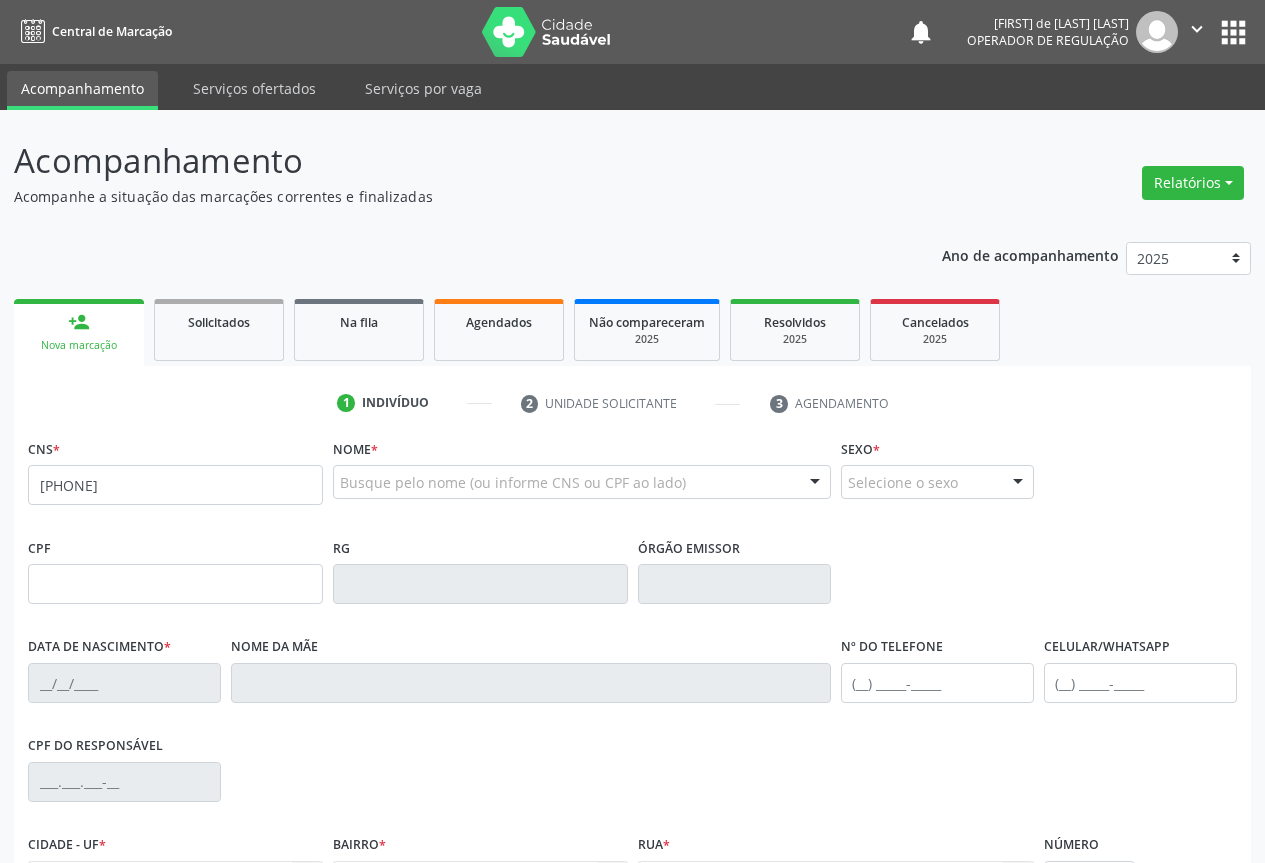type on "700 4034 2316 7042" 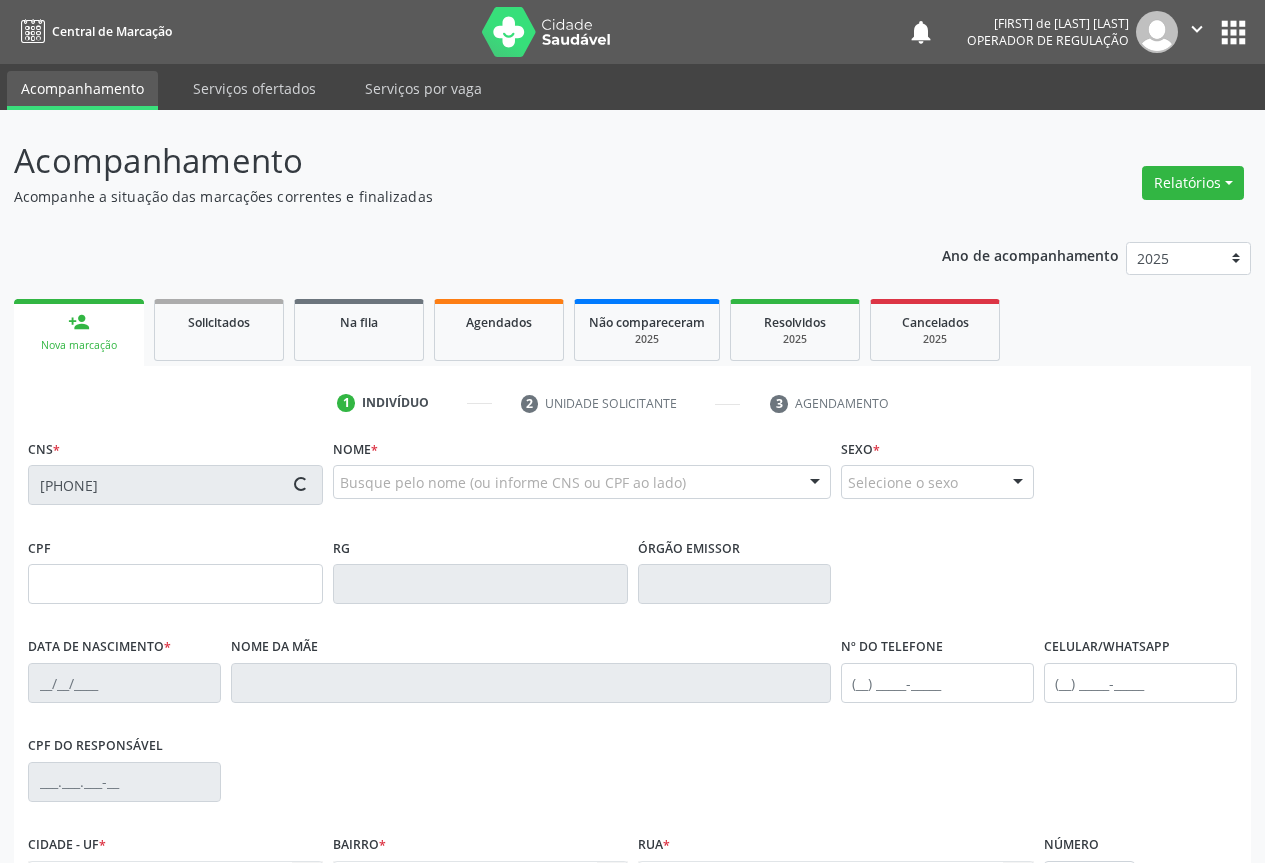 type on "[SSN]" 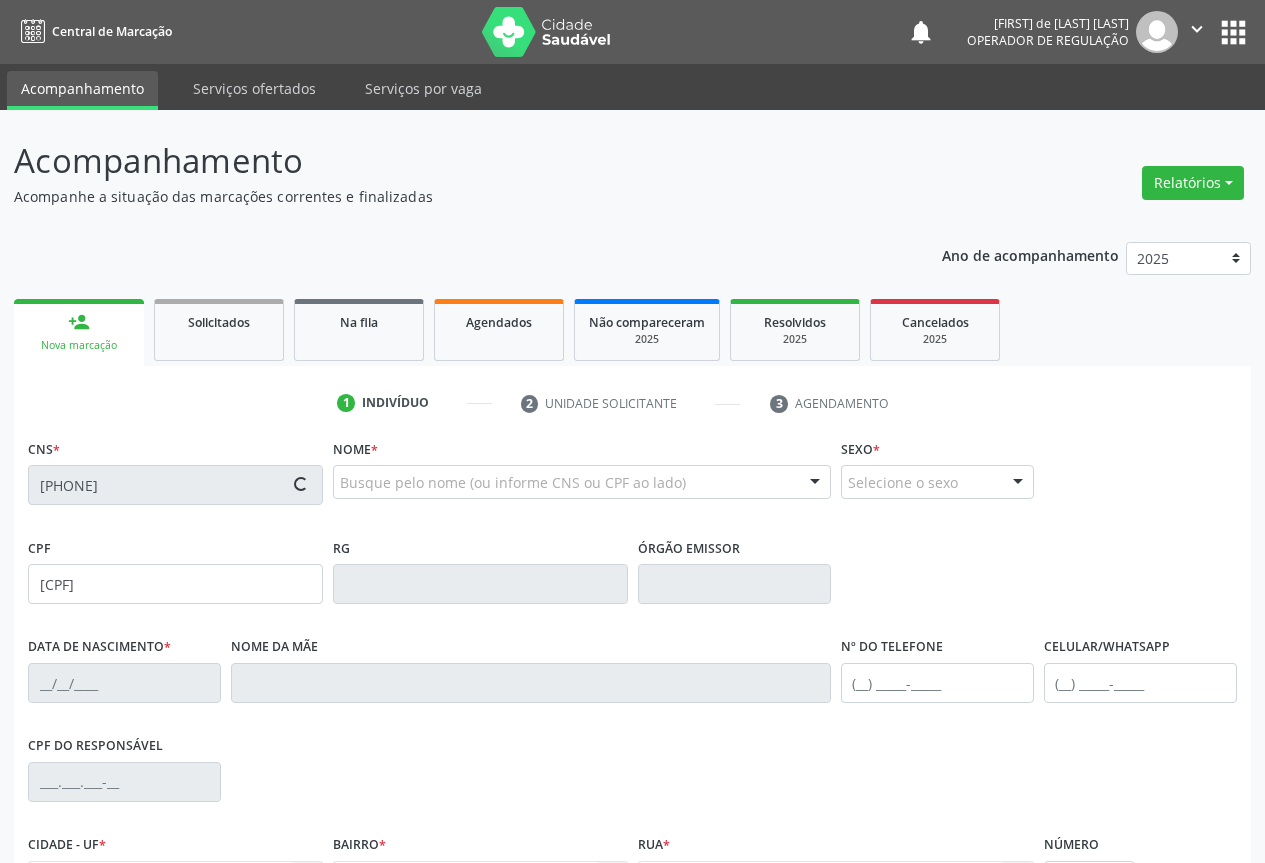 type on "[NUMBER]" 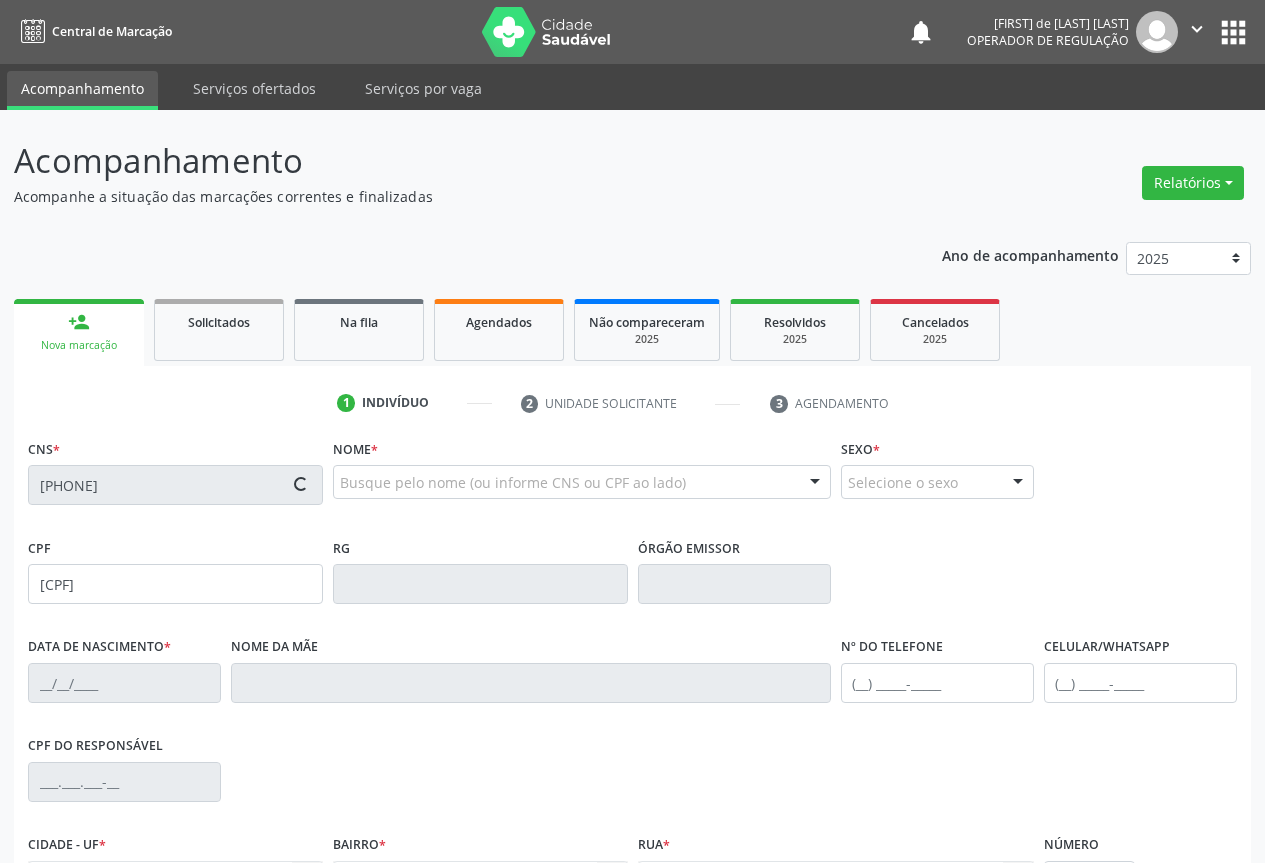 type on "16/12/1975" 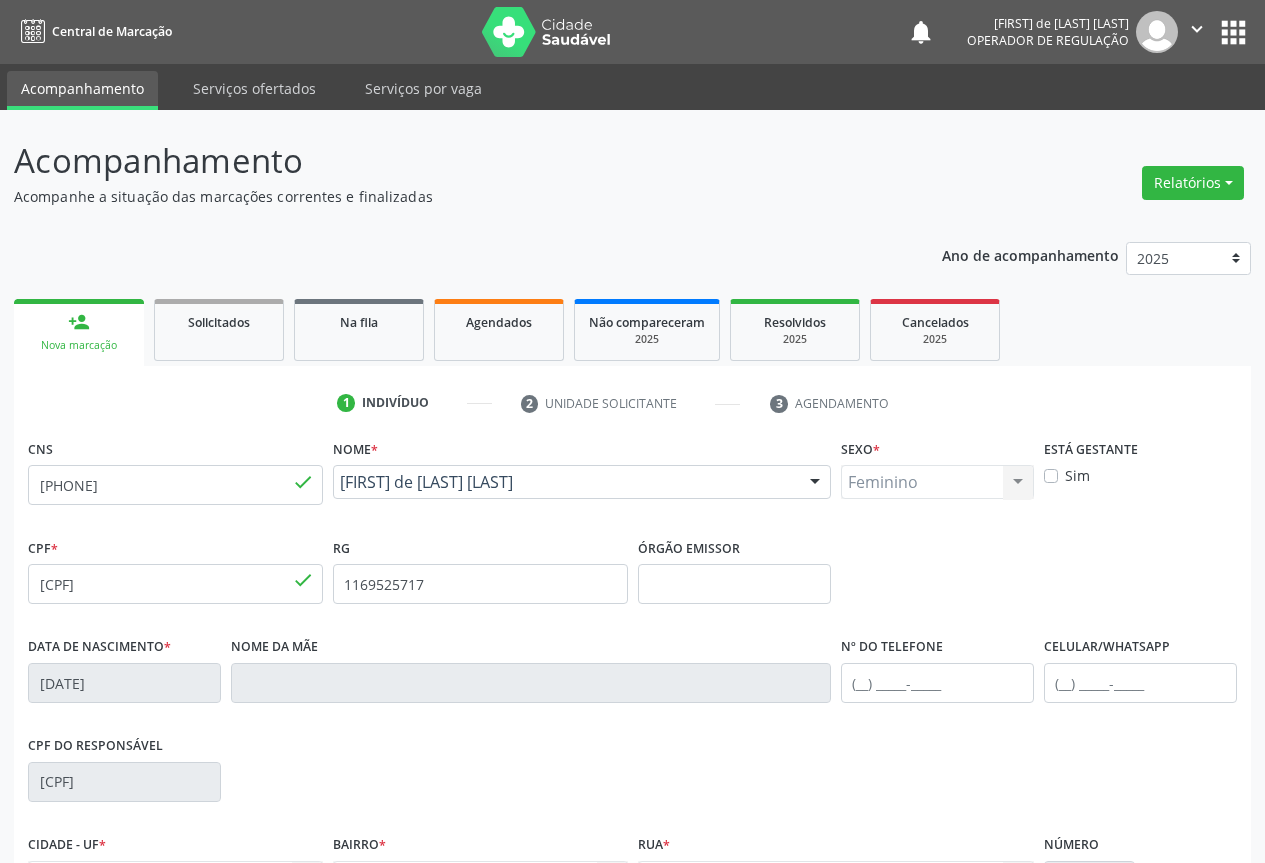 scroll, scrollTop: 221, scrollLeft: 0, axis: vertical 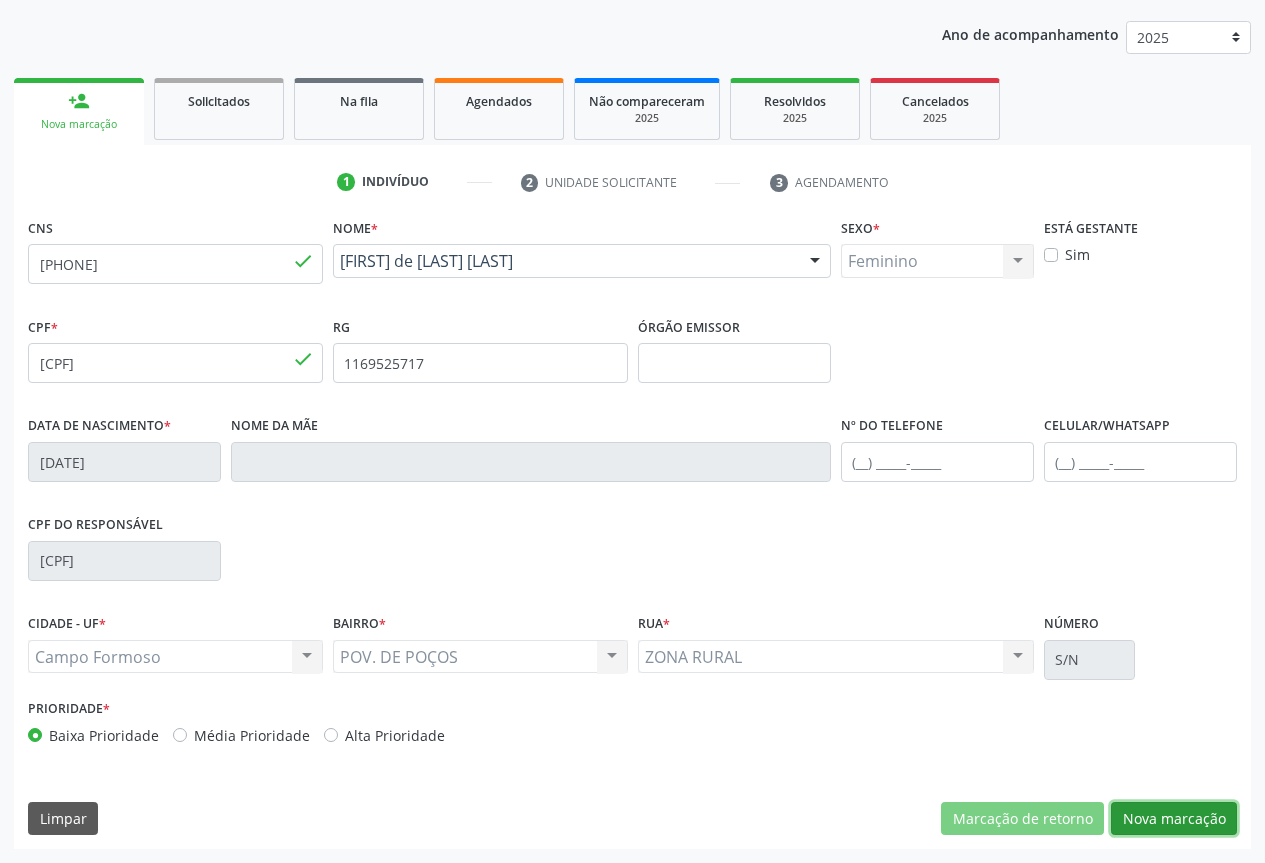 click on "Nova marcação" at bounding box center (1174, 819) 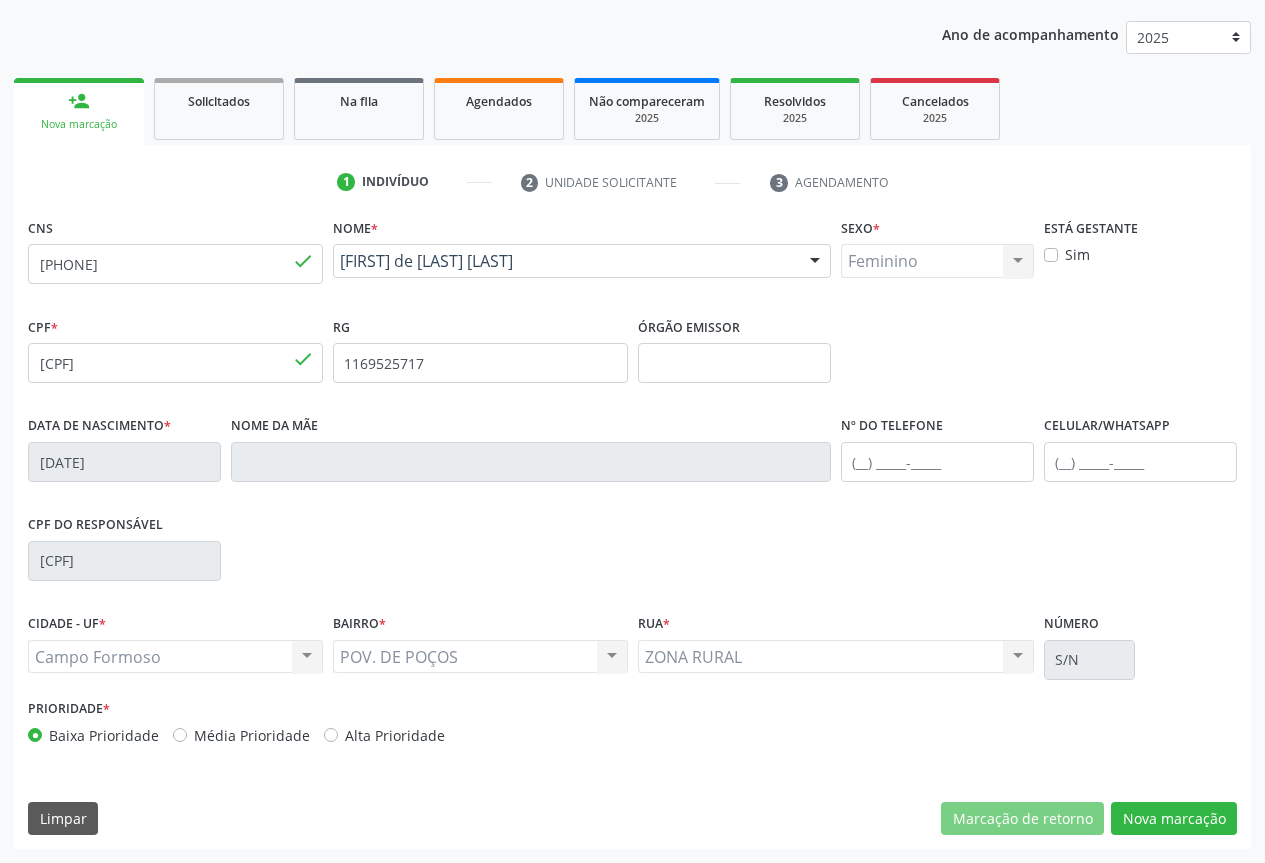 scroll, scrollTop: 43, scrollLeft: 0, axis: vertical 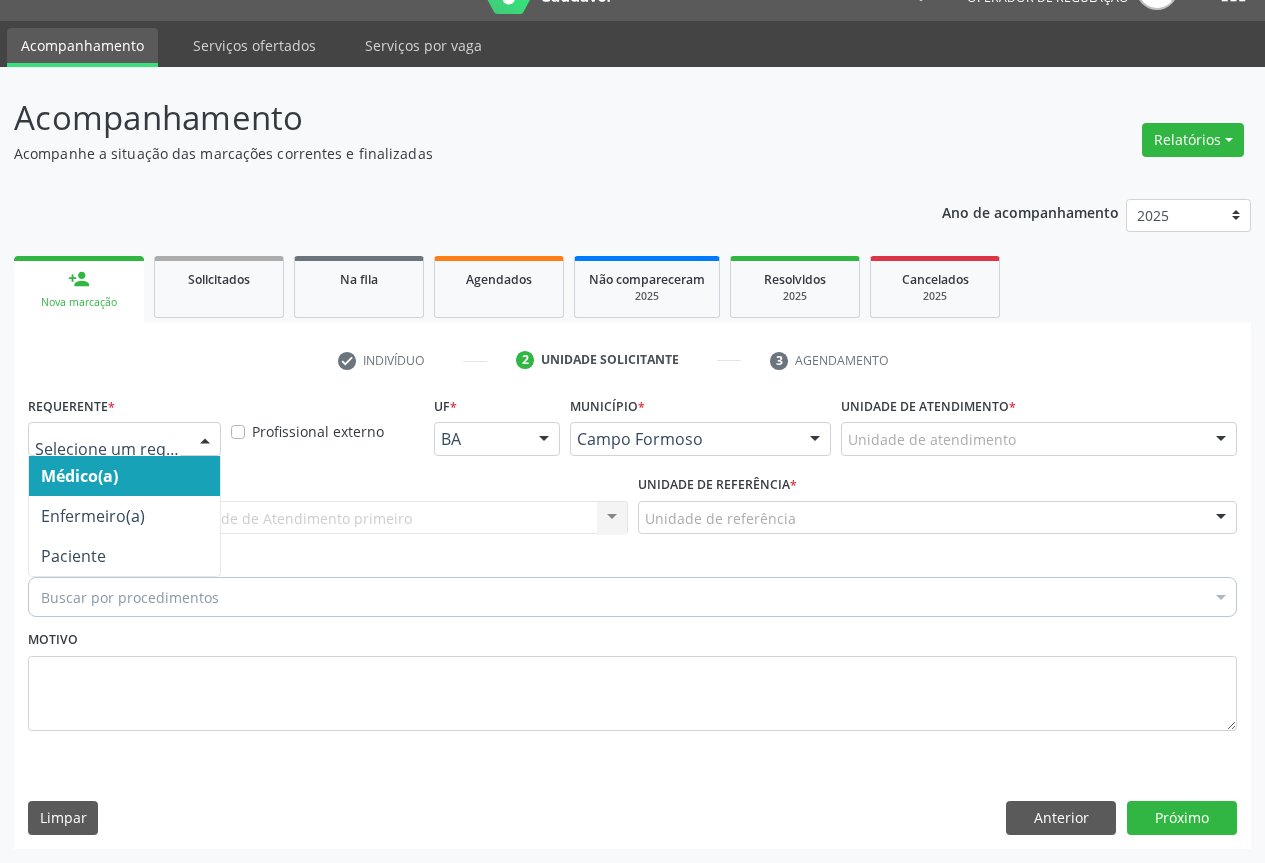 click at bounding box center [205, 440] 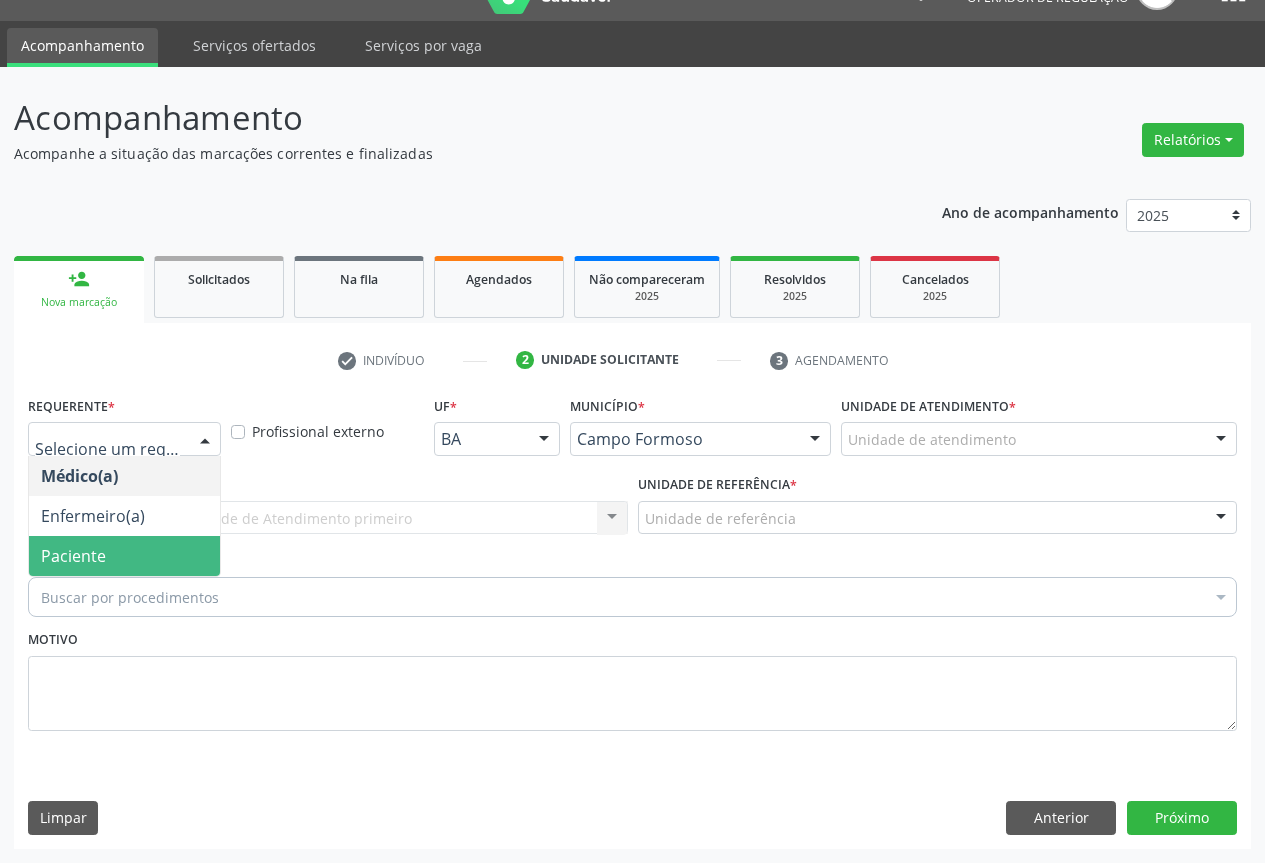 click on "Paciente" at bounding box center (124, 556) 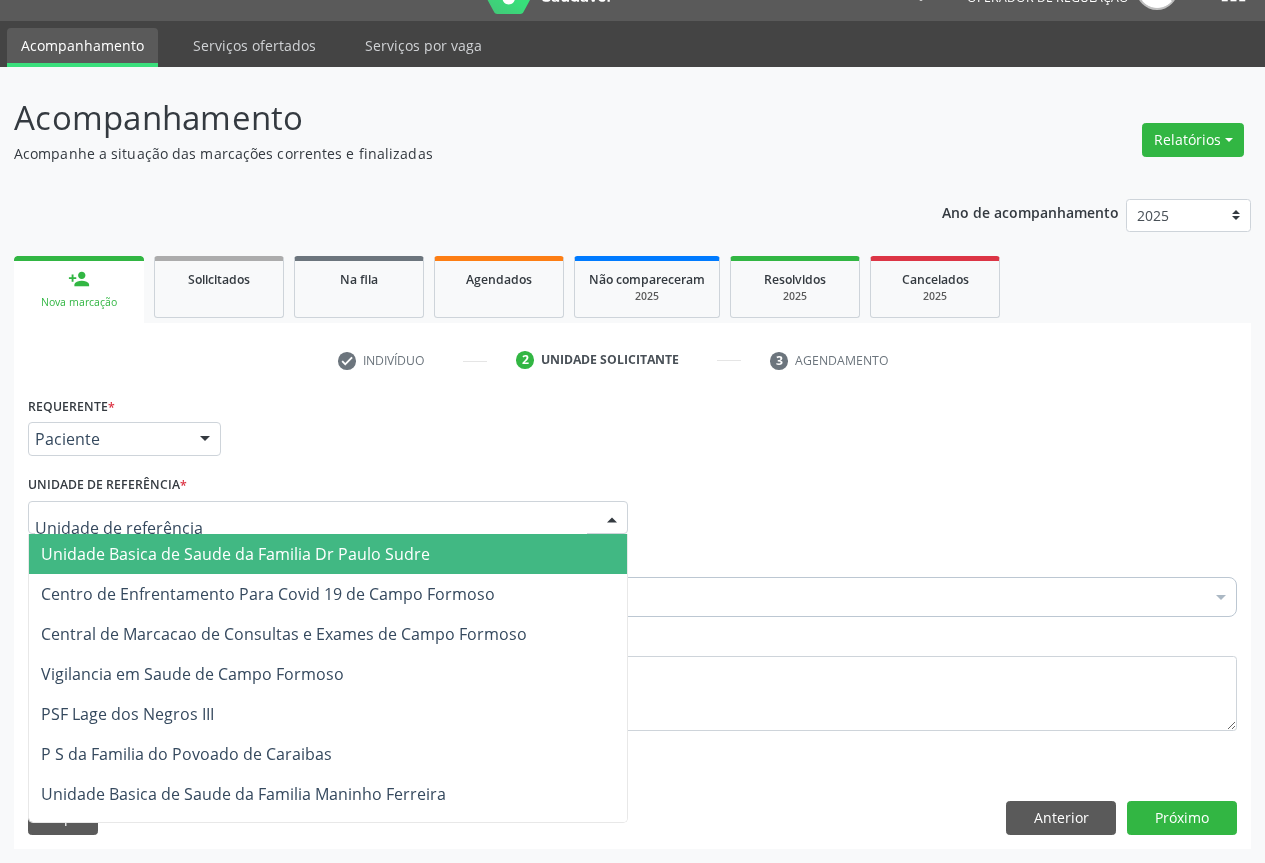 drag, startPoint x: 616, startPoint y: 514, endPoint x: 535, endPoint y: 533, distance: 83.198555 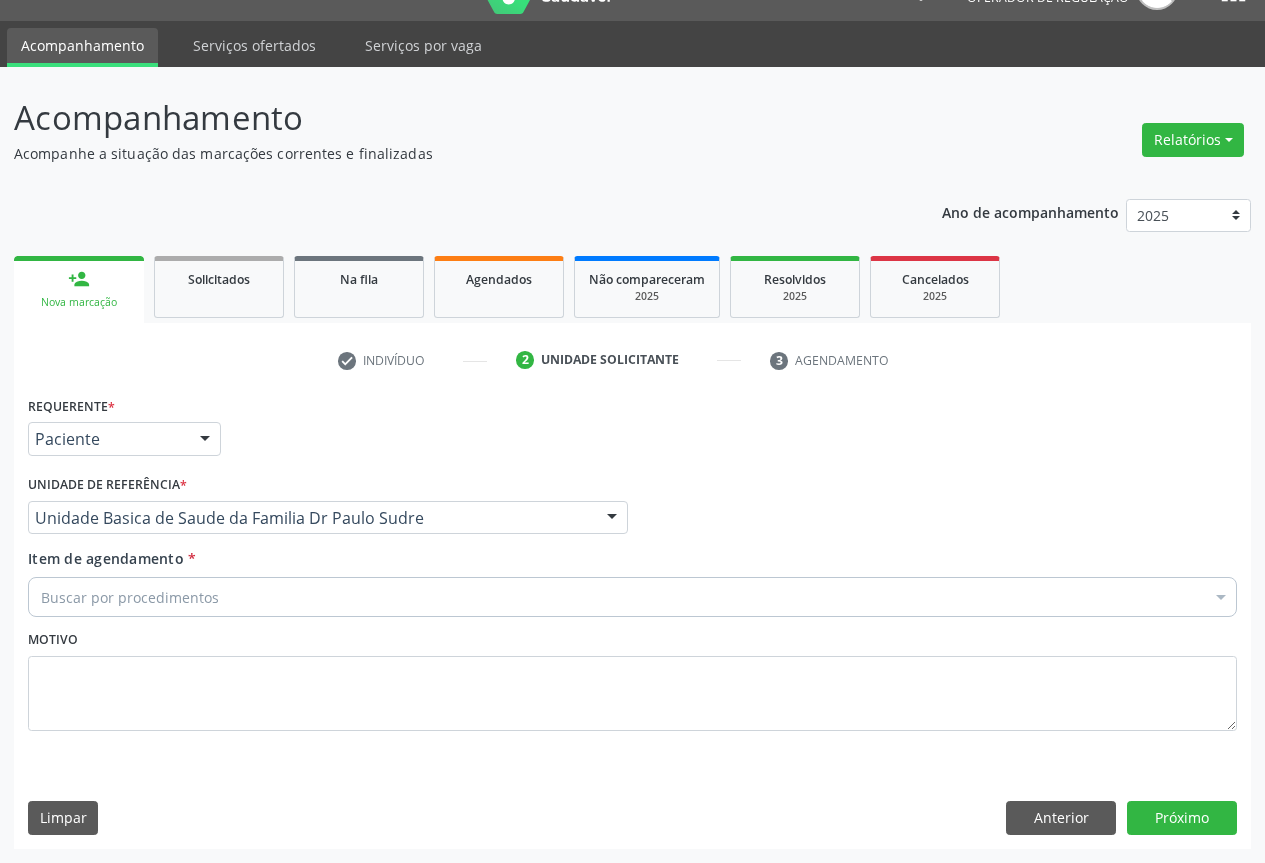 click on "Buscar por procedimentos" at bounding box center (632, 597) 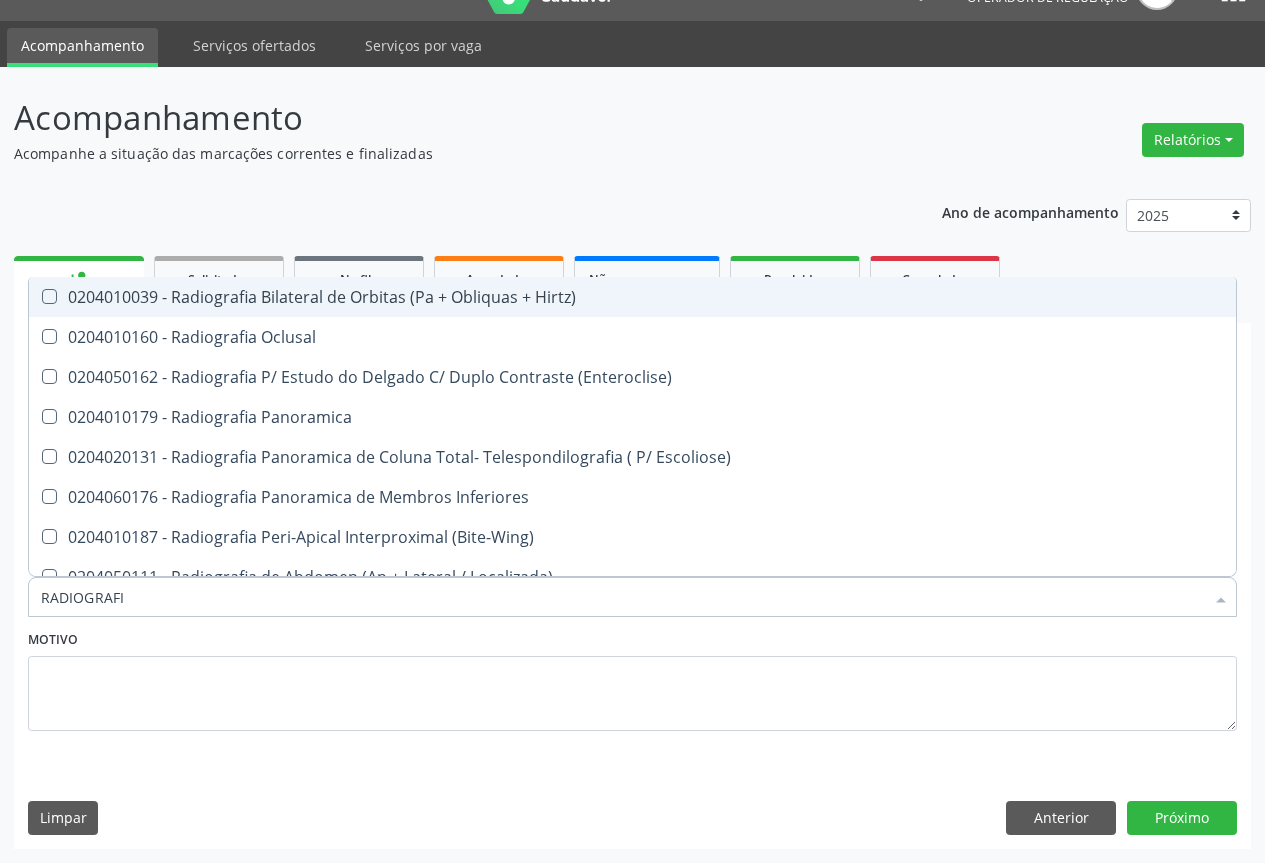 type on "RADIOGRAFIA" 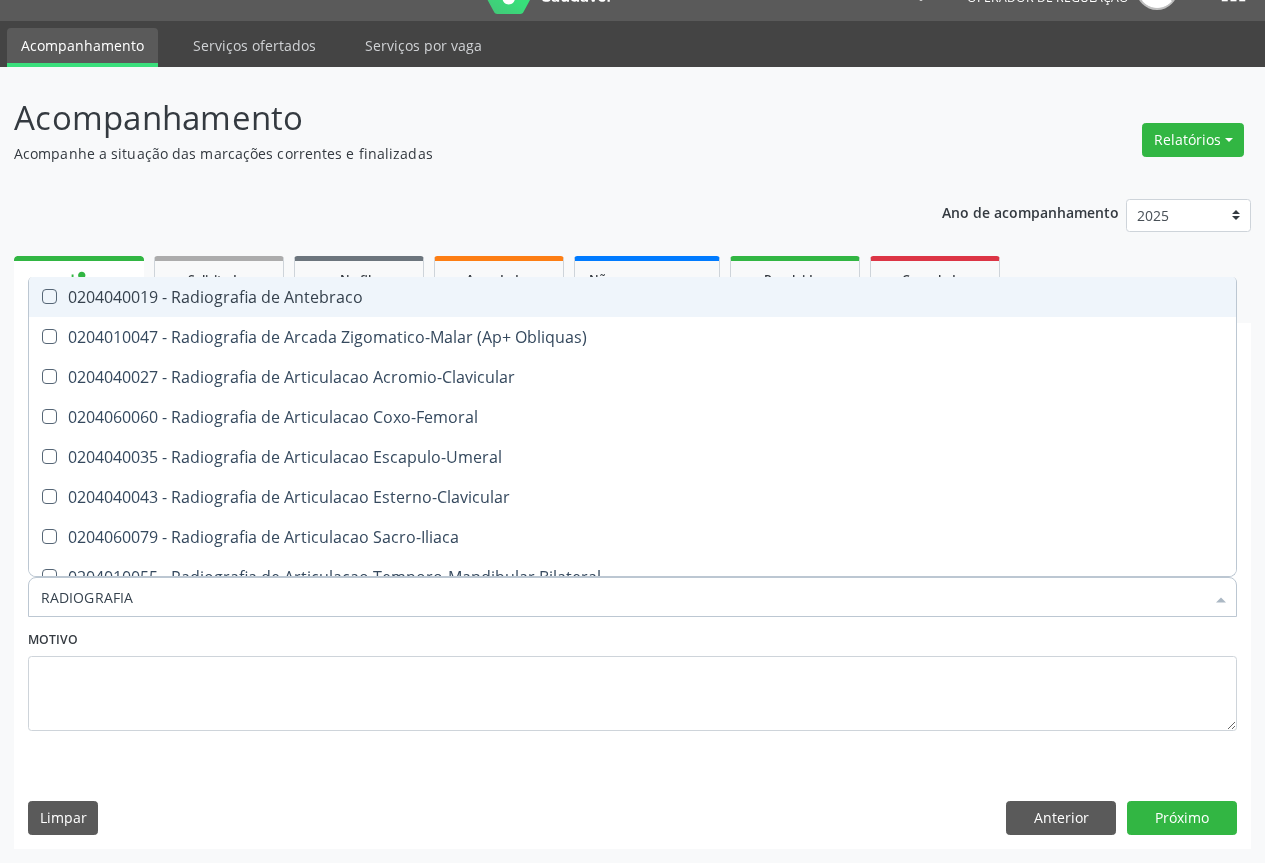 scroll, scrollTop: 500, scrollLeft: 0, axis: vertical 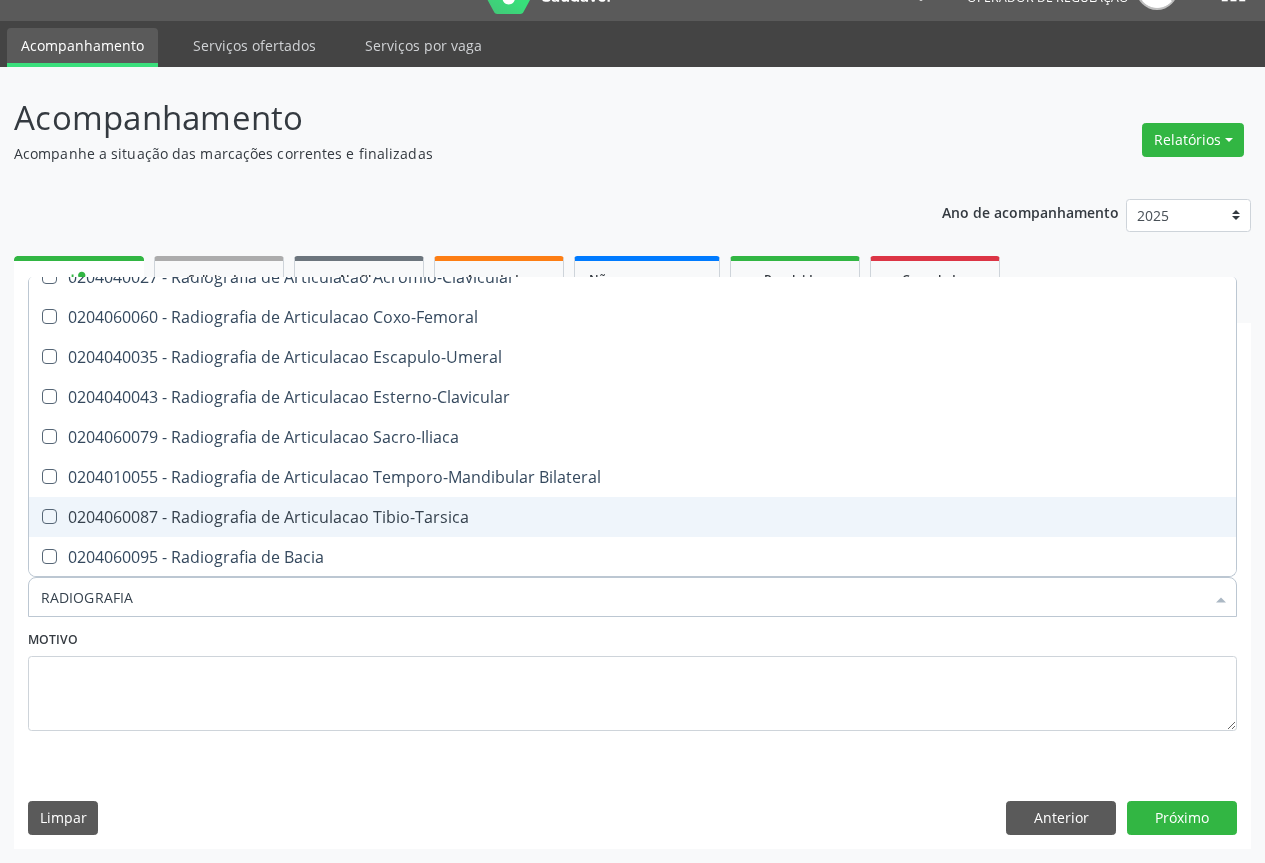 click on "0204060087 - Radiografia de Articulacao Tibio-Tarsica" at bounding box center [632, 517] 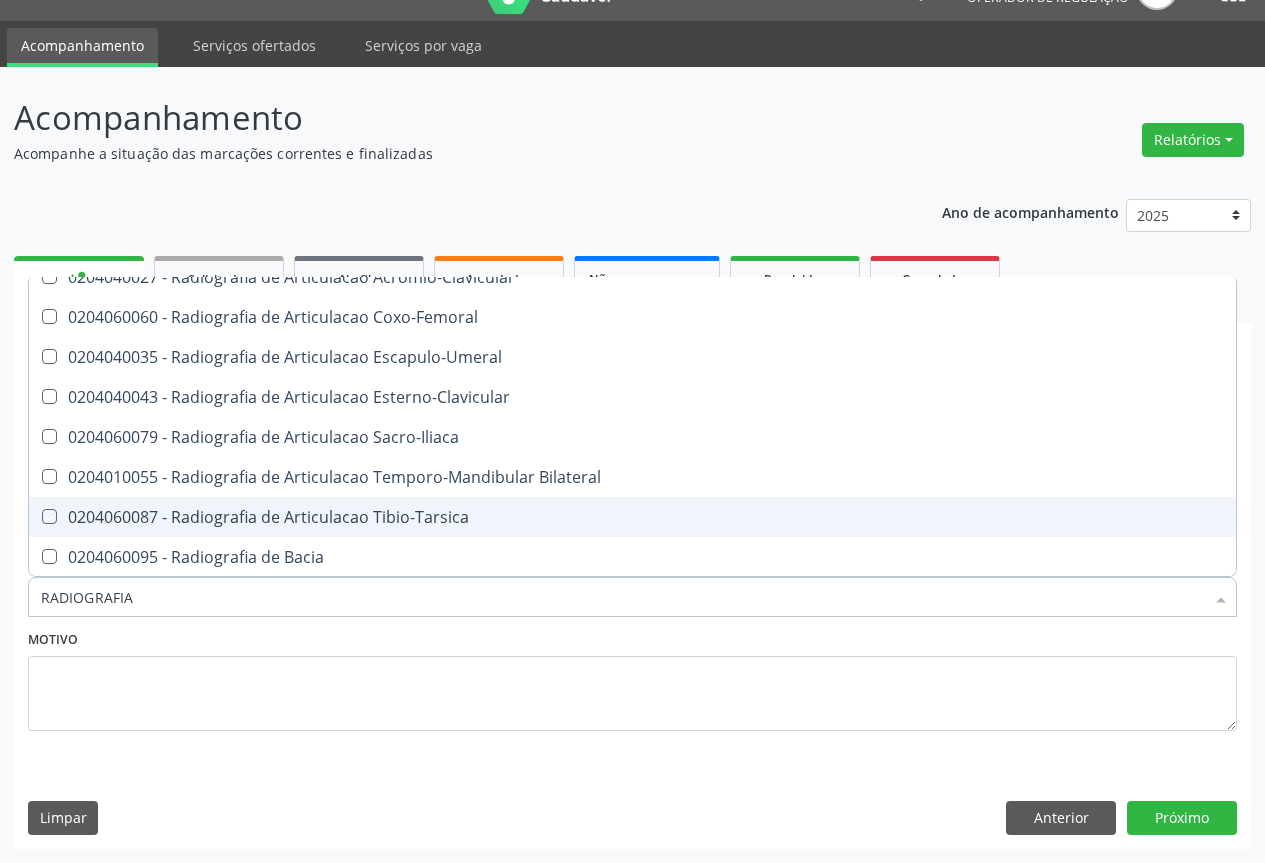 checkbox on "true" 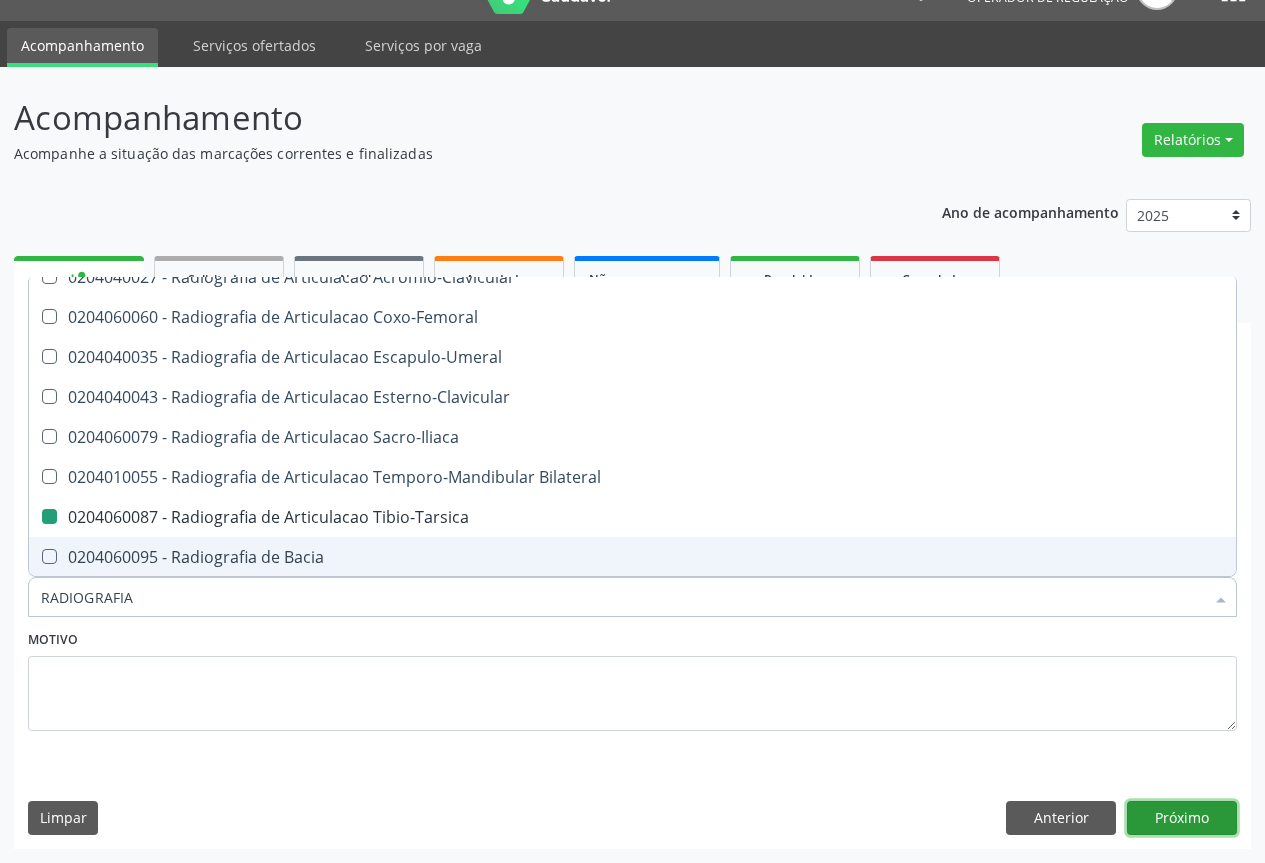 click on "Próximo" at bounding box center (1182, 818) 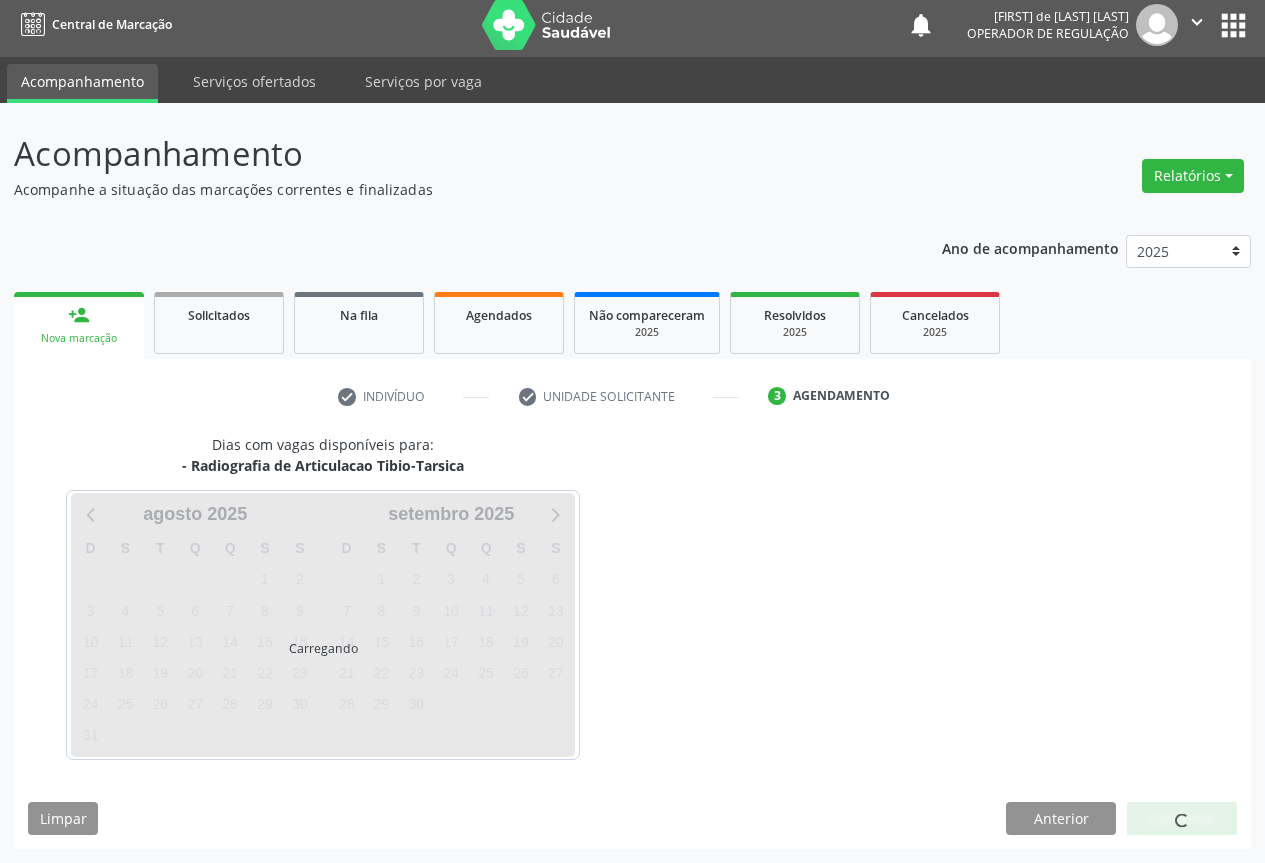 scroll, scrollTop: 7, scrollLeft: 0, axis: vertical 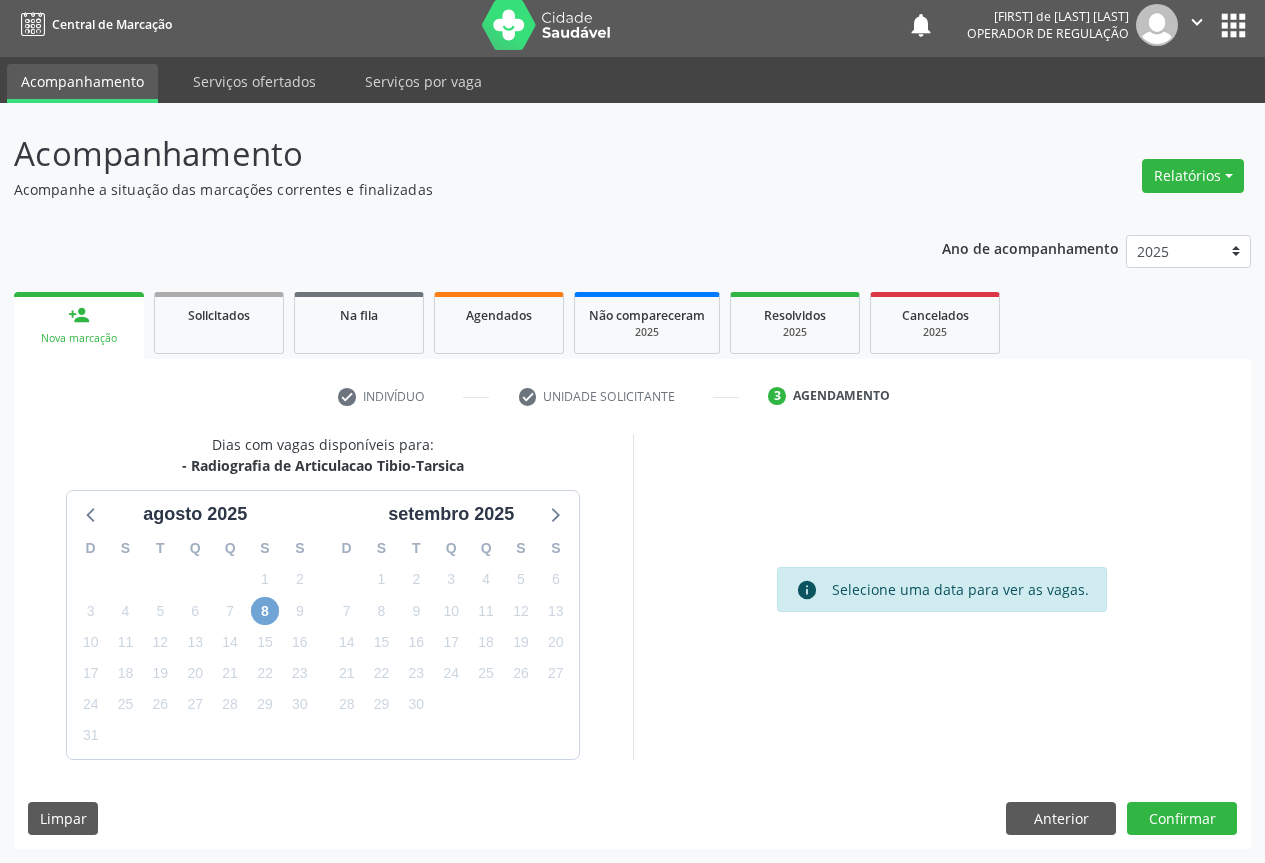 click on "8" at bounding box center (265, 611) 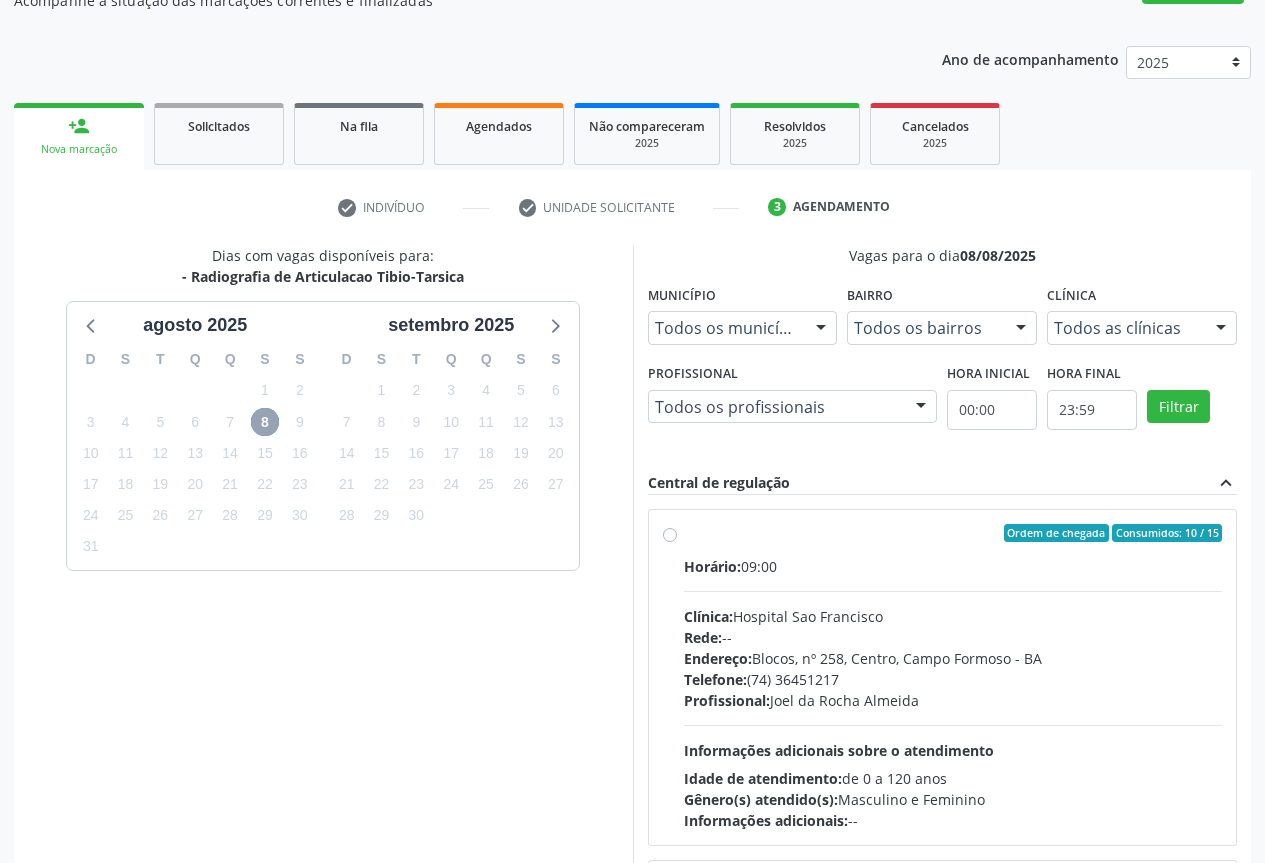 scroll, scrollTop: 222, scrollLeft: 0, axis: vertical 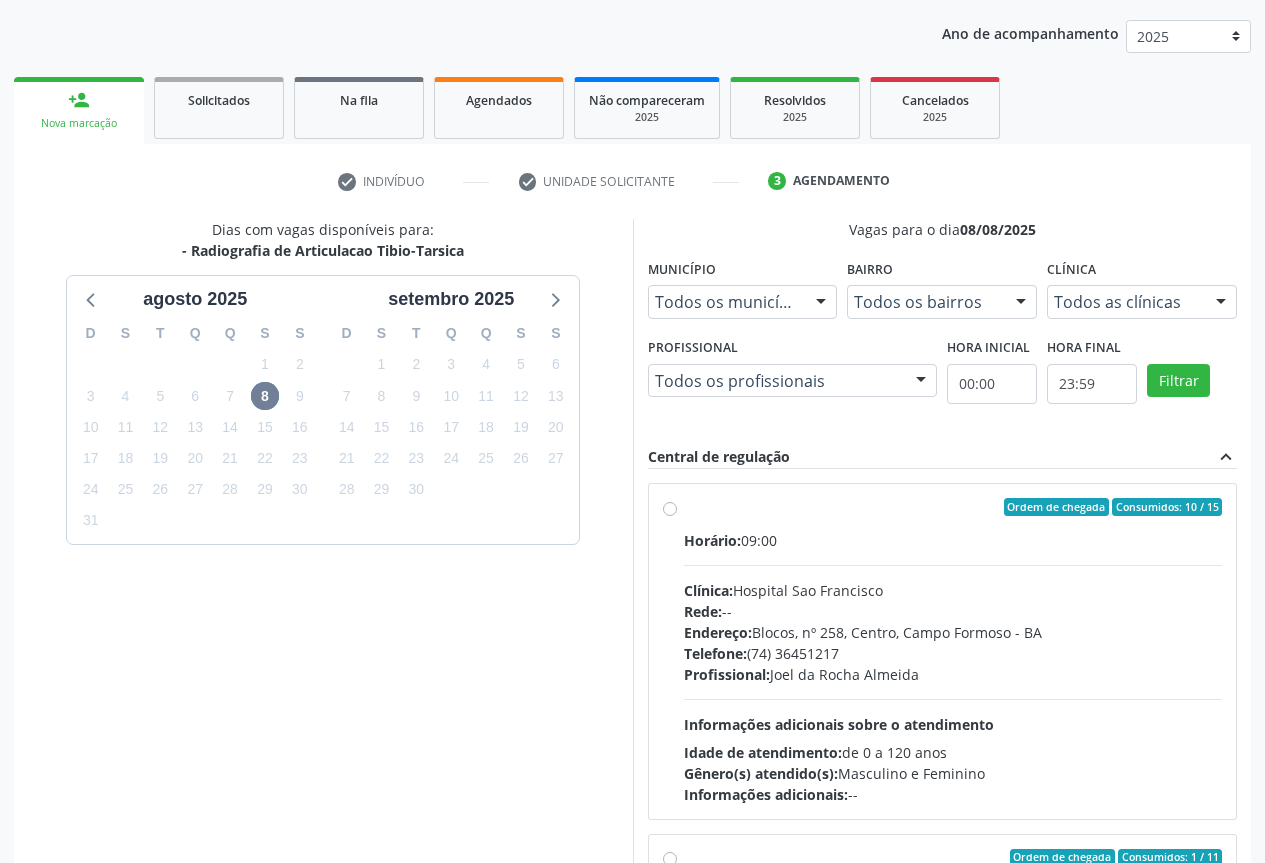 click on "Ordem de chegada
Consumidos: 10 / 15
Horário:   09:00
Clínica:  Hospital Sao Francisco
Rede:
--
Endereço:   Blocos, nº 258, Centro, Campo Formoso - BA
Telefone:   (74) 36451217
Profissional:
Joel da Rocha Almeida
Informações adicionais sobre o atendimento
Idade de atendimento:
de 0 a 120 anos
Gênero(s) atendido(s):
Masculino e Feminino
Informações adicionais:
--" at bounding box center (953, 651) 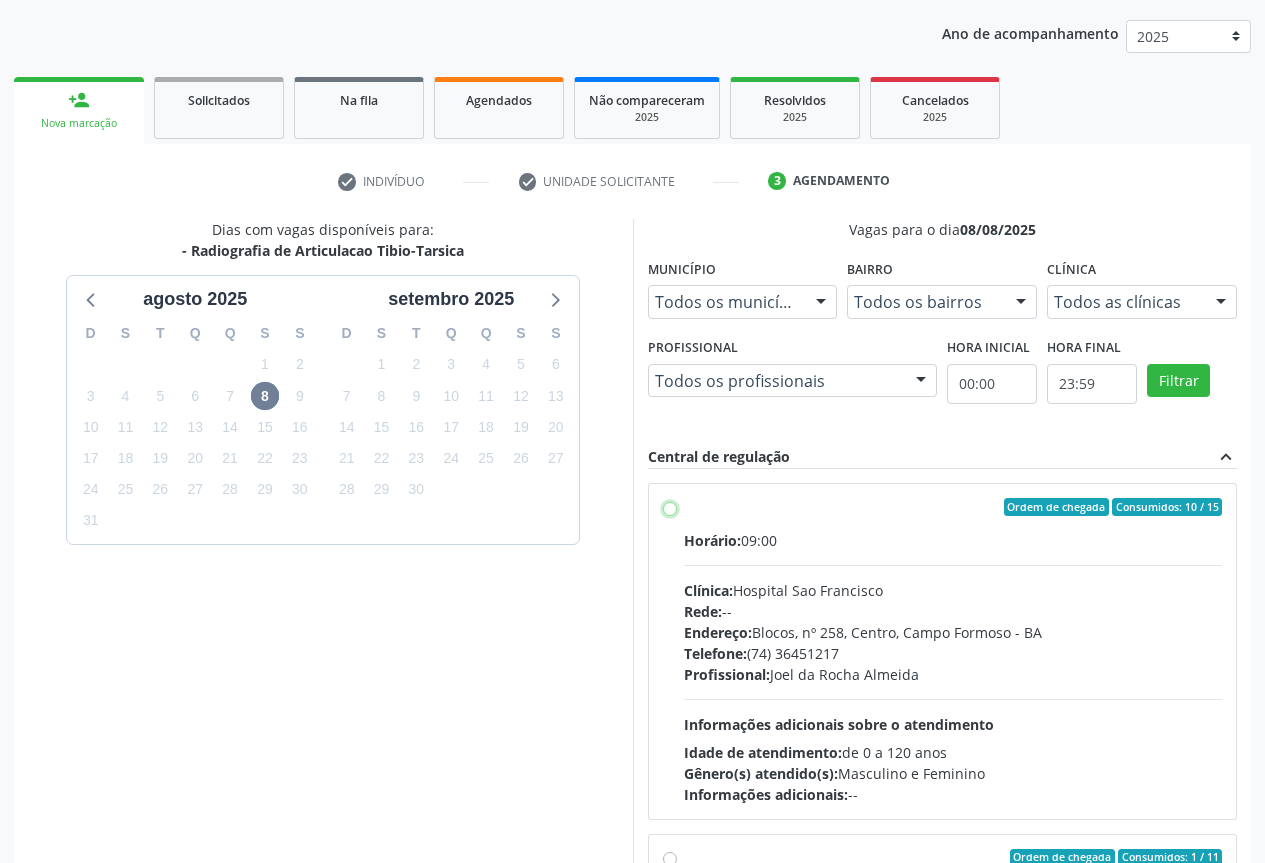 click on "Ordem de chegada
Consumidos: 10 / 15
Horário:   09:00
Clínica:  Hospital Sao Francisco
Rede:
--
Endereço:   Blocos, nº 258, Centro, Campo Formoso - BA
Telefone:   (74) 36451217
Profissional:
Joel da Rocha Almeida
Informações adicionais sobre o atendimento
Idade de atendimento:
de 0 a 120 anos
Gênero(s) atendido(s):
Masculino e Feminino
Informações adicionais:
--" at bounding box center [670, 507] 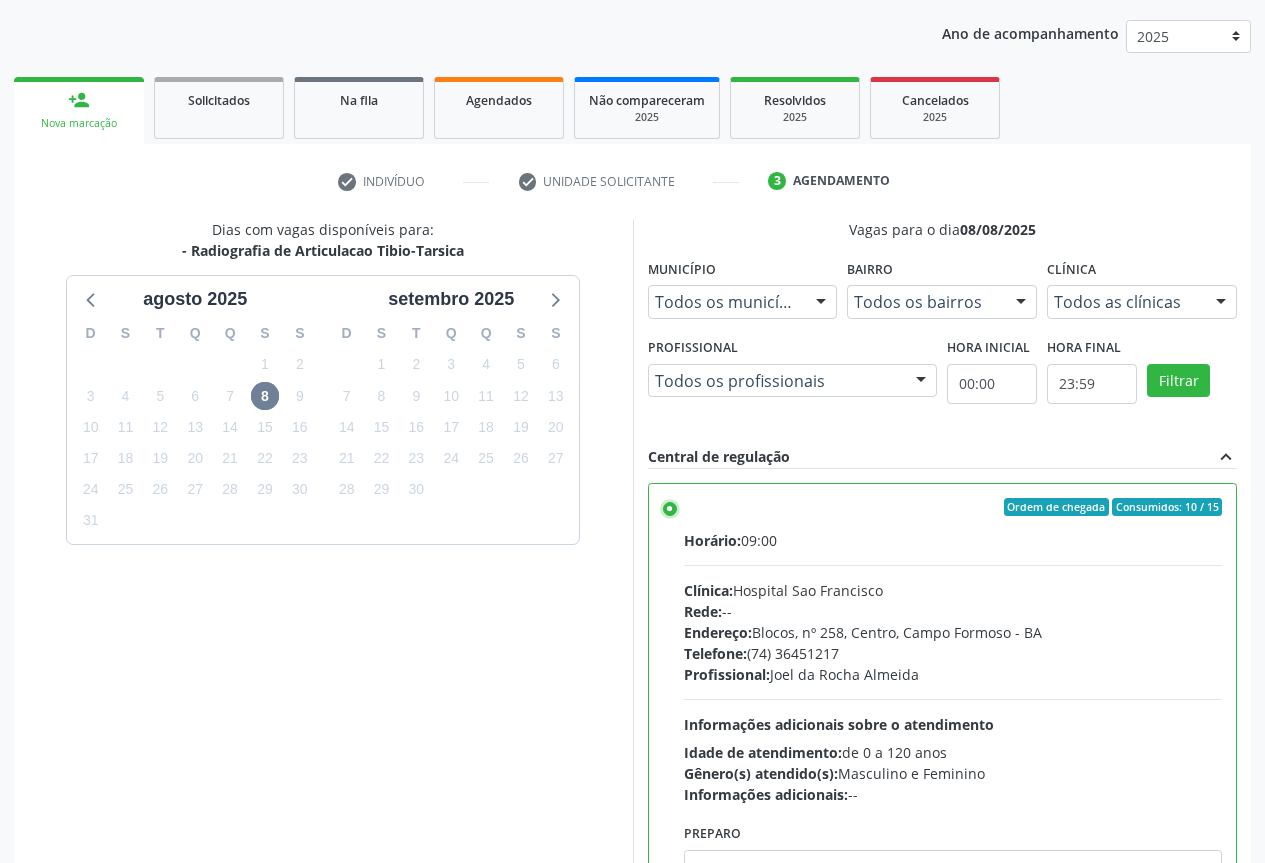 scroll, scrollTop: 332, scrollLeft: 0, axis: vertical 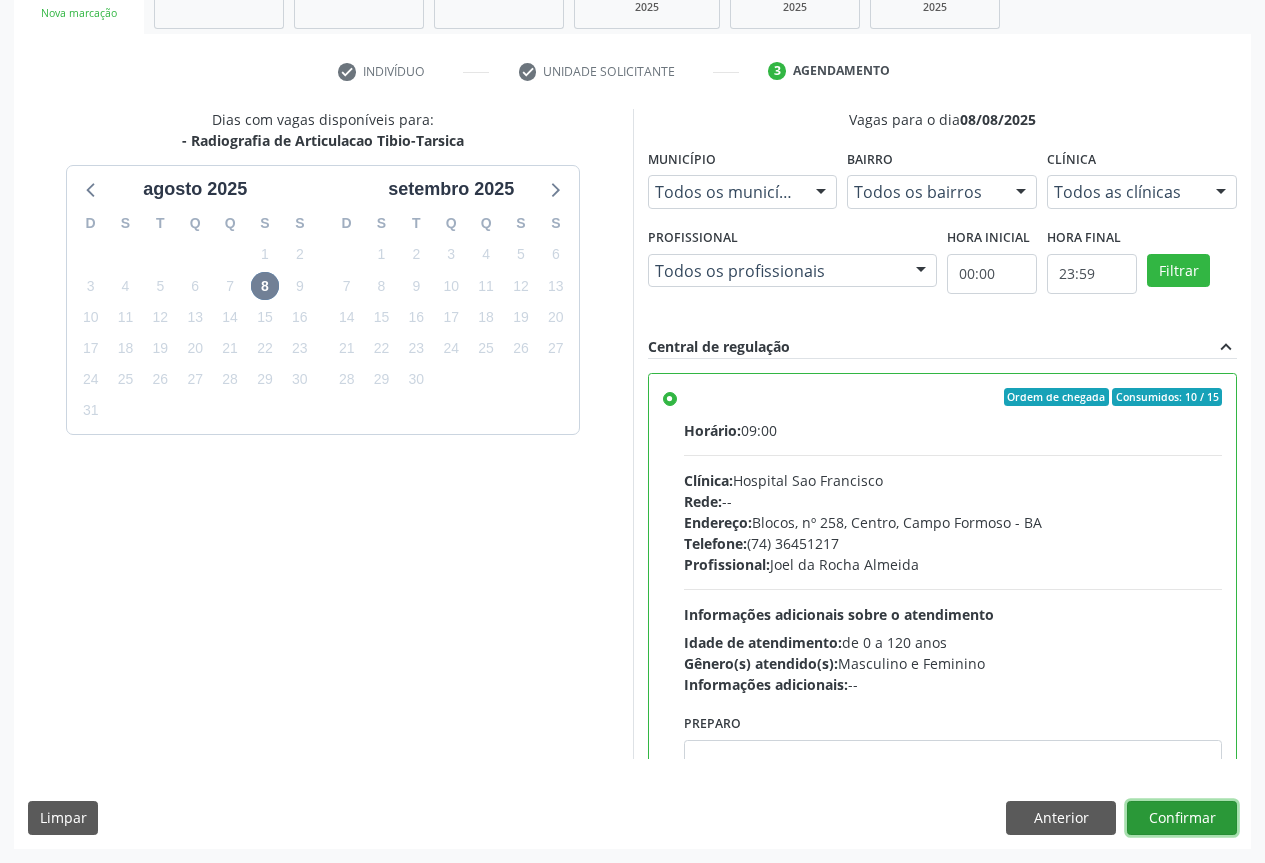 click on "Confirmar" at bounding box center [1182, 818] 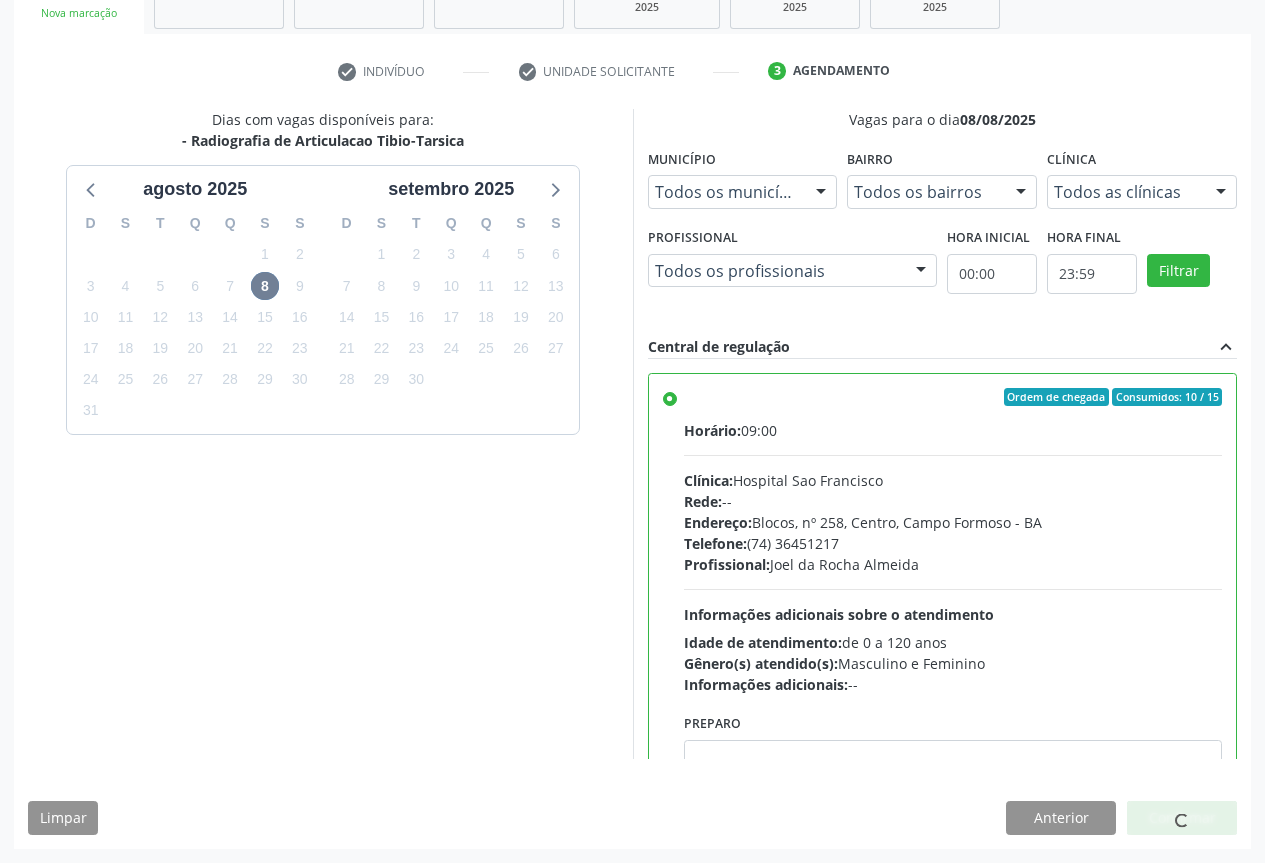 scroll, scrollTop: 0, scrollLeft: 0, axis: both 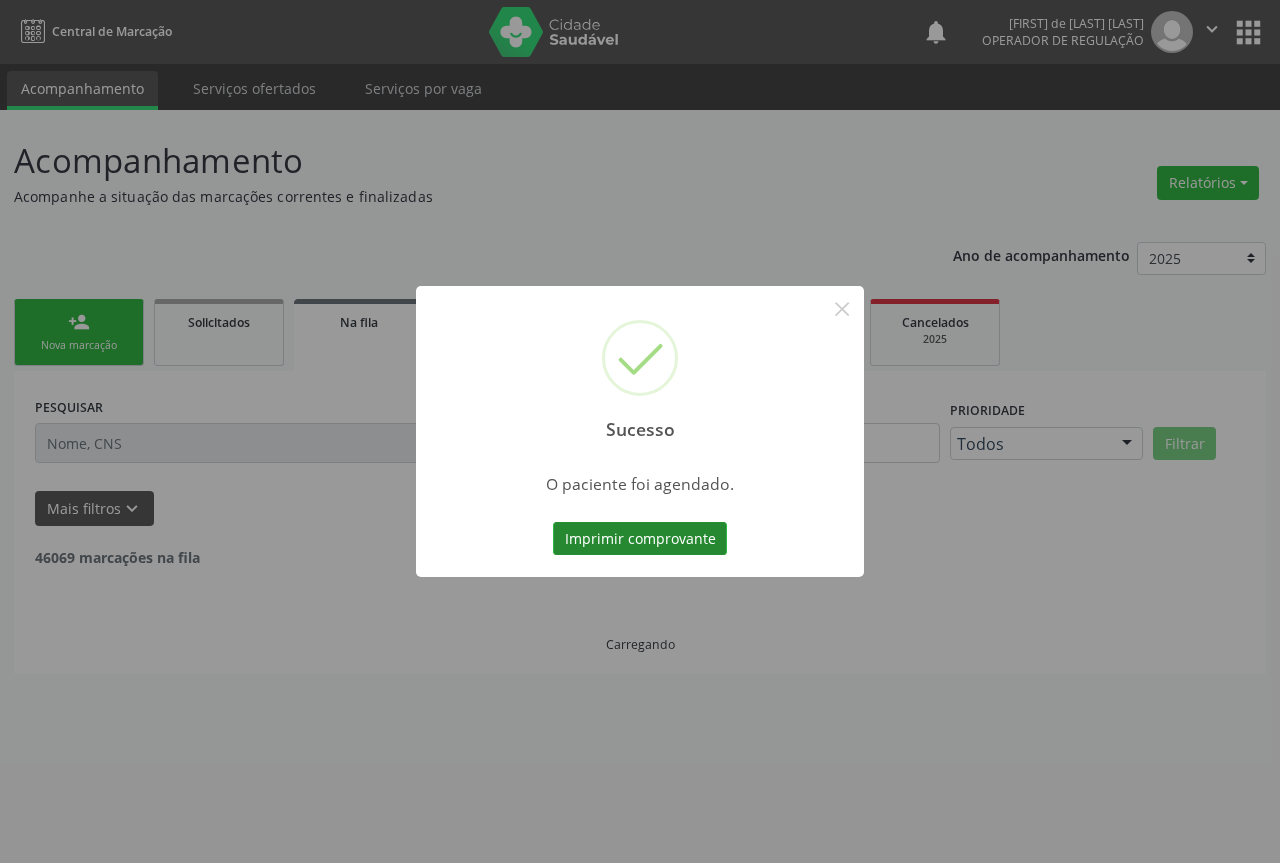 click on "Imprimir comprovante" at bounding box center (640, 539) 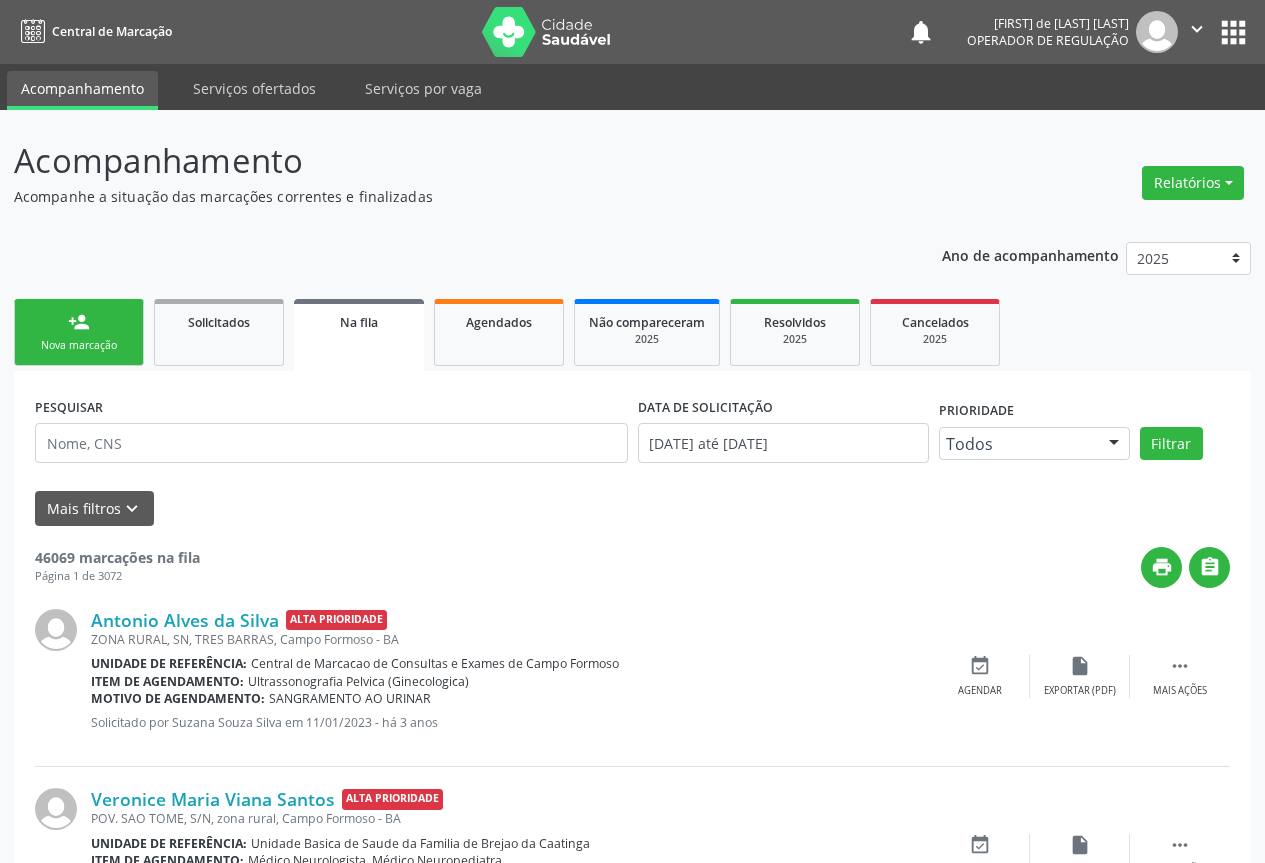 click on "person_add
Nova marcação" at bounding box center (79, 332) 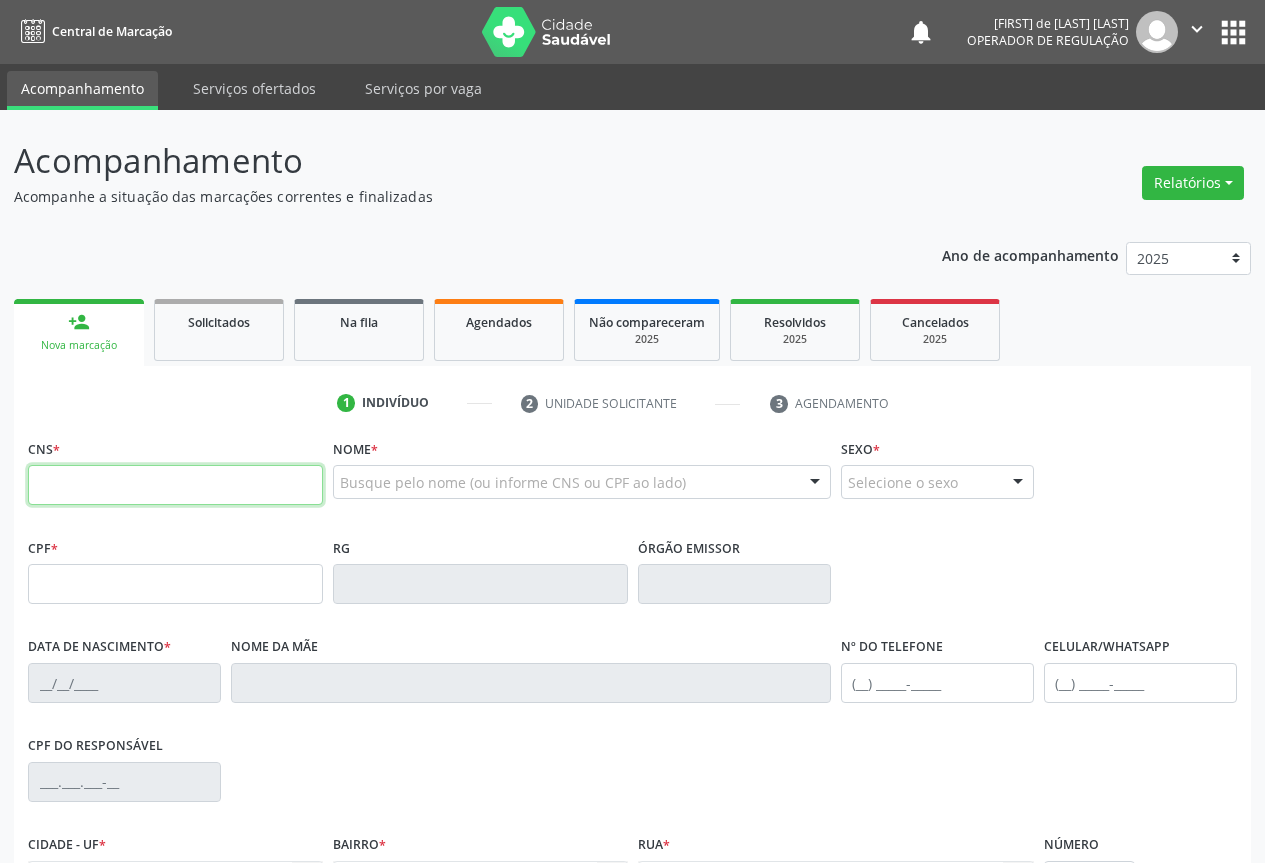 paste on "700 4034 2316 7042" 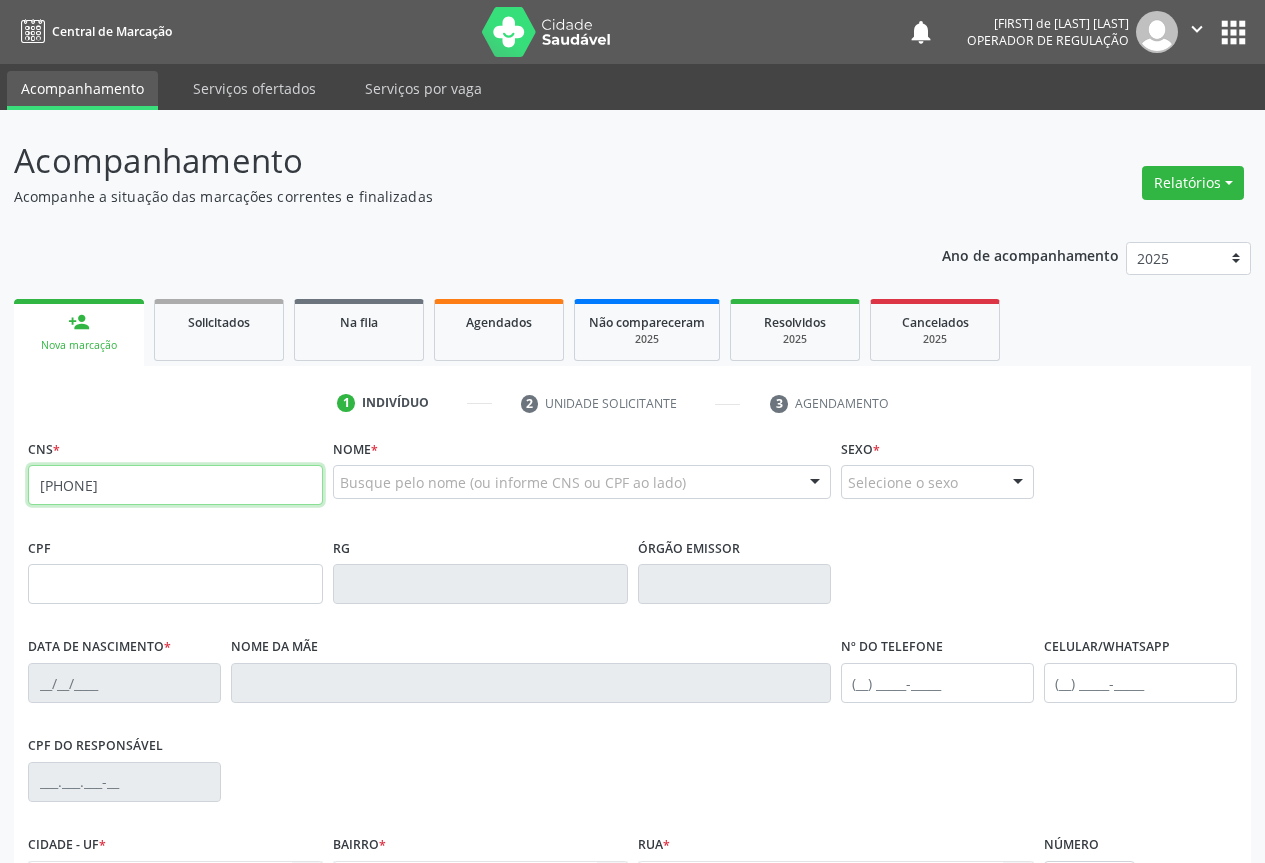 type on "700 4034 2316 7042" 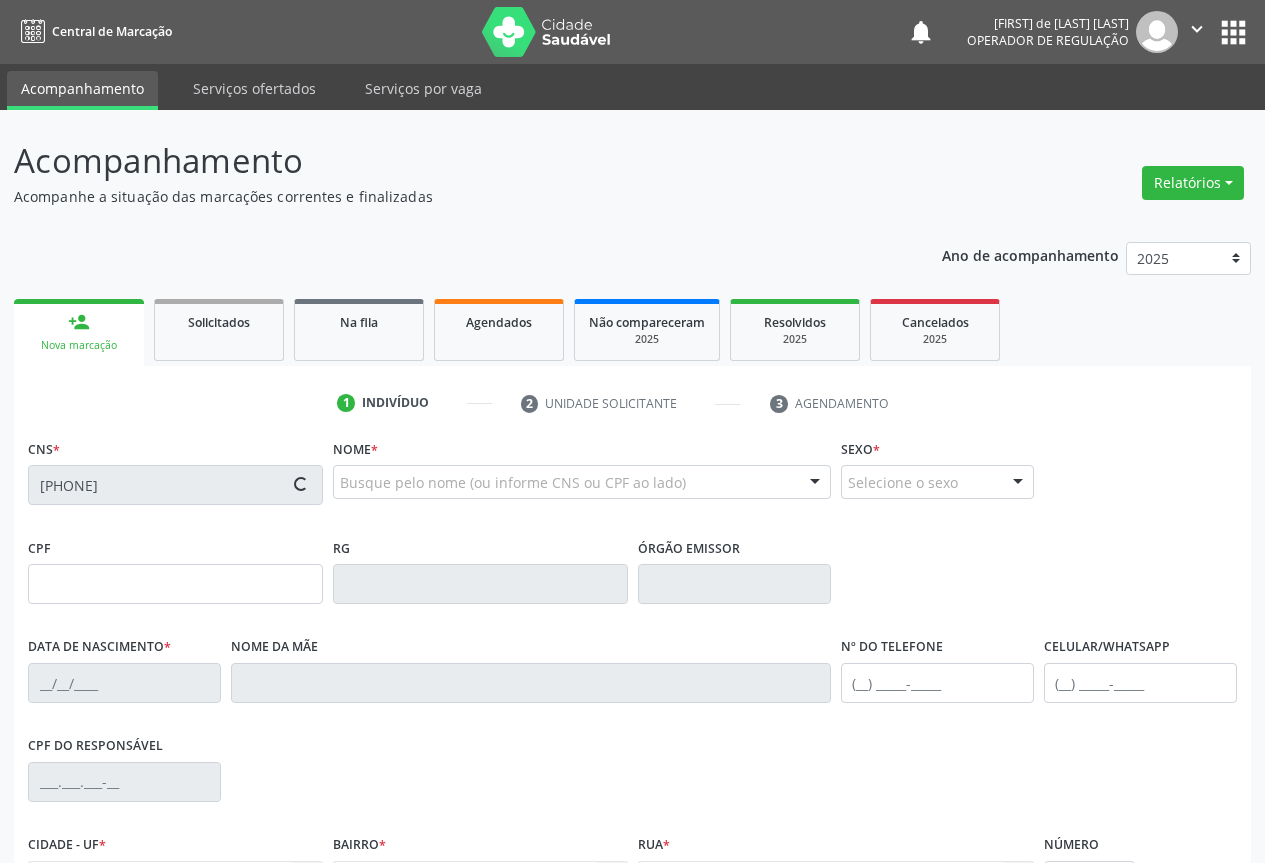 type on "030.757.185-80" 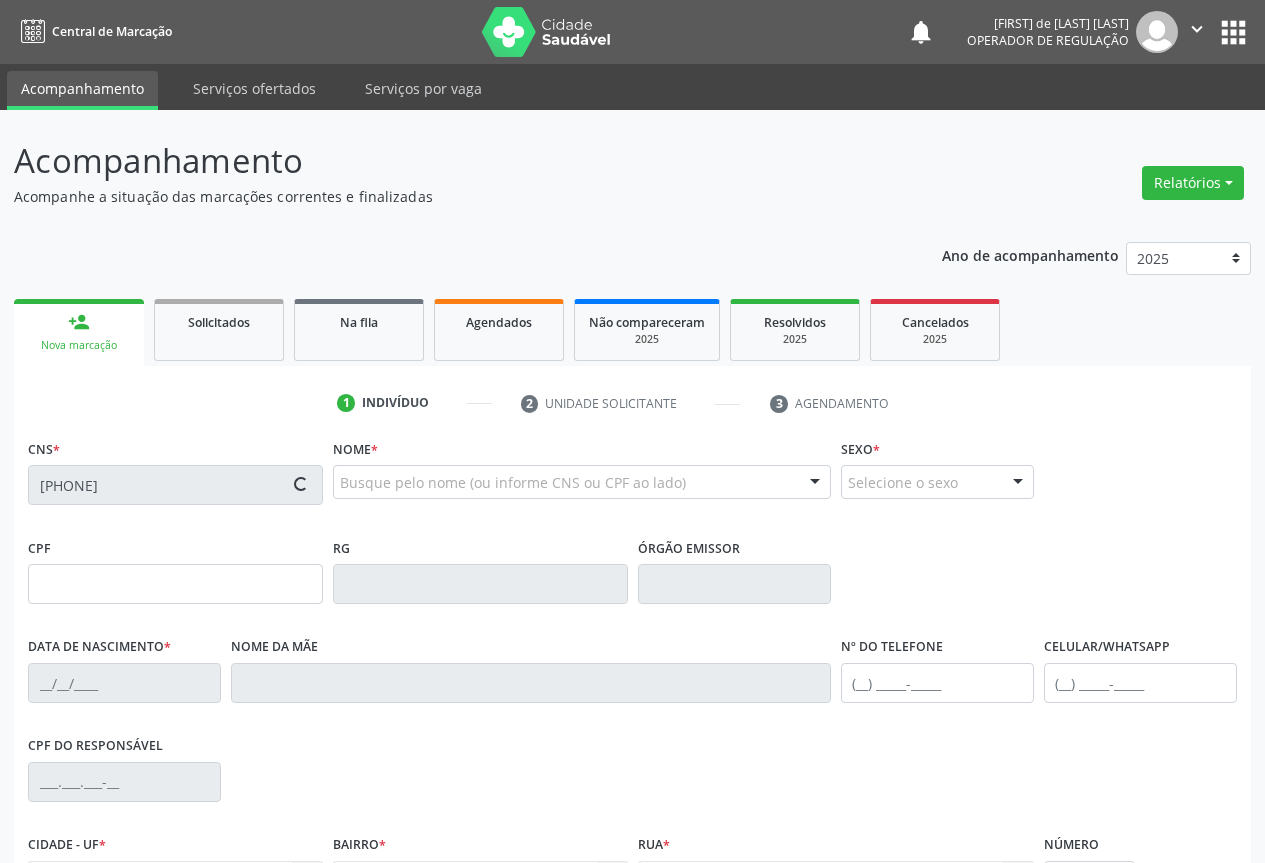 type on "1169525717" 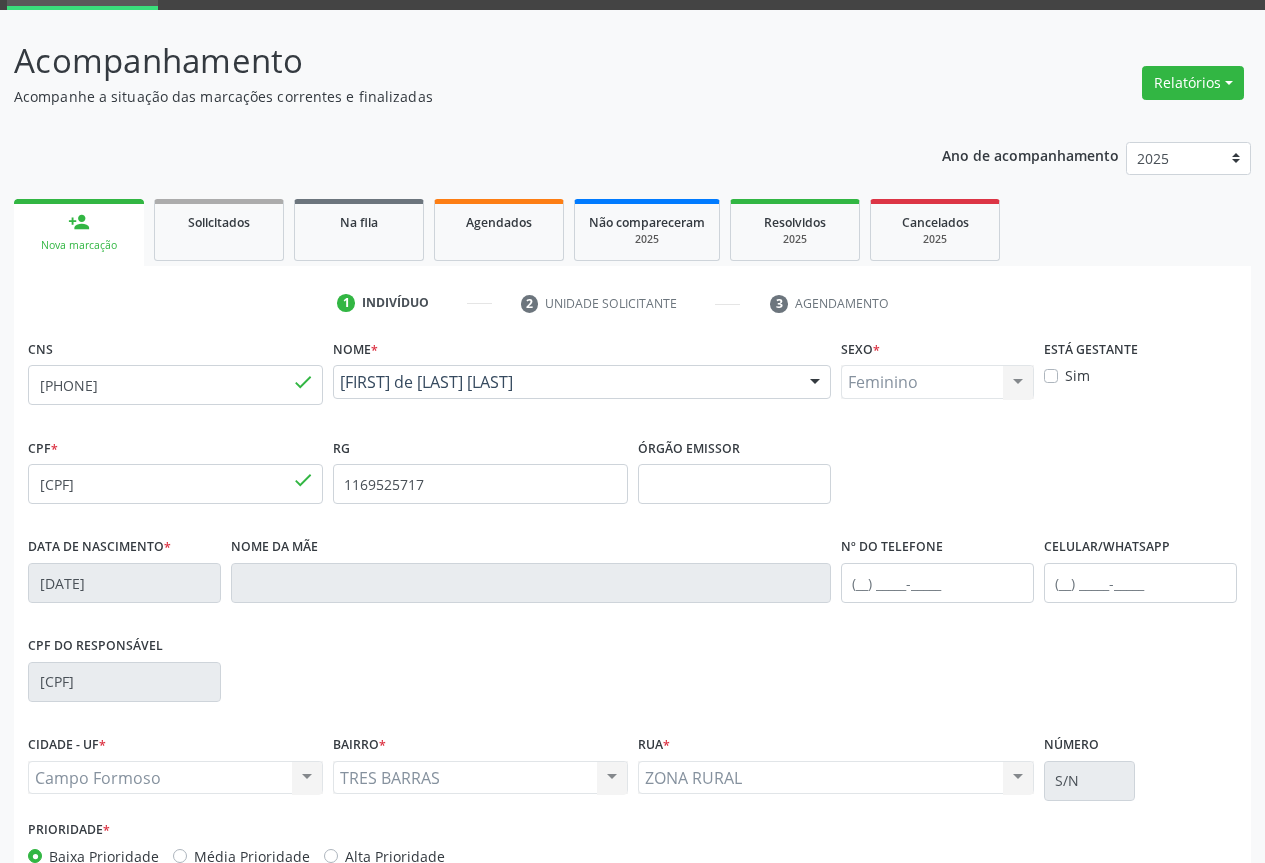 scroll, scrollTop: 221, scrollLeft: 0, axis: vertical 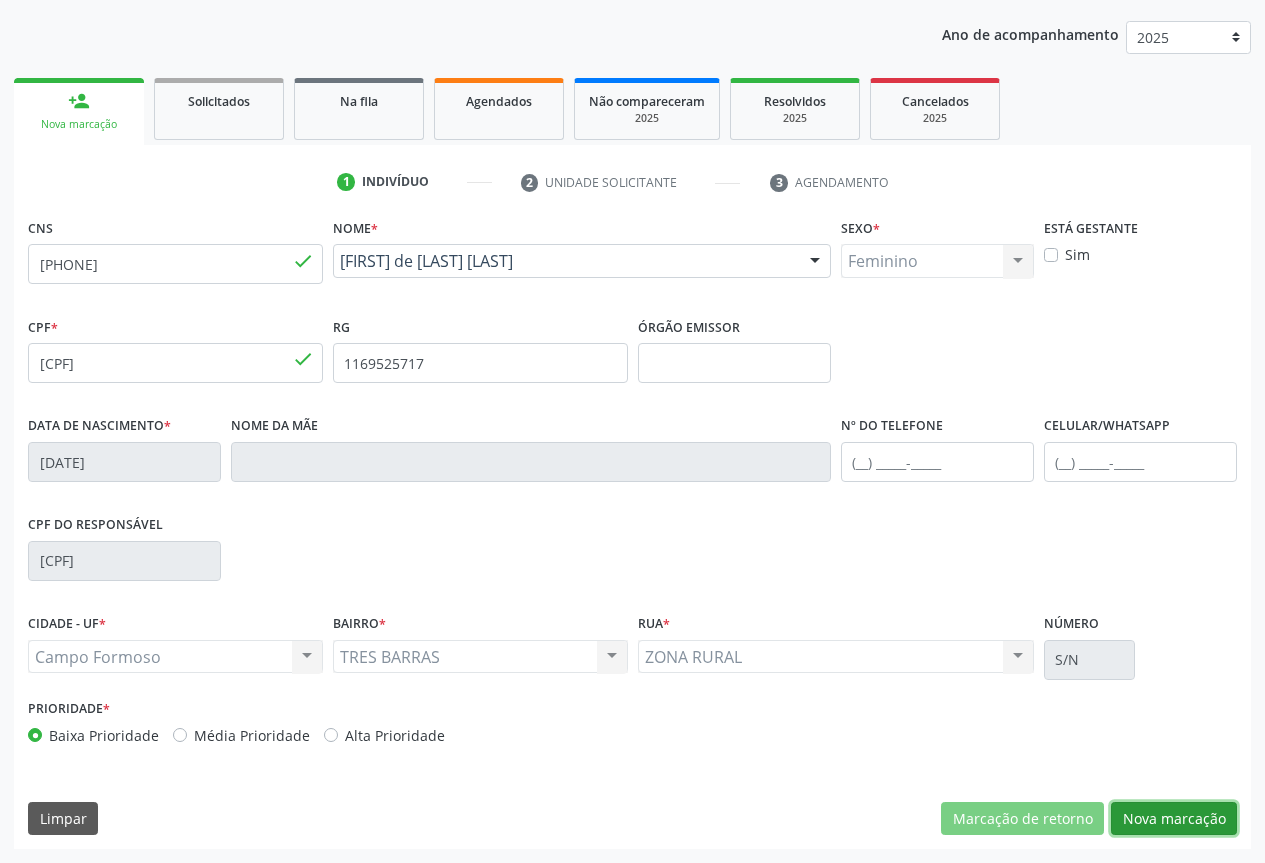 click on "Nova marcação" at bounding box center (1174, 819) 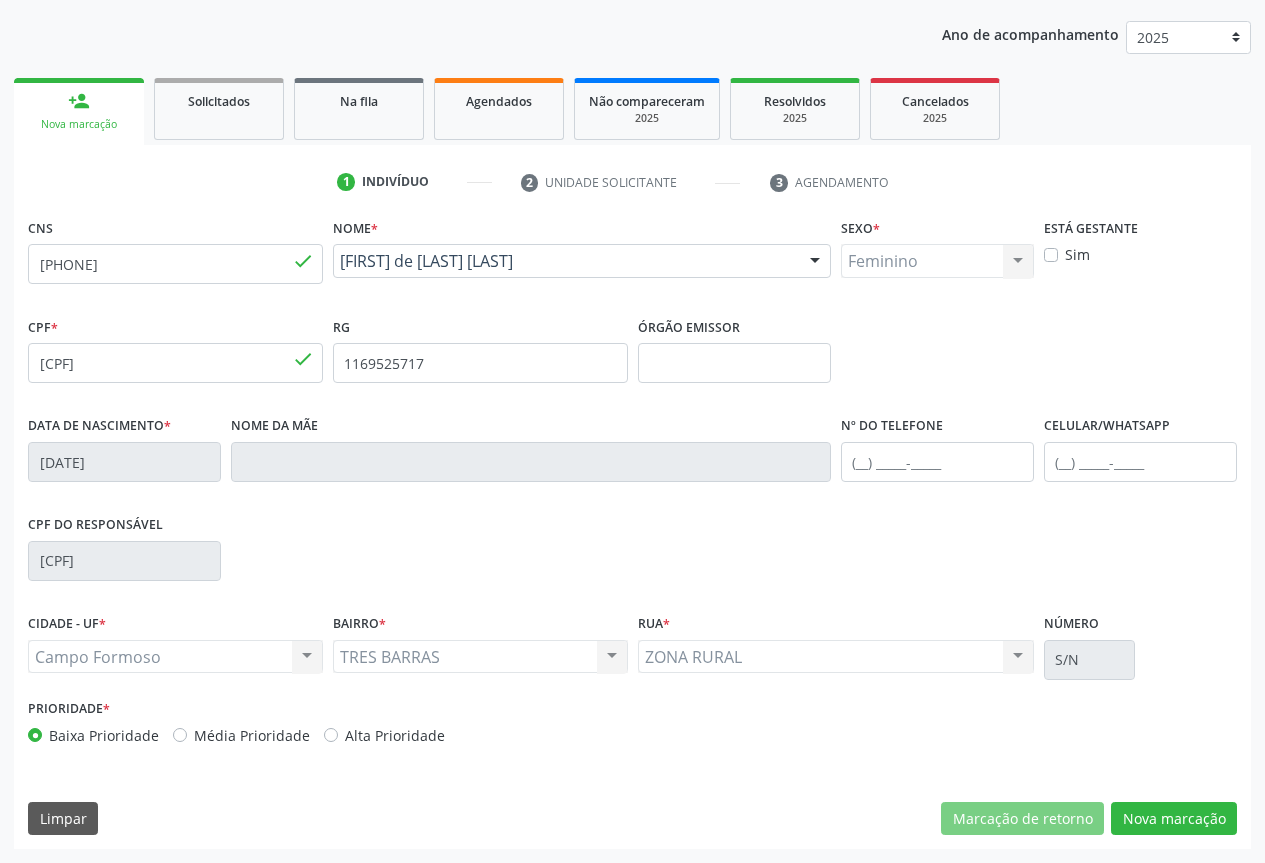 scroll, scrollTop: 43, scrollLeft: 0, axis: vertical 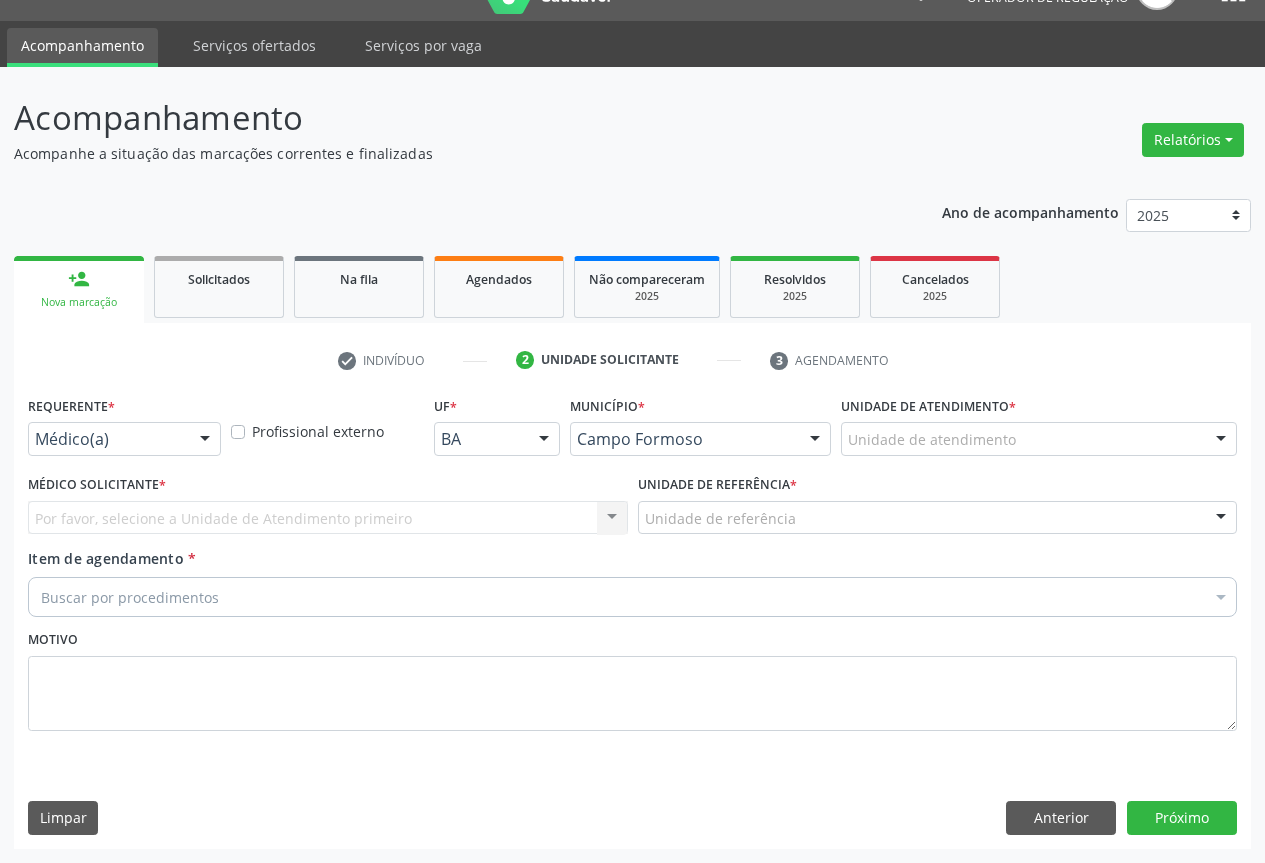 click on "Médico(a)         Médico(a)   Enfermeiro(a)   Paciente
Nenhum resultado encontrado para: "   "
Não há nenhuma opção para ser exibida." at bounding box center (124, 439) 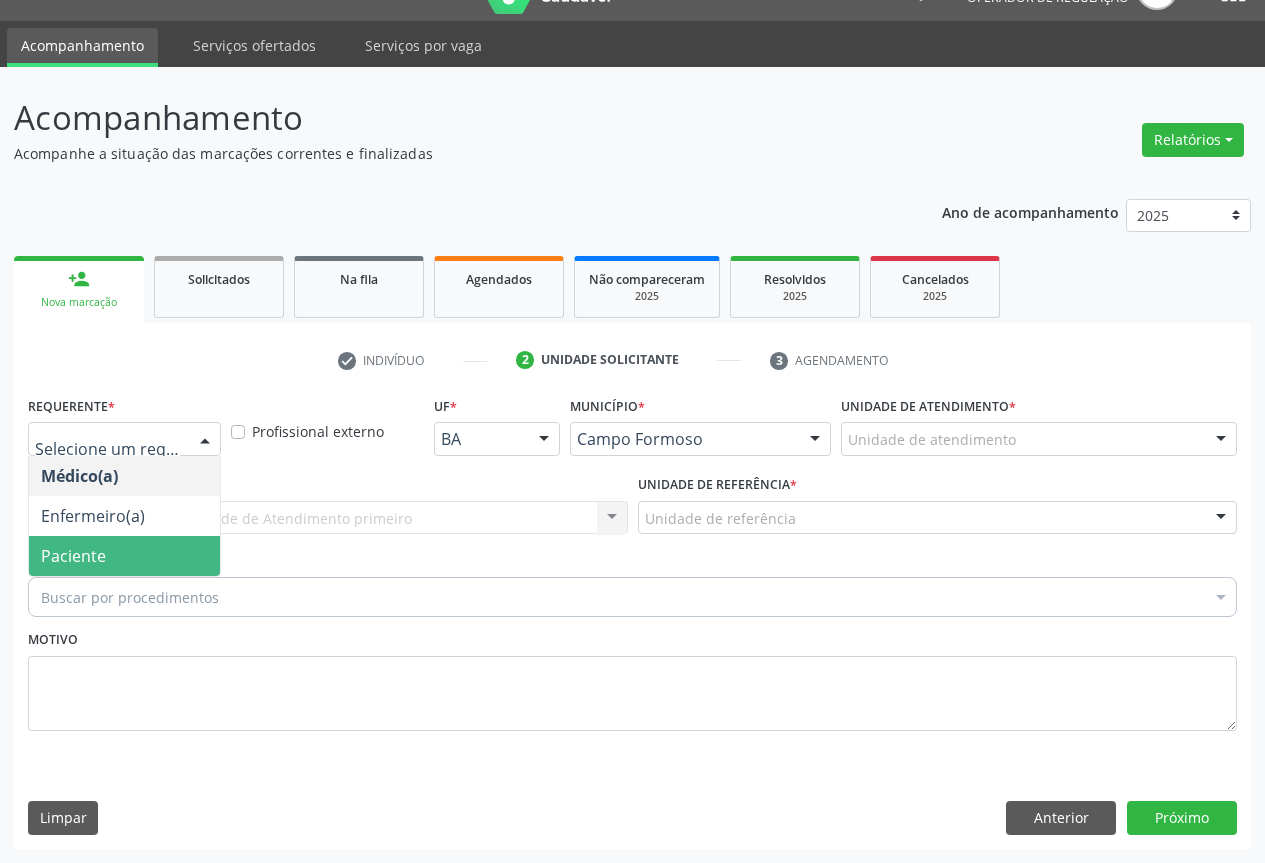 click on "Paciente" at bounding box center [124, 556] 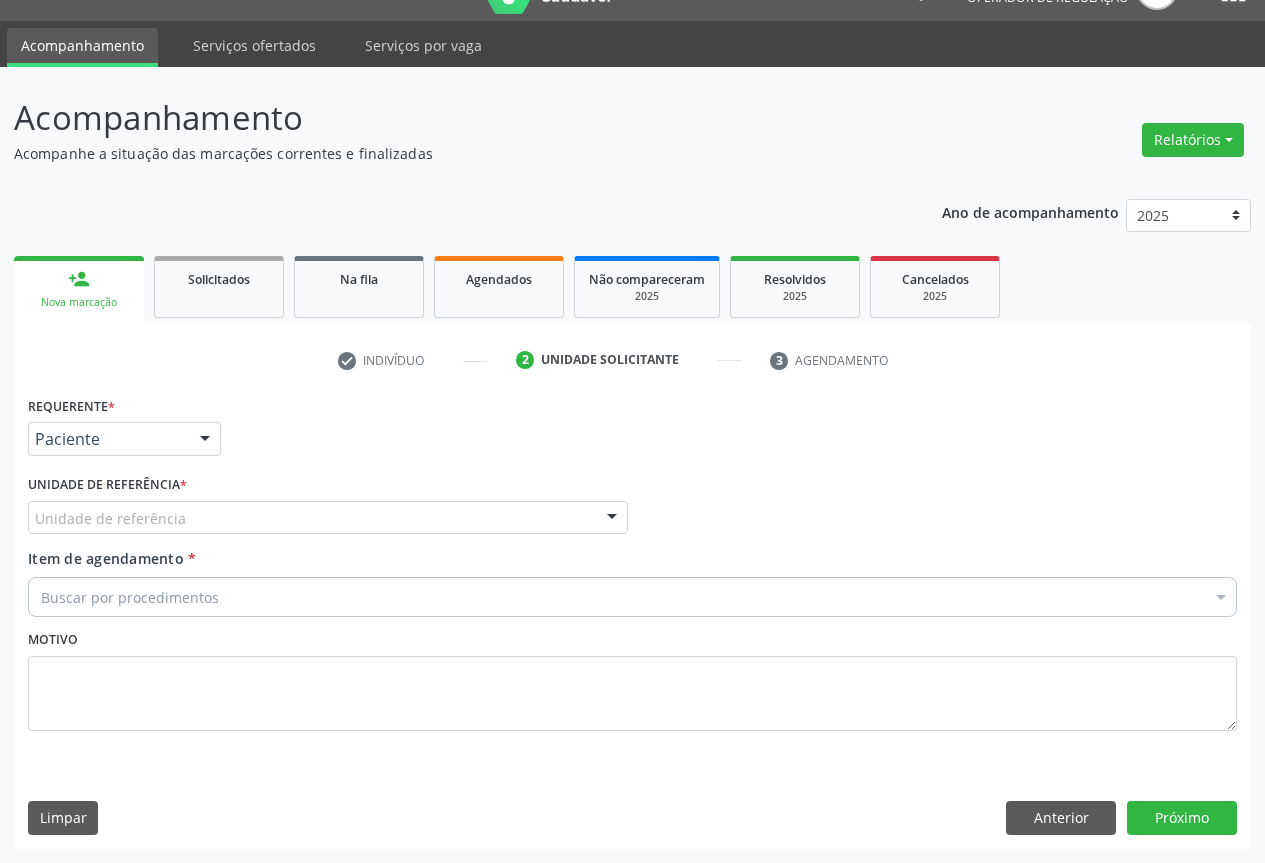 click at bounding box center (612, 519) 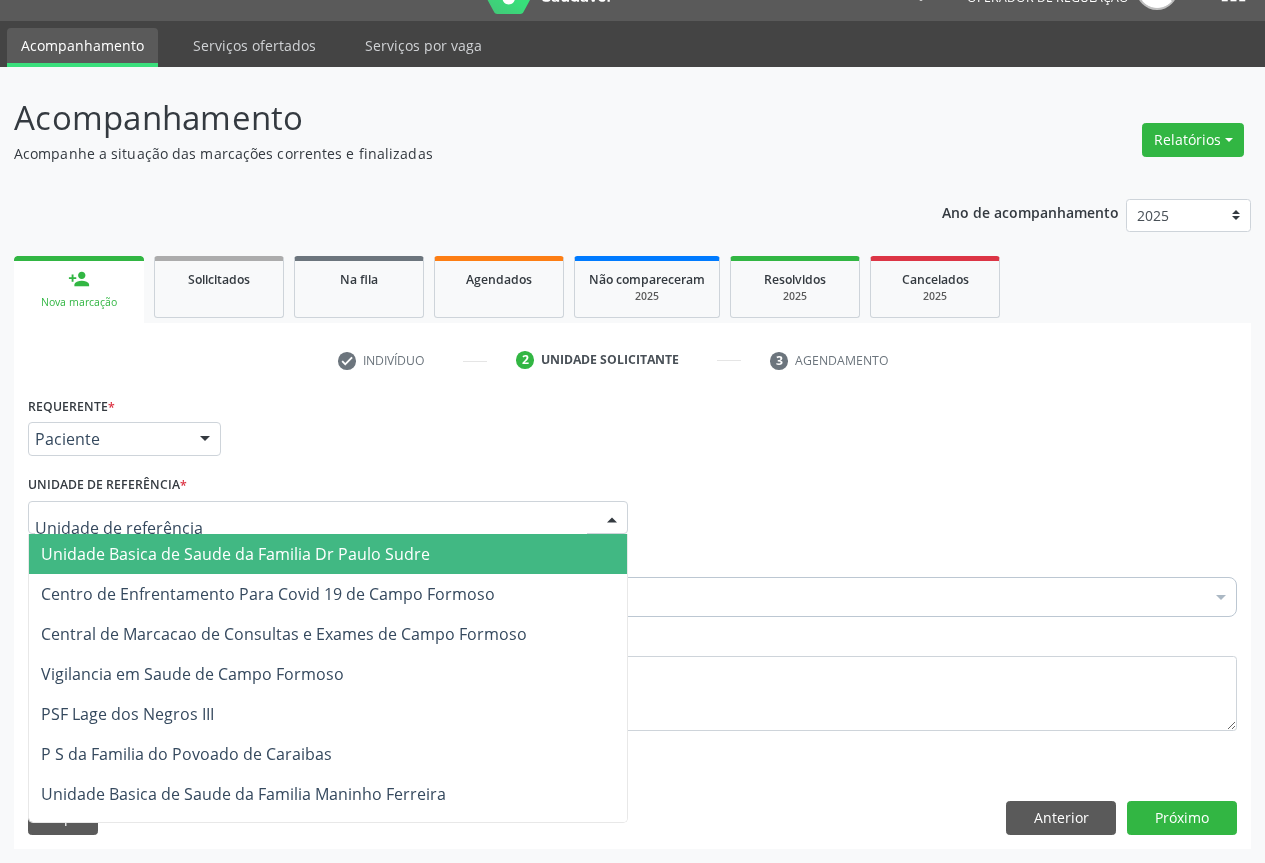 drag, startPoint x: 517, startPoint y: 546, endPoint x: 450, endPoint y: 582, distance: 76.05919 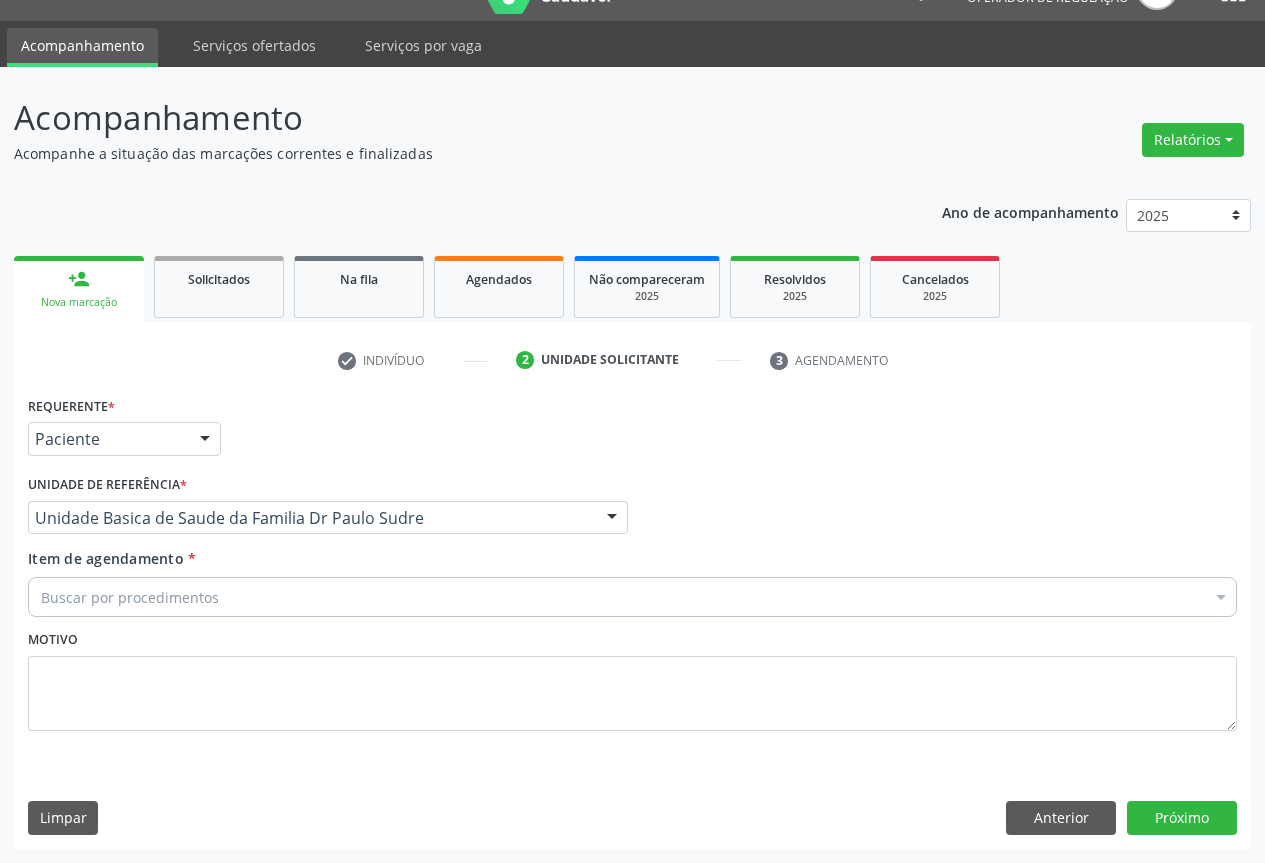 click on "Buscar por procedimentos" at bounding box center [632, 597] 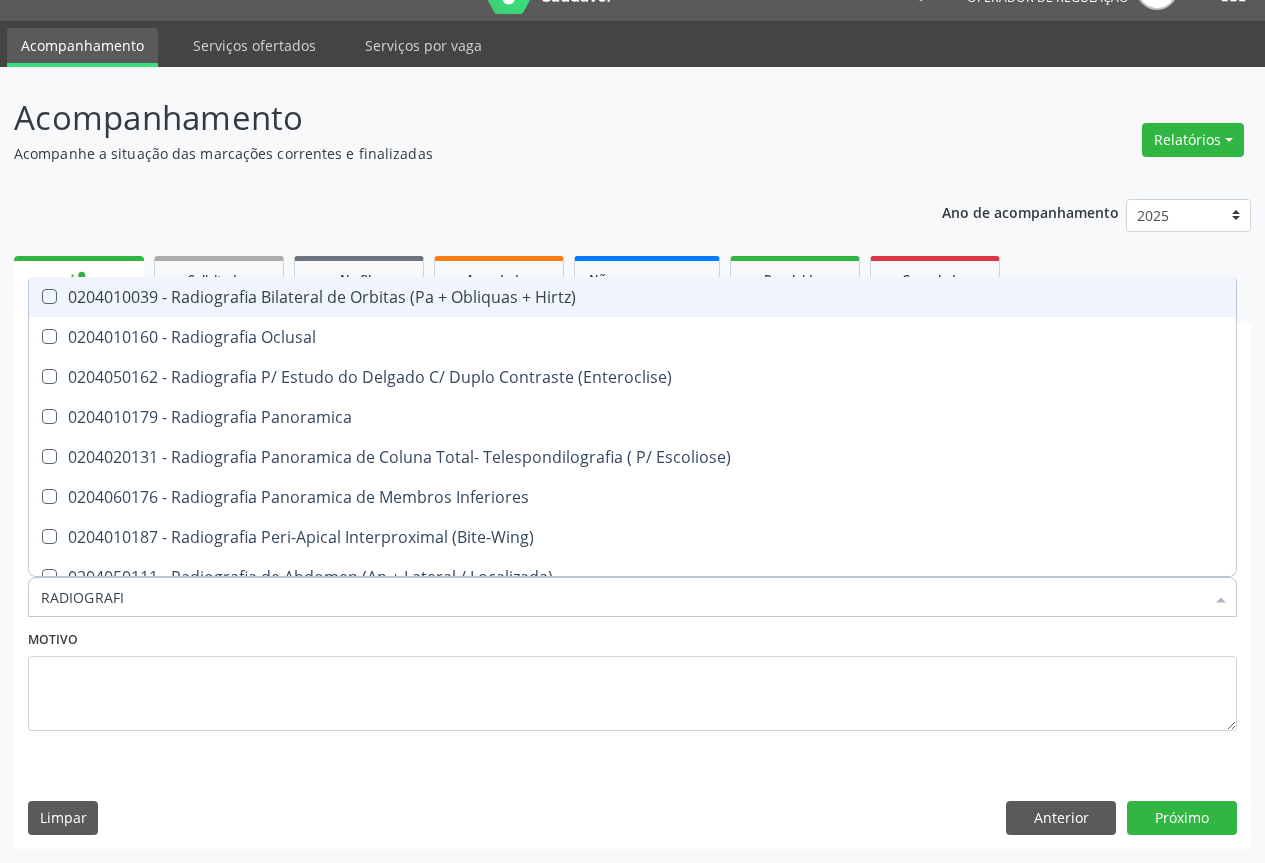 type on "RADIOGRAFIA" 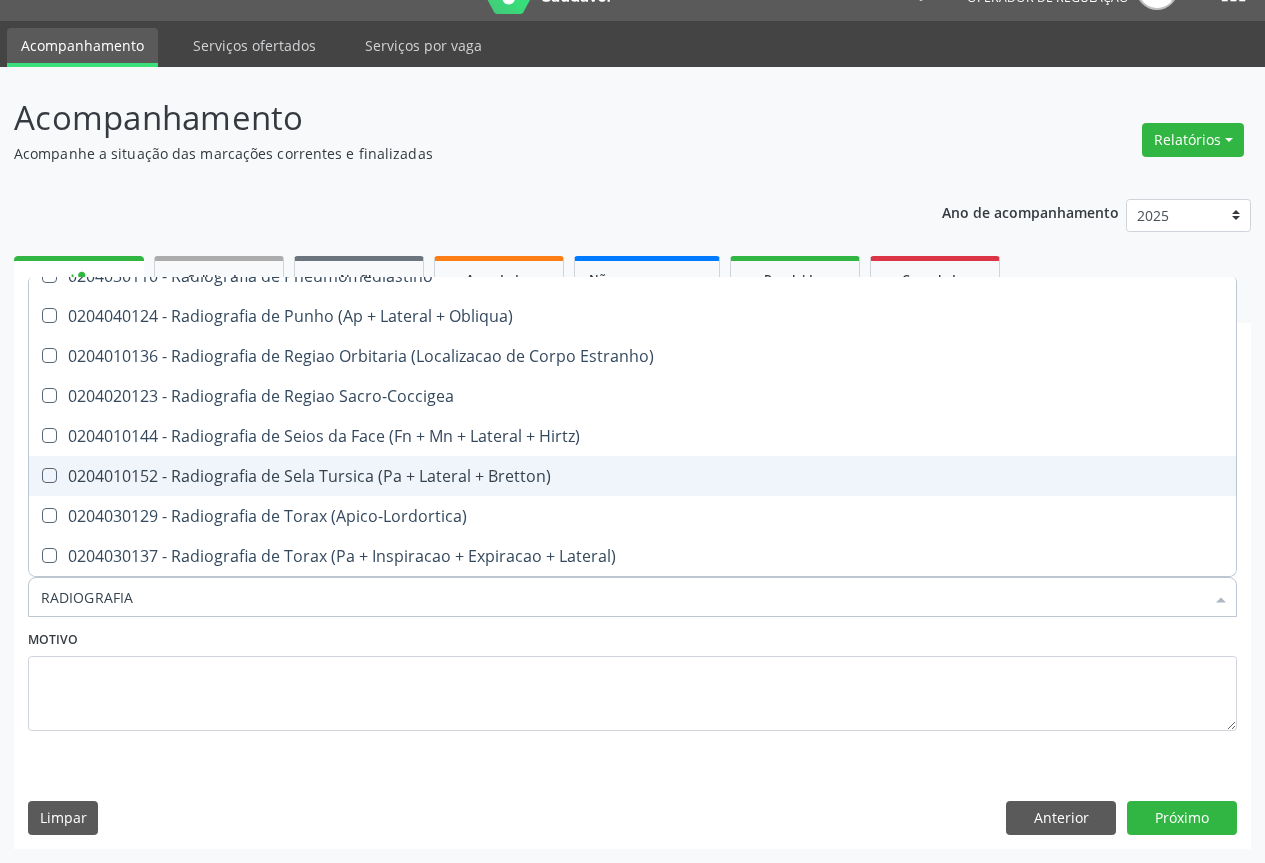 scroll, scrollTop: 2241, scrollLeft: 0, axis: vertical 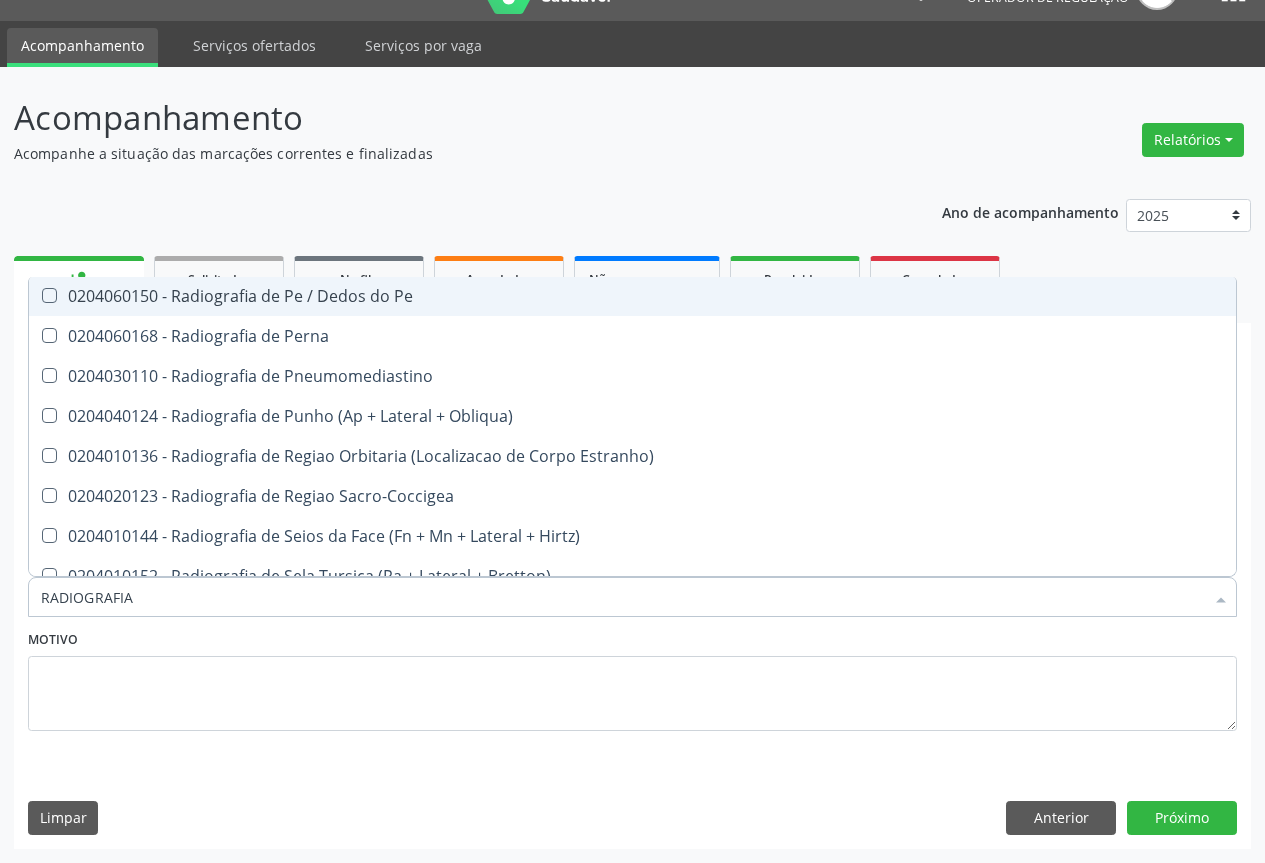 click on "0204060150 - Radiografia de Pe / Dedos do Pe" at bounding box center (632, 296) 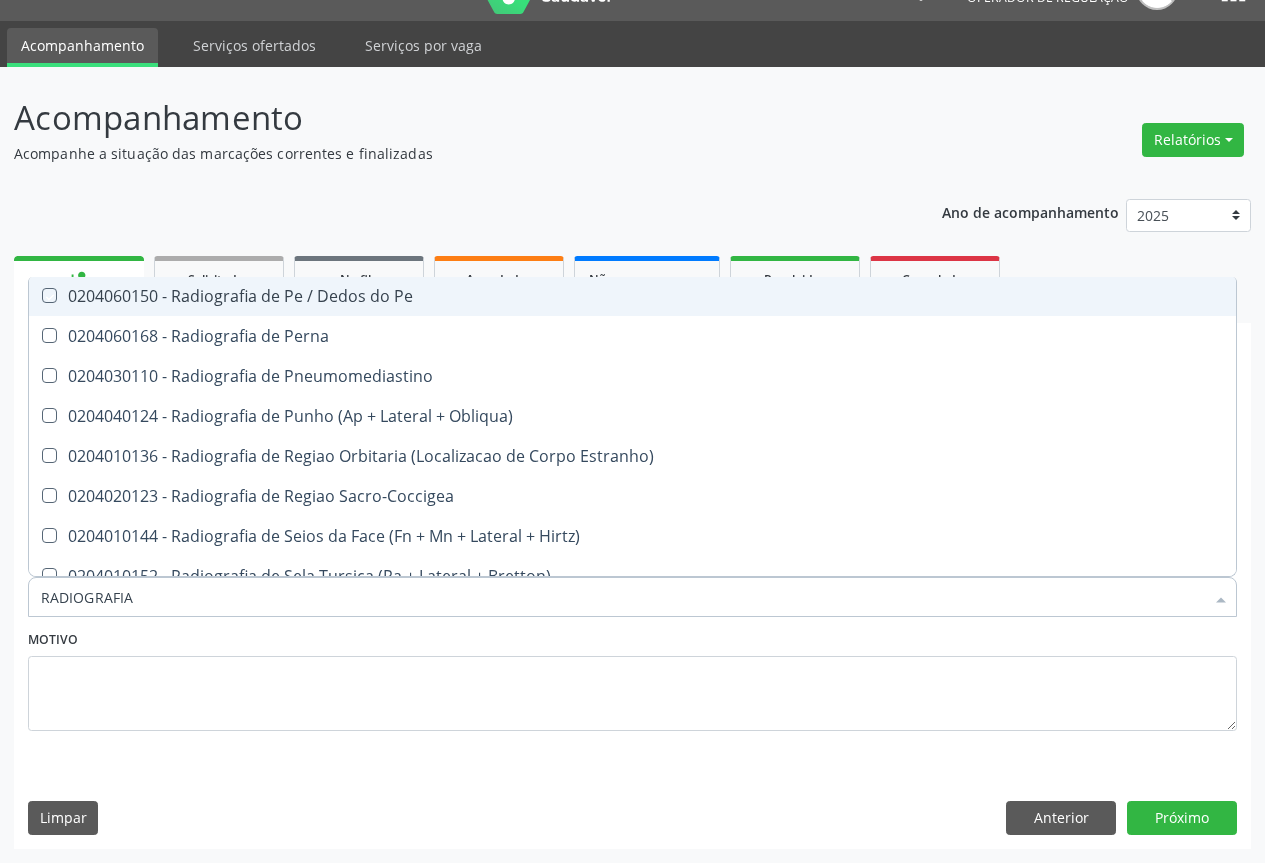 checkbox on "true" 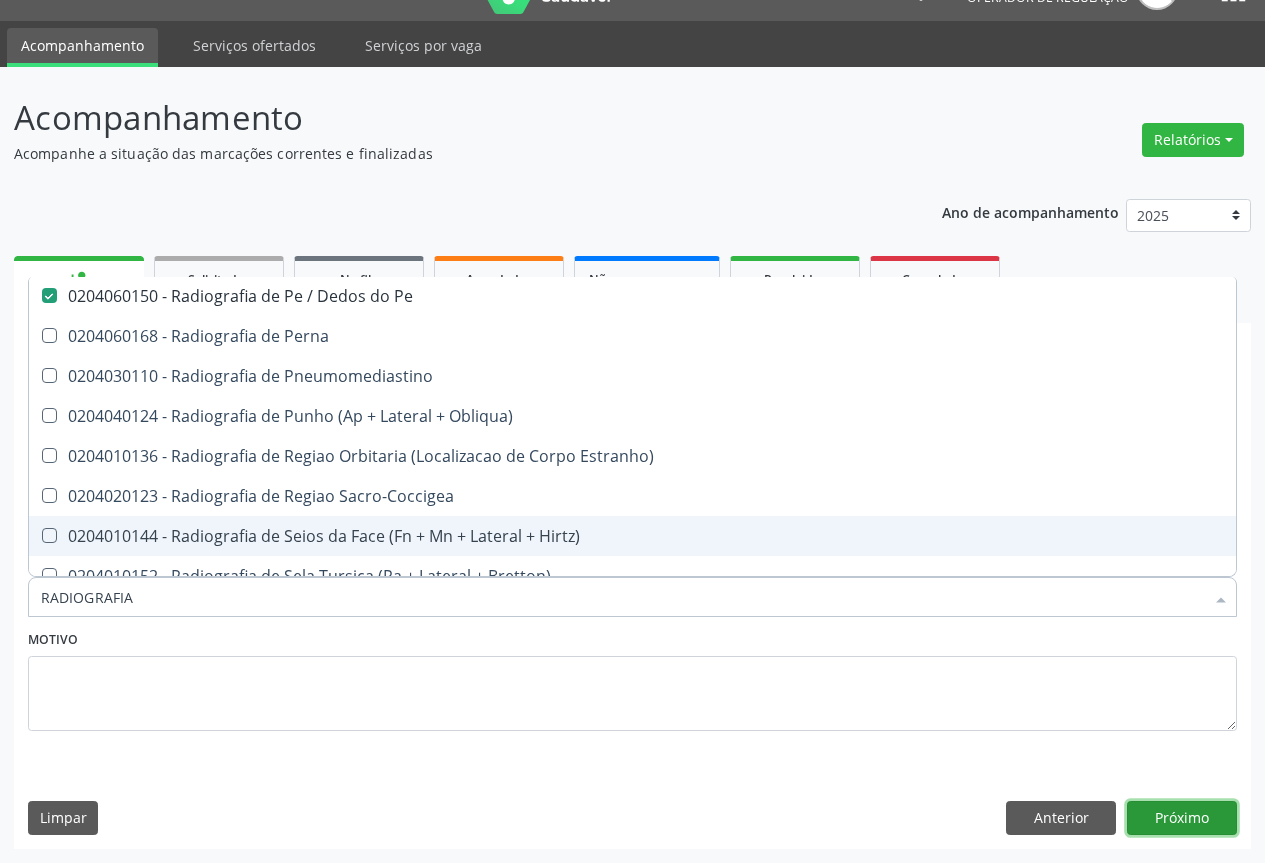 click on "Próximo" at bounding box center [1182, 818] 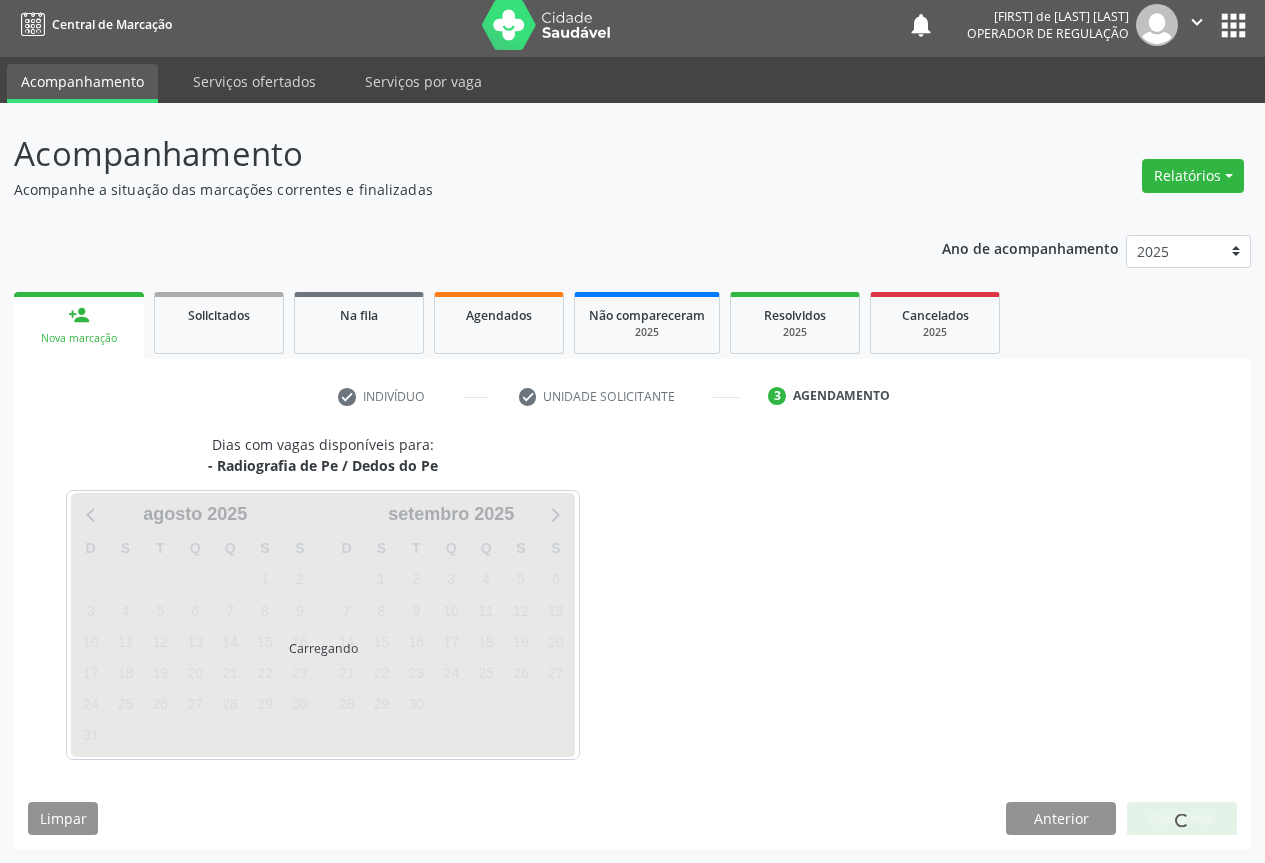 scroll, scrollTop: 7, scrollLeft: 0, axis: vertical 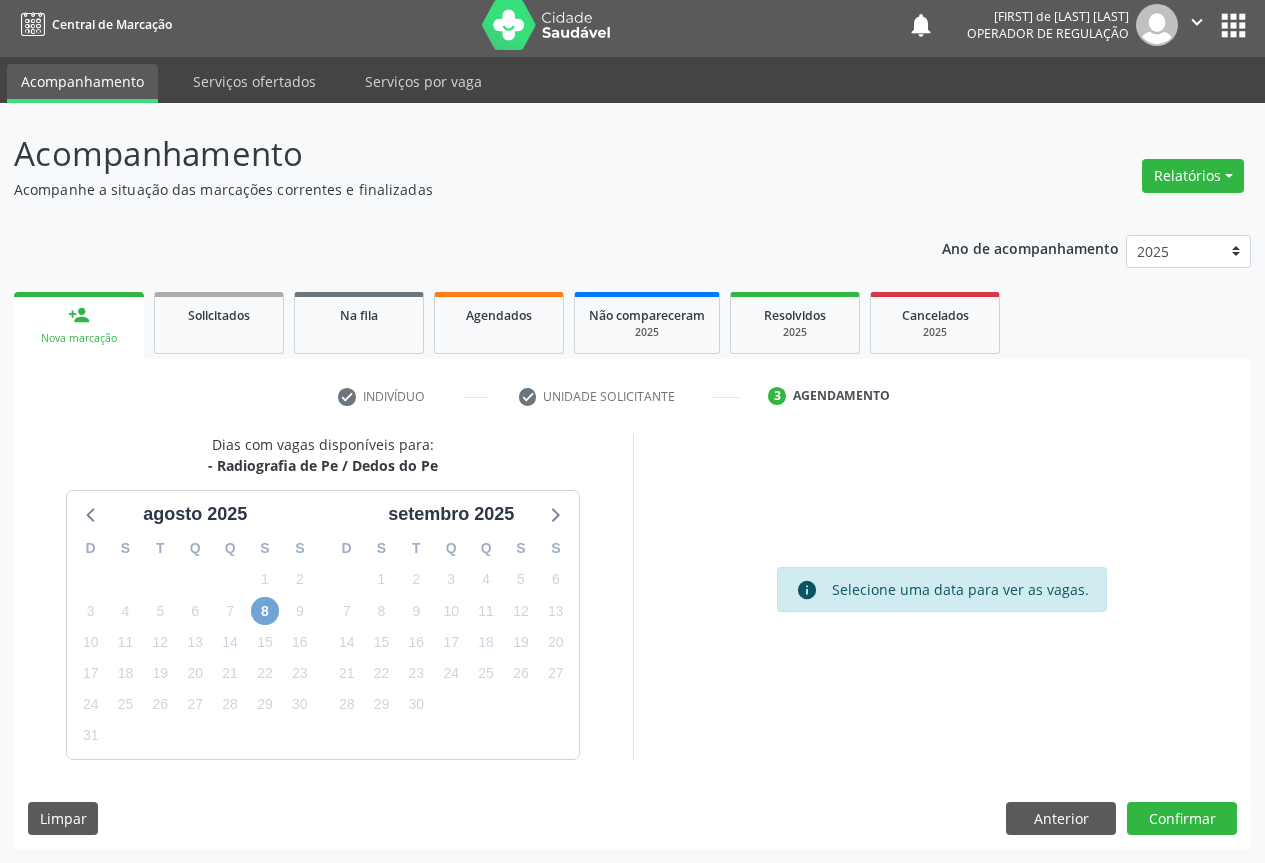click on "8" at bounding box center [265, 611] 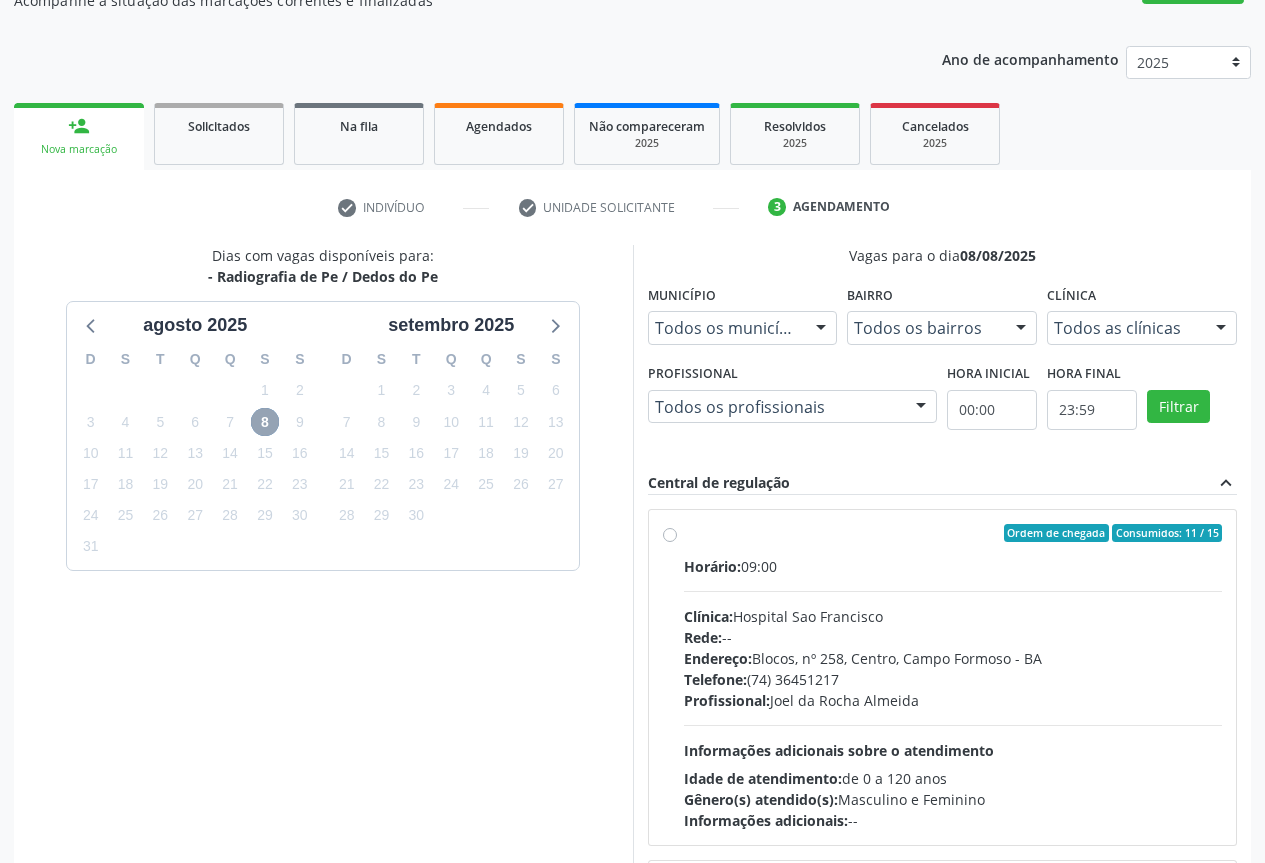 scroll, scrollTop: 332, scrollLeft: 0, axis: vertical 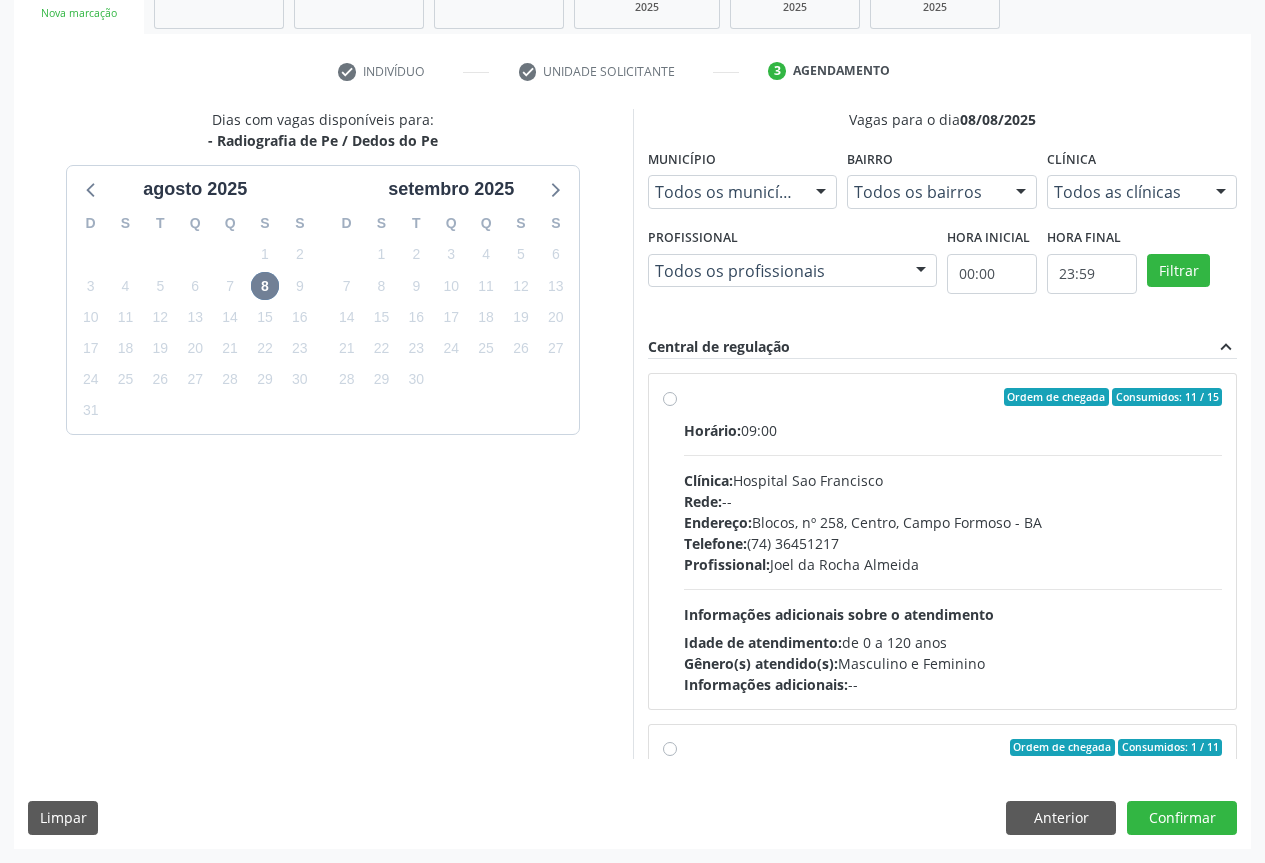 click on "Ordem de chegada
Consumidos: 11 / 15
Horário:   09:00
Clínica:  Hospital Sao Francisco
Rede:
--
Endereço:   Blocos, nº 258, Centro, Campo Formoso - BA
Telefone:   (74) 36451217
Profissional:
Joel da Rocha Almeida
Informações adicionais sobre o atendimento
Idade de atendimento:
de 0 a 120 anos
Gênero(s) atendido(s):
Masculino e Feminino
Informações adicionais:
--" at bounding box center (943, 541) 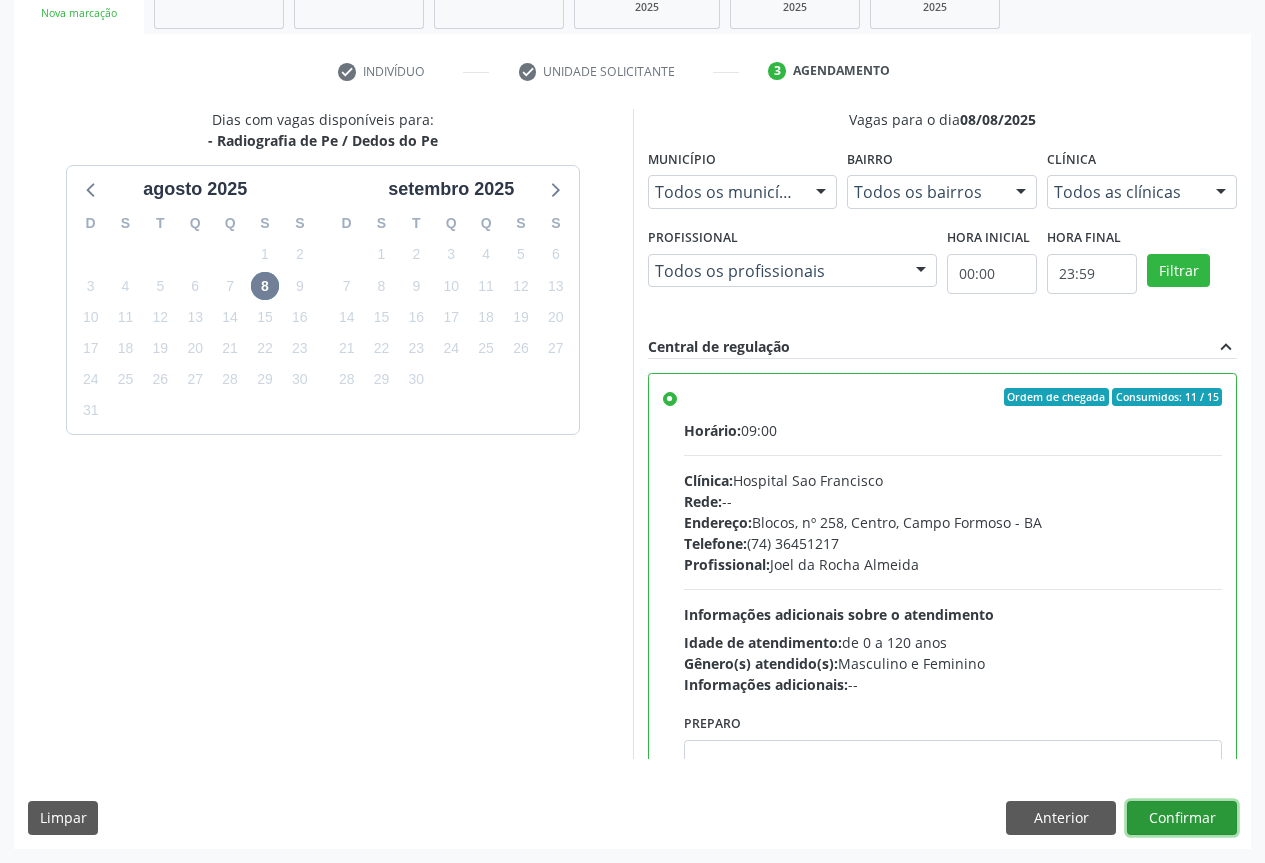click on "Confirmar" at bounding box center (1182, 818) 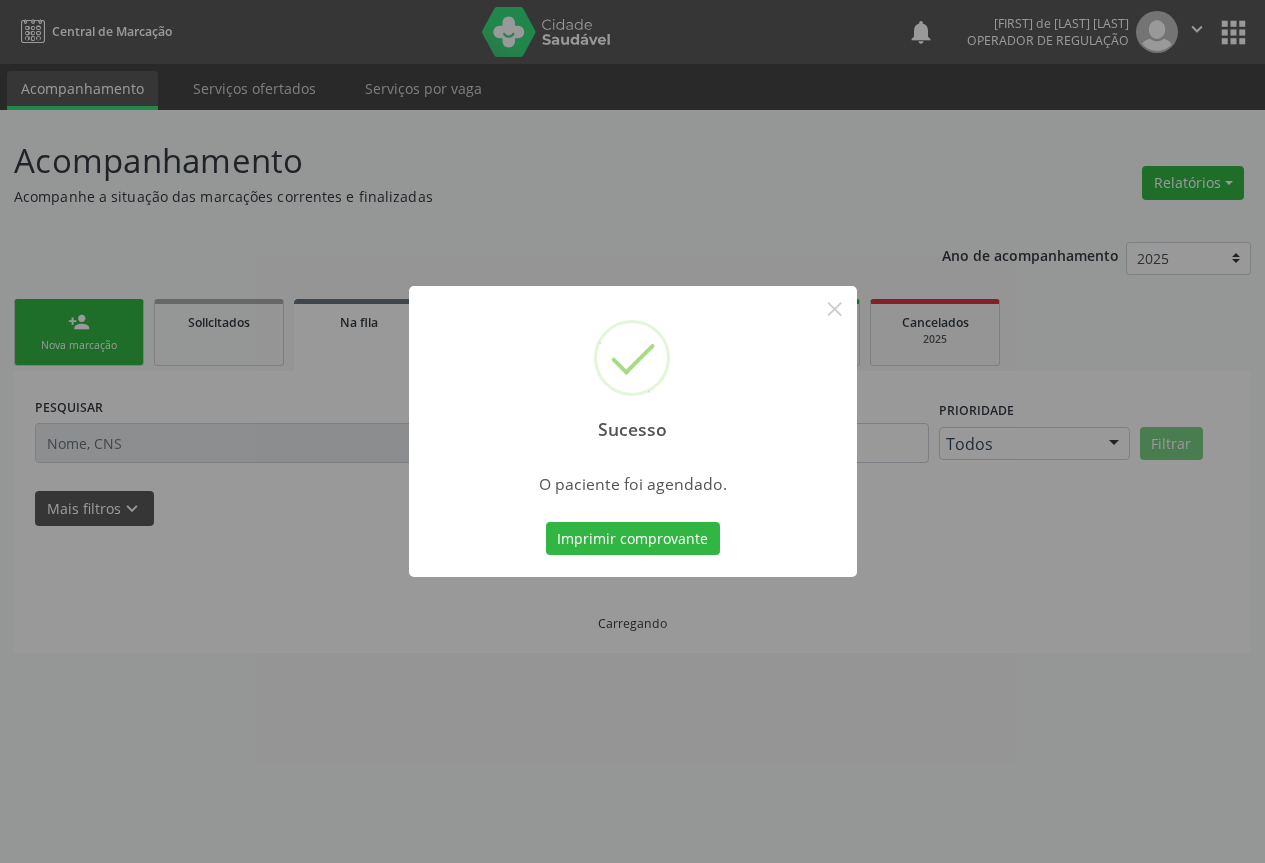 scroll, scrollTop: 0, scrollLeft: 0, axis: both 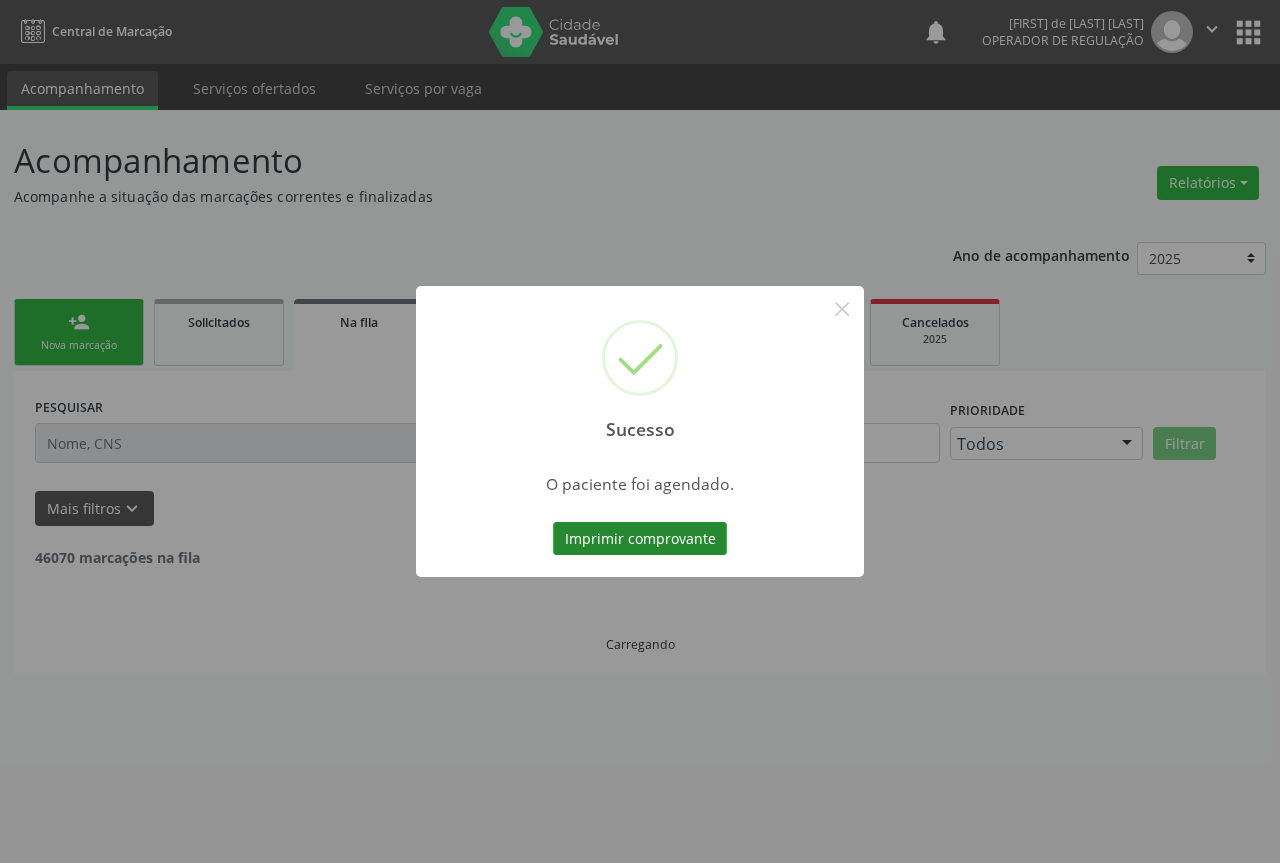 click on "Imprimir comprovante" at bounding box center (640, 539) 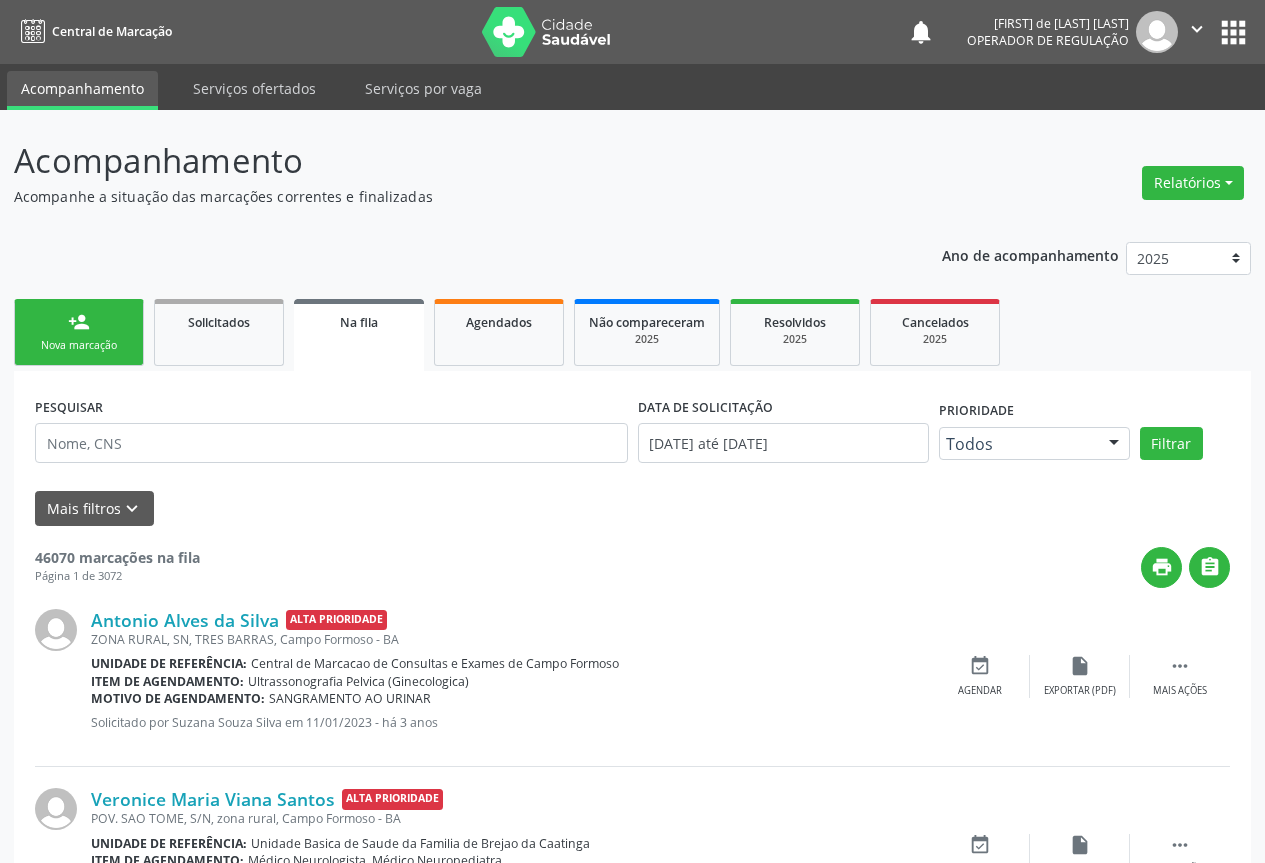 click on "" at bounding box center (1197, 29) 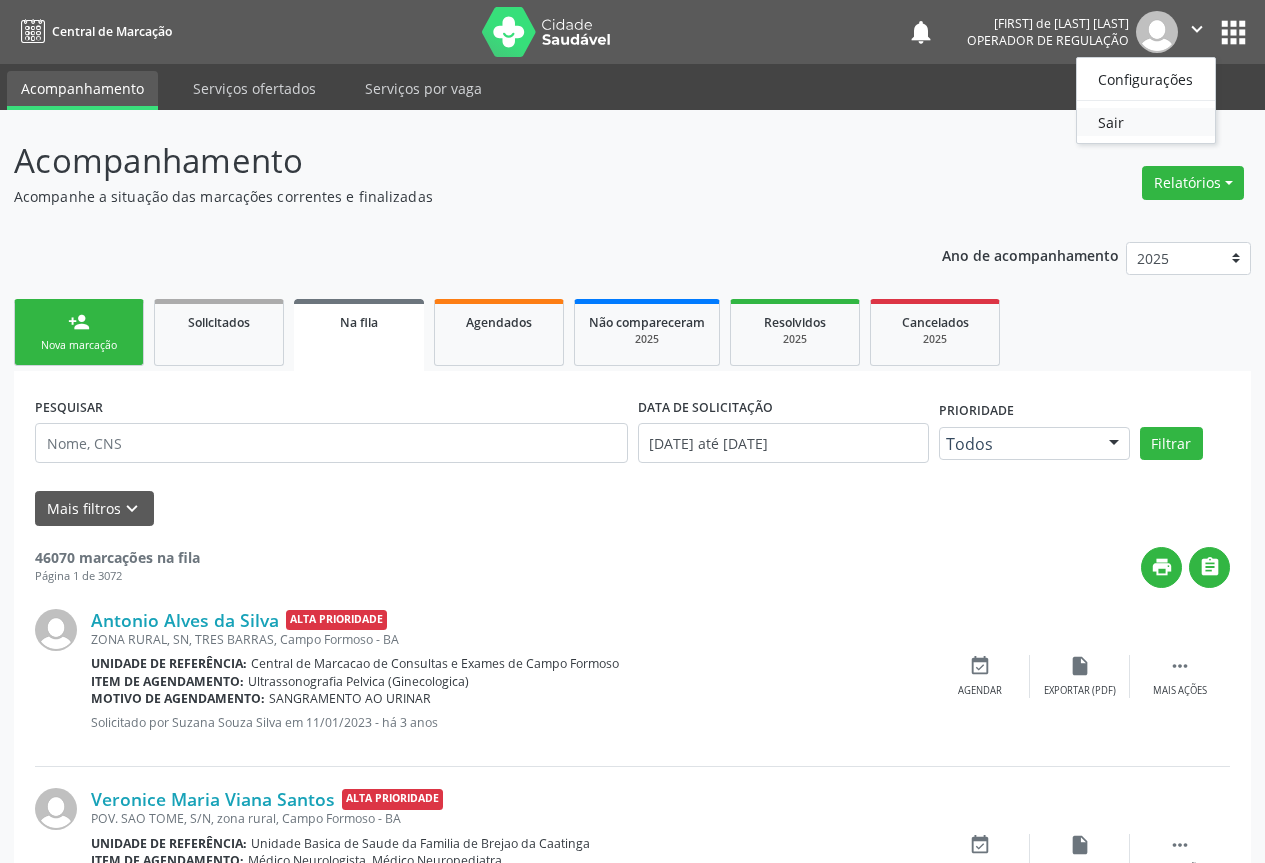 click on "Sair" at bounding box center [1146, 122] 